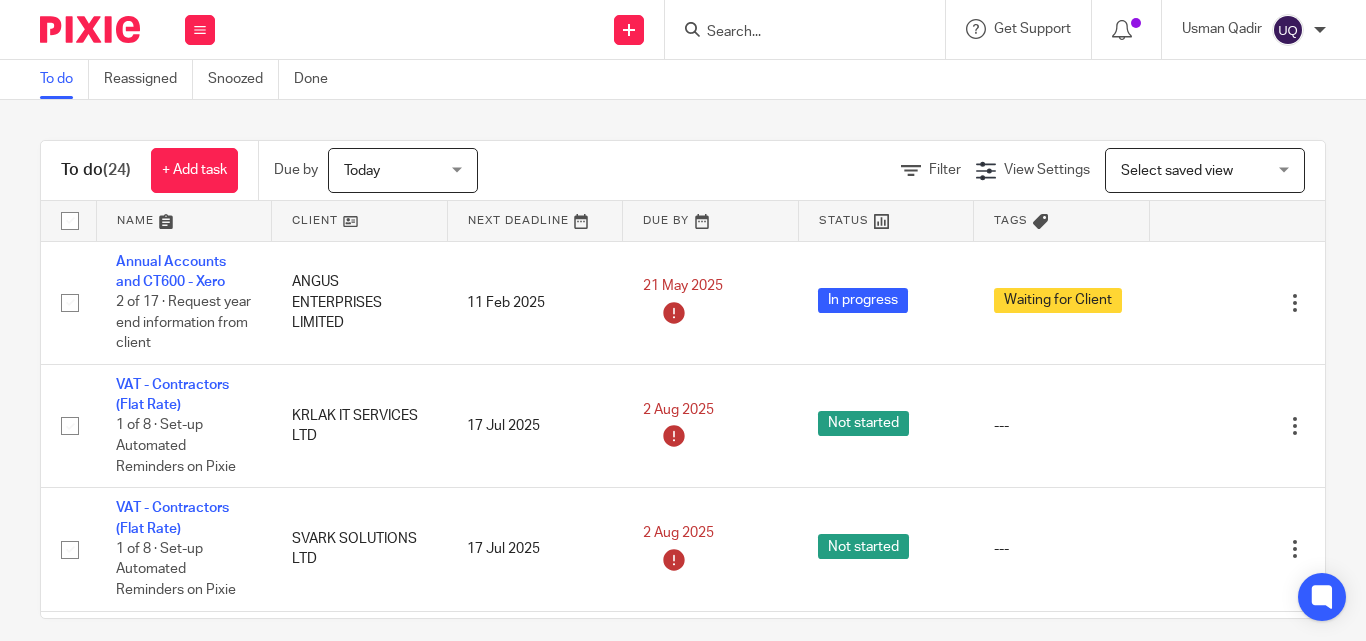 scroll, scrollTop: 0, scrollLeft: 0, axis: both 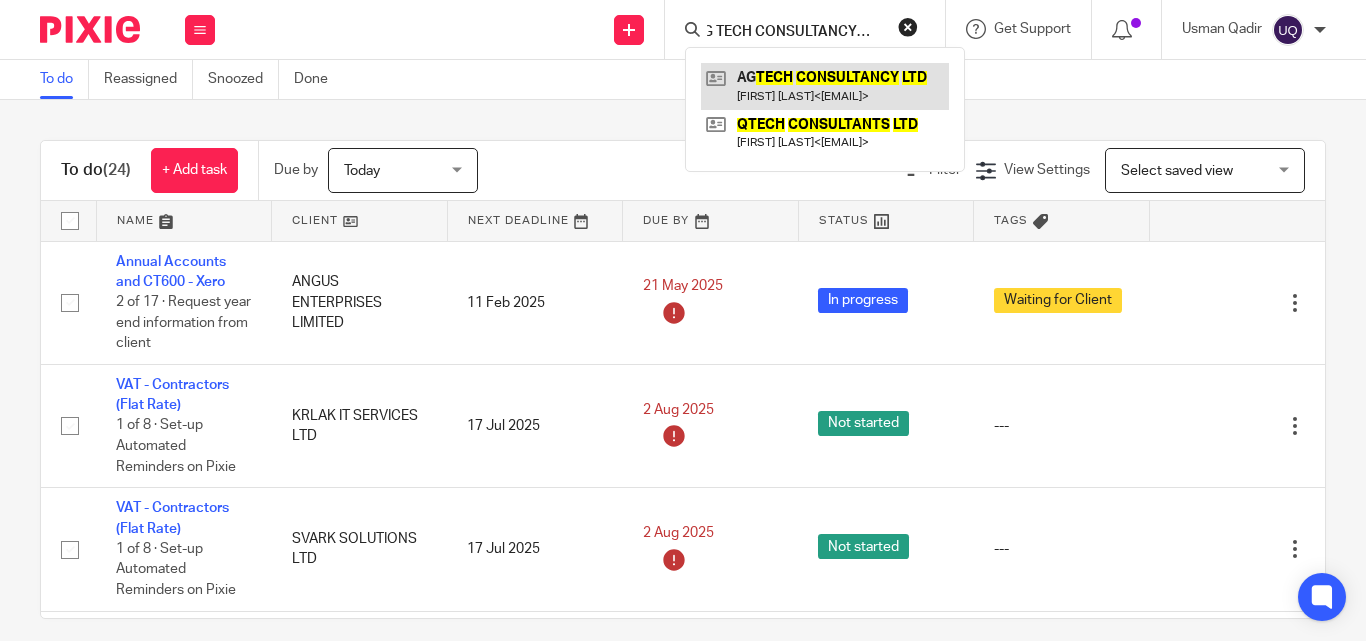 type on "AG TECH CONSULTANCY LTD" 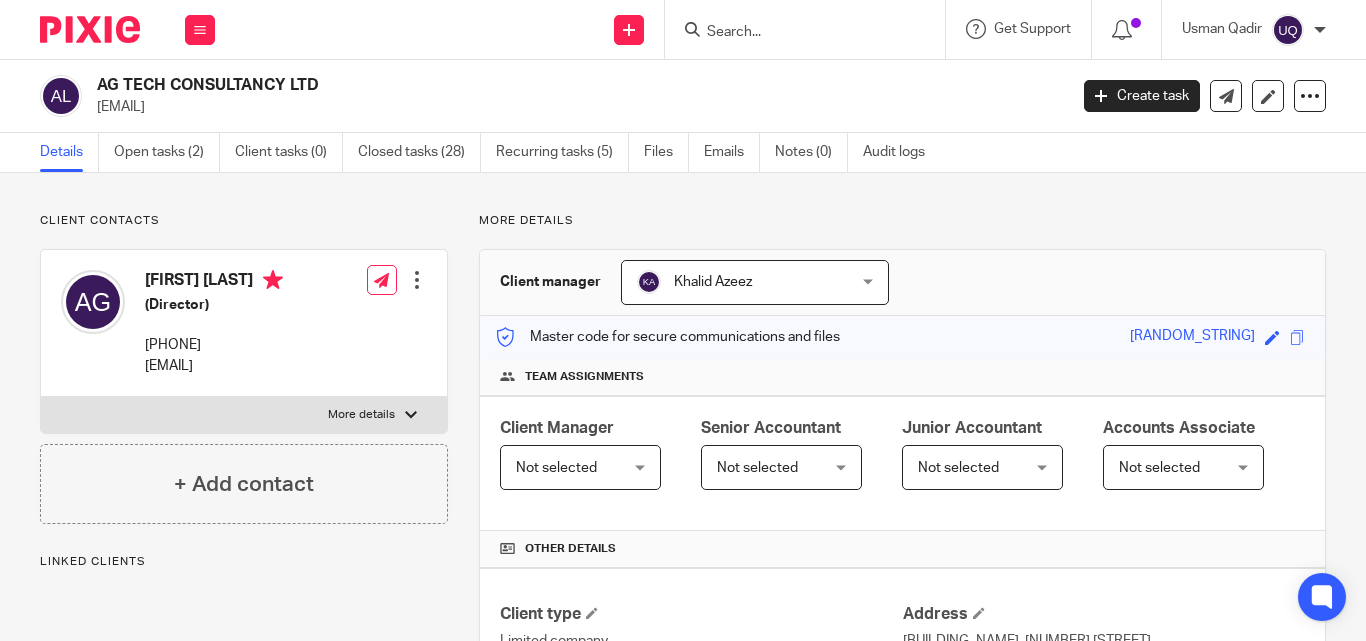 click on "Open tasks (2)" at bounding box center [167, 152] 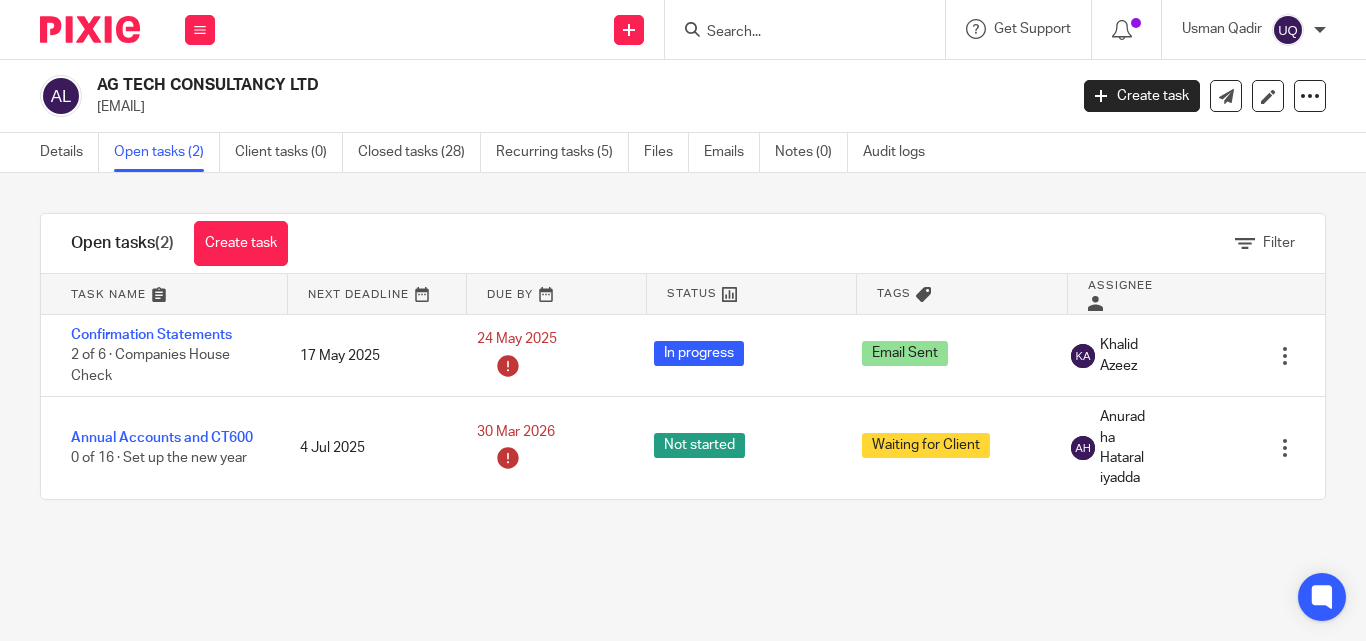 scroll, scrollTop: 0, scrollLeft: 0, axis: both 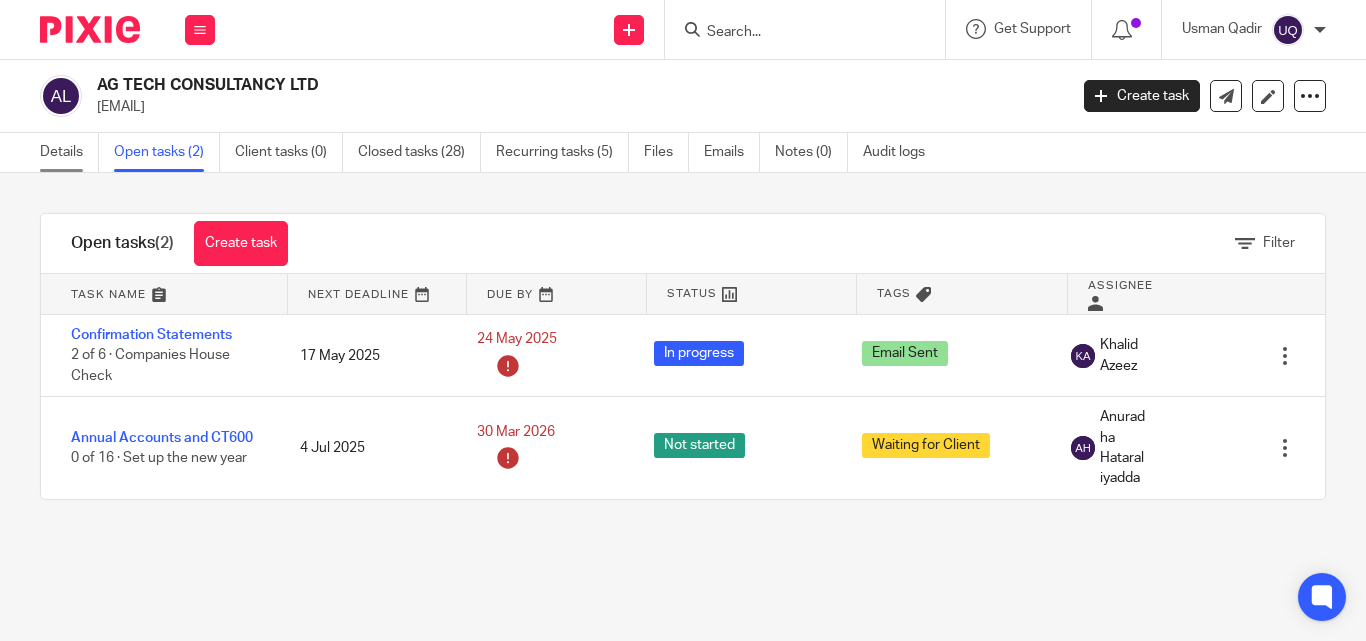 click on "Details" at bounding box center (69, 152) 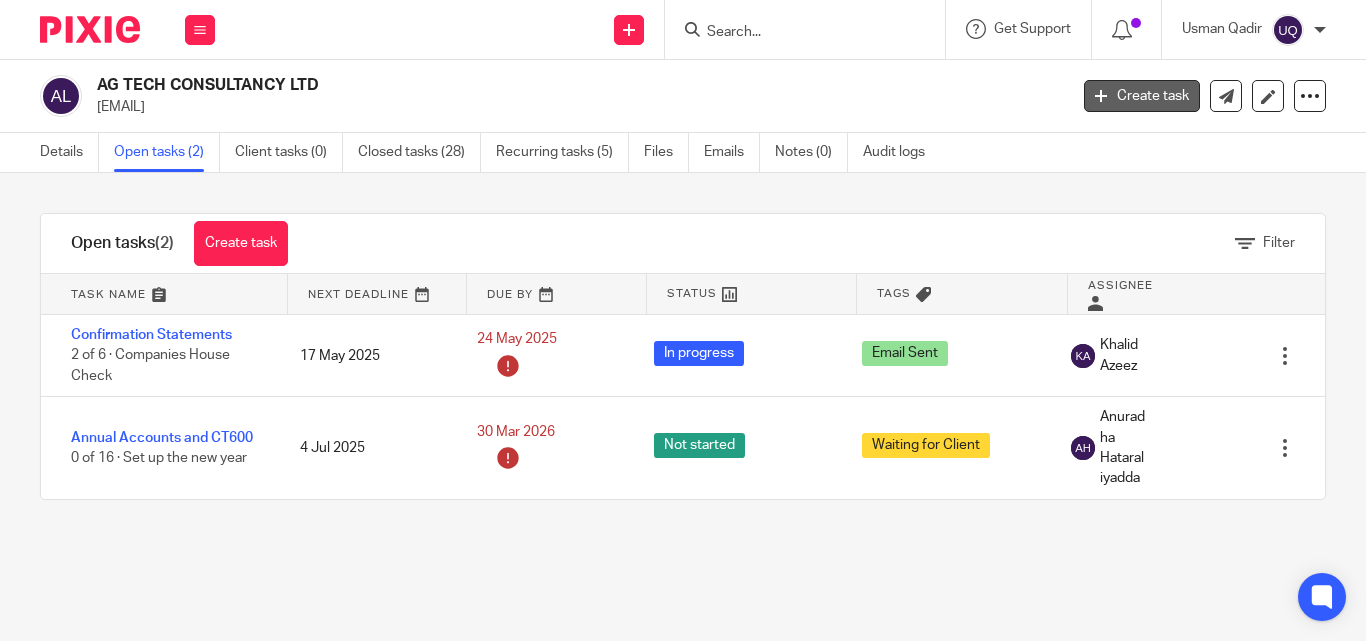 click on "Create task" at bounding box center (1142, 96) 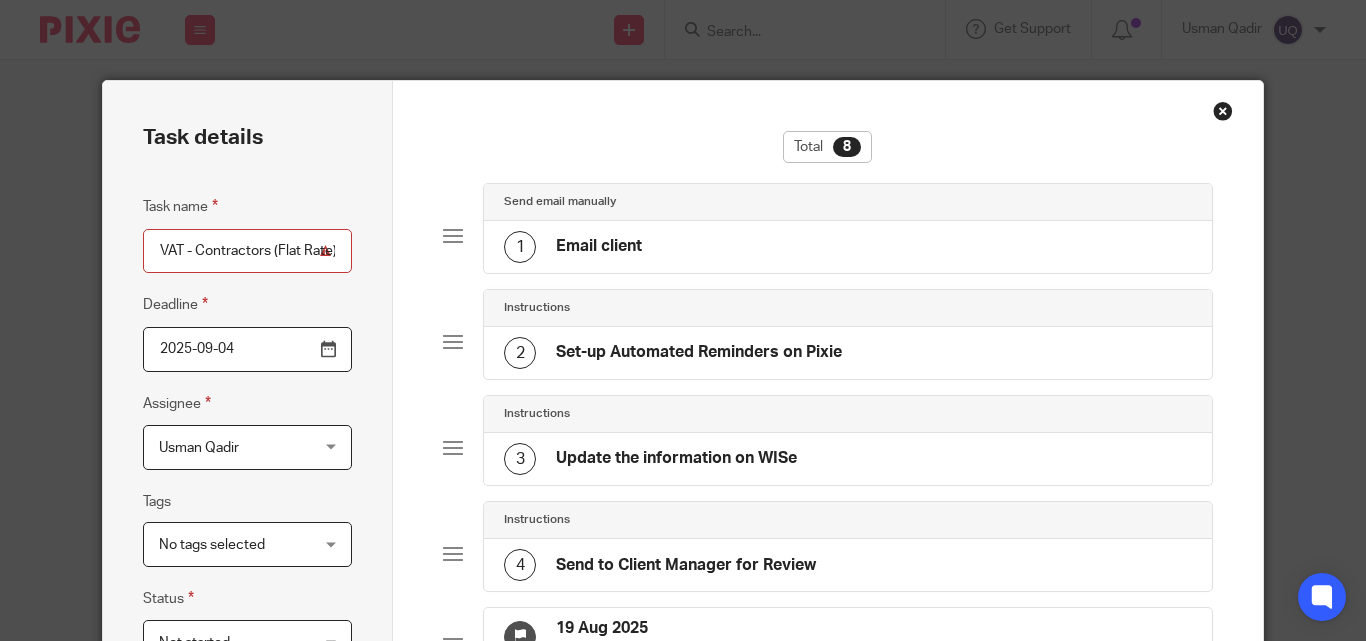 scroll, scrollTop: 0, scrollLeft: 0, axis: both 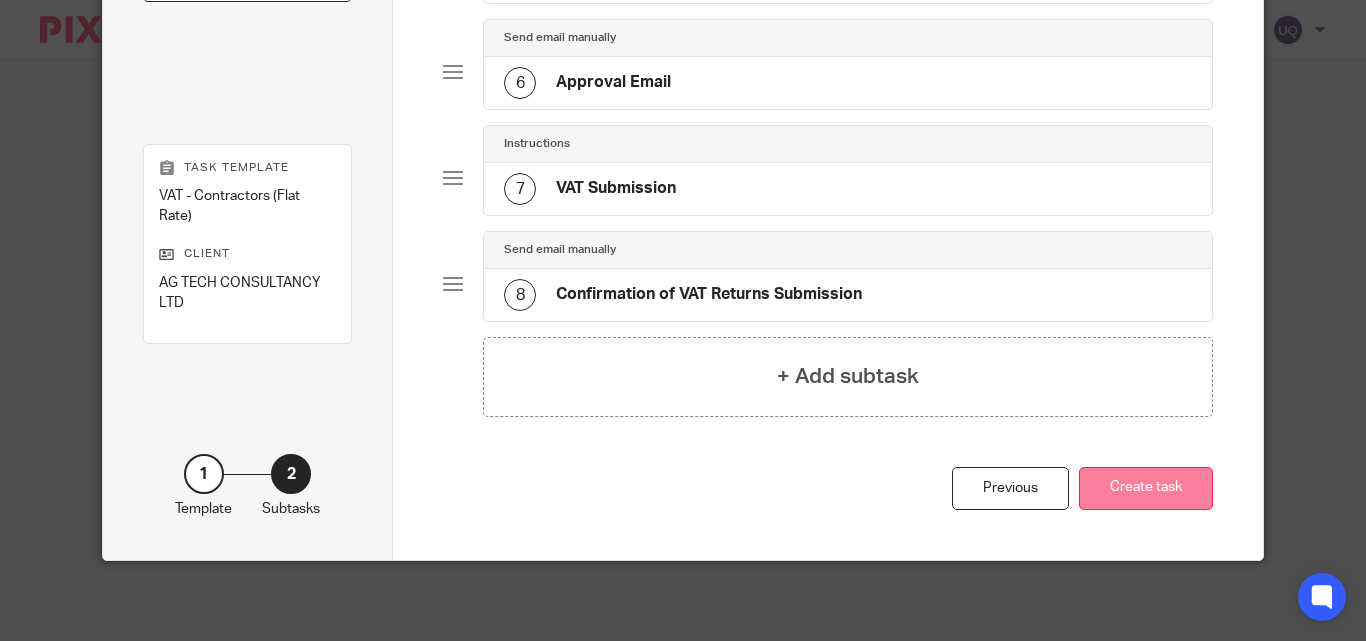 click on "Create task" at bounding box center [1146, 488] 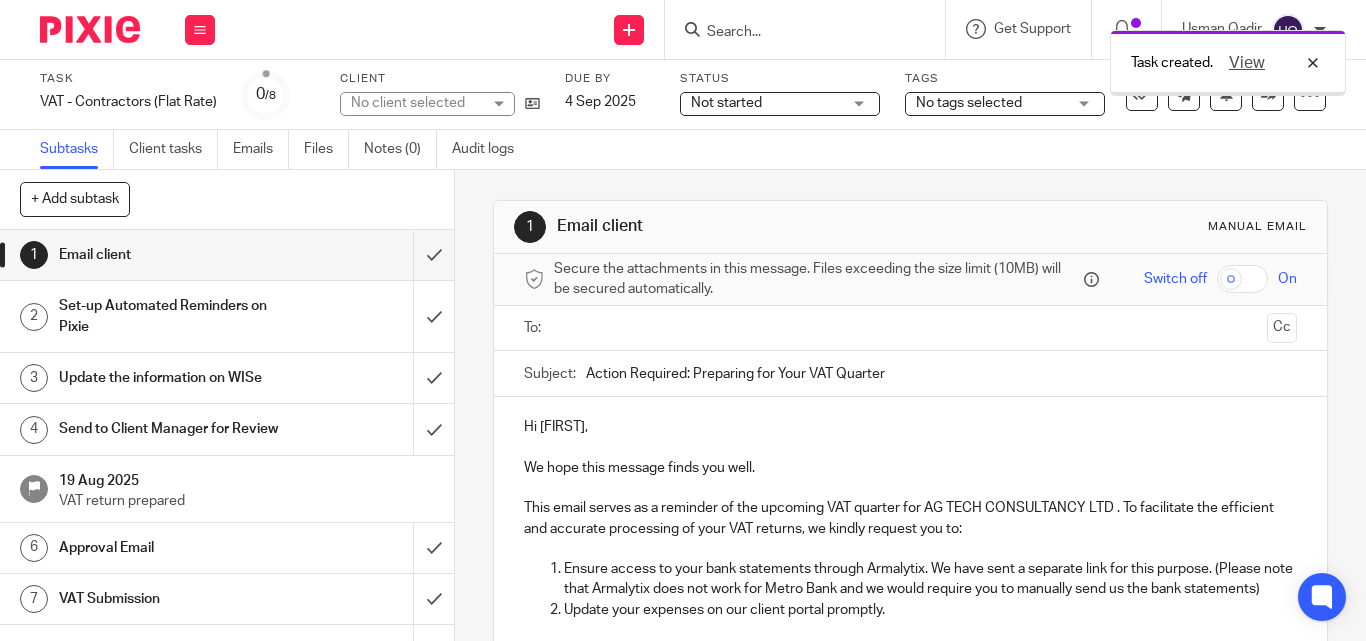 scroll, scrollTop: 0, scrollLeft: 0, axis: both 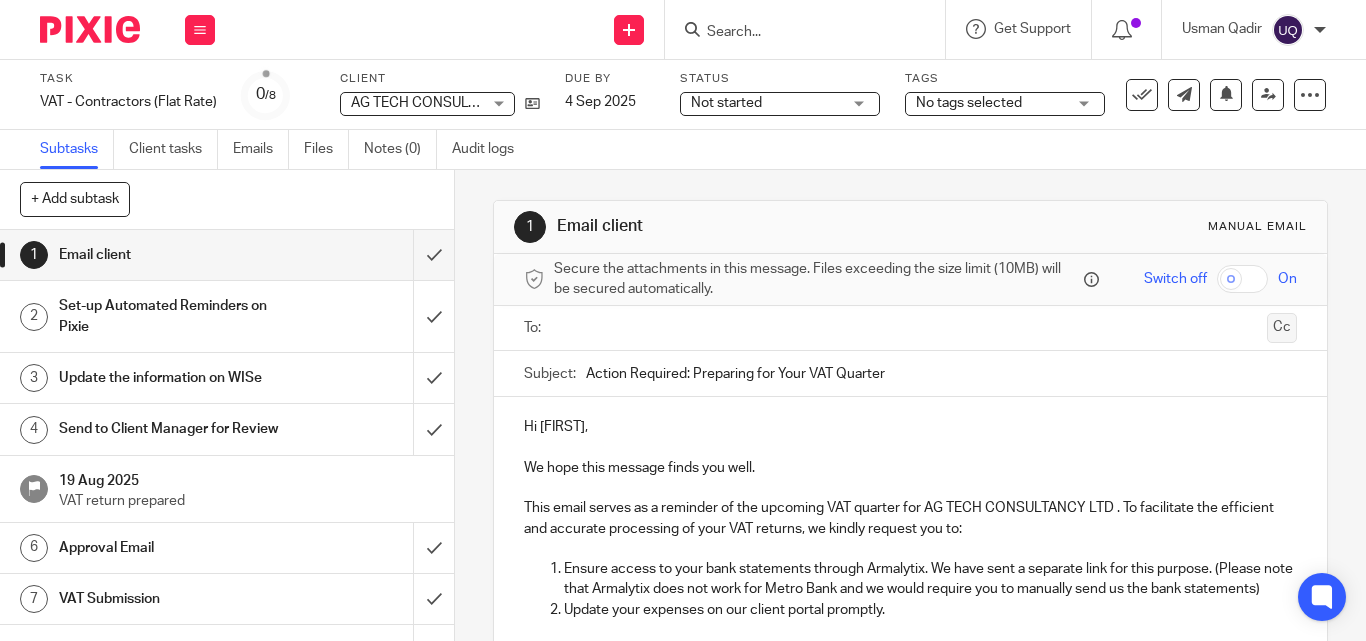 click on "Cc" at bounding box center (1282, 328) 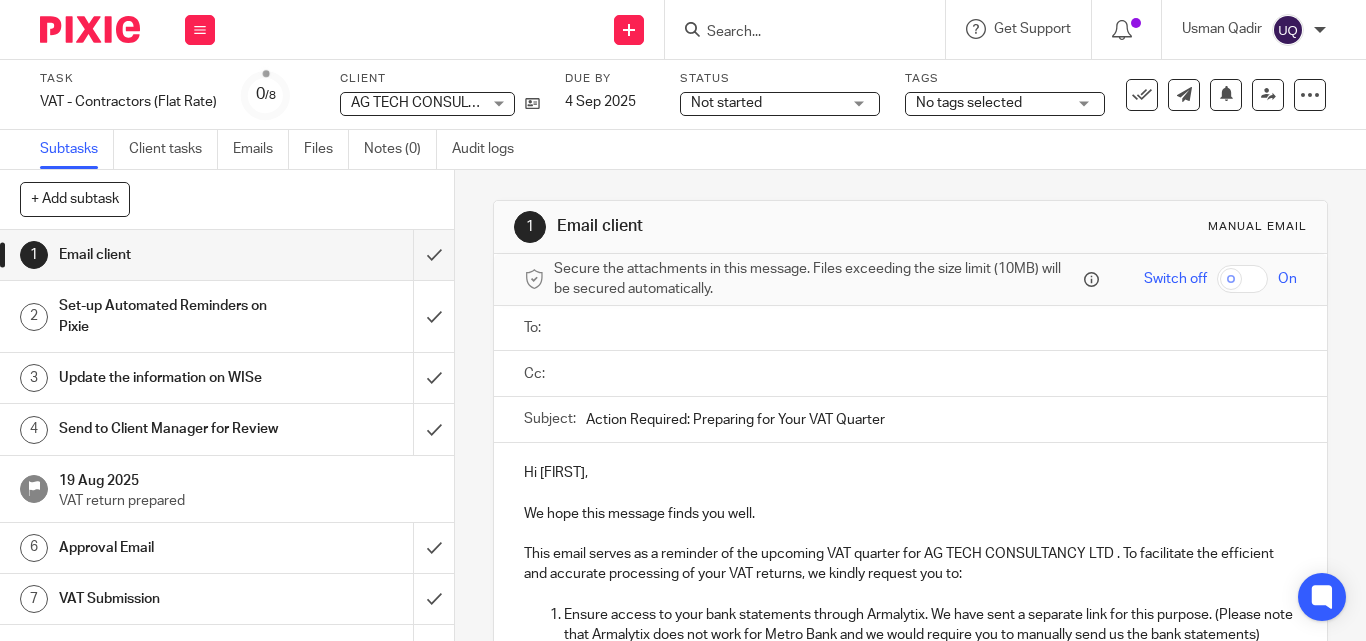 click at bounding box center (924, 373) 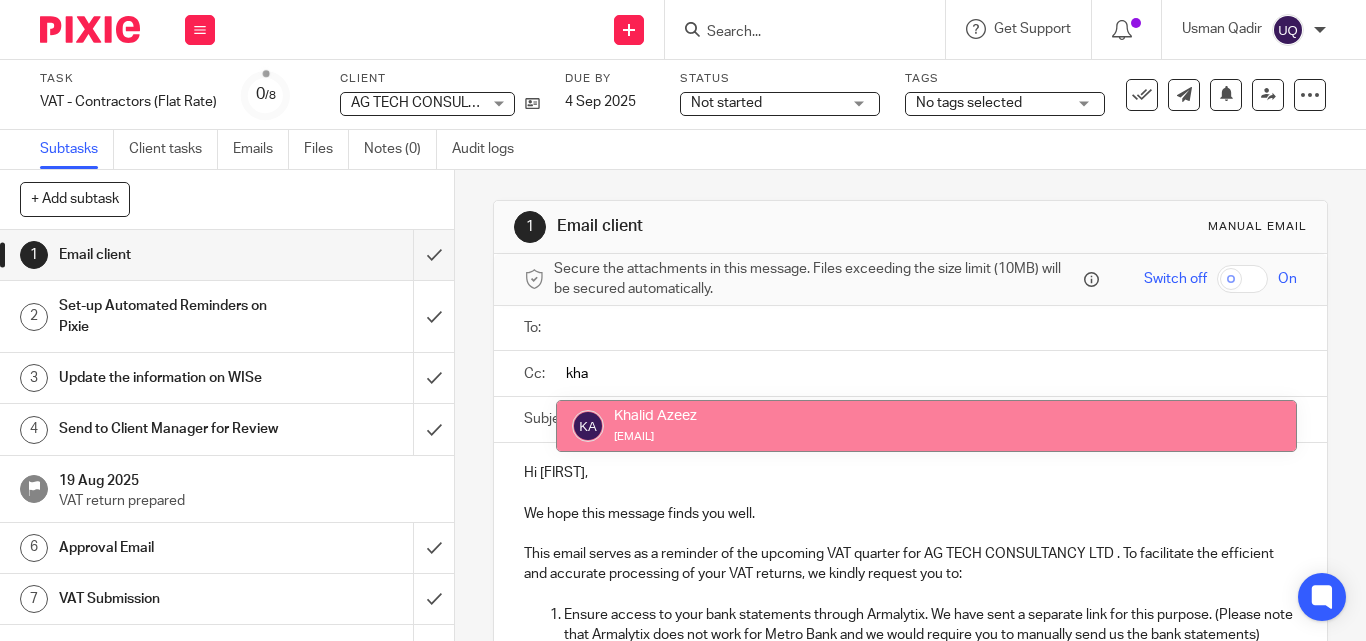 type on "kha" 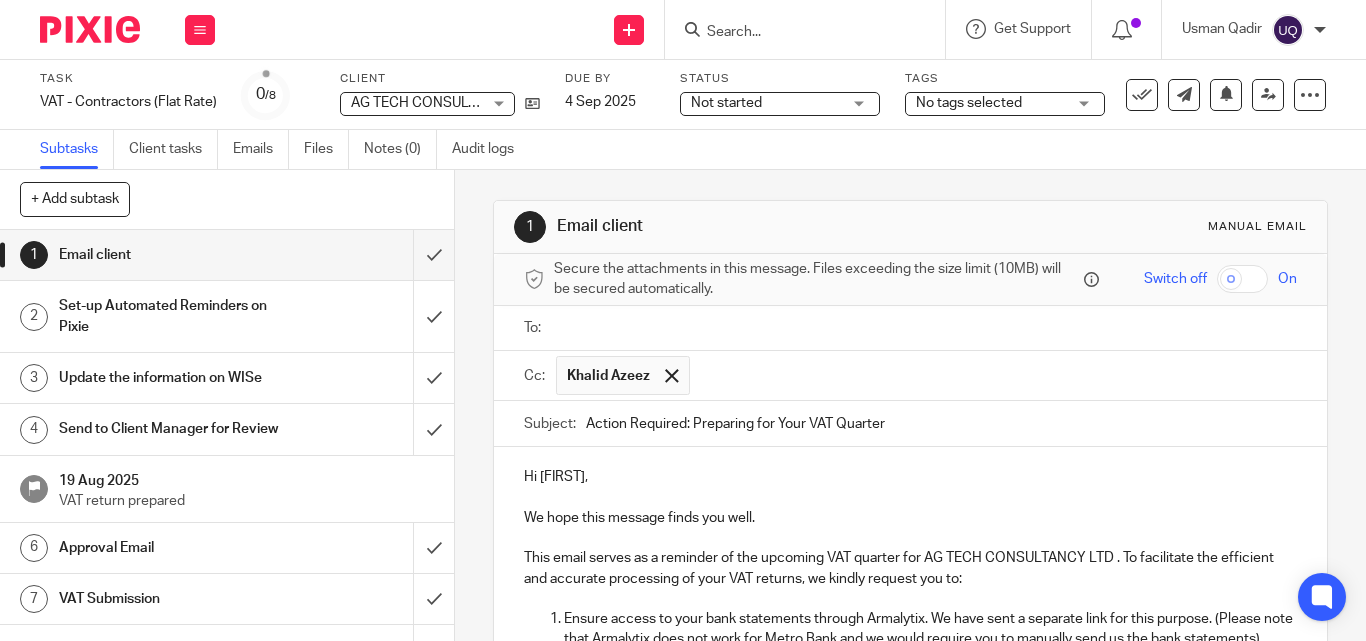 click at bounding box center (994, 375) 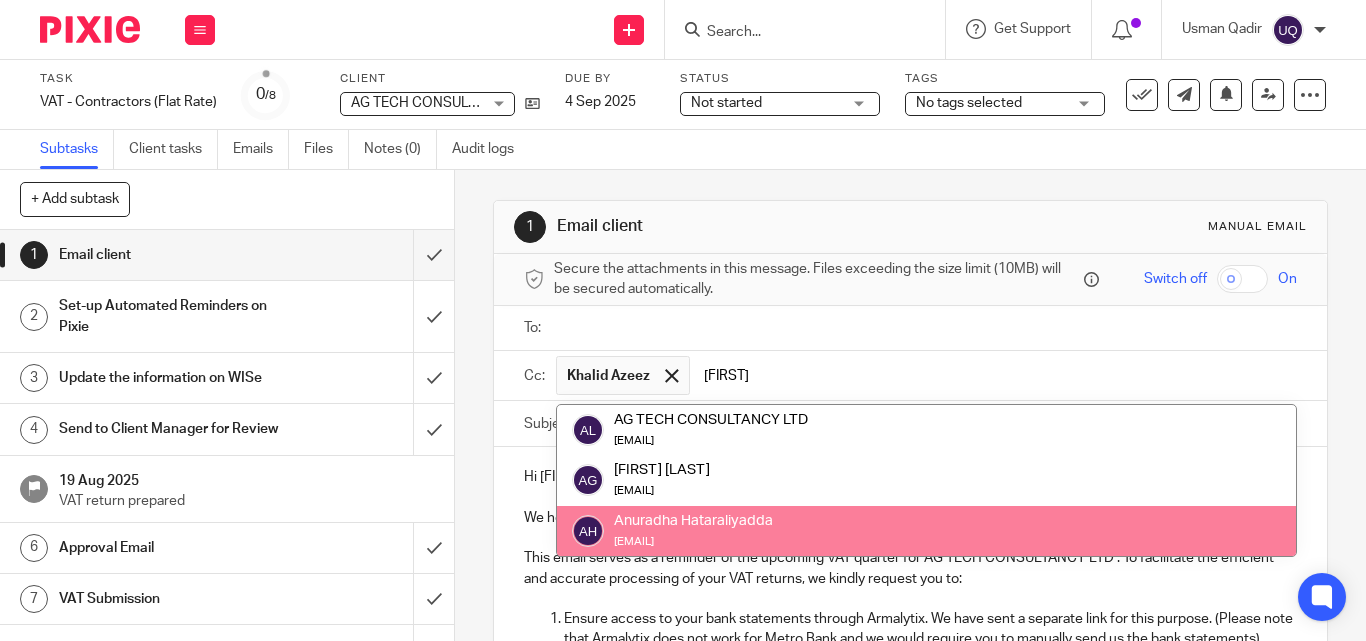 type on "anur" 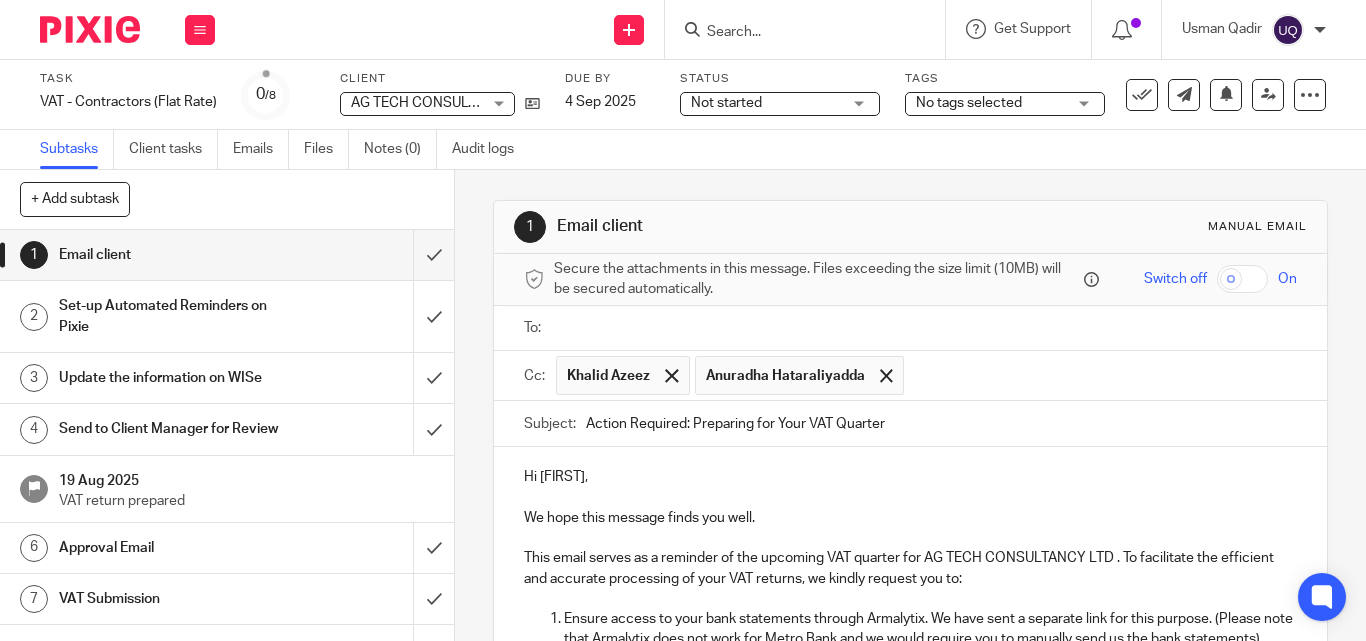click on "Secure the attachments in this message. Files exceeding the size limit (10MB) will be secured automatically.
Switch off     On" at bounding box center [910, 280] 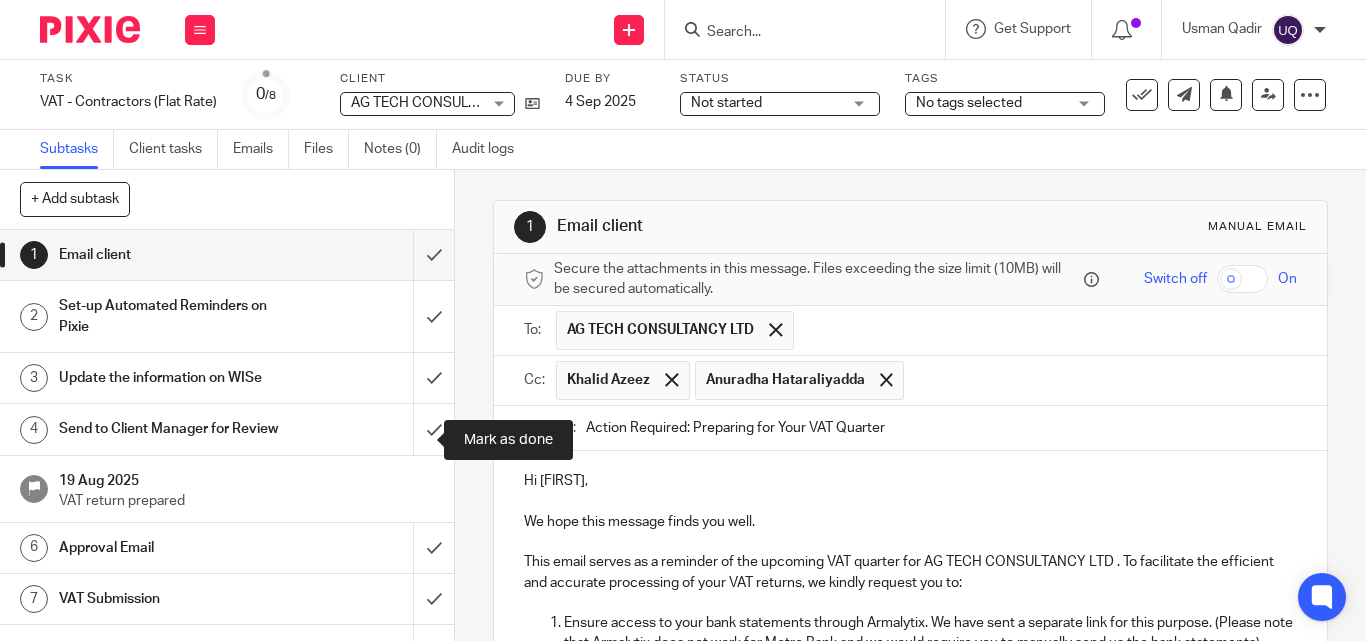 drag, startPoint x: 923, startPoint y: 429, endPoint x: 282, endPoint y: 422, distance: 641.0382 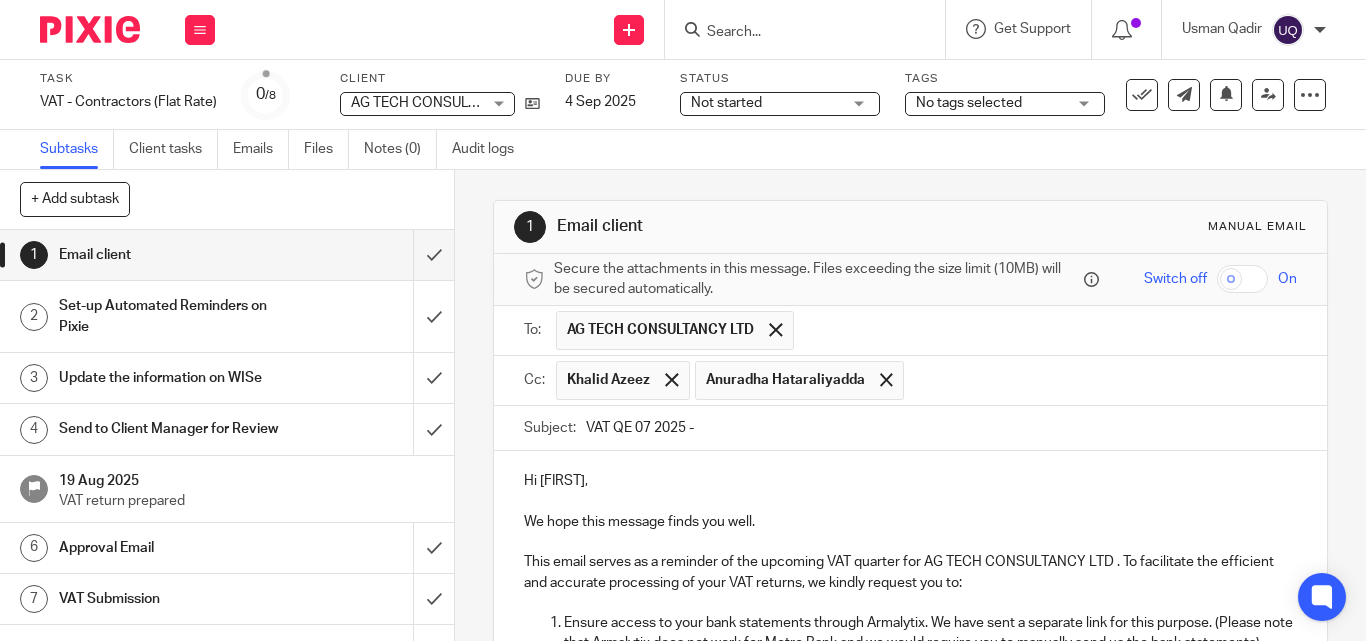 paste on "AG TECH CONSULTANCY LTD" 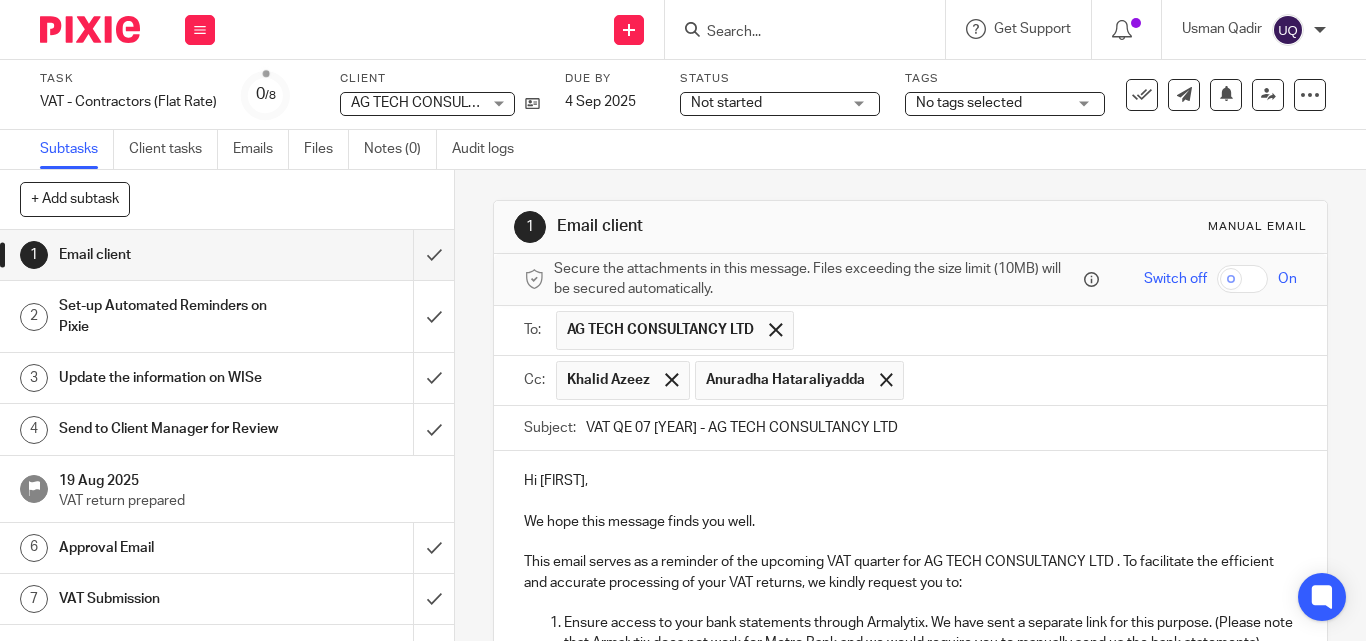 type on "VAT QE 07 2025 - AG TECH CONSULTANCY LTD" 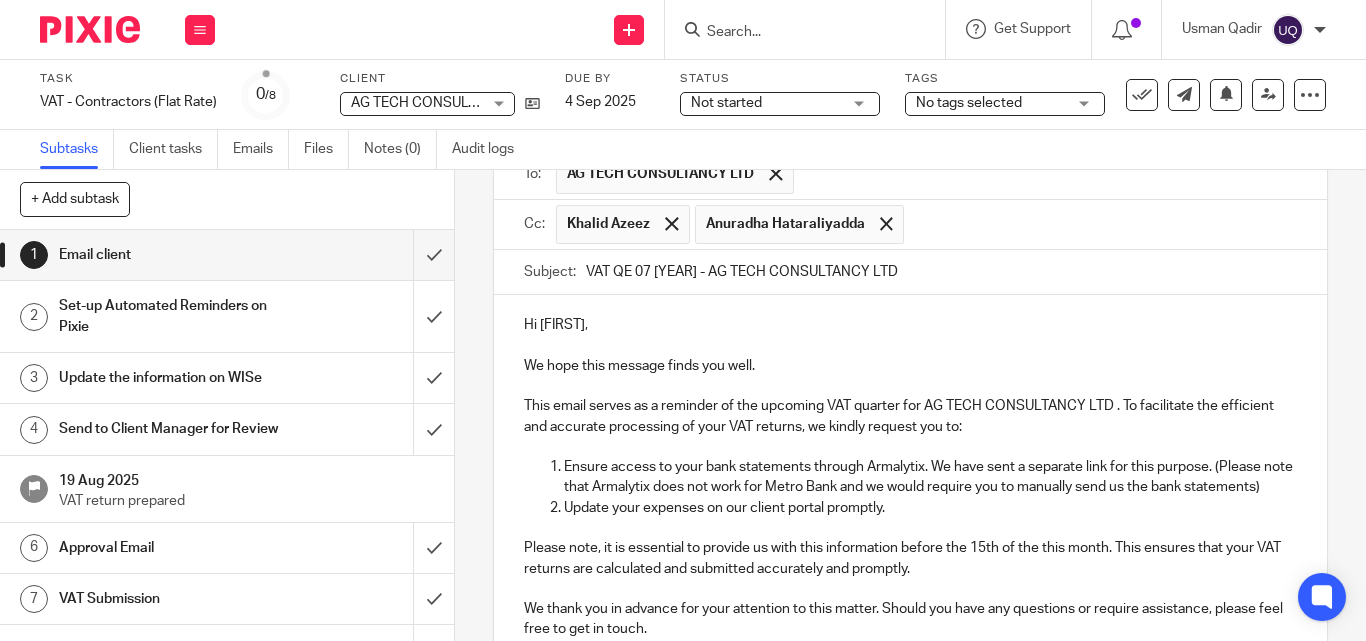 scroll, scrollTop: 200, scrollLeft: 0, axis: vertical 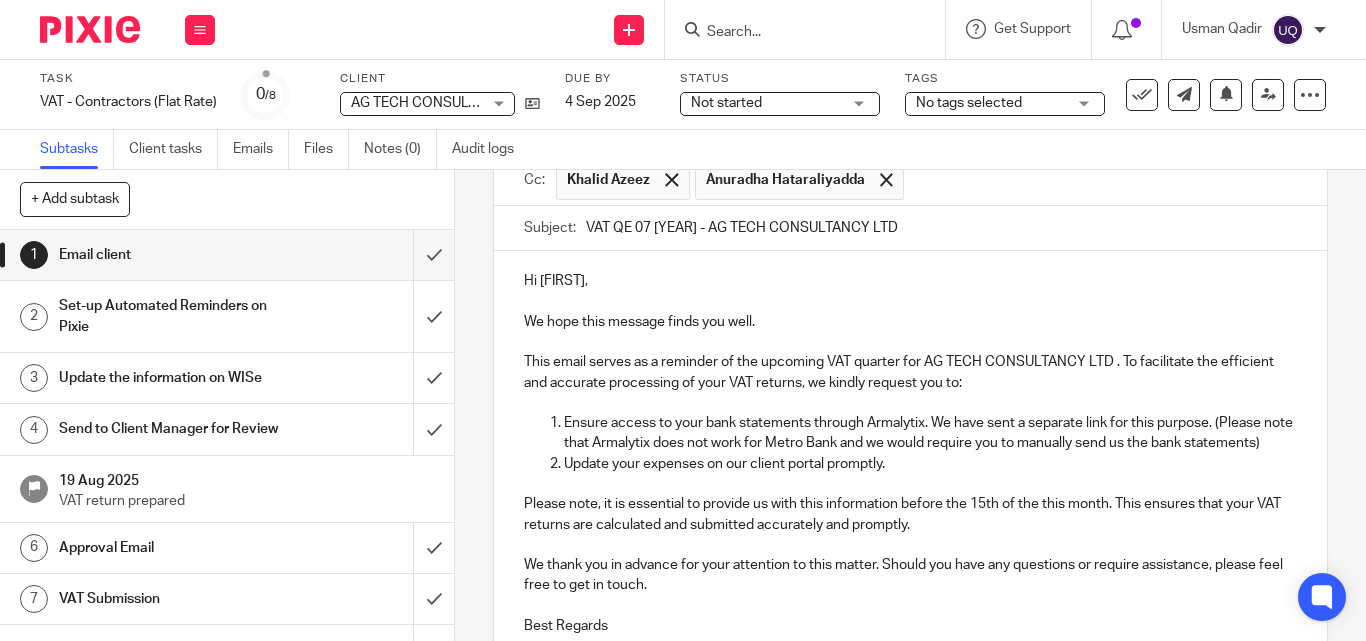 click on "Ensure access to your bank statements through Armalytix. We have sent a separate link for this purpose. (Please note that Armalytix does not work for Metro Bank and we would require you to manually send us the bank statements)" at bounding box center [930, 433] 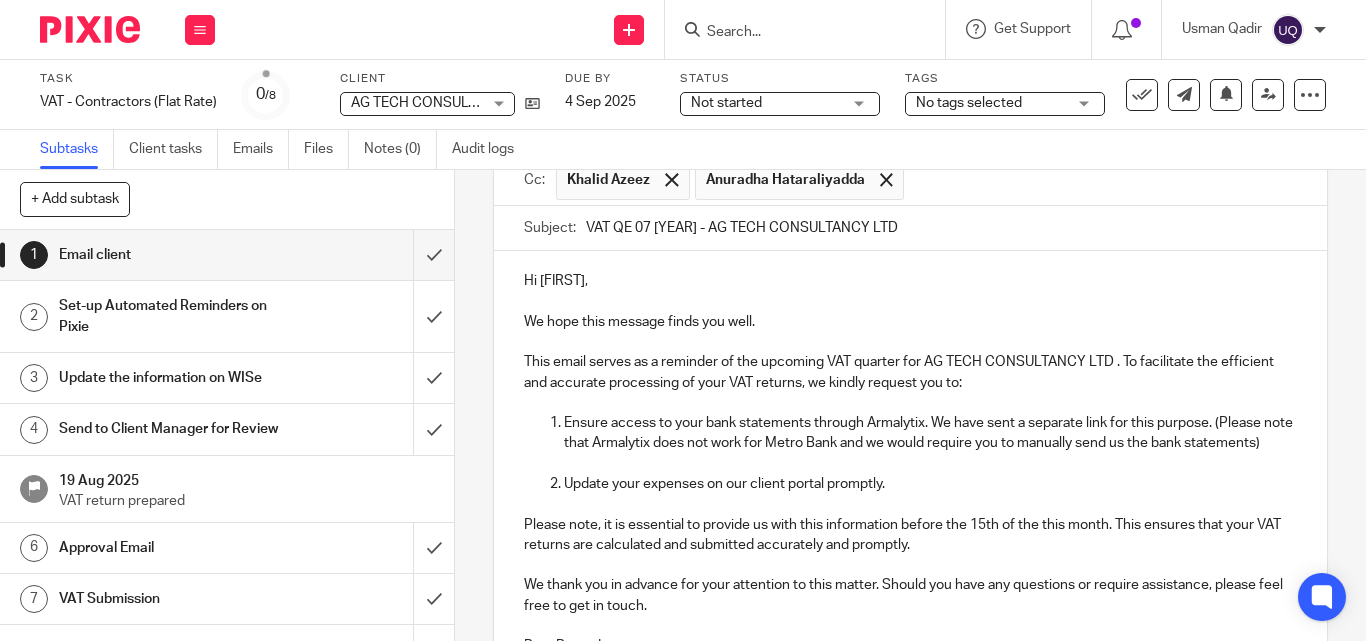 click on "Ensure access to your bank statements through Armalytix. We have sent a separate link for this purpose. (Please note that Armalytix does not work for Metro Bank and we would require you to manually send us the bank statements)" at bounding box center [930, 433] 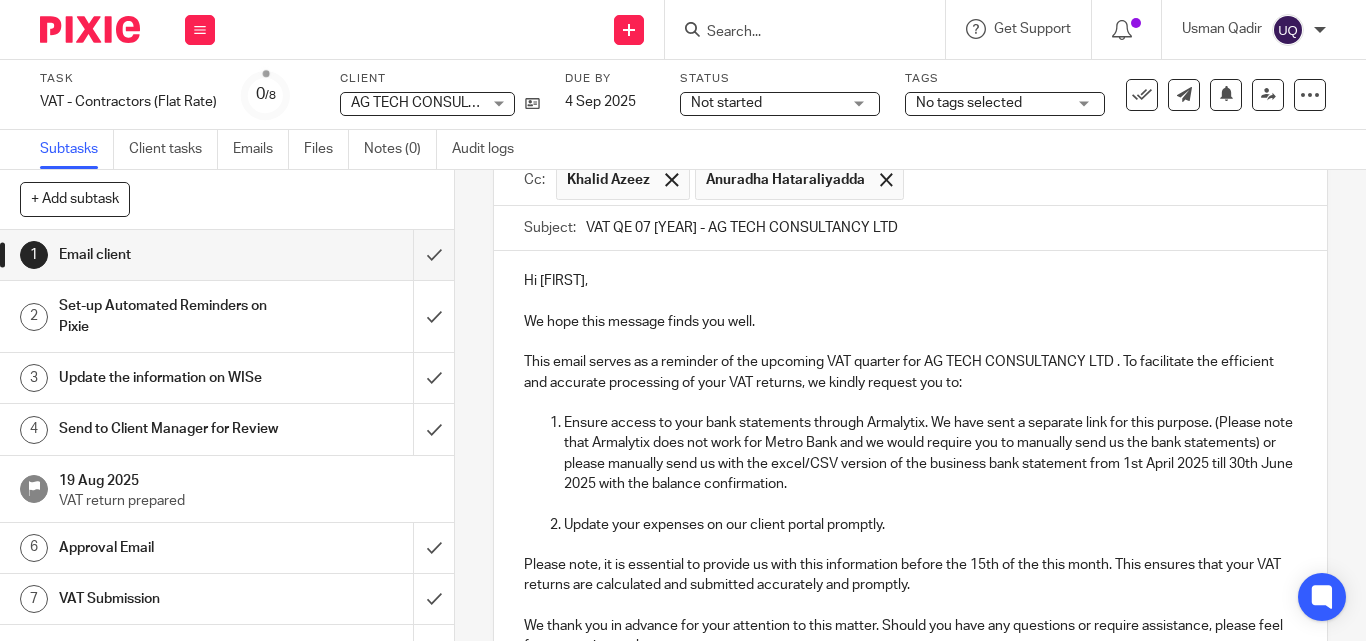 click on "Ensure access to your bank statements through Armalytix. We have sent a separate link for this purpose. (Please note that Armalytix does not work for Metro Bank and we would require you to manually send us the bank statements) or please manually send us with the excel/CSV version of the business bank statement from 1st April 2025 till 30th June 2025 with the balance confirmation." at bounding box center (930, 453) 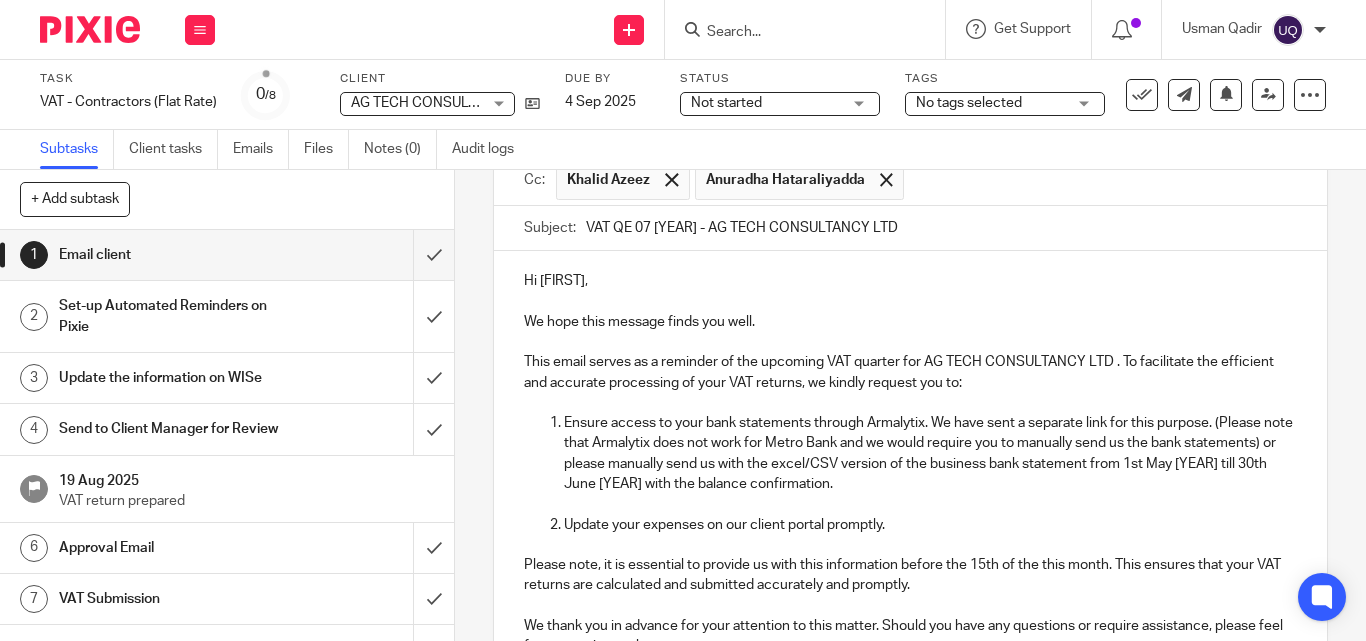 click on "Ensure access to your bank statements through Armalytix. We have sent a separate link for this purpose. (Please note that Armalytix does not work for Metro Bank and we would require you to manually send us the bank statements) or please manually send us with the excel/CSV version of the business bank statement from 1st May 2025 till 30th June 2025 with the balance confirmation." at bounding box center [930, 453] 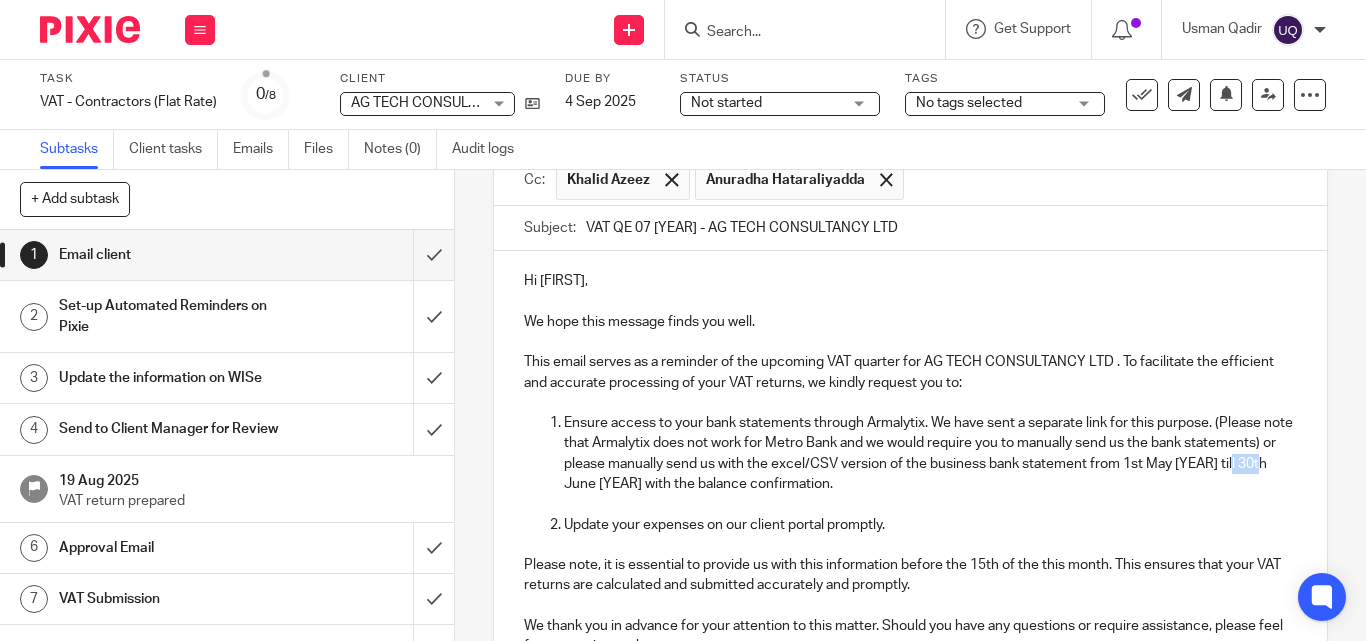 click on "Ensure access to your bank statements through Armalytix. We have sent a separate link for this purpose. (Please note that Armalytix does not work for Metro Bank and we would require you to manually send us the bank statements) or please manually send us with the excel/CSV version of the business bank statement from 1st May 2025 till 30th June 2025 with the balance confirmation." at bounding box center (930, 453) 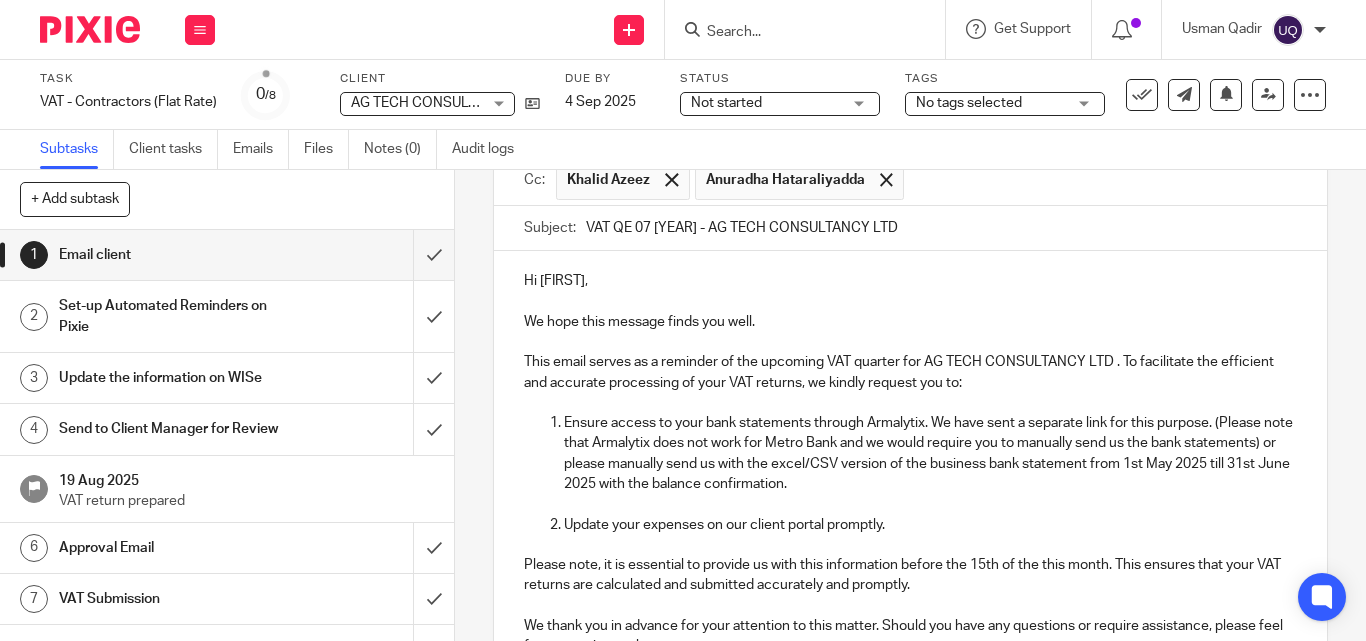 click on "Ensure access to your bank statements through Armalytix. We have sent a separate link for this purpose. (Please note that Armalytix does not work for Metro Bank and we would require you to manually send us the bank statements) or please manually send us with the excel/CSV version of the business bank statement from 1st May 2025 till 31st June 2025 with the balance confirmation." at bounding box center (930, 453) 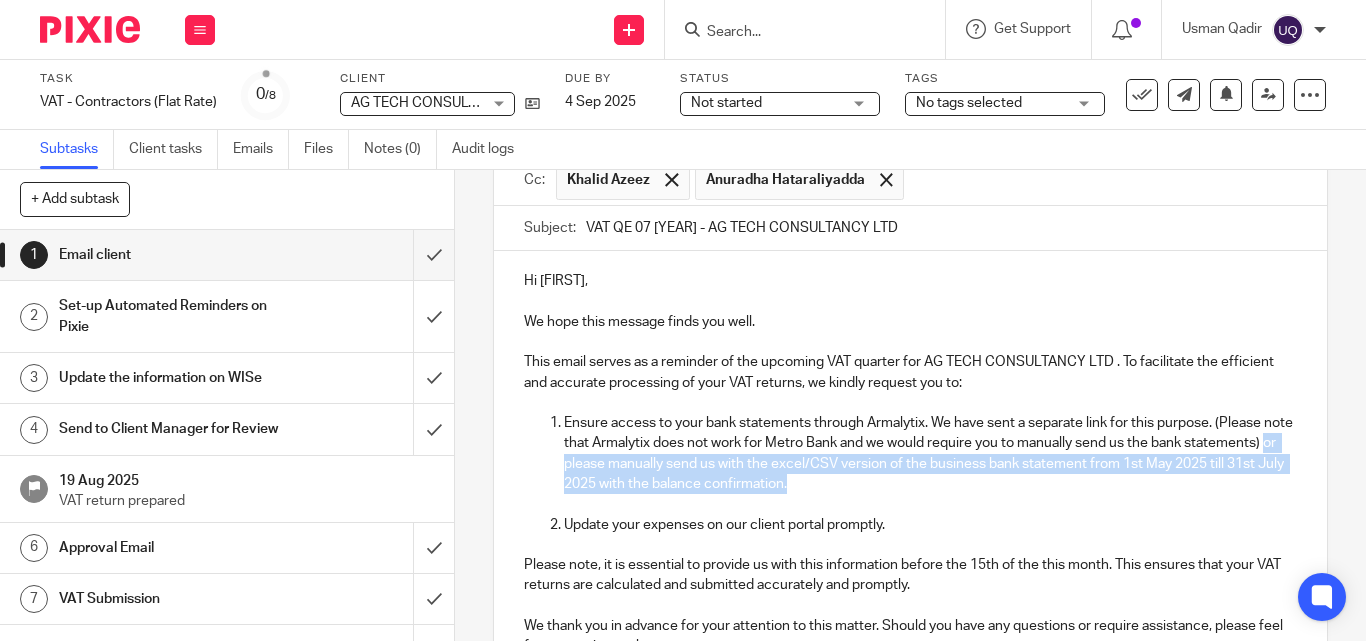 drag, startPoint x: 638, startPoint y: 461, endPoint x: 929, endPoint y: 483, distance: 291.83044 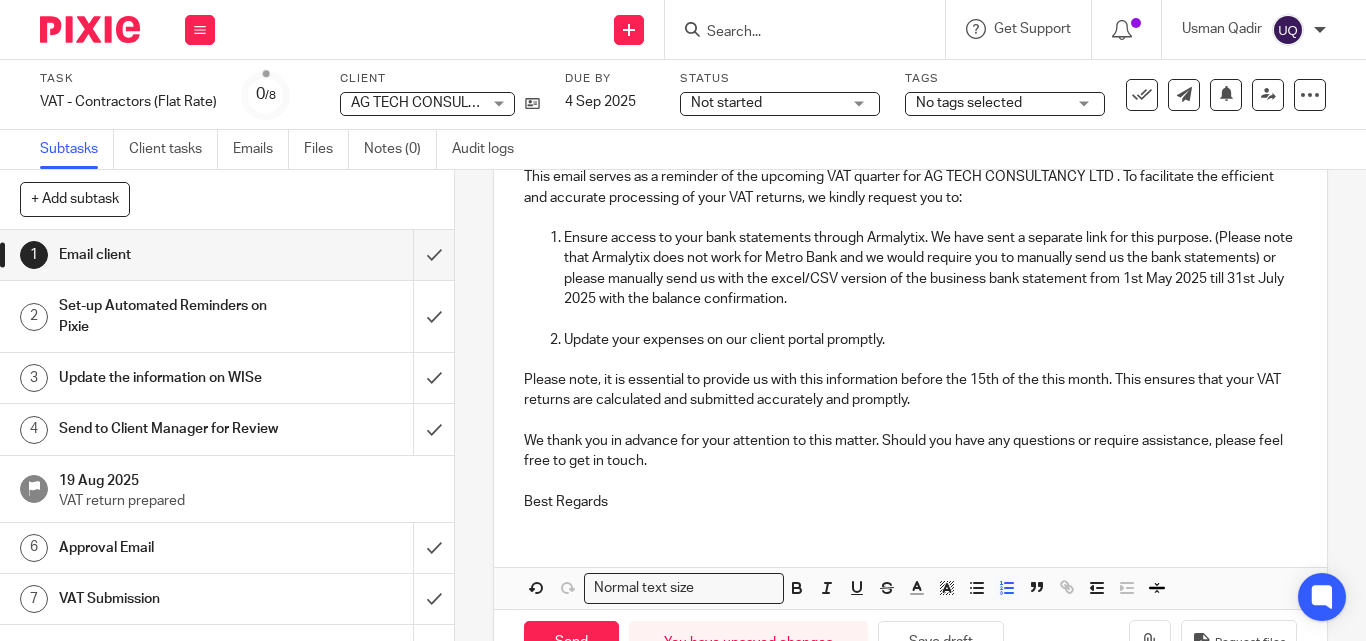 scroll, scrollTop: 400, scrollLeft: 0, axis: vertical 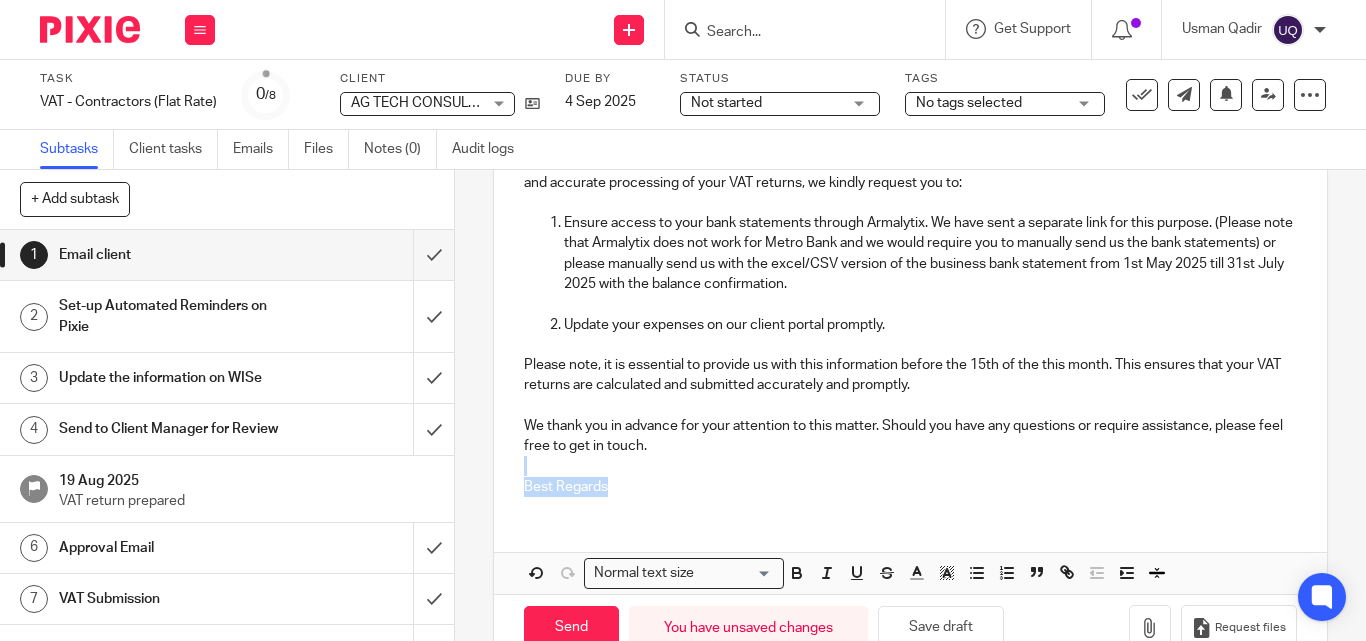 drag, startPoint x: 612, startPoint y: 483, endPoint x: 508, endPoint y: 470, distance: 104.80935 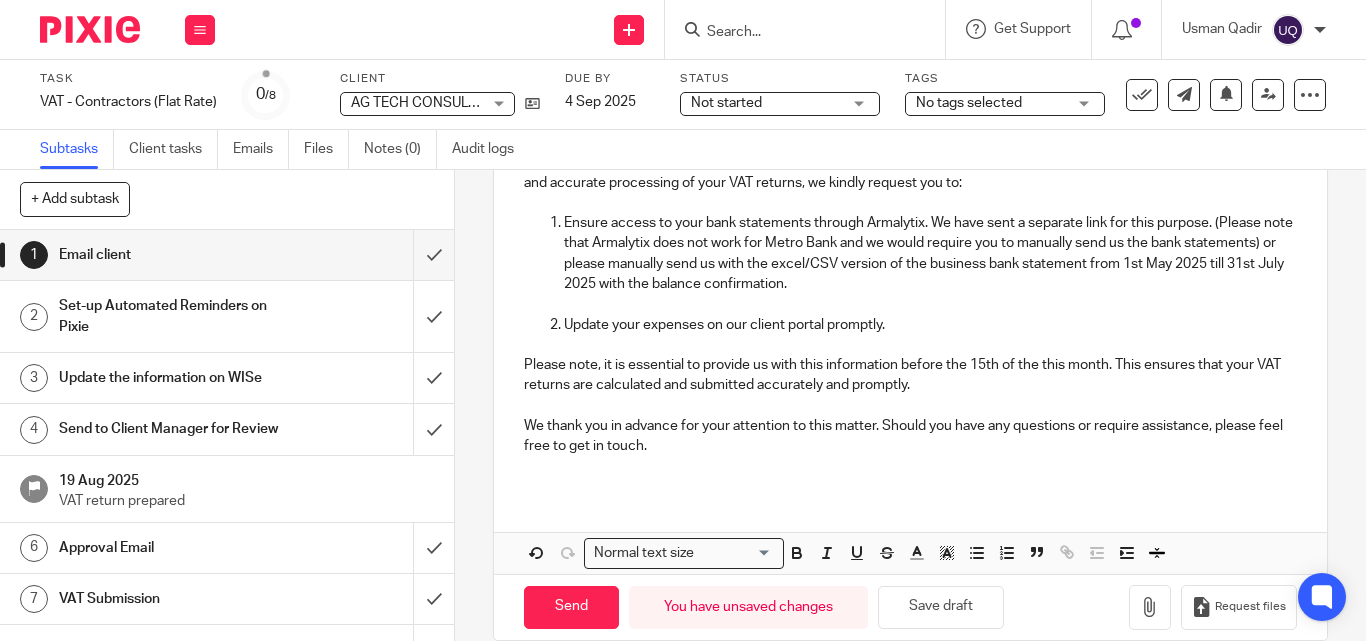 scroll, scrollTop: 430, scrollLeft: 0, axis: vertical 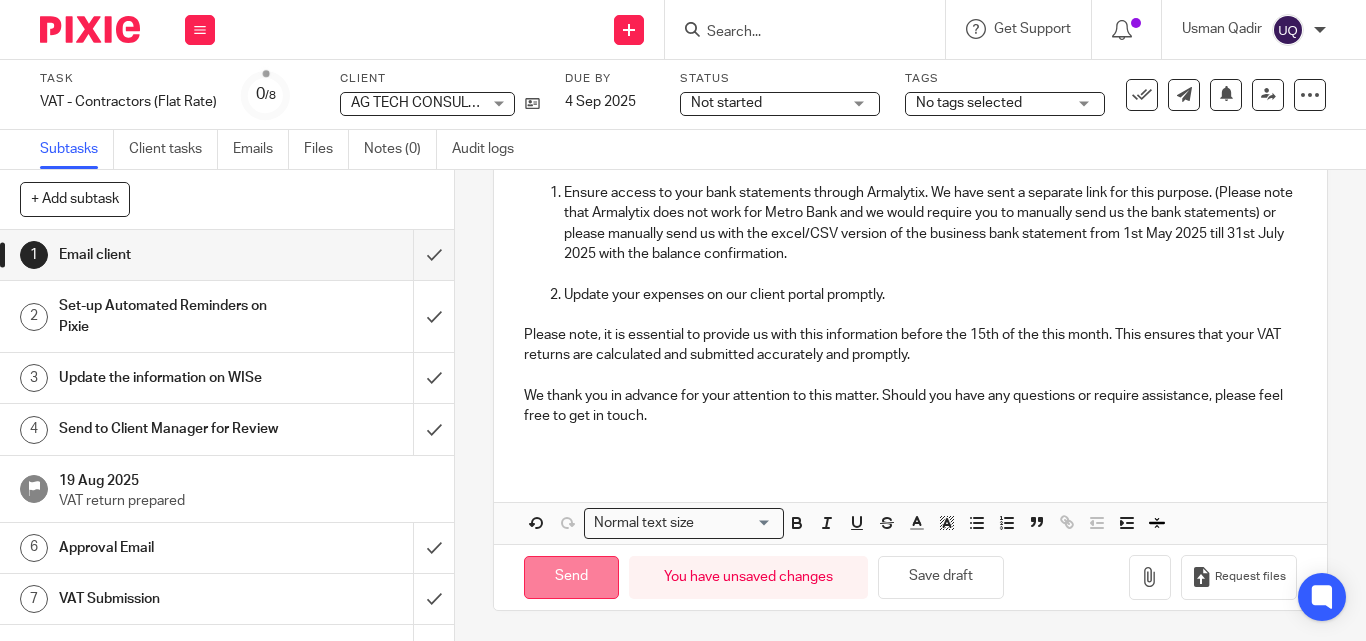 click on "Send" at bounding box center [571, 577] 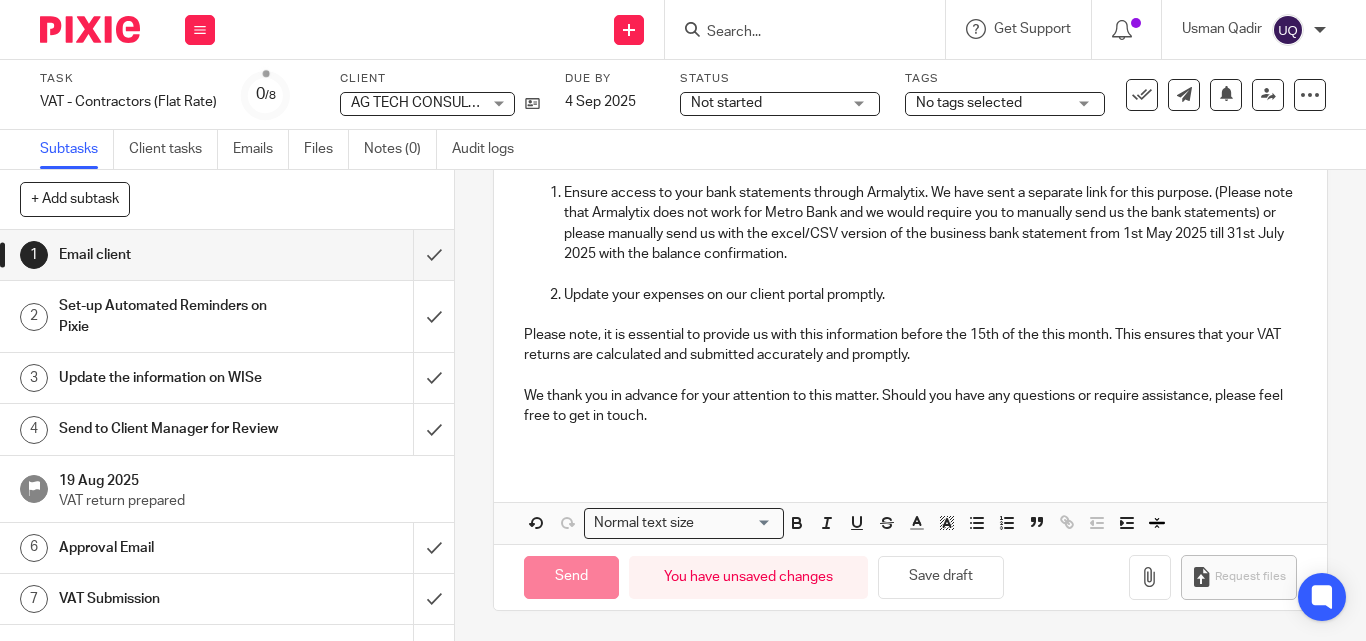 type on "Sent" 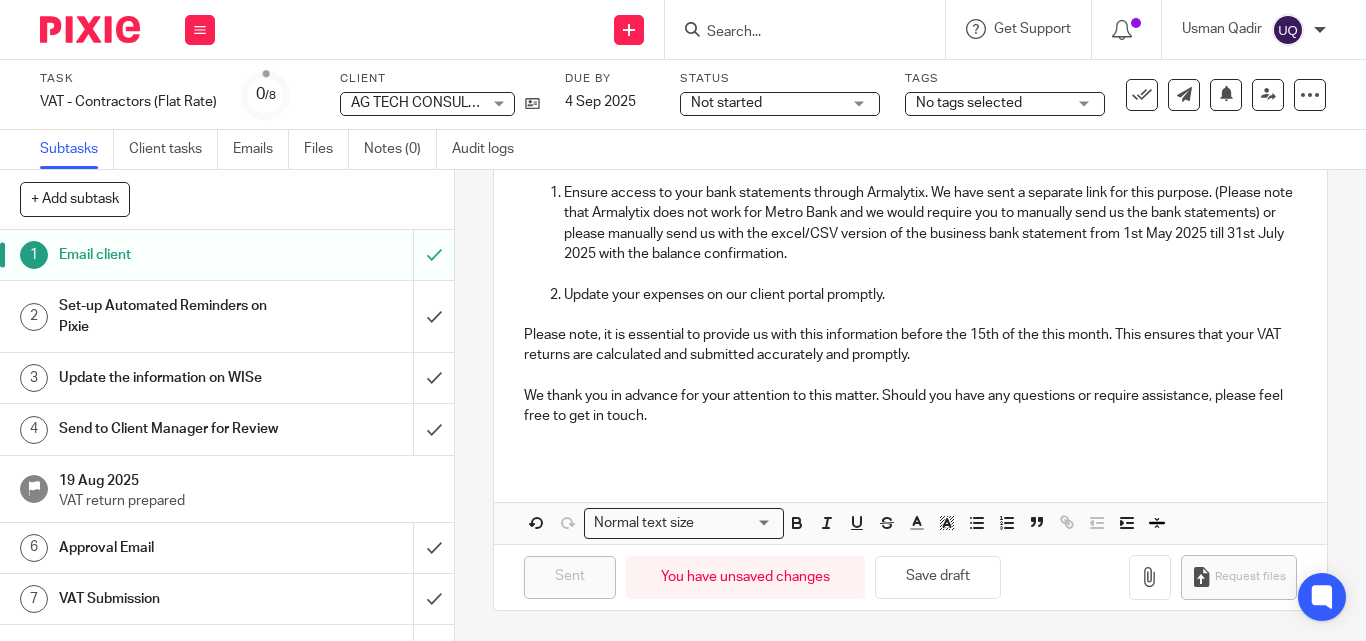 click at bounding box center (795, 33) 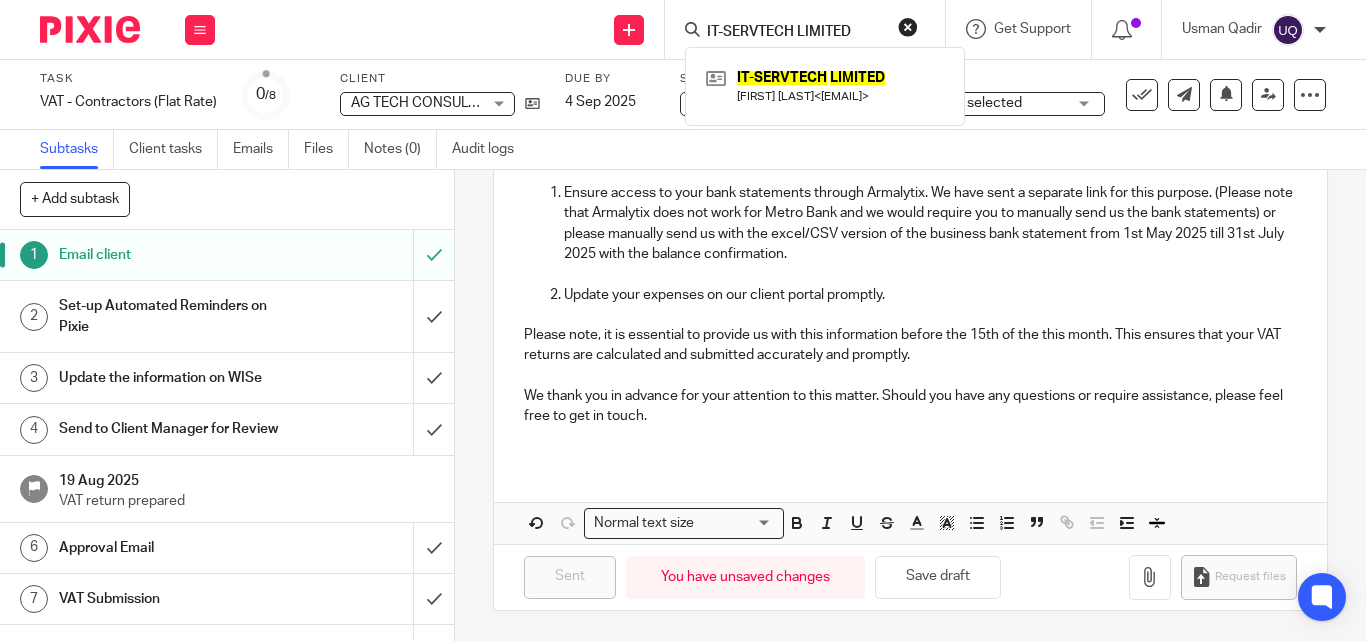 type on "IT-SERVTECH LIMITED" 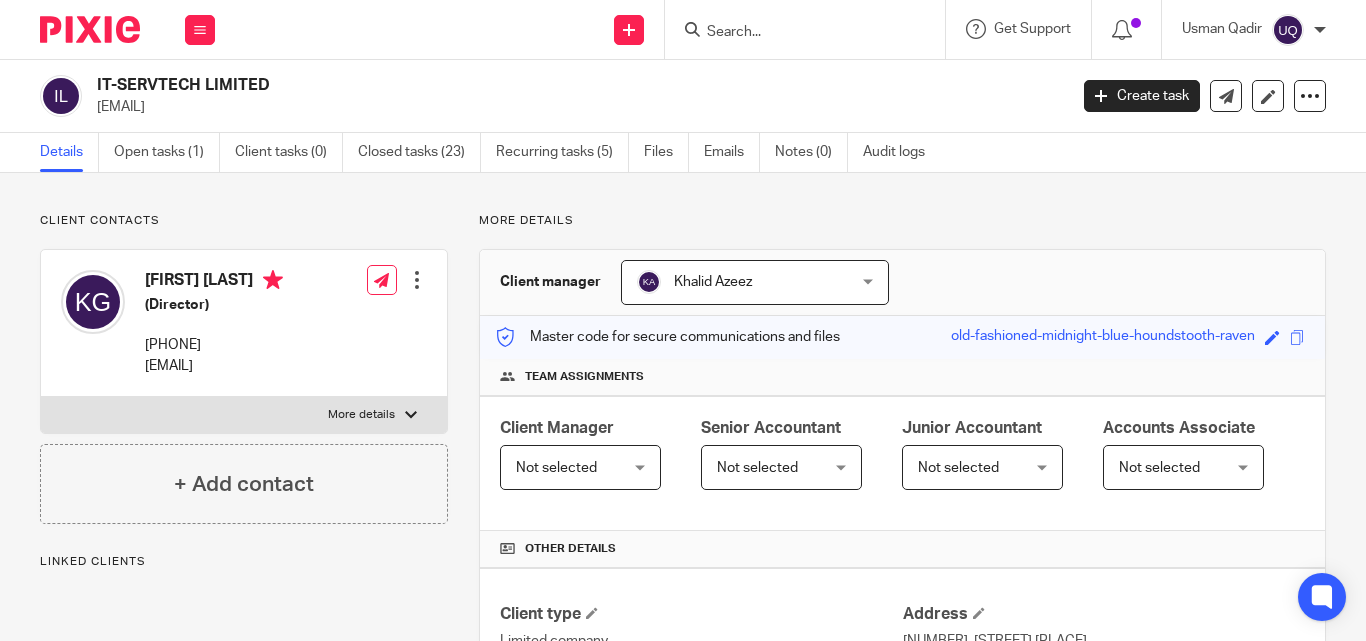 scroll, scrollTop: 0, scrollLeft: 0, axis: both 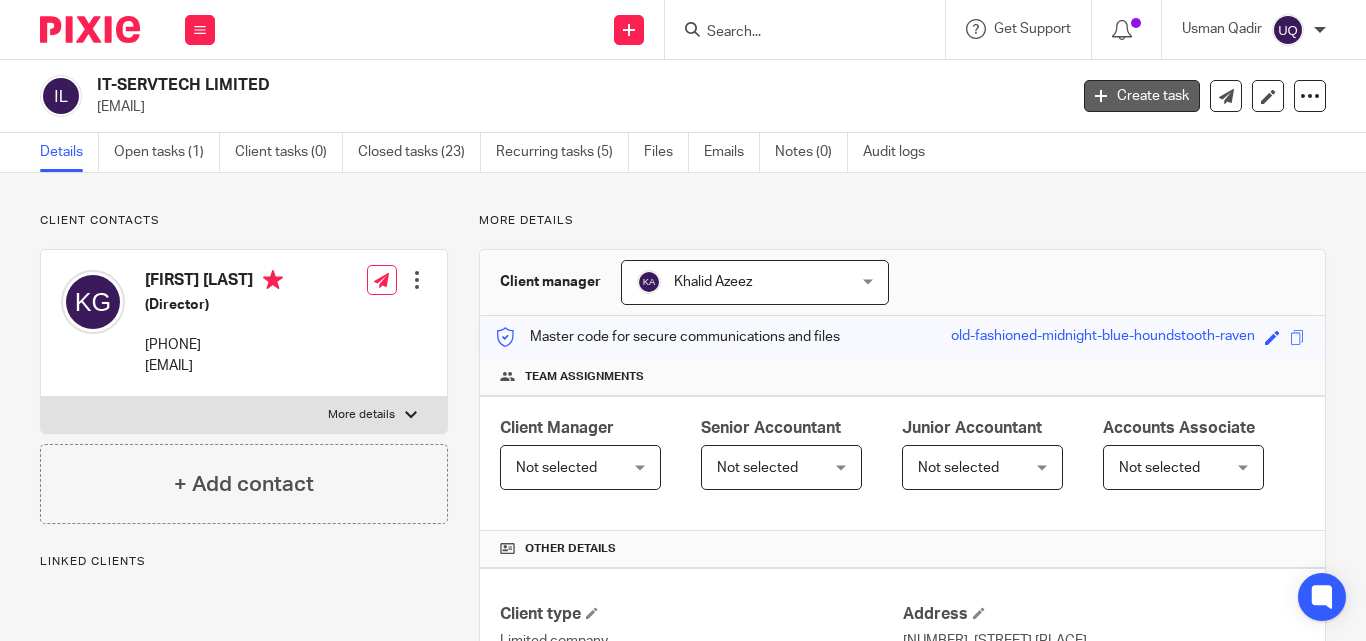 click on "Create task" at bounding box center [1142, 96] 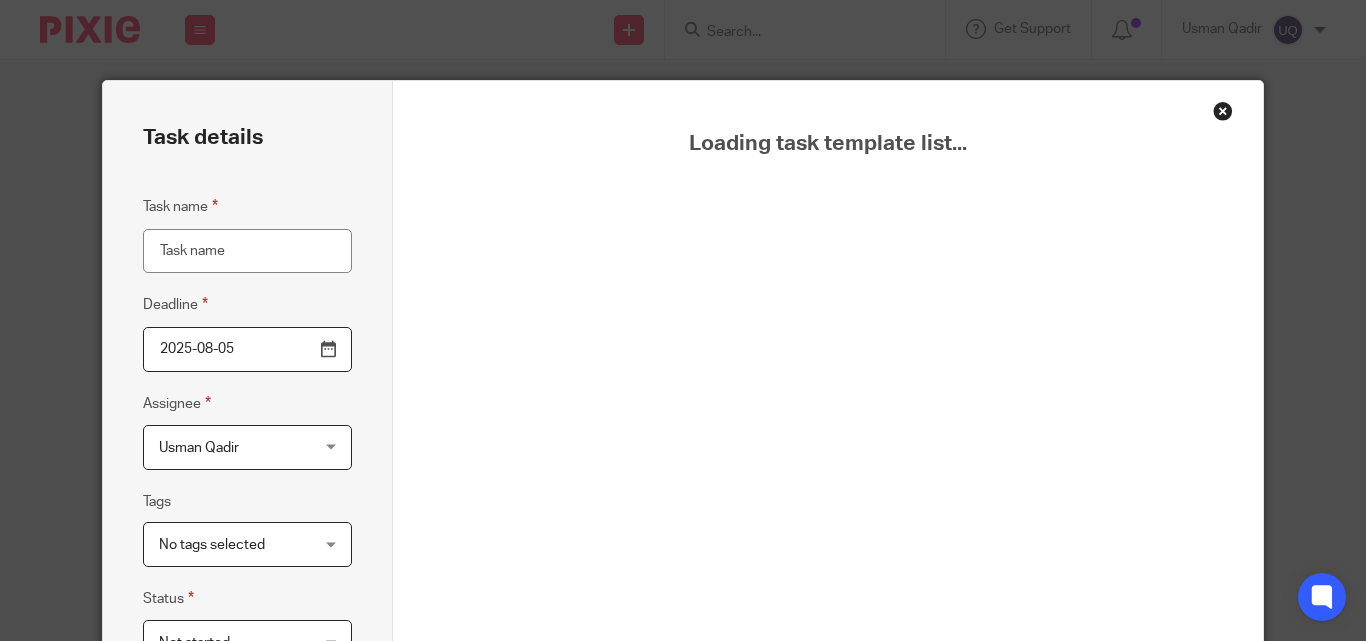scroll, scrollTop: 0, scrollLeft: 0, axis: both 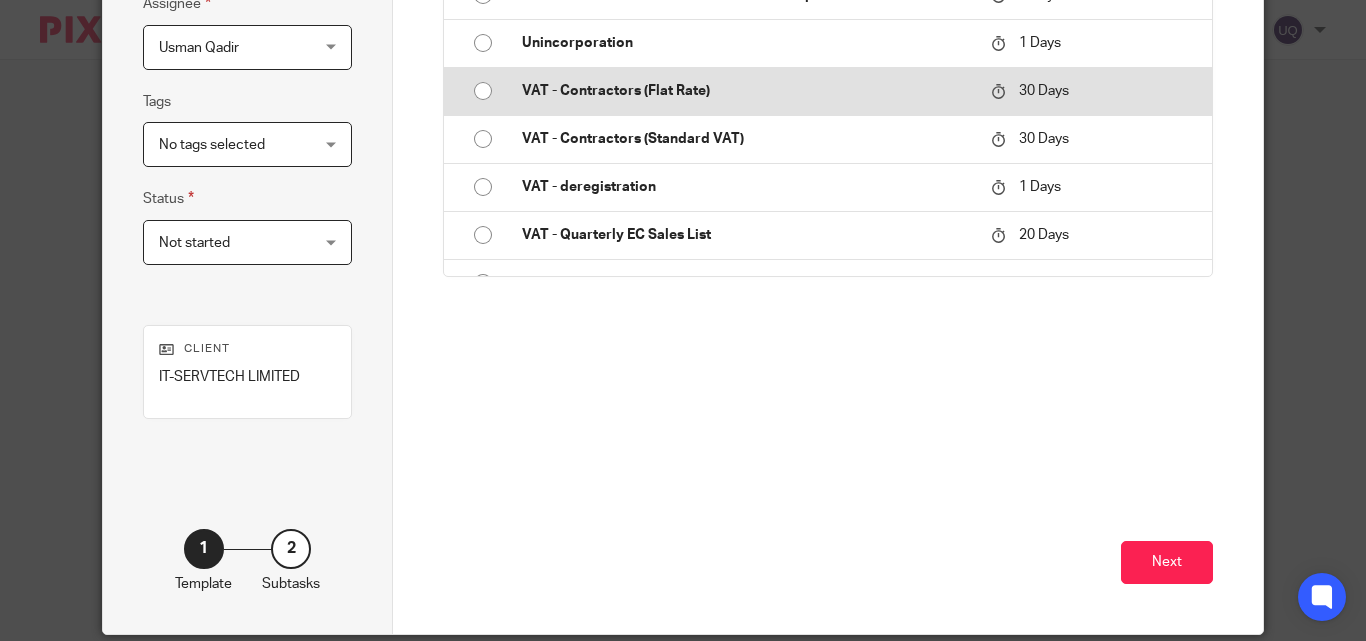 click on "VAT - Contractors (Flat Rate)" at bounding box center (746, 91) 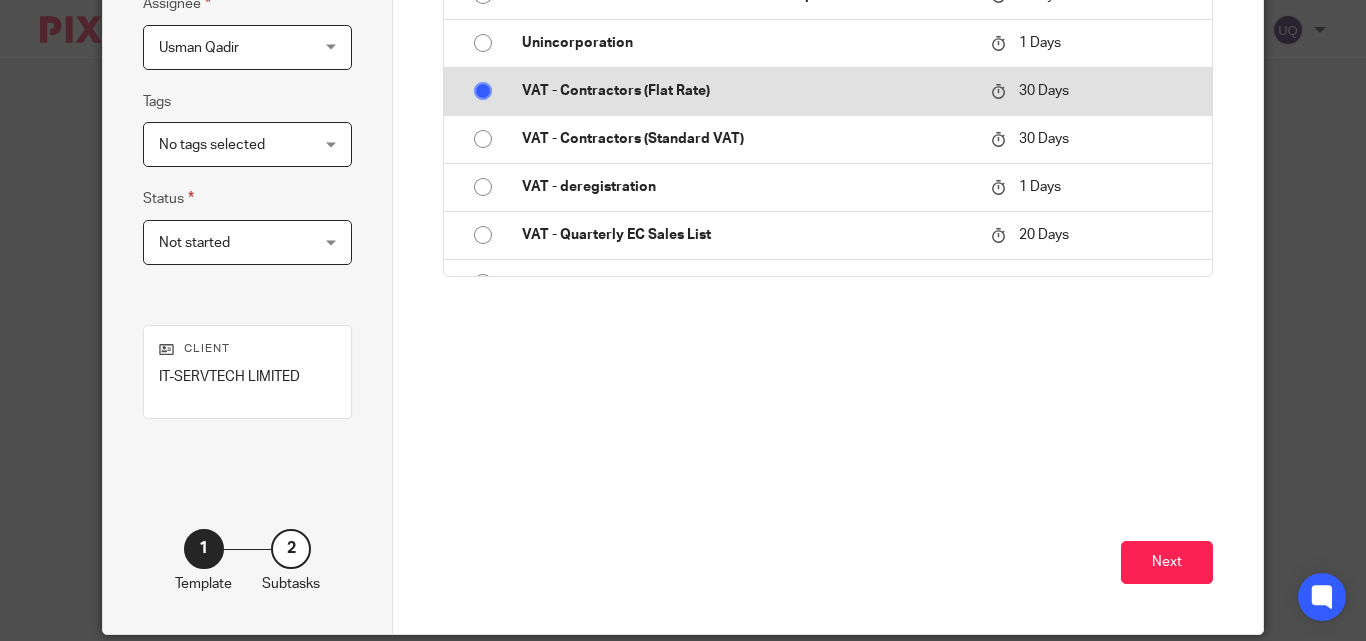 type on "VAT - Contractors (Flat Rate)" 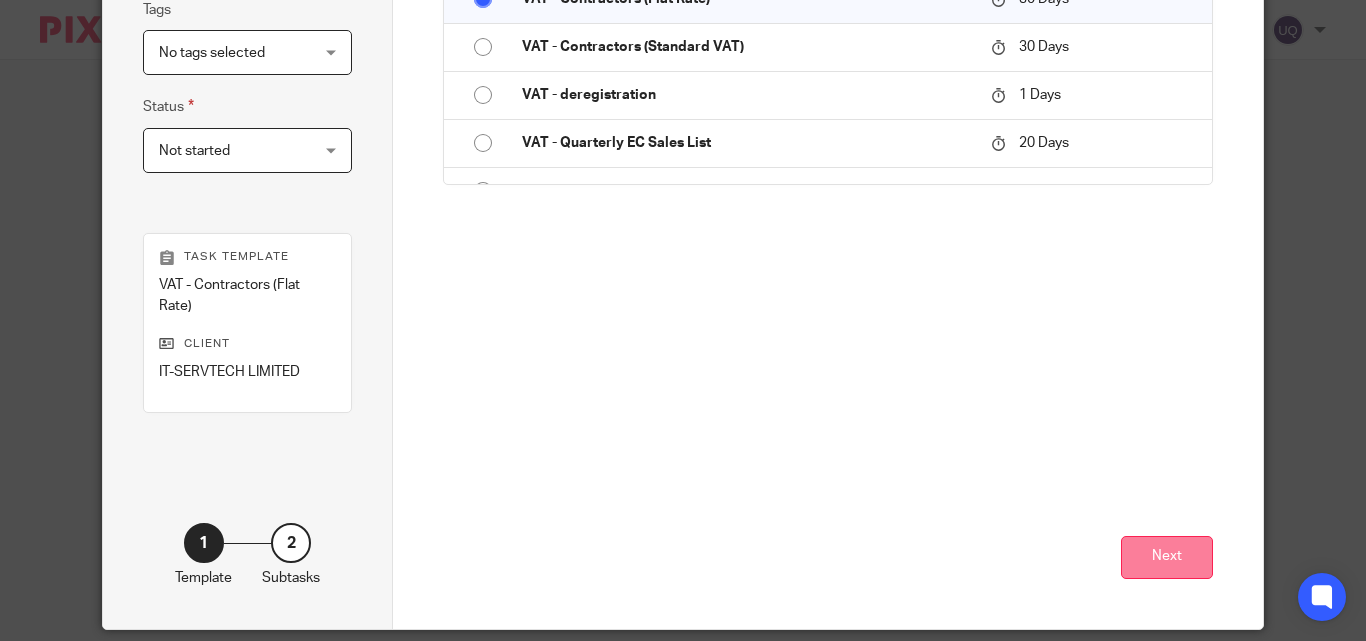 scroll, scrollTop: 561, scrollLeft: 0, axis: vertical 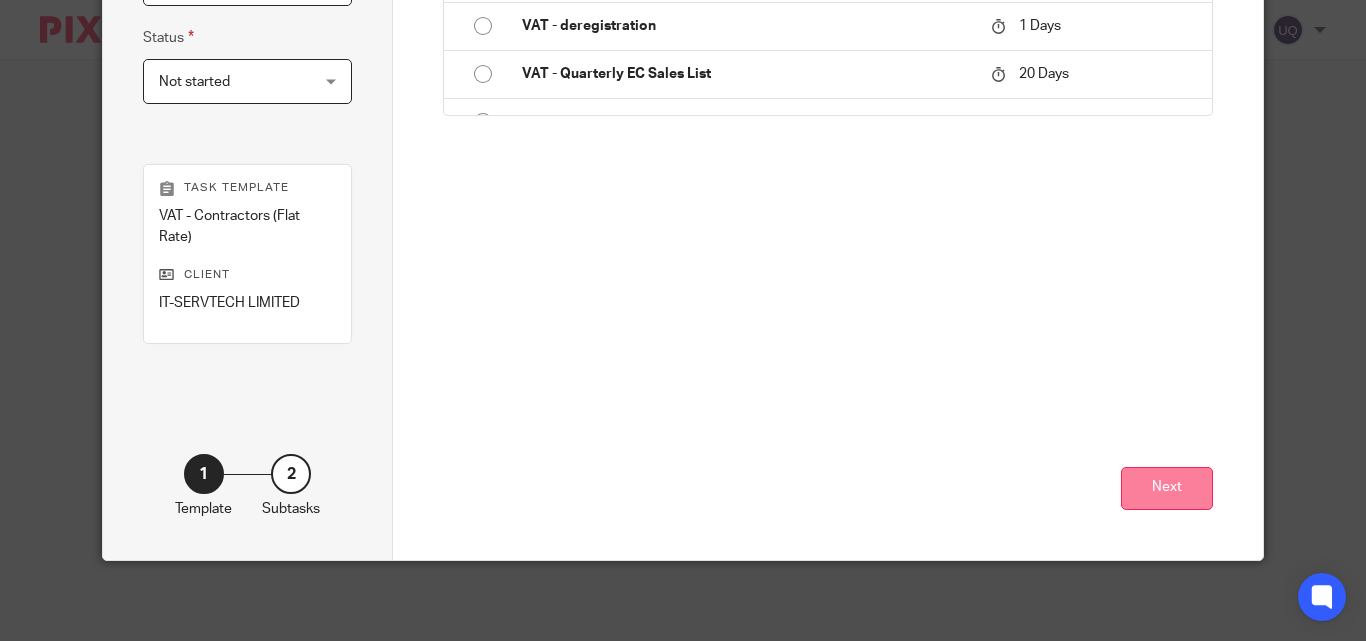 click on "Next" at bounding box center (1167, 488) 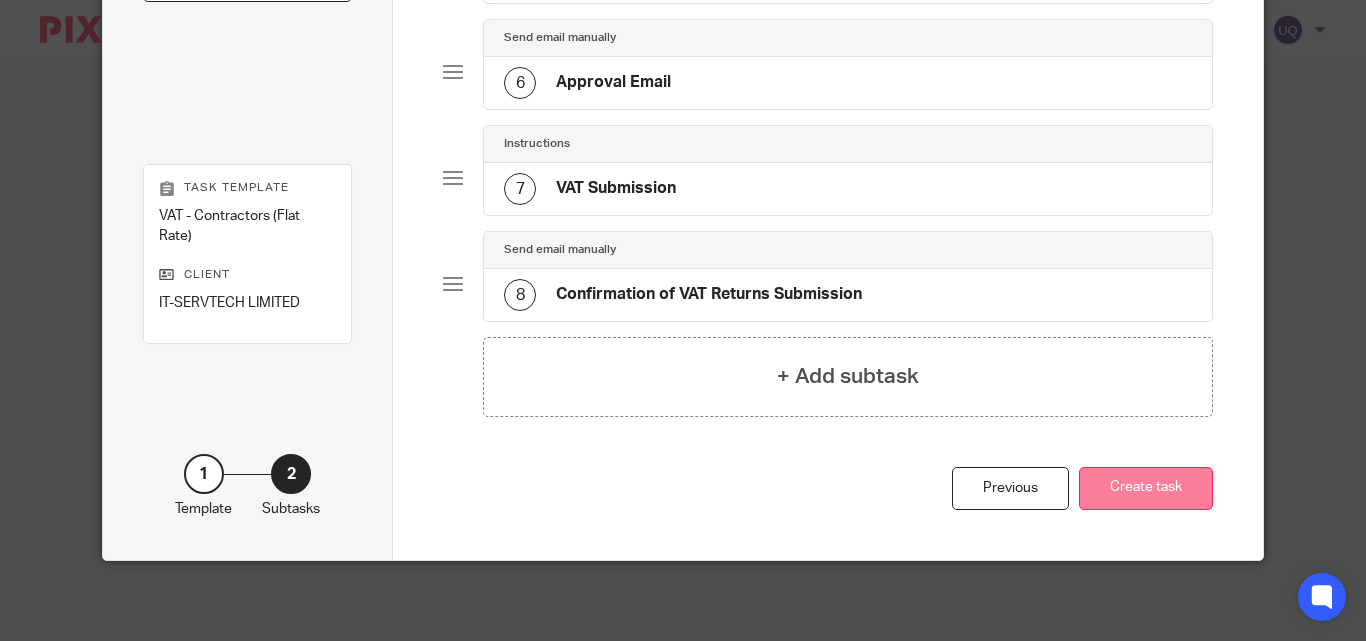 scroll, scrollTop: 679, scrollLeft: 0, axis: vertical 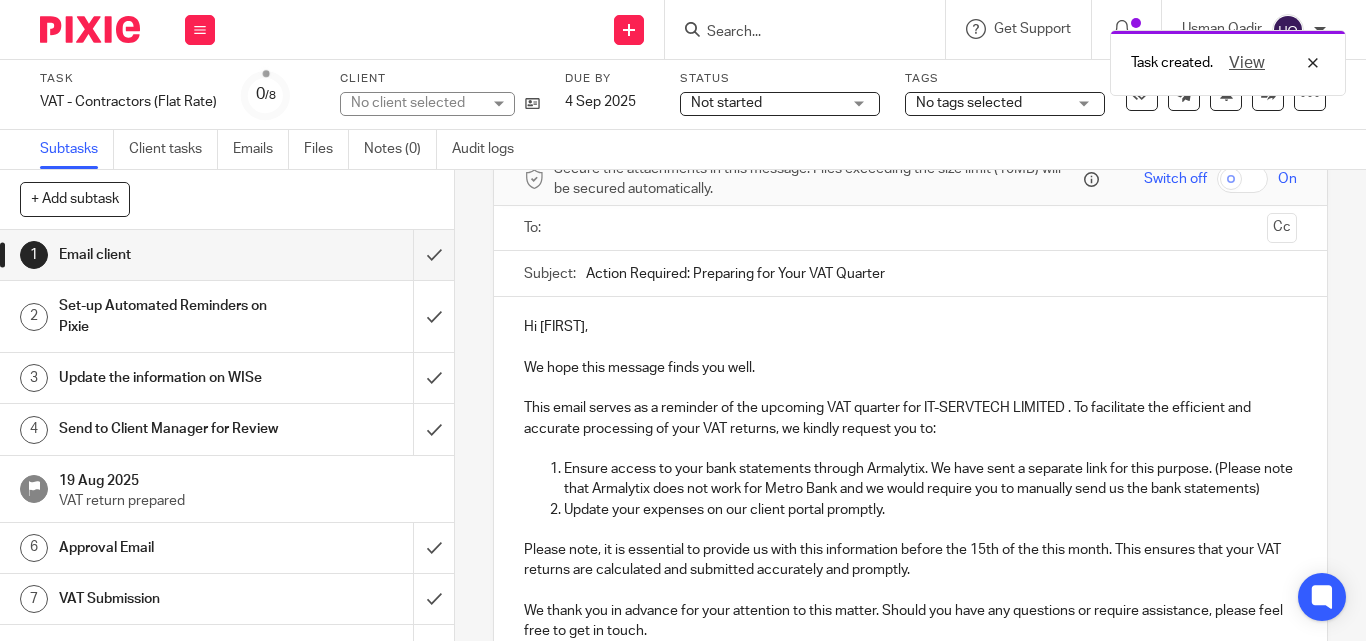 click at bounding box center (911, 228) 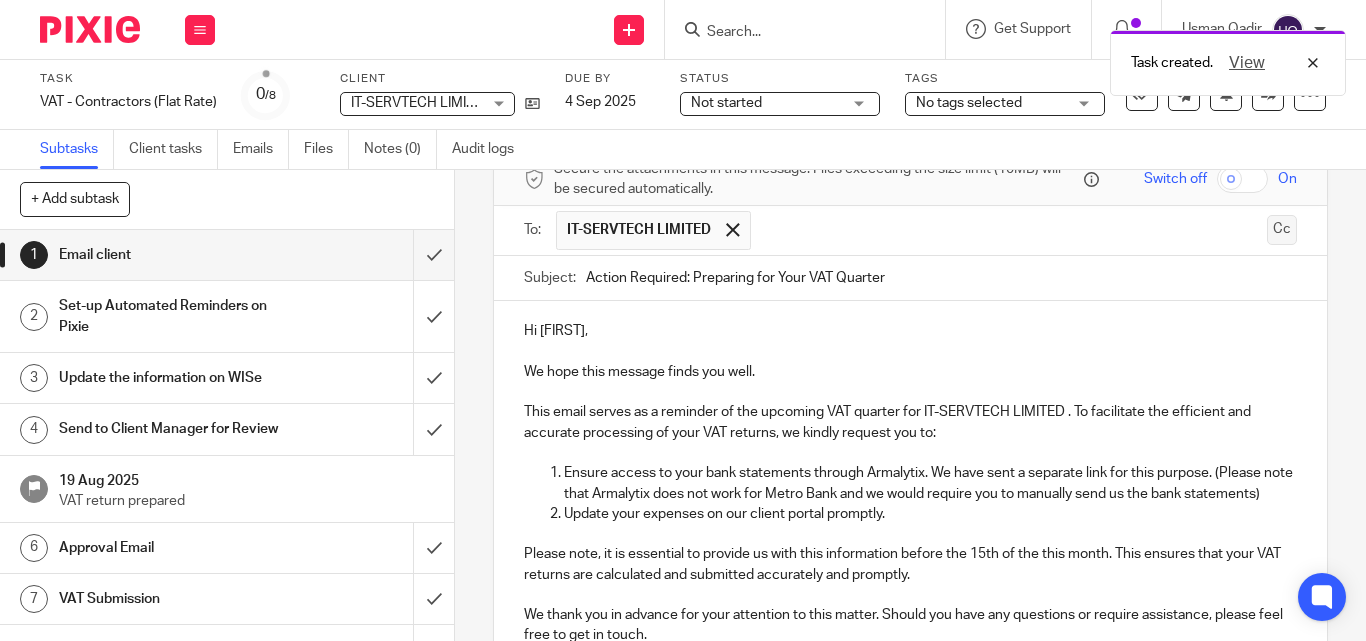 click on "Cc" at bounding box center [1282, 230] 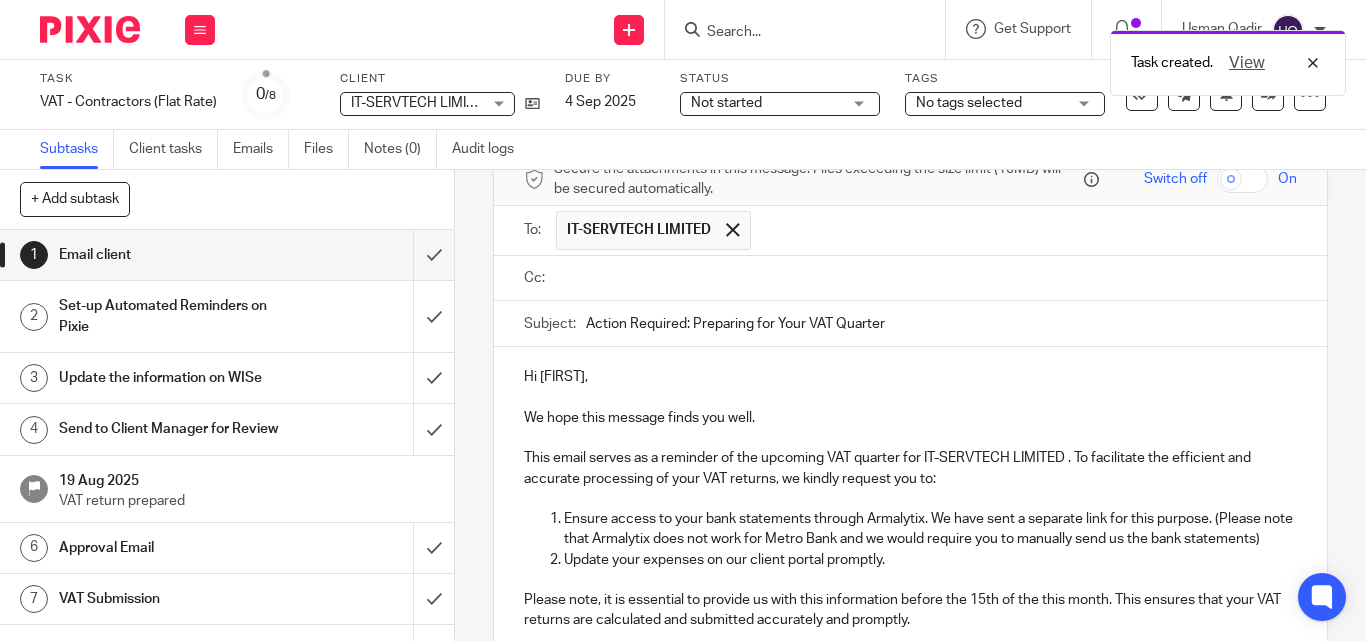 click at bounding box center [924, 278] 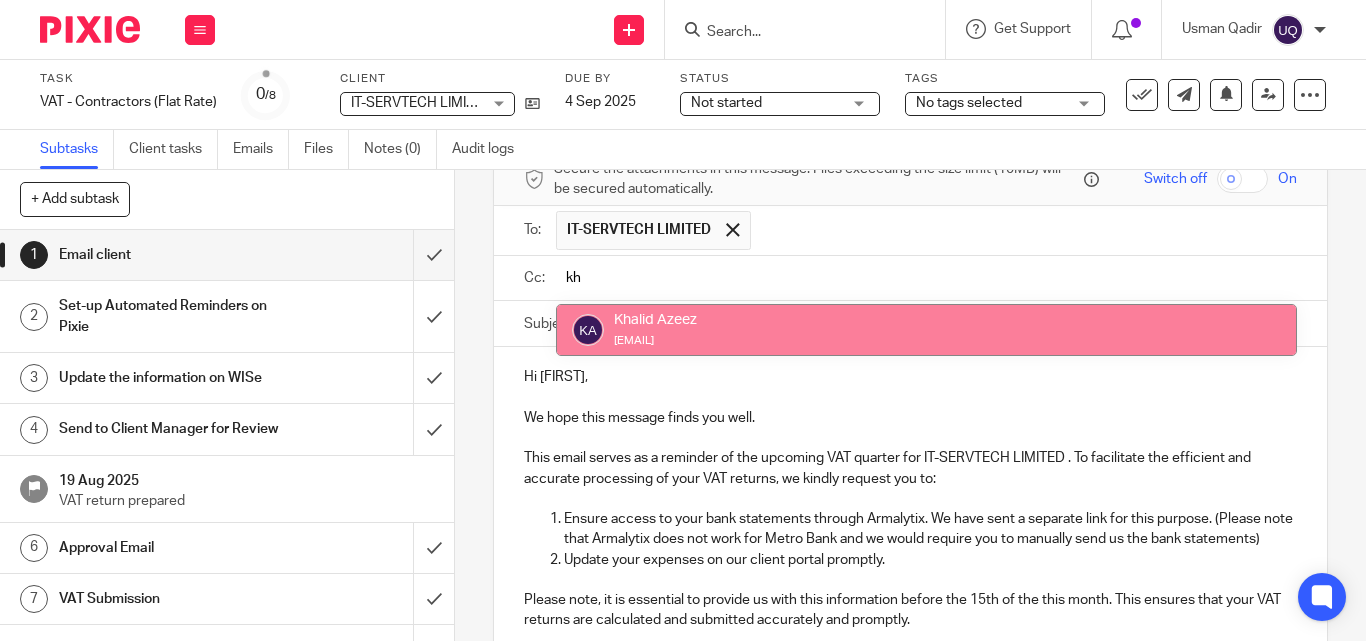 type on "kh" 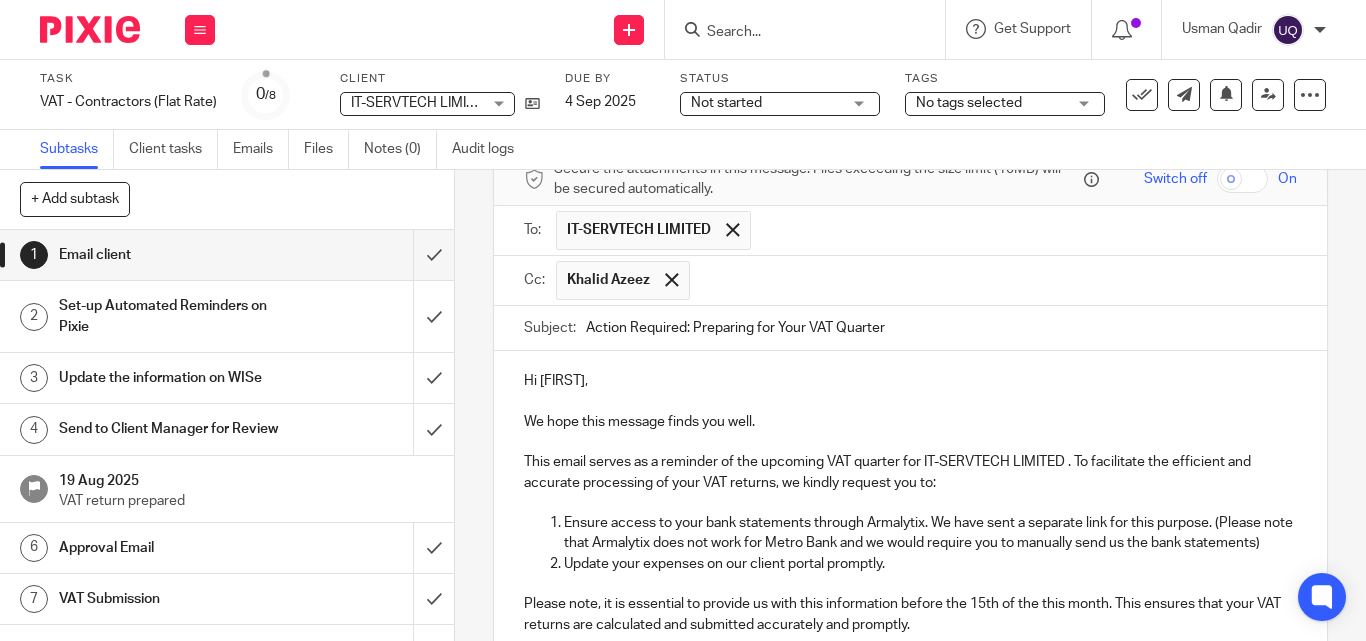 click at bounding box center [994, 280] 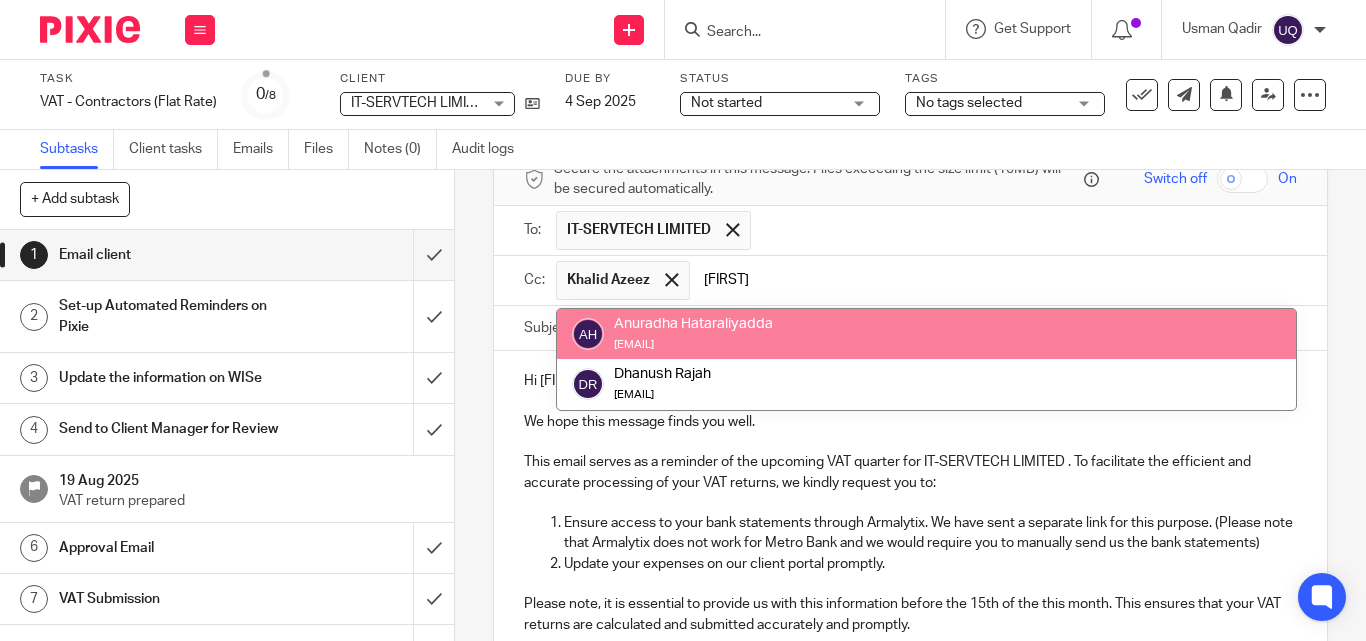 type on "anu" 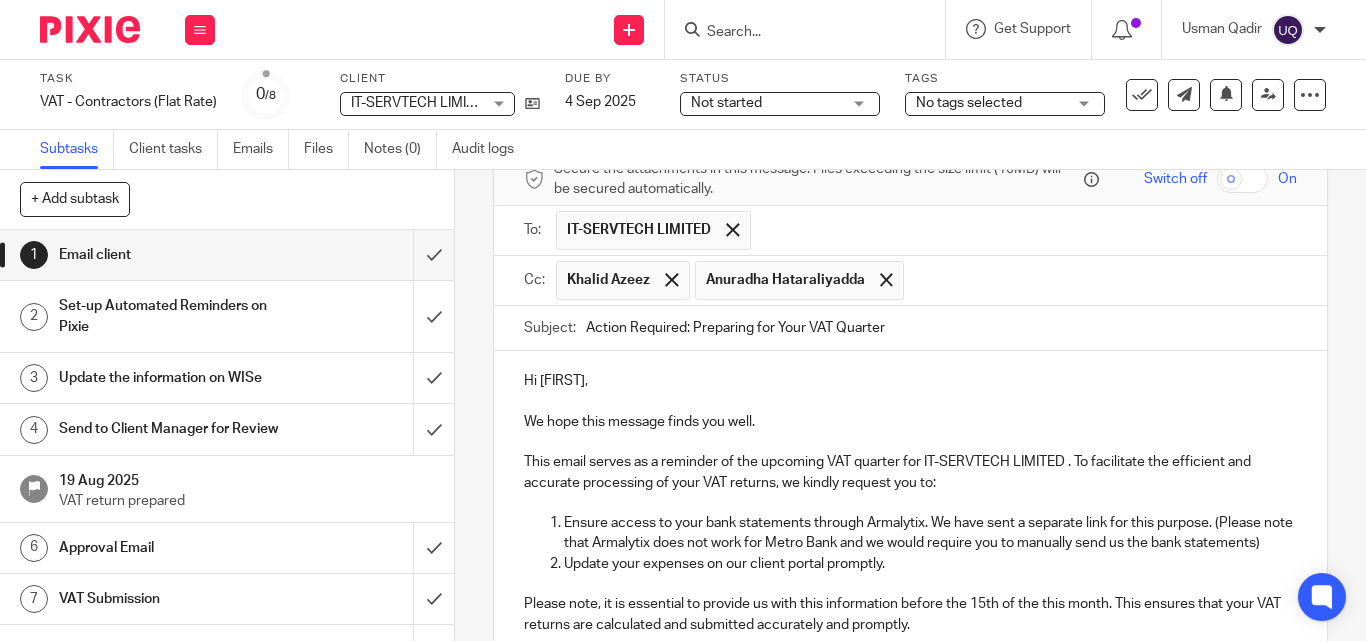 drag, startPoint x: 943, startPoint y: 330, endPoint x: 383, endPoint y: 306, distance: 560.51404 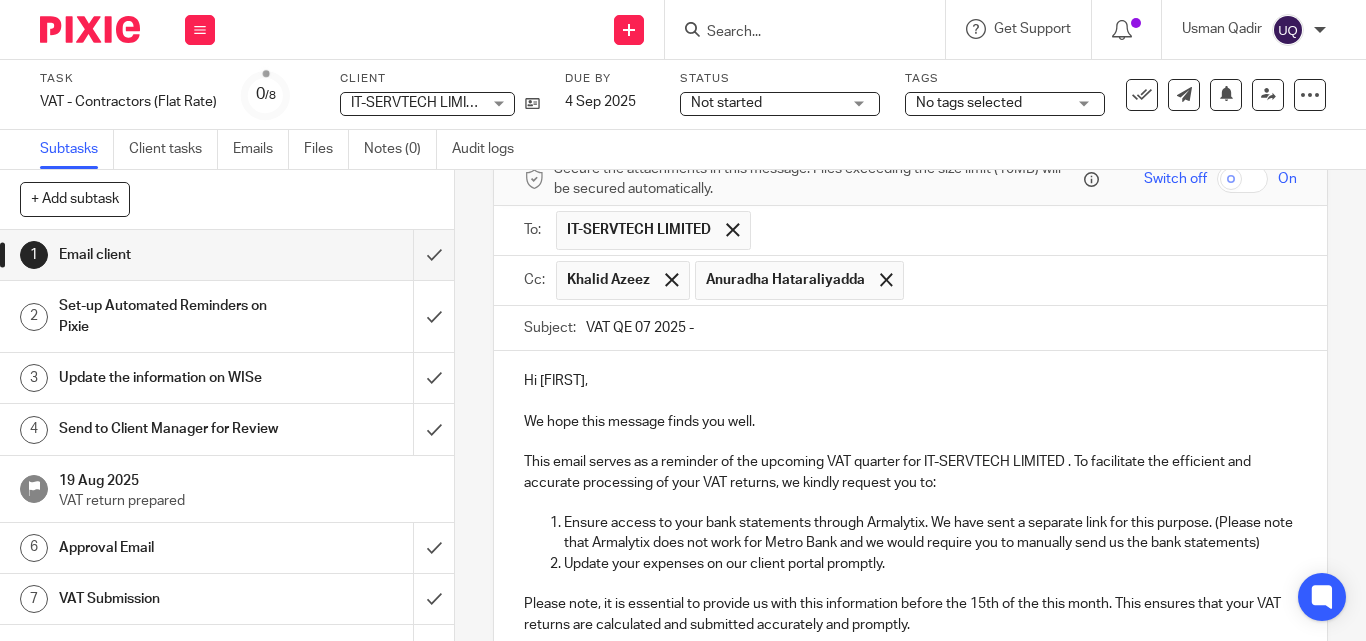 paste on "IT-SERVTECH LIMITED" 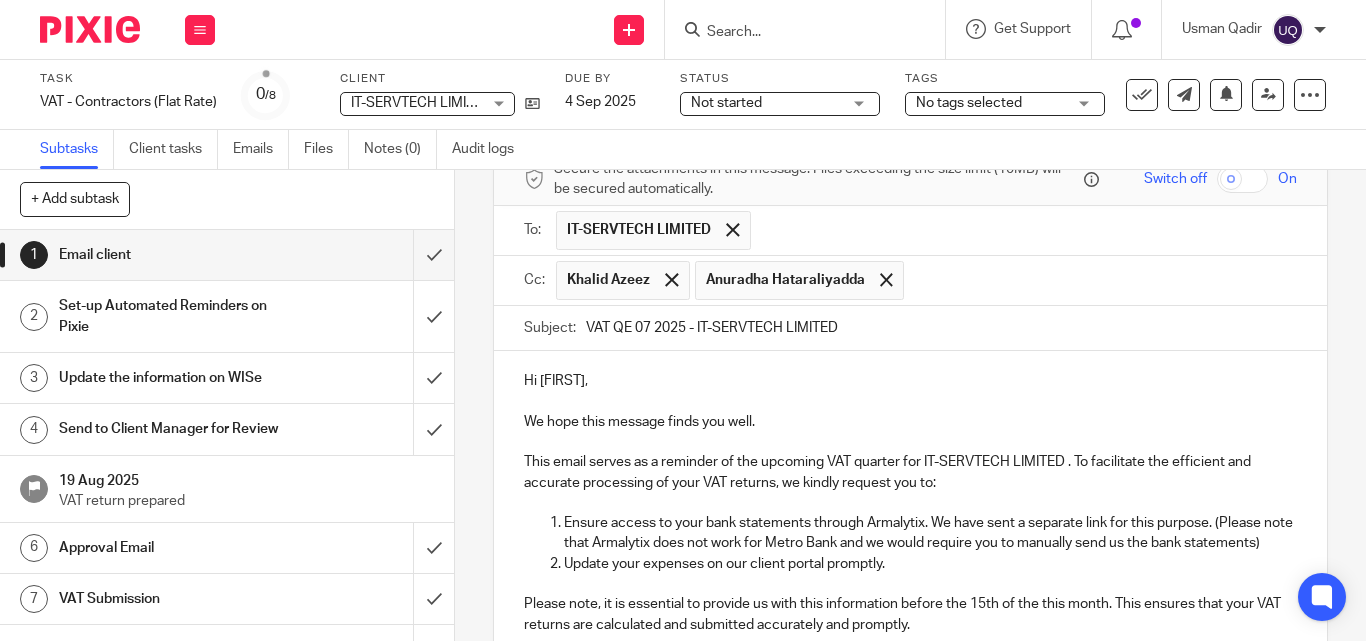 scroll, scrollTop: 200, scrollLeft: 0, axis: vertical 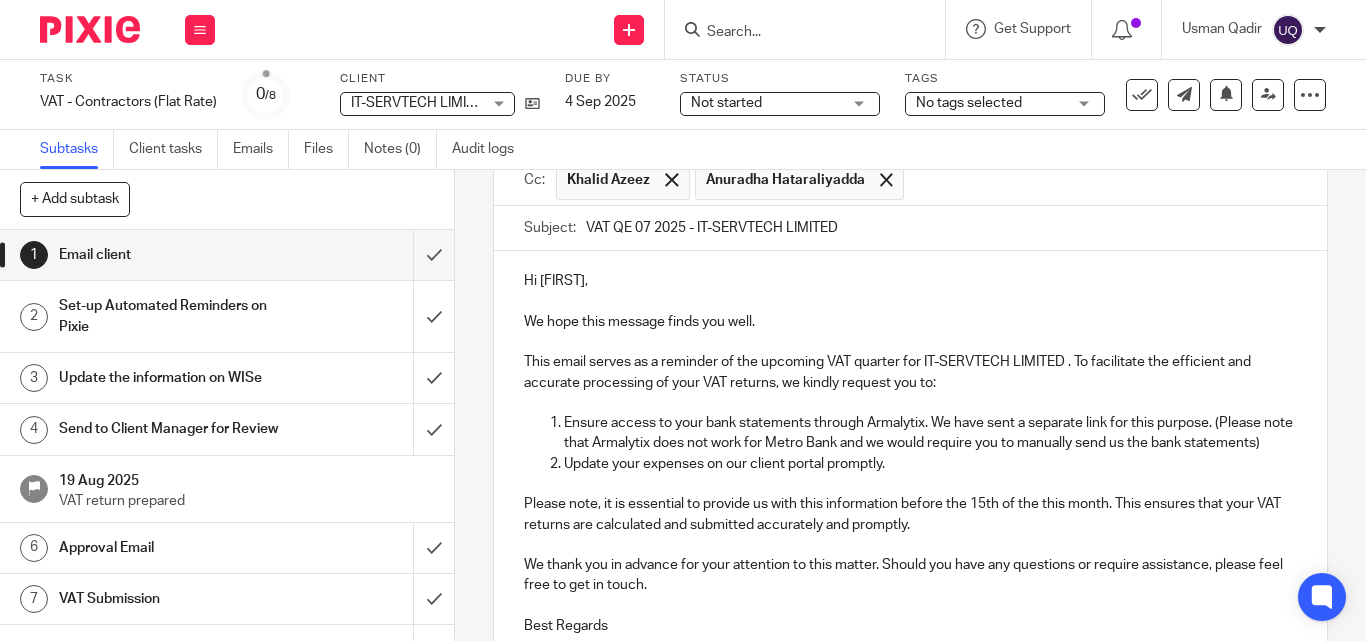type on "VAT QE 07 2025 - IT-SERVTECH LIMITED" 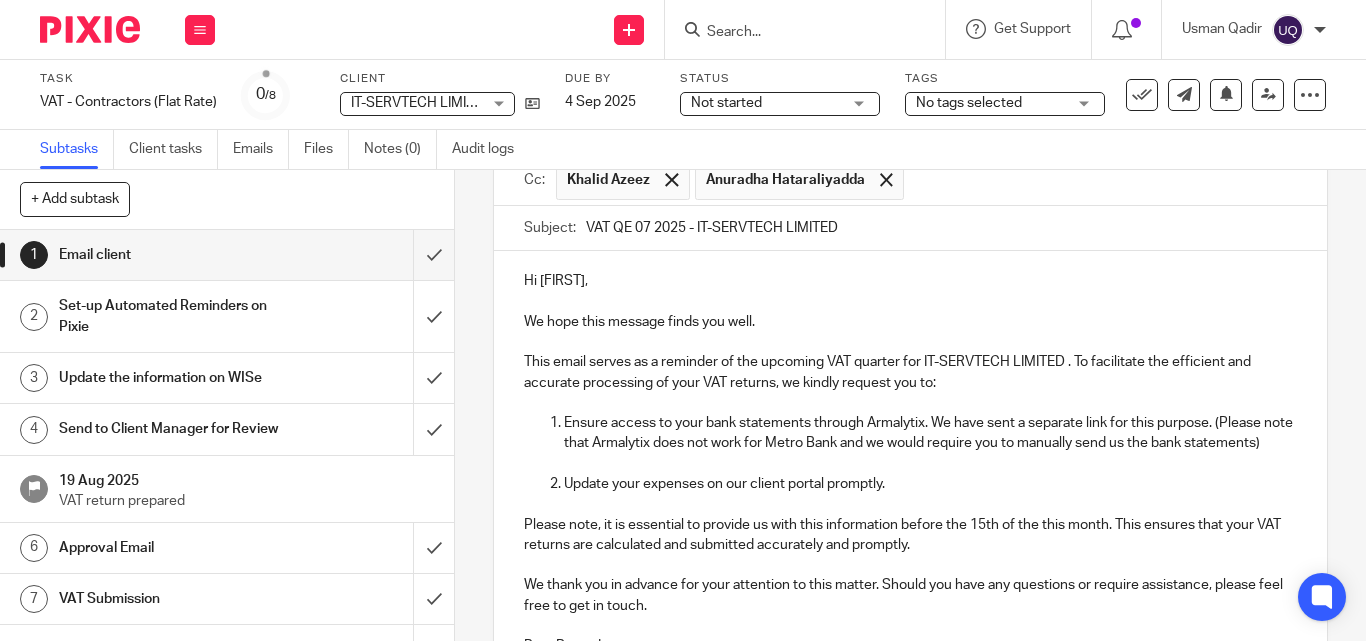 click on "Ensure access to your bank statements through Armalytix. We have sent a separate link for this purpose. (Please note that Armalytix does not work for Metro Bank and we would require you to manually send us the bank statements)" at bounding box center [930, 433] 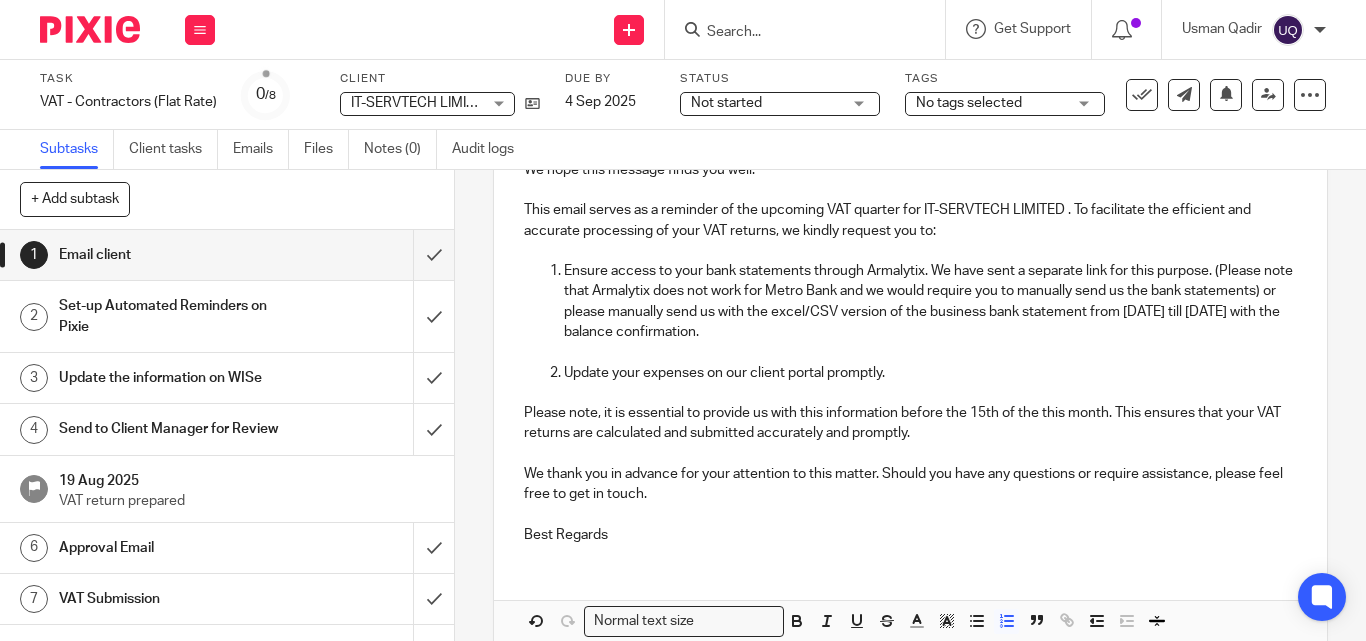 scroll, scrollTop: 400, scrollLeft: 0, axis: vertical 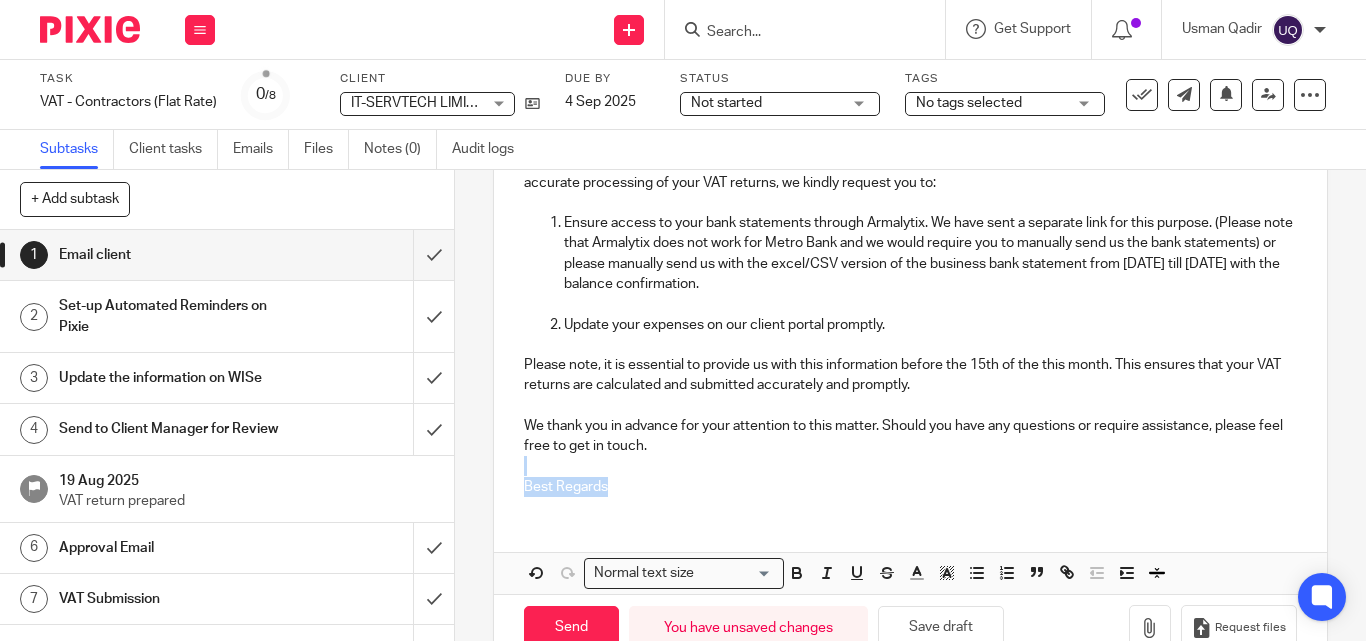 drag, startPoint x: 634, startPoint y: 495, endPoint x: 529, endPoint y: 468, distance: 108.41586 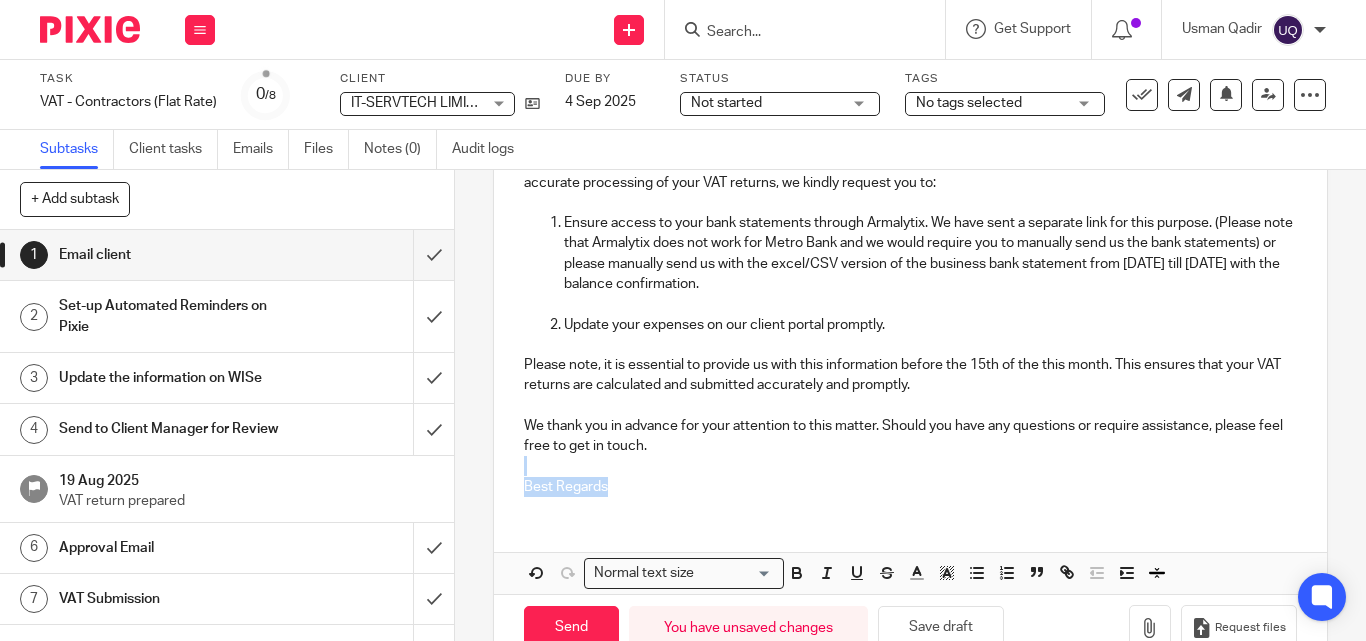 click on "Hi Kedar, We hope this message finds you well. This email serves as a reminder of the upcoming VAT quarter for IT-SERVTECH LIMITED . To facilitate the efficient and accurate processing of your VAT returns, we kindly request you to: Ensure access to your bank statements through Armalytix. We have sent a separate link for this purpose. (Please note that Armalytix does not work for Metro Bank and we would require you to manually send us the bank statements) or please manually send us with the excel/CSV version of the business bank statement from 1st May 2025 till 31st July 2025 with the balance confirmation. Update your expenses on our client portal promptly. Please note, it is essential to provide us with this information before the 15th of the this month. This ensures that your VAT returns are calculated and submitted accurately and promptly. We thank you in advance for your attention to this matter. Should you have any questions or require assistance, please feel free to get in touch. Best Regards" at bounding box center (910, 281) 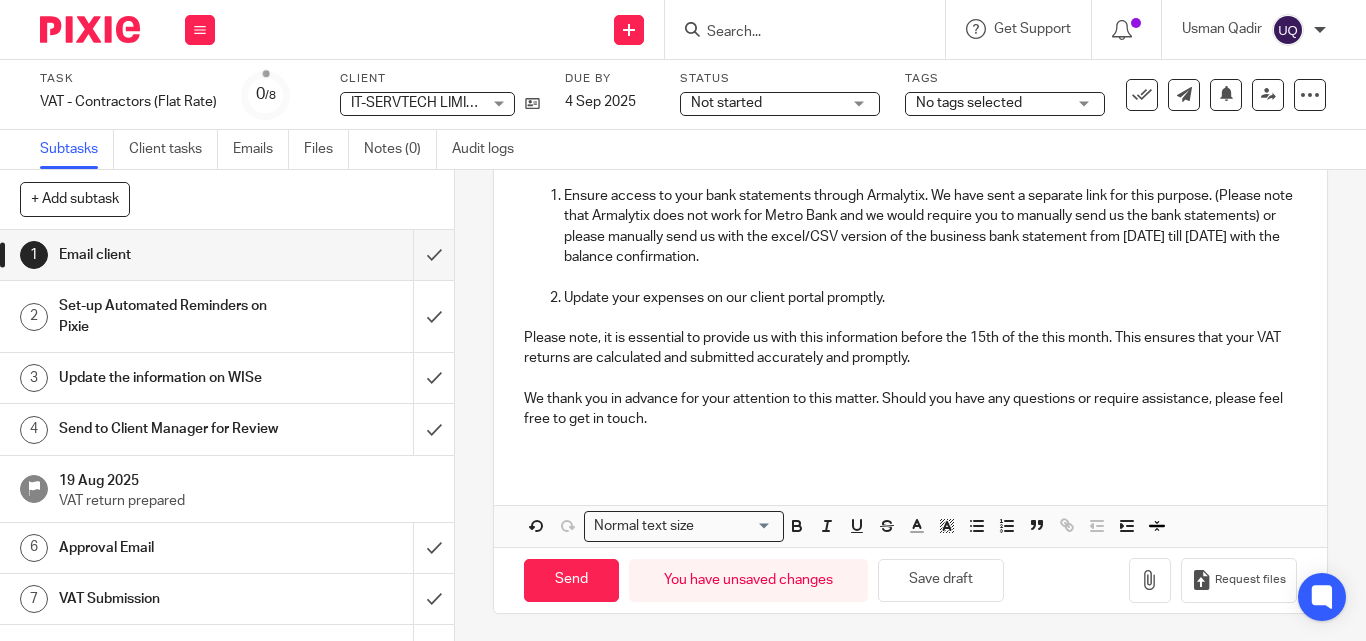 scroll, scrollTop: 430, scrollLeft: 0, axis: vertical 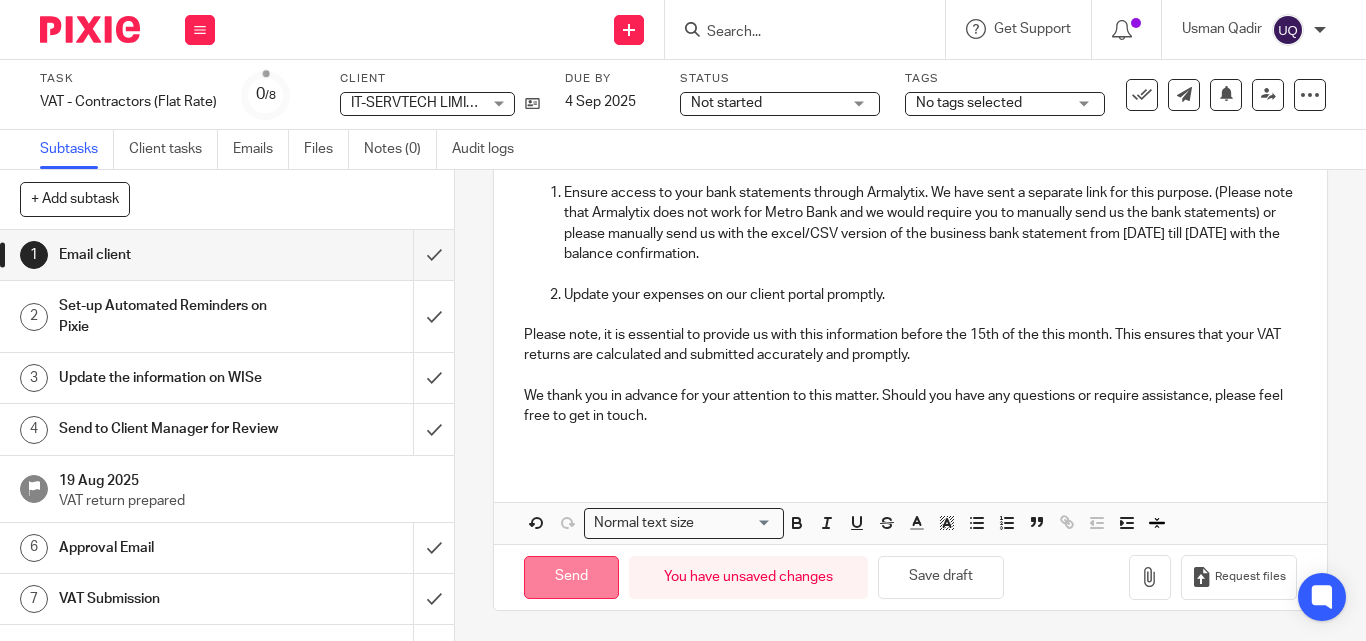 click on "Send" at bounding box center (571, 577) 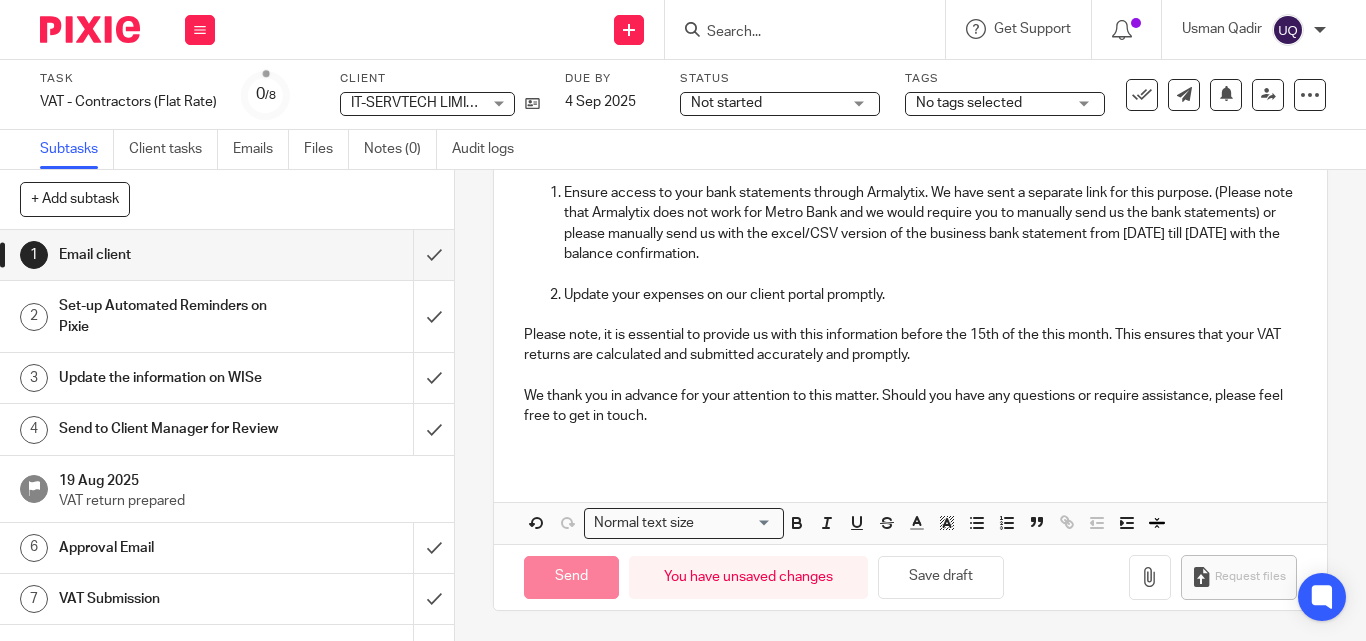 scroll, scrollTop: 330, scrollLeft: 0, axis: vertical 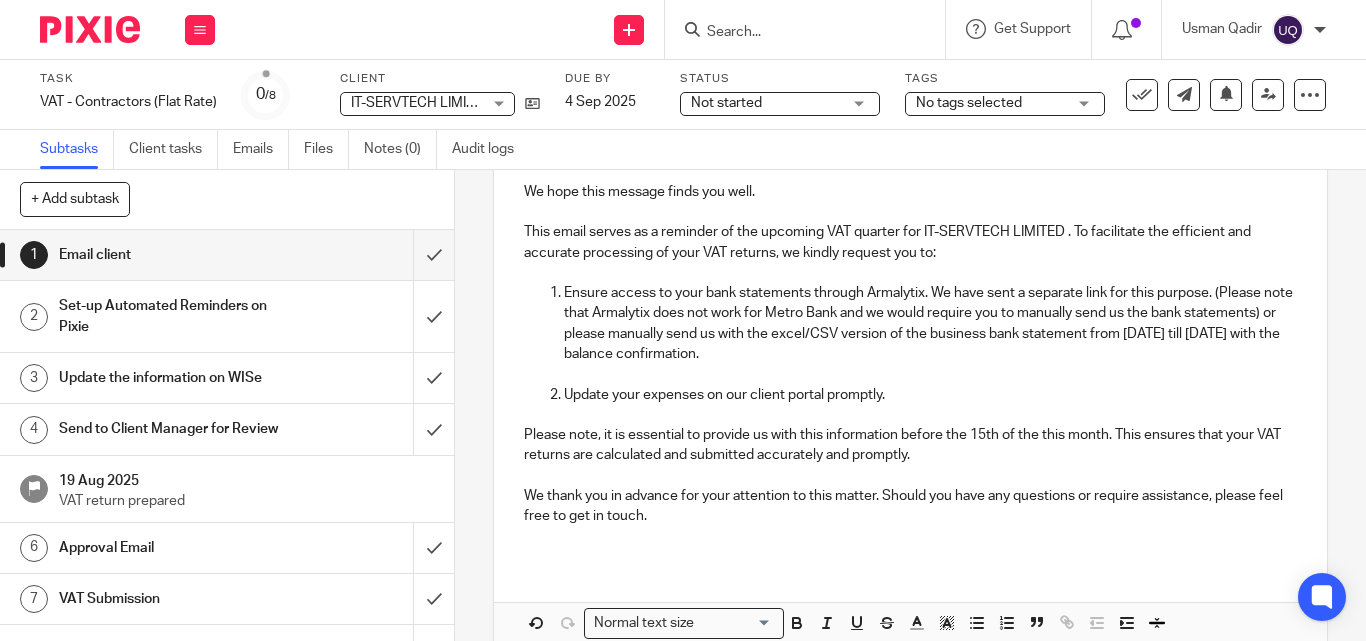 type on "Sent" 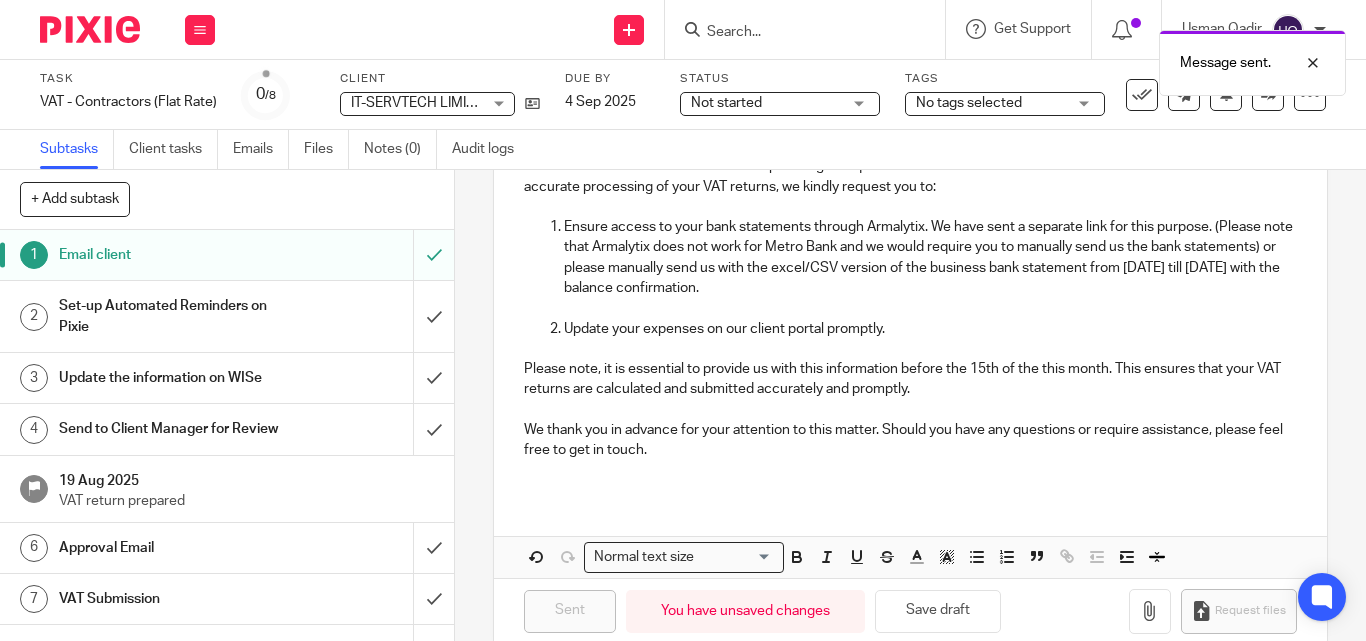 scroll, scrollTop: 430, scrollLeft: 0, axis: vertical 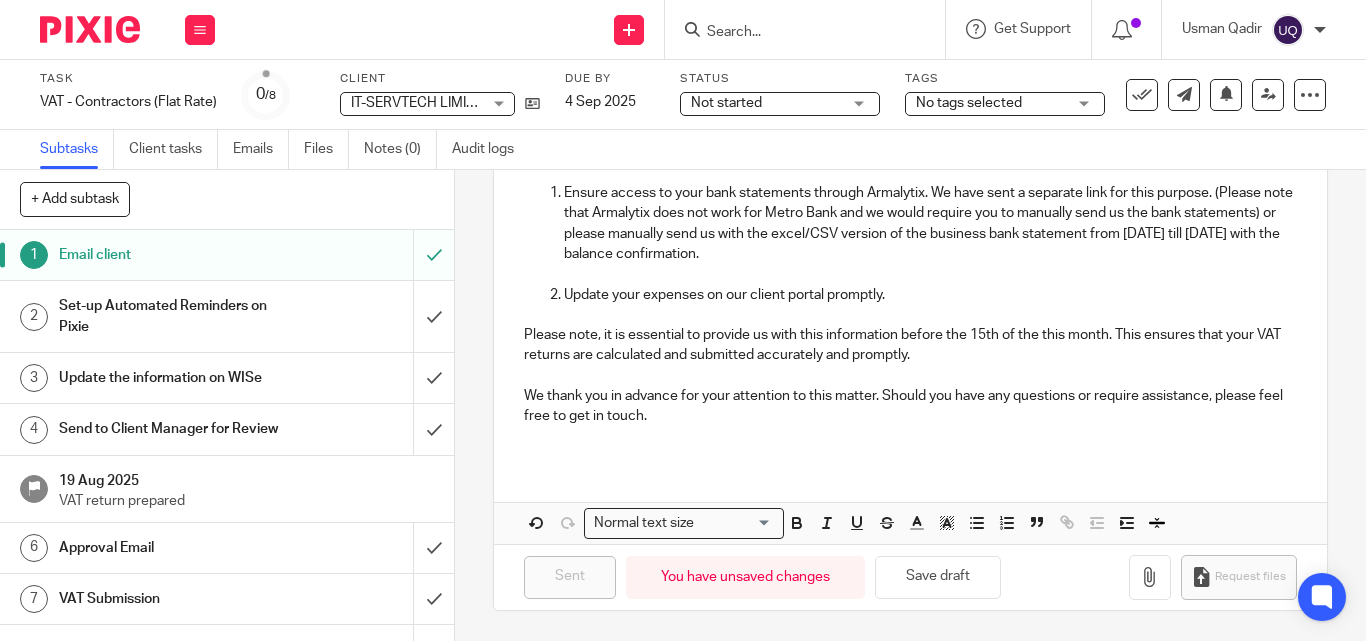 click at bounding box center (795, 33) 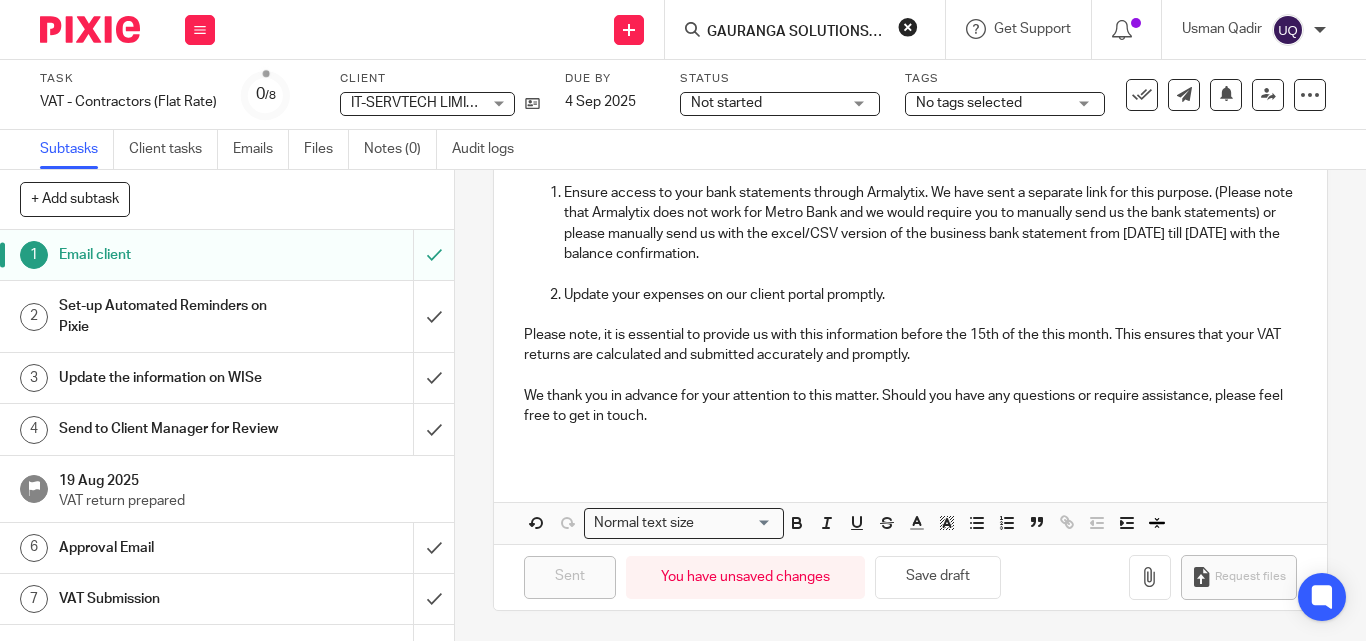 scroll, scrollTop: 0, scrollLeft: 10, axis: horizontal 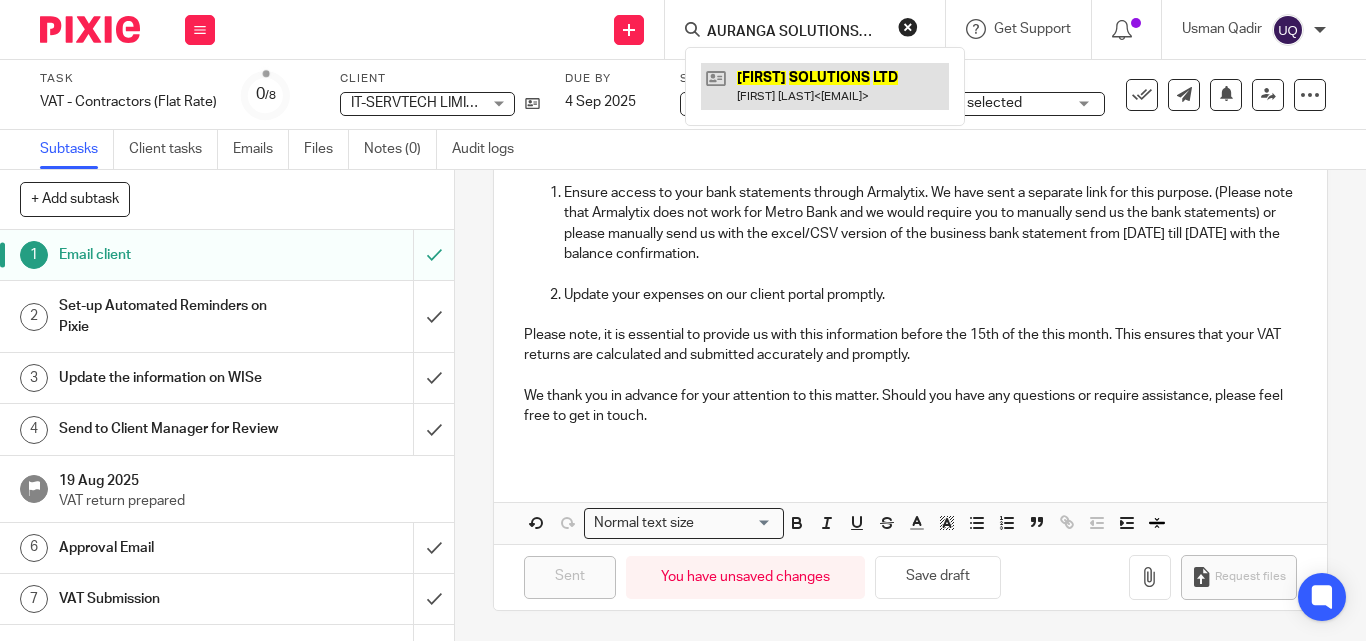 type on "GAURANGA SOLUTIONS LTD" 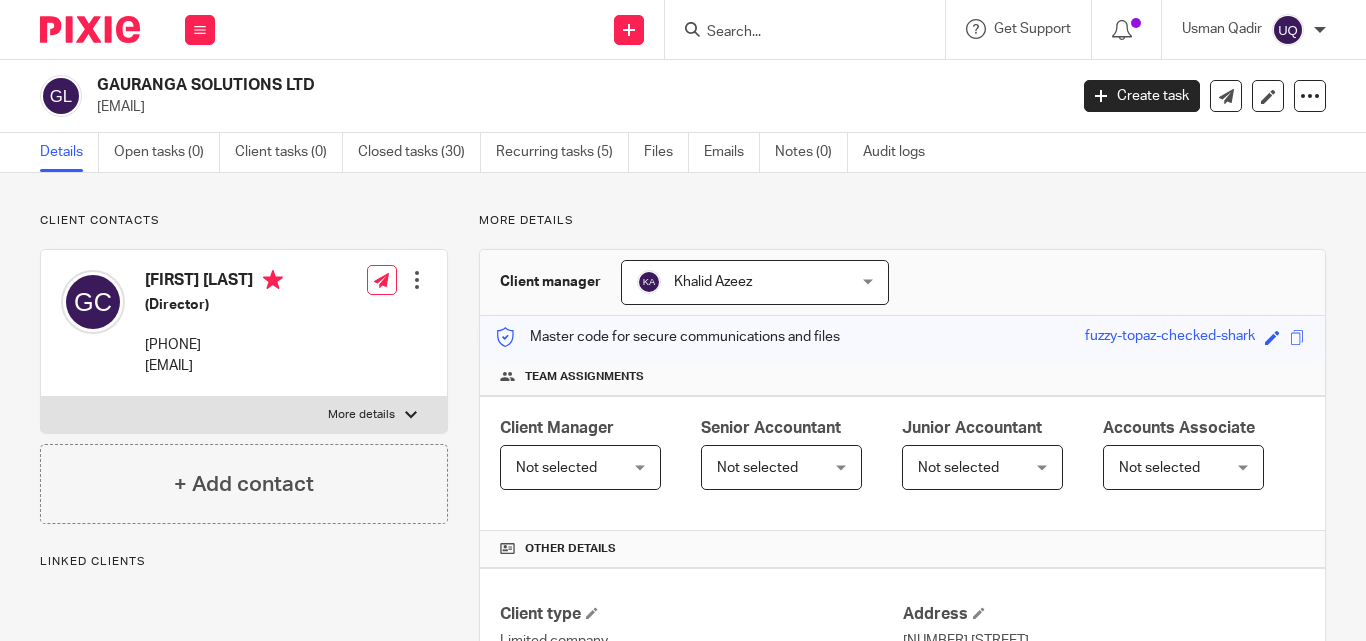 scroll, scrollTop: 0, scrollLeft: 0, axis: both 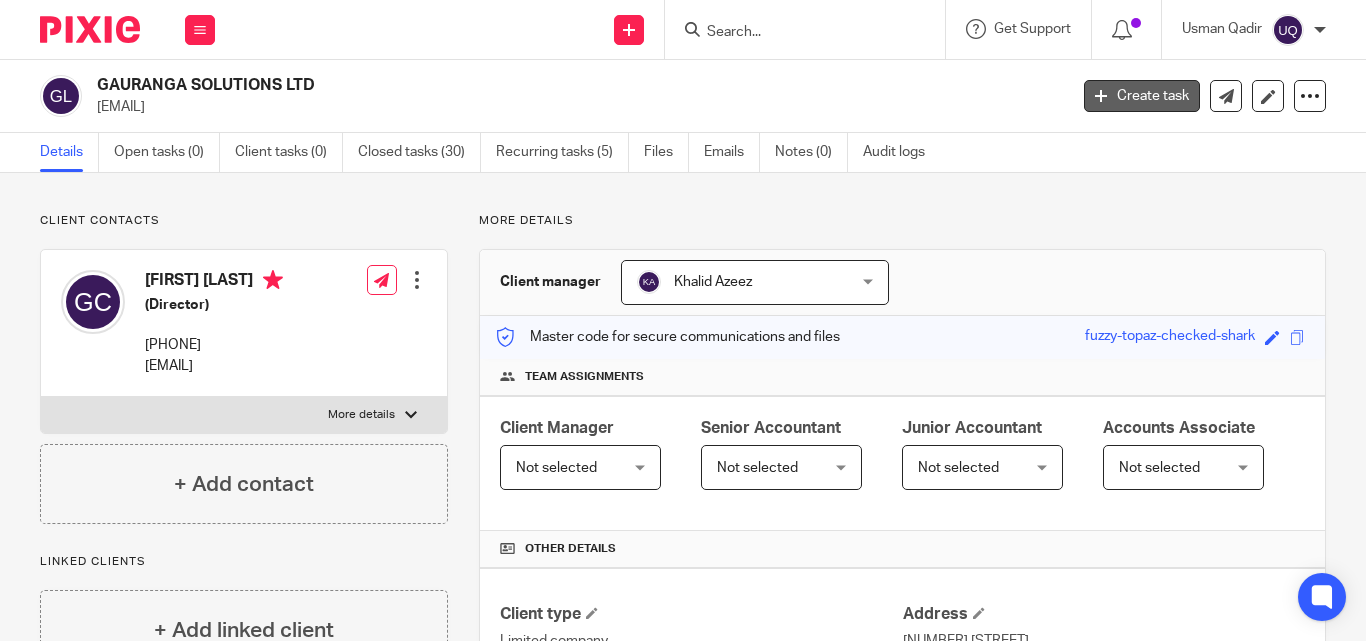 click on "Create task" at bounding box center (1142, 96) 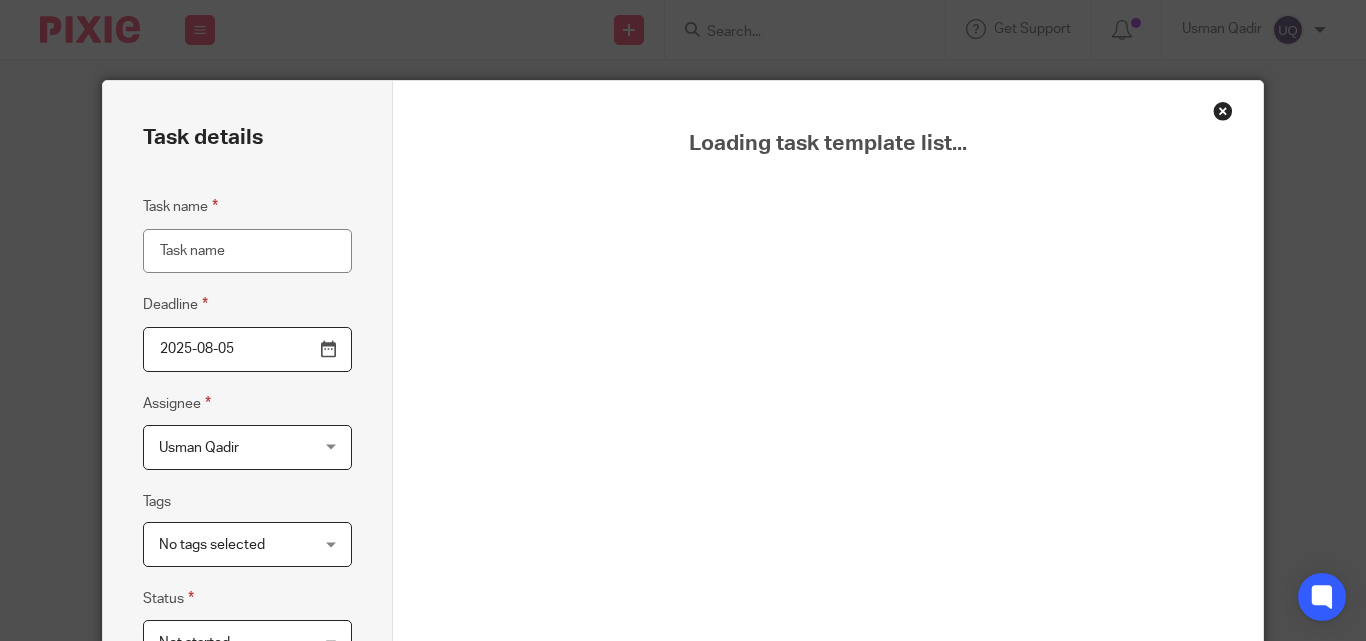 scroll, scrollTop: 0, scrollLeft: 0, axis: both 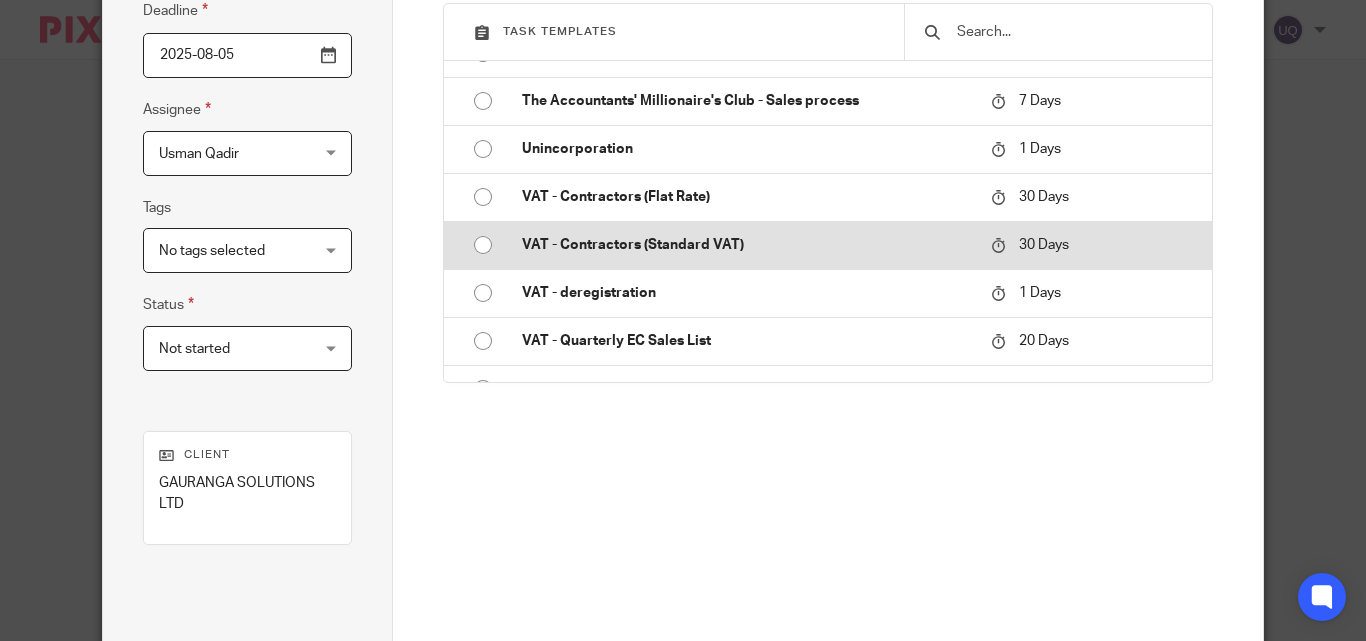 click on "VAT - Contractors (Standard VAT)" at bounding box center [741, 245] 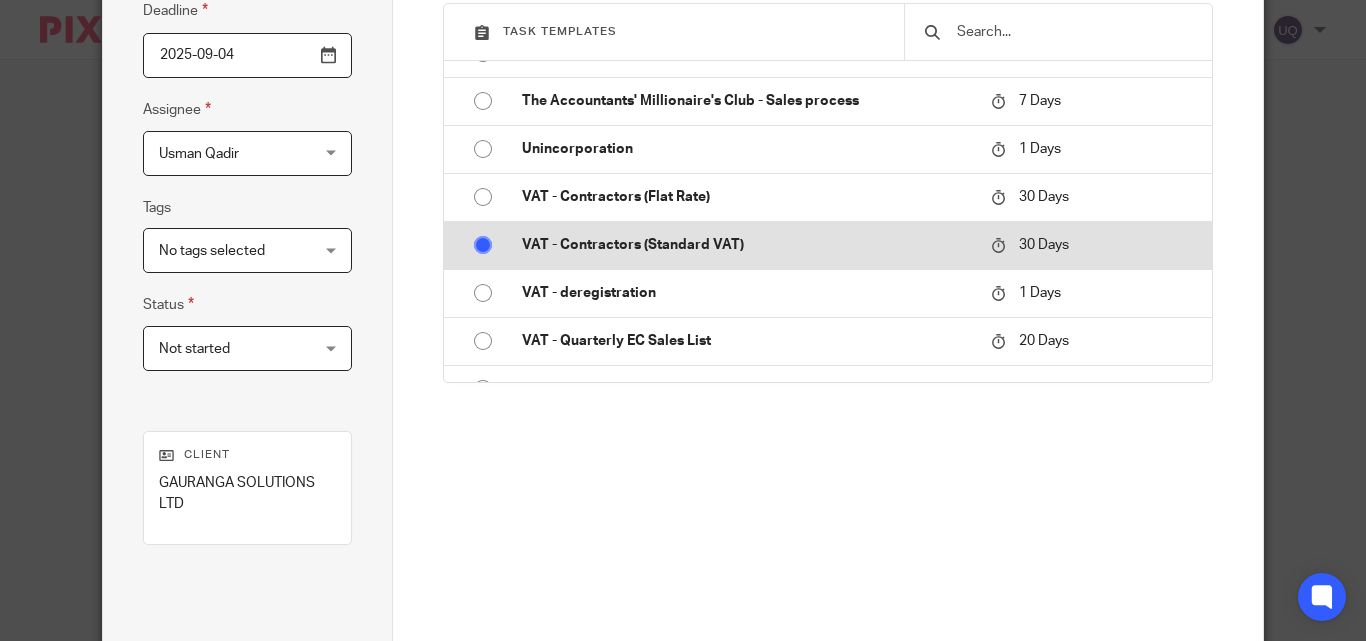 type on "VAT - Contractors (Standard VAT)" 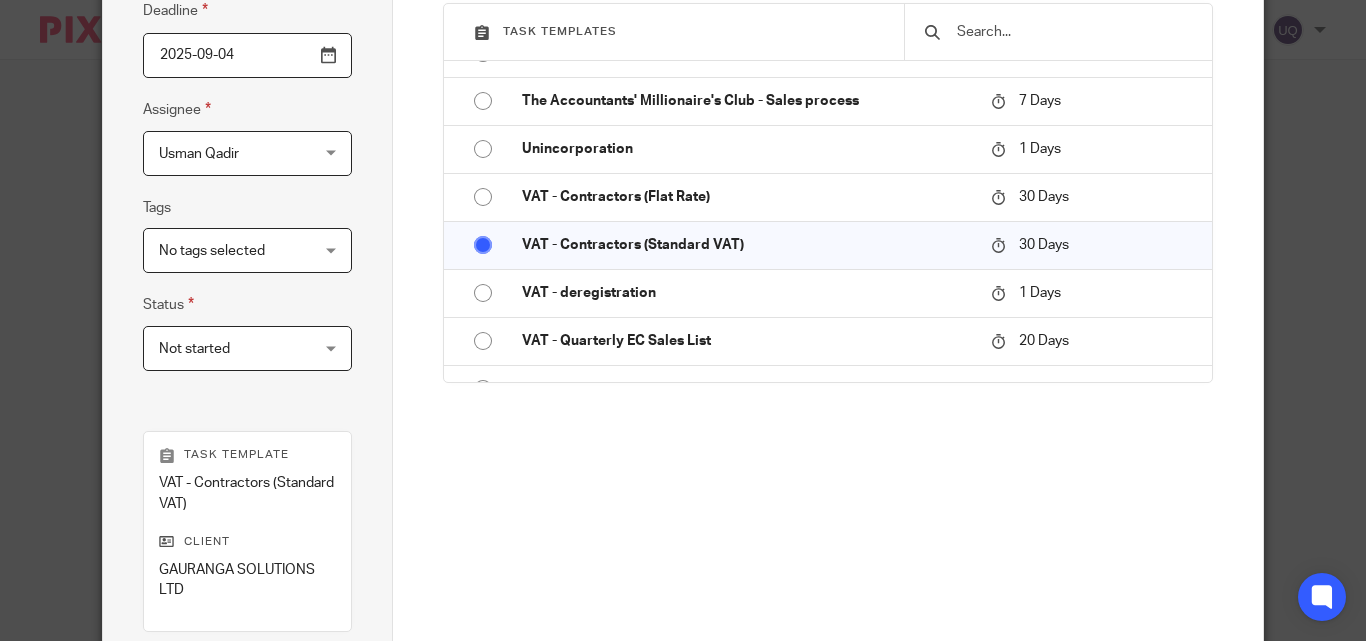 scroll, scrollTop: 494, scrollLeft: 0, axis: vertical 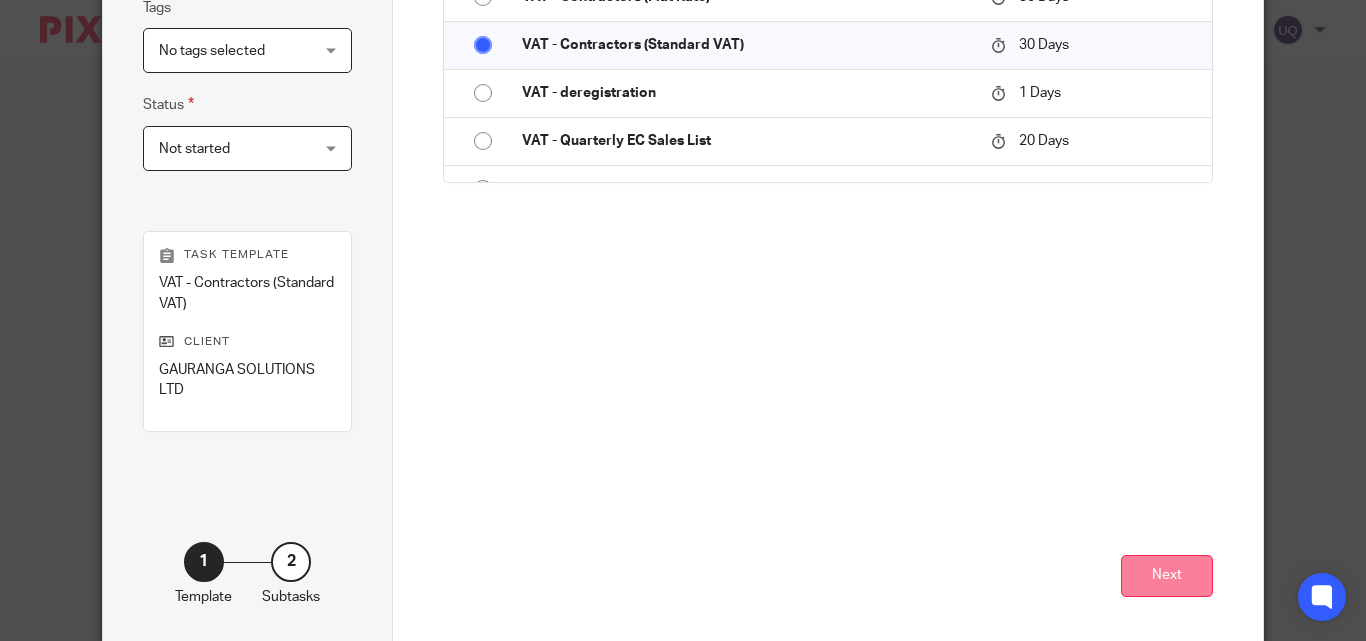 click on "Next" at bounding box center (1167, 576) 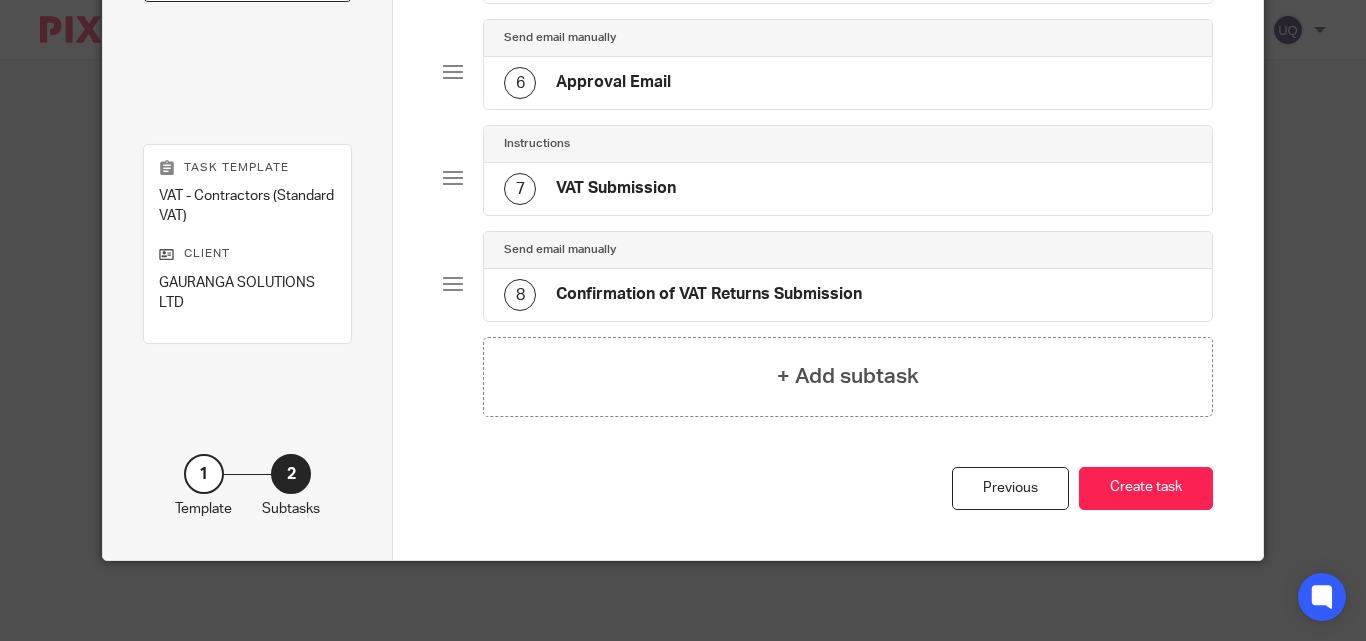 scroll, scrollTop: 679, scrollLeft: 0, axis: vertical 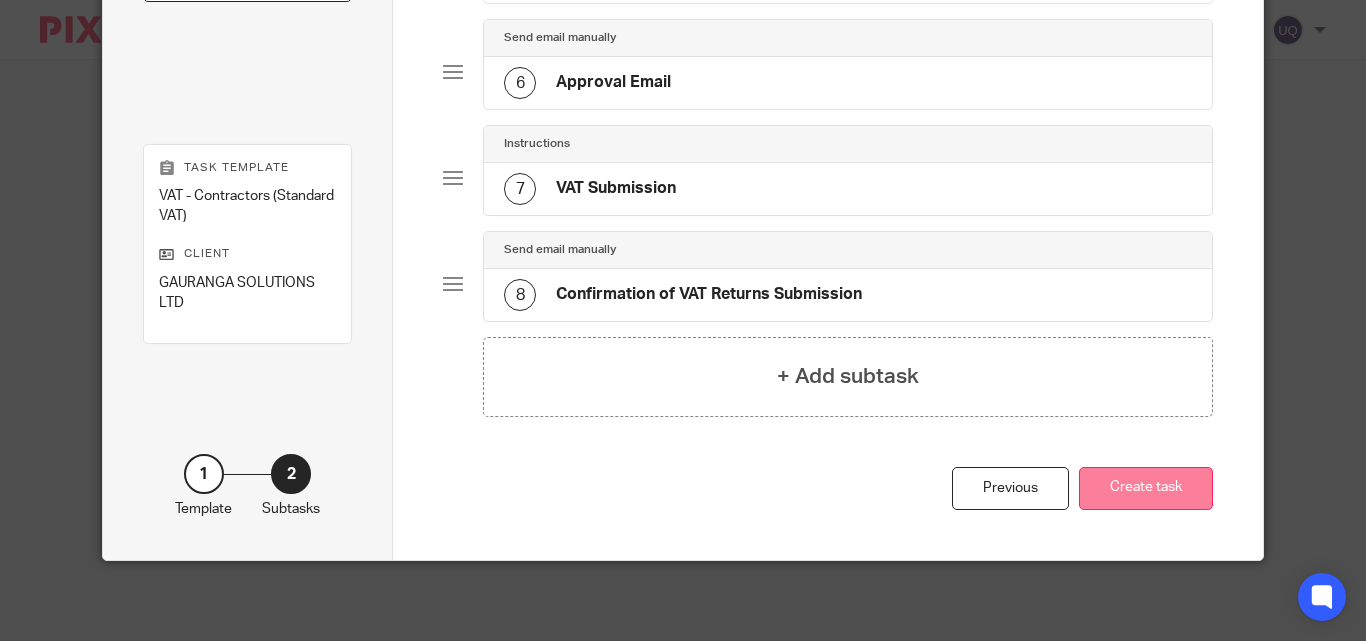 click on "Create task" at bounding box center (1146, 488) 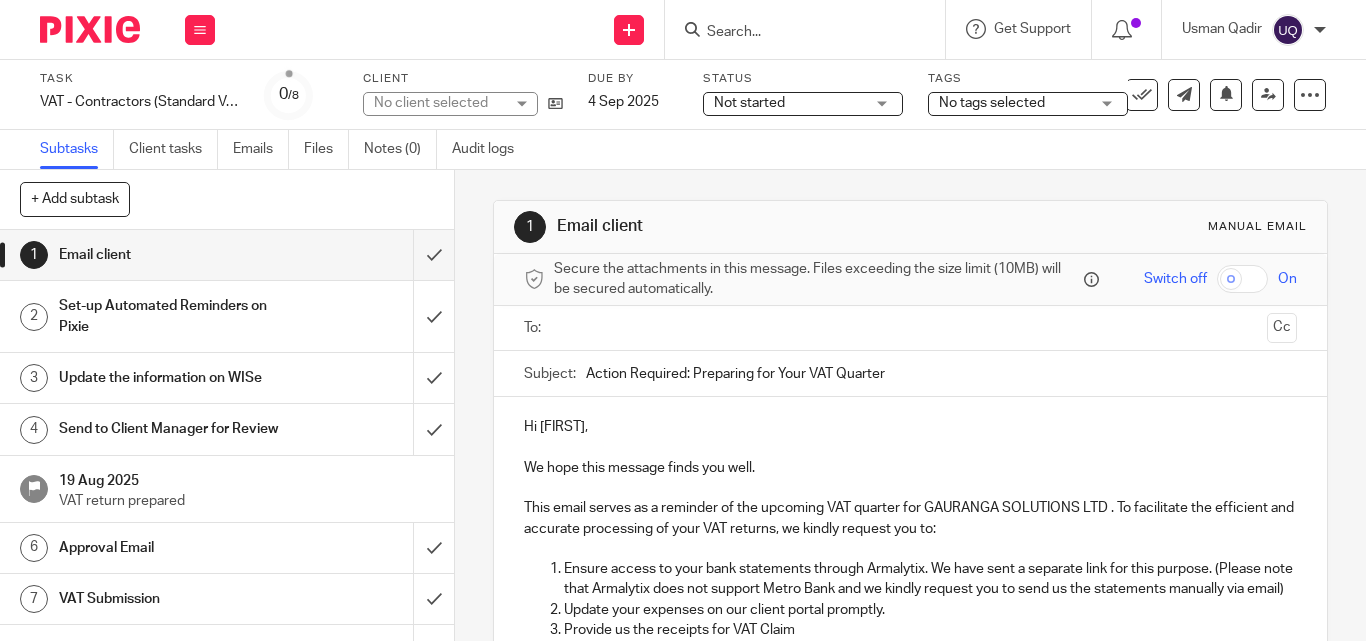 scroll, scrollTop: 0, scrollLeft: 0, axis: both 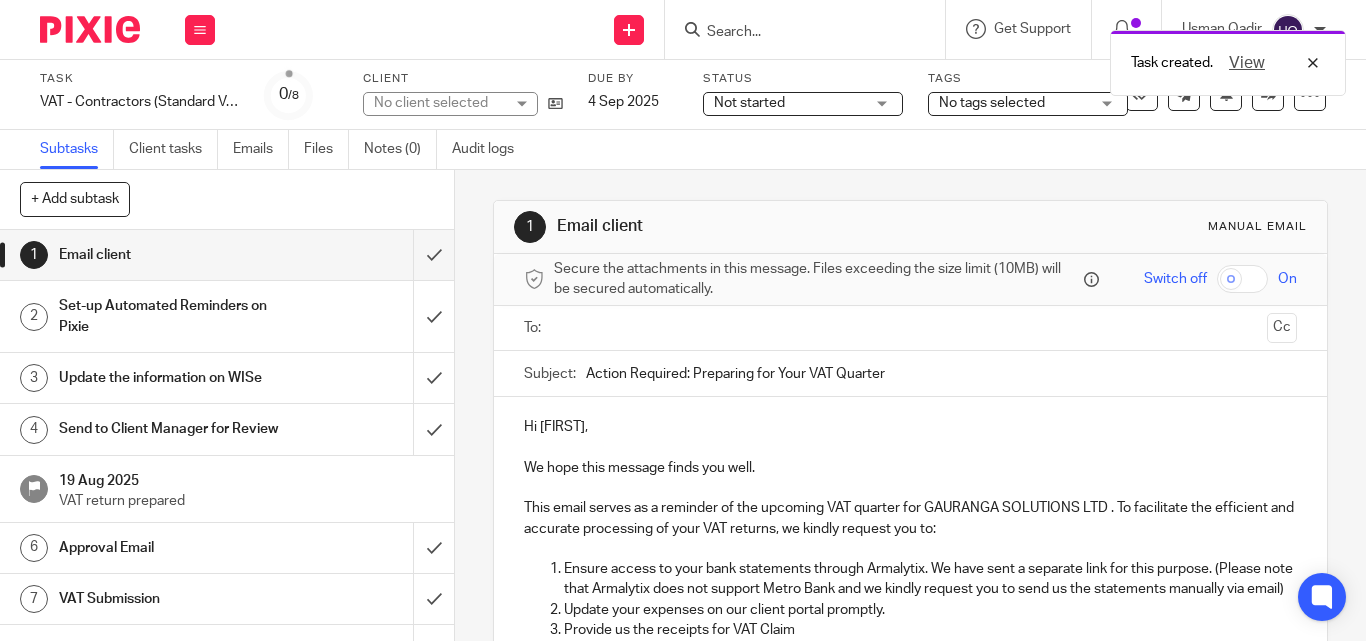 click at bounding box center [909, 328] 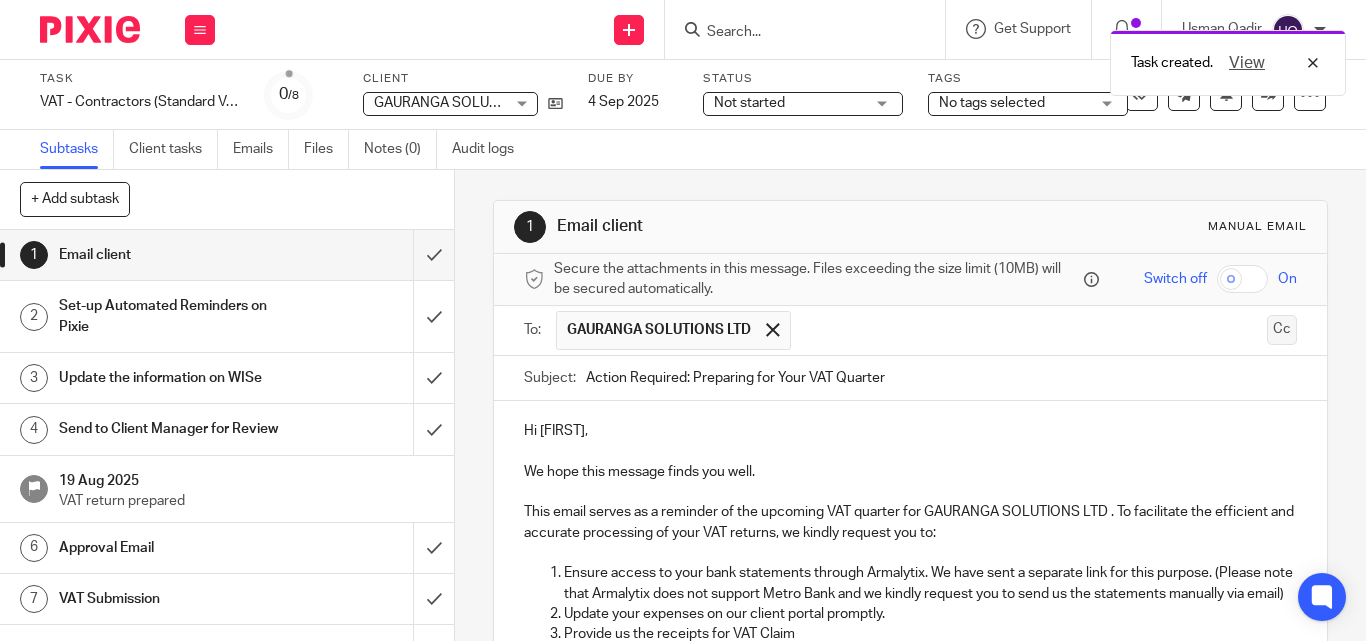 click on "Cc" at bounding box center [1282, 330] 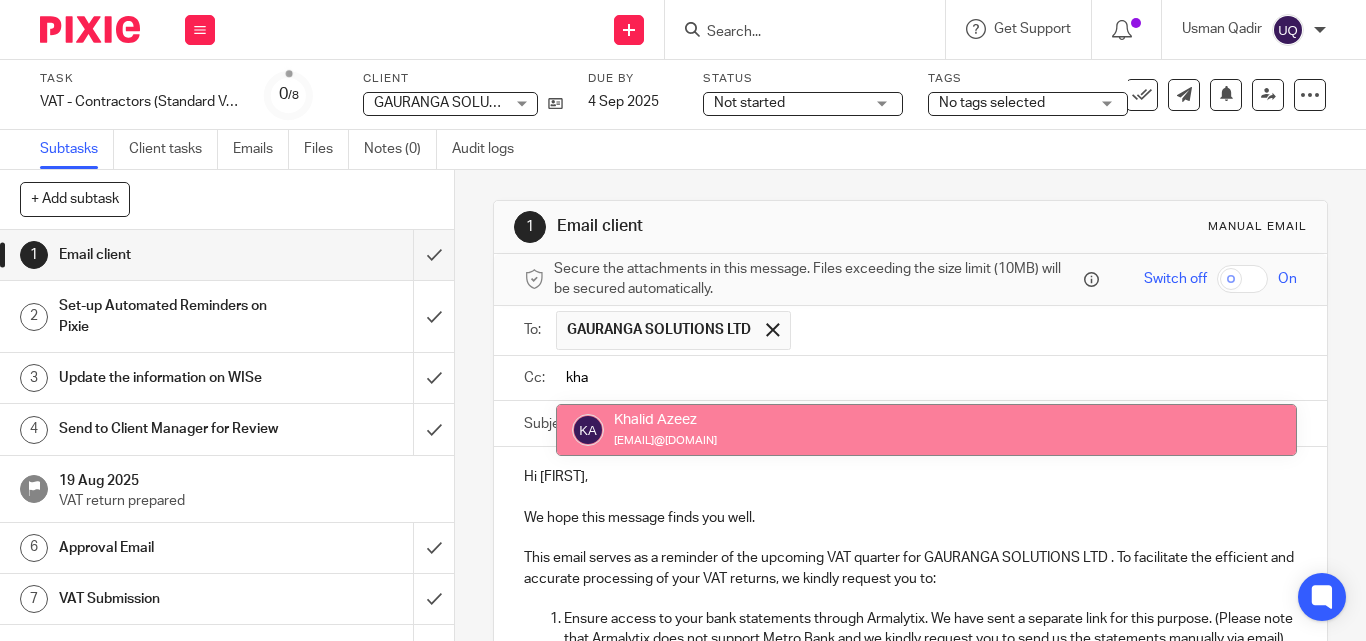 type on "kha" 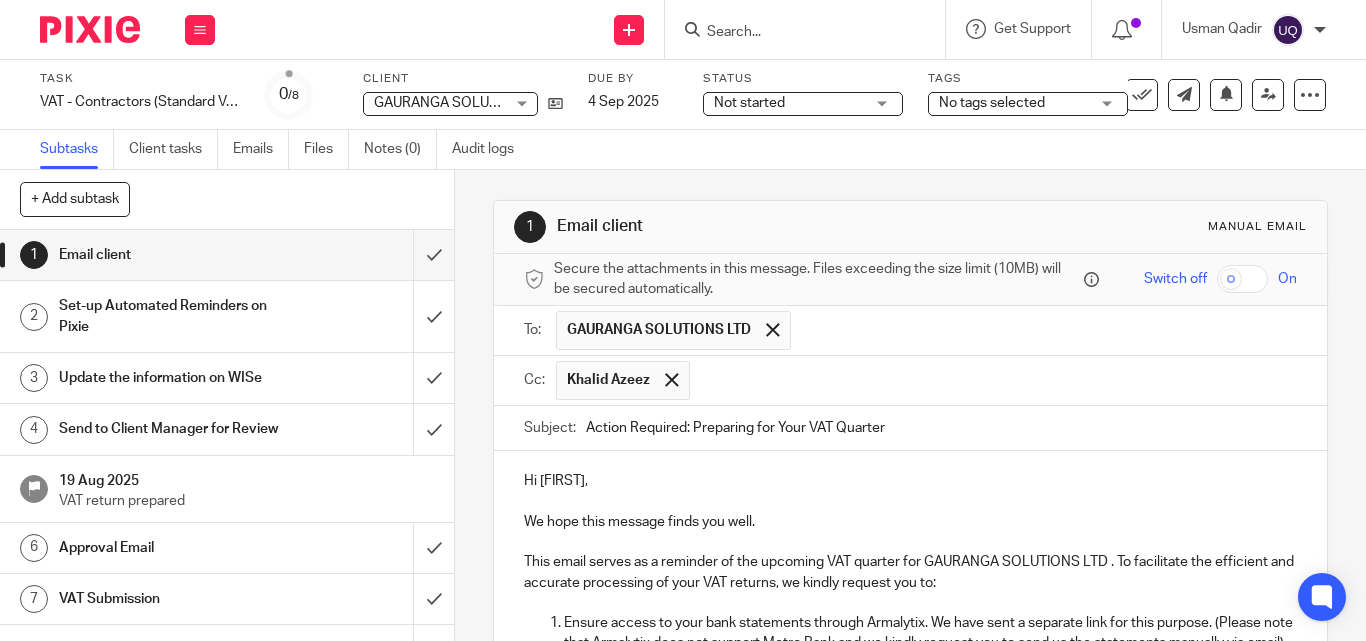 click at bounding box center (994, 380) 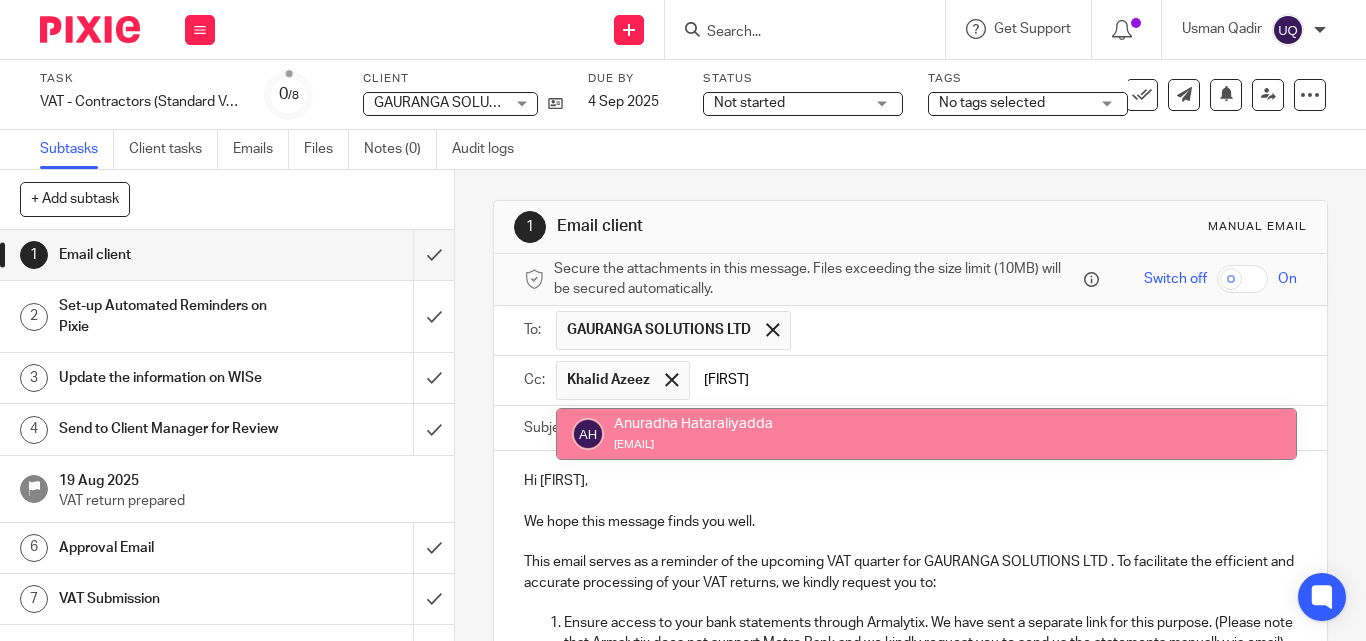 type on "anur" 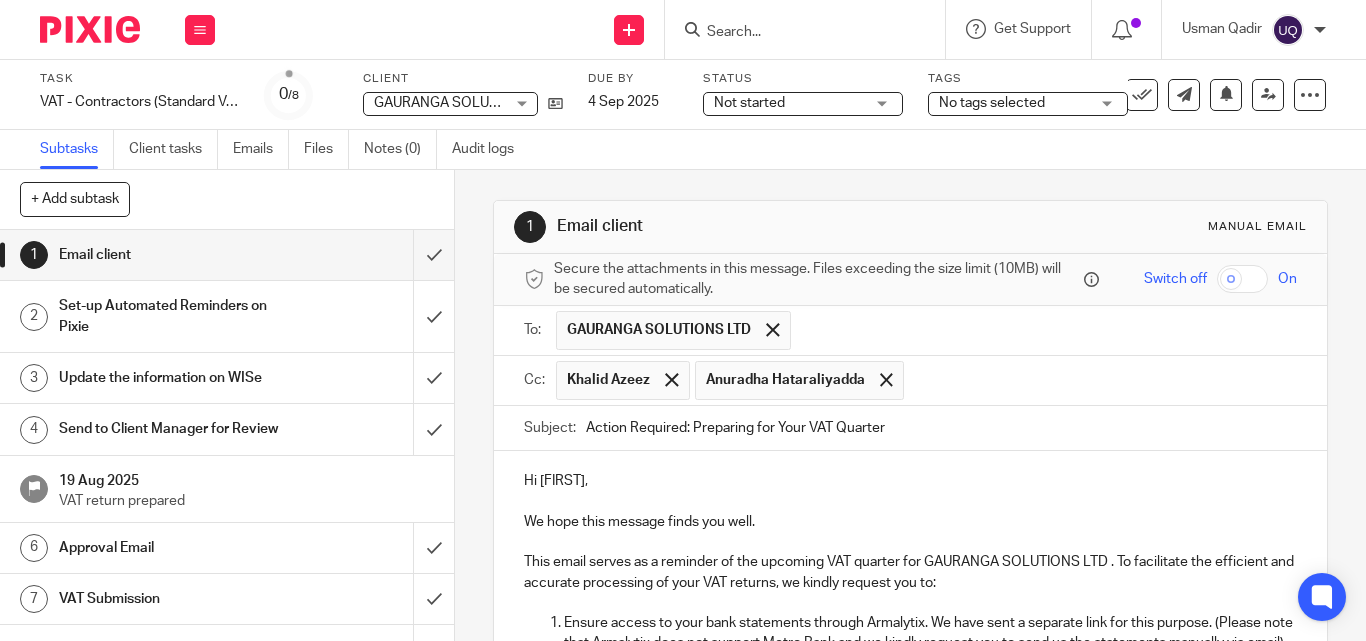 drag, startPoint x: 958, startPoint y: 442, endPoint x: 548, endPoint y: 401, distance: 412.0449 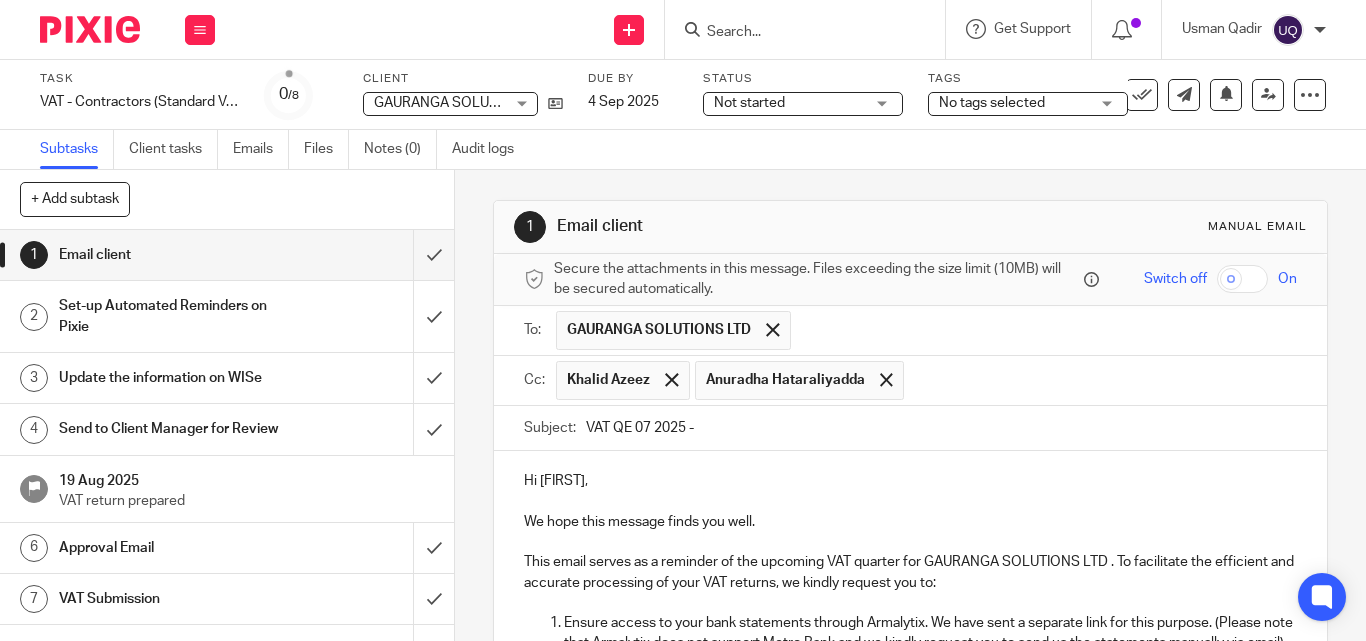 paste on "GAURANGA SOLUTIONS LTD" 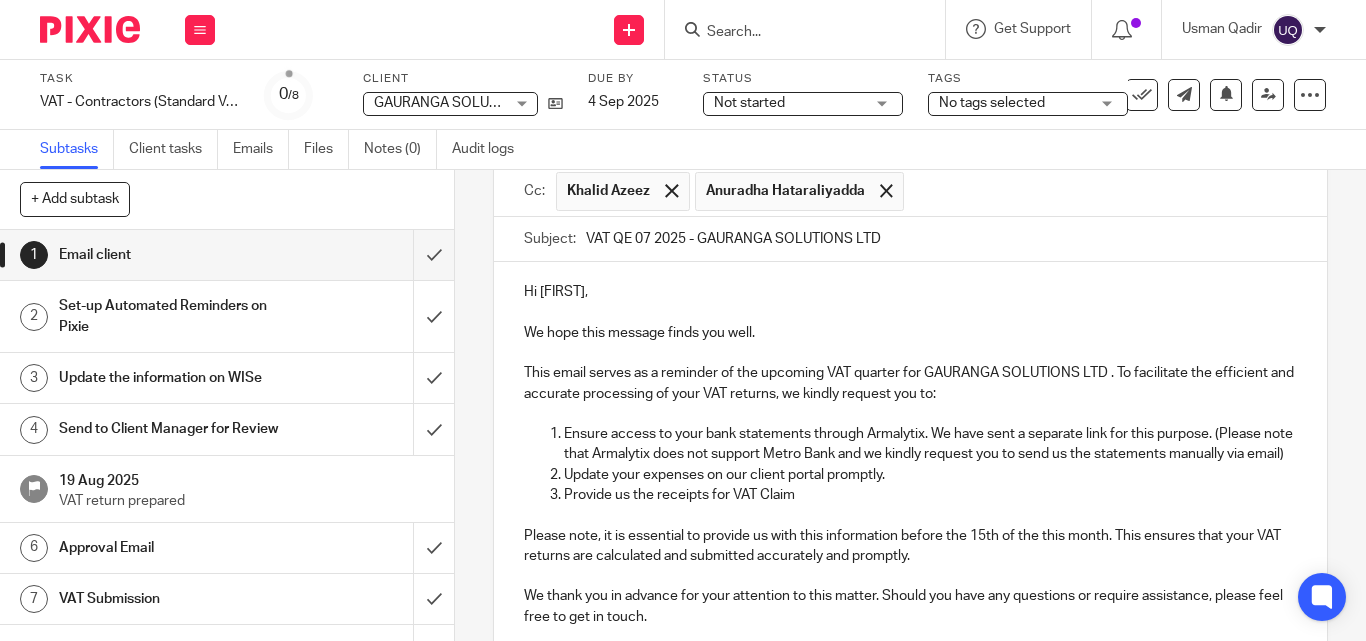 scroll, scrollTop: 200, scrollLeft: 0, axis: vertical 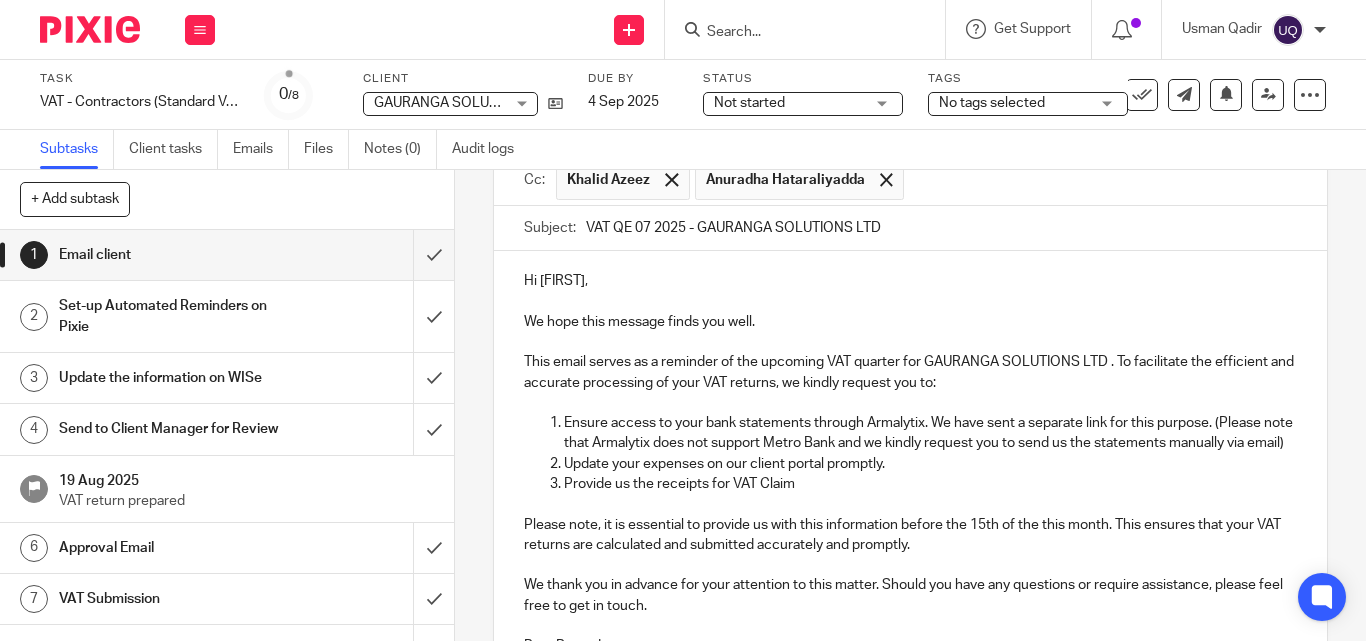 type on "VAT QE 07 2025 - GAURANGA SOLUTIONS LTD" 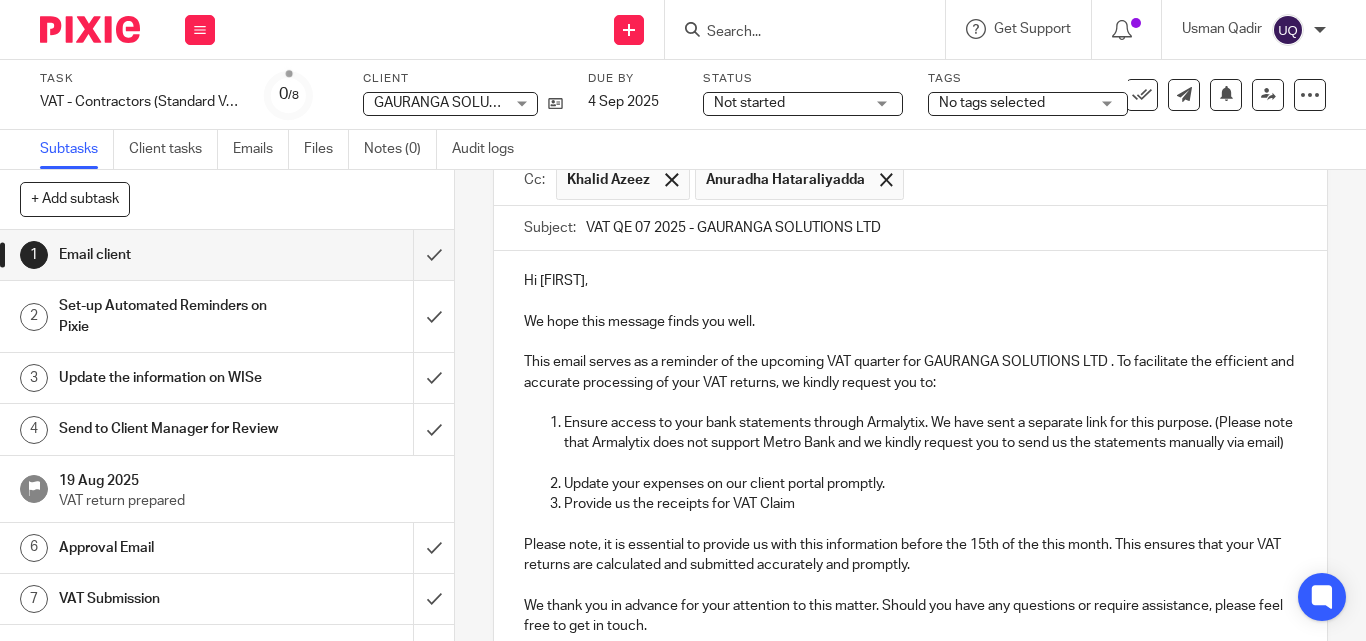 click on "Ensure access to your bank statements through Armalytix. We have sent a separate link for this purpose. (Please note that Armalytix does not support Metro Bank and we kindly request you to send us the statements manually via email)" at bounding box center (930, 433) 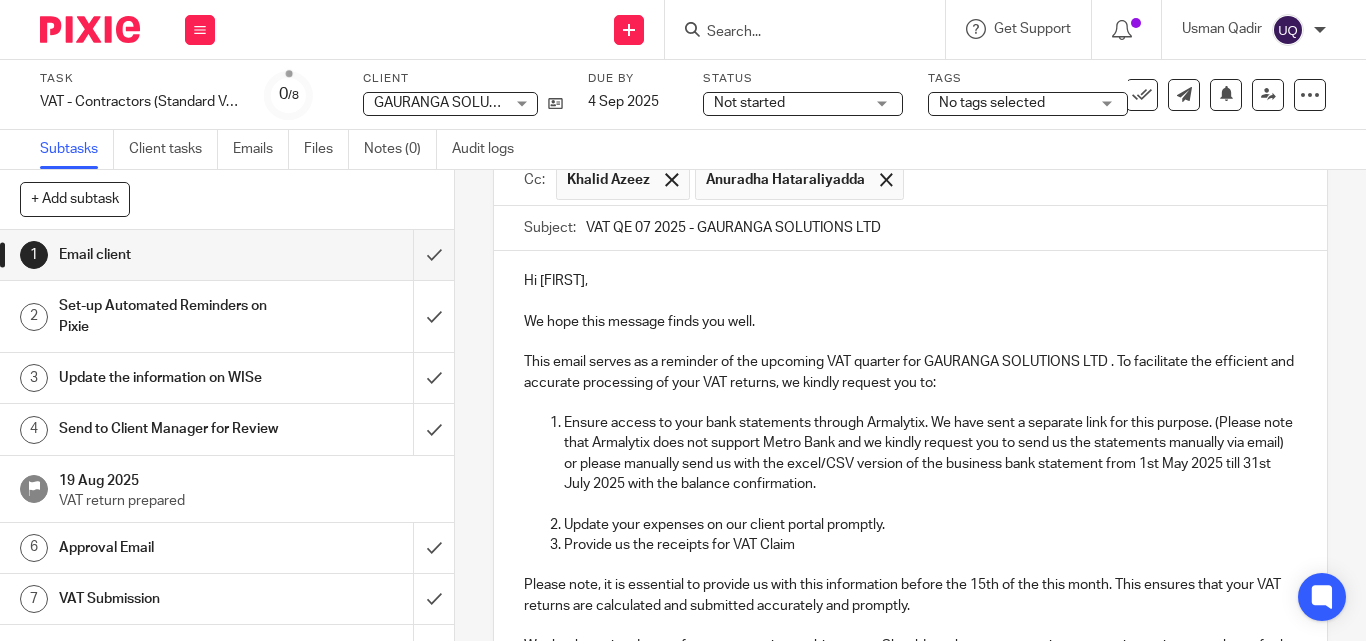 scroll, scrollTop: 300, scrollLeft: 0, axis: vertical 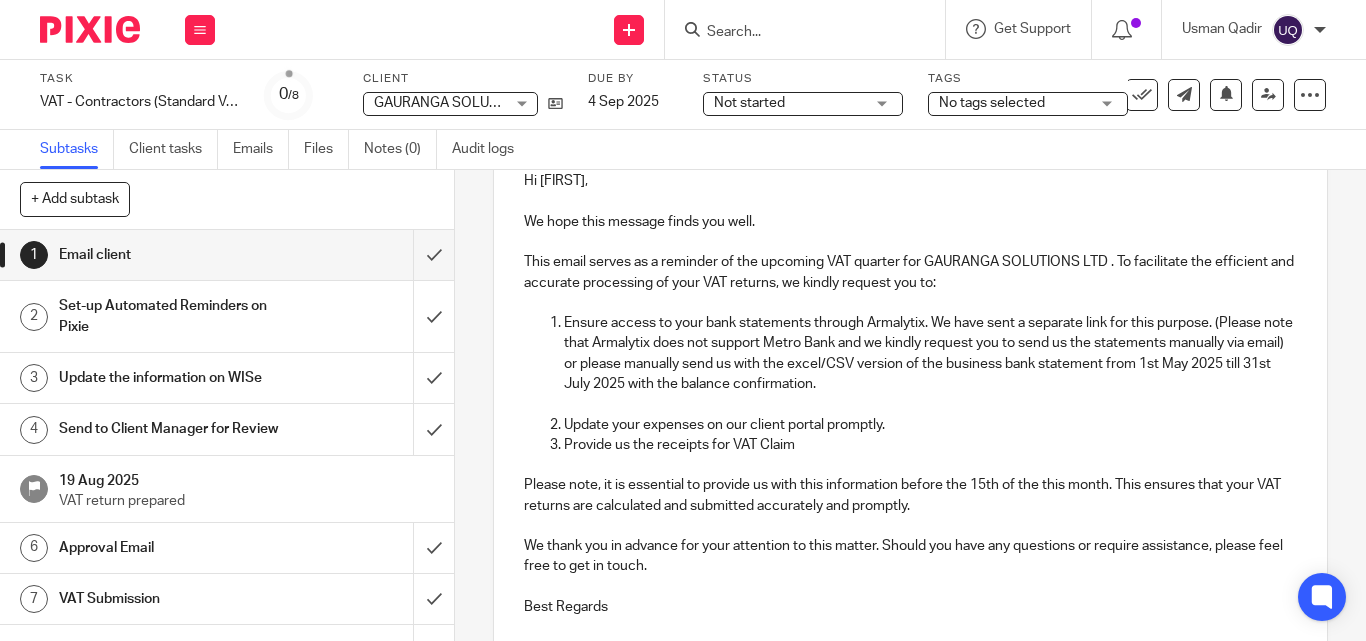 click on "Update your expenses on our client portal promptly." at bounding box center (930, 425) 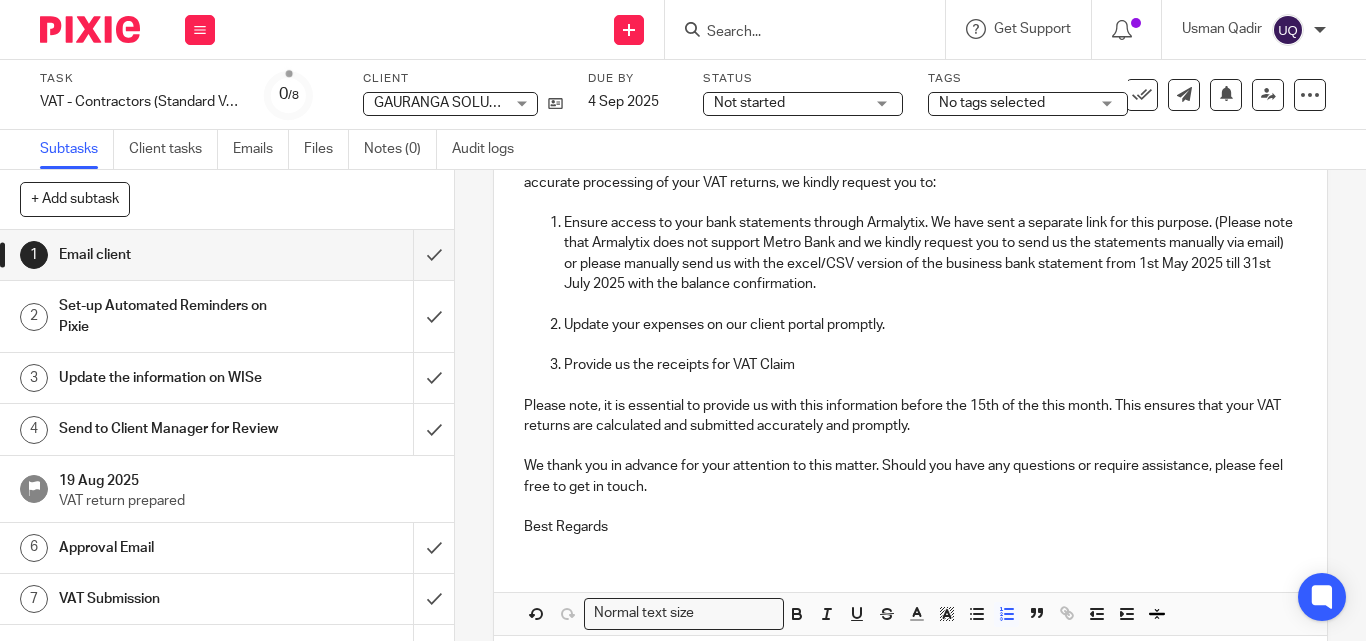 scroll, scrollTop: 491, scrollLeft: 0, axis: vertical 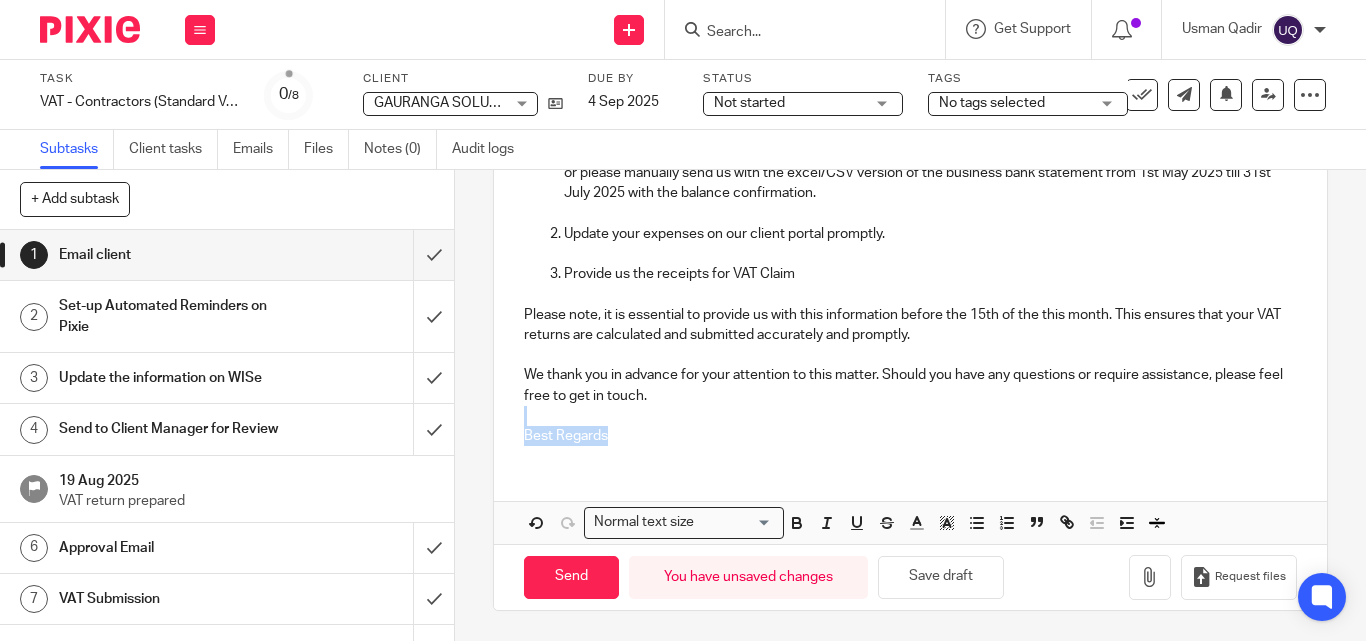 drag, startPoint x: 622, startPoint y: 444, endPoint x: 505, endPoint y: 415, distance: 120.54045 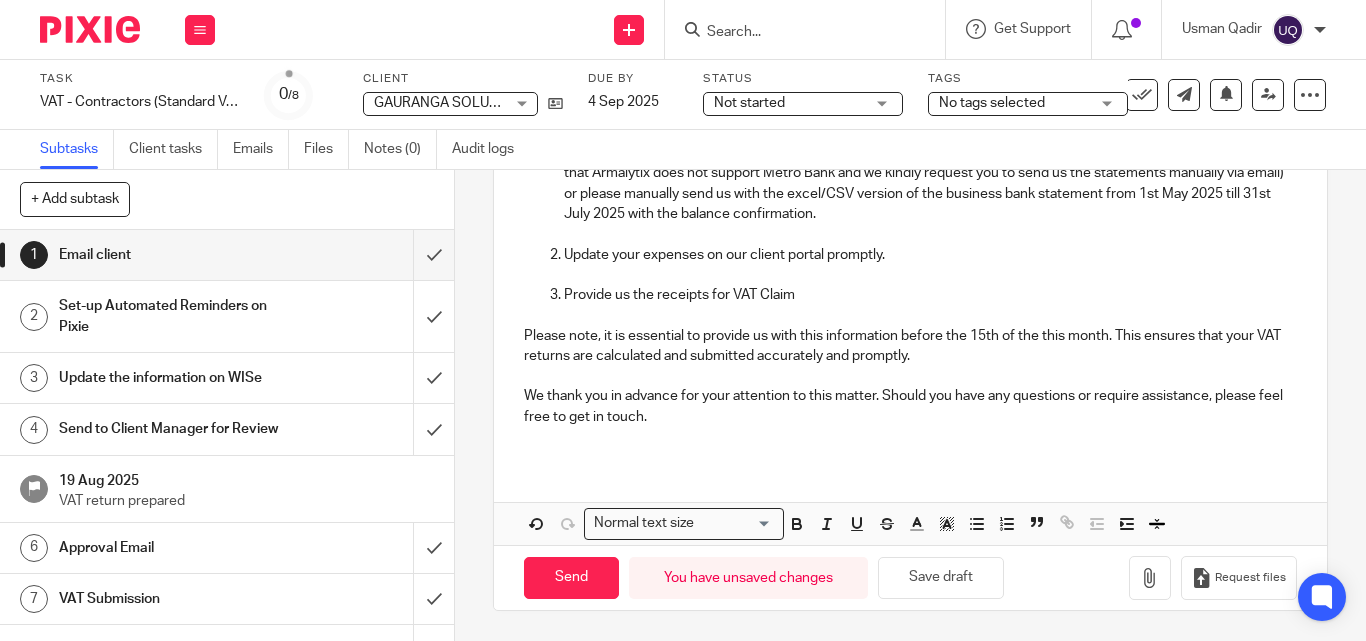 scroll, scrollTop: 470, scrollLeft: 0, axis: vertical 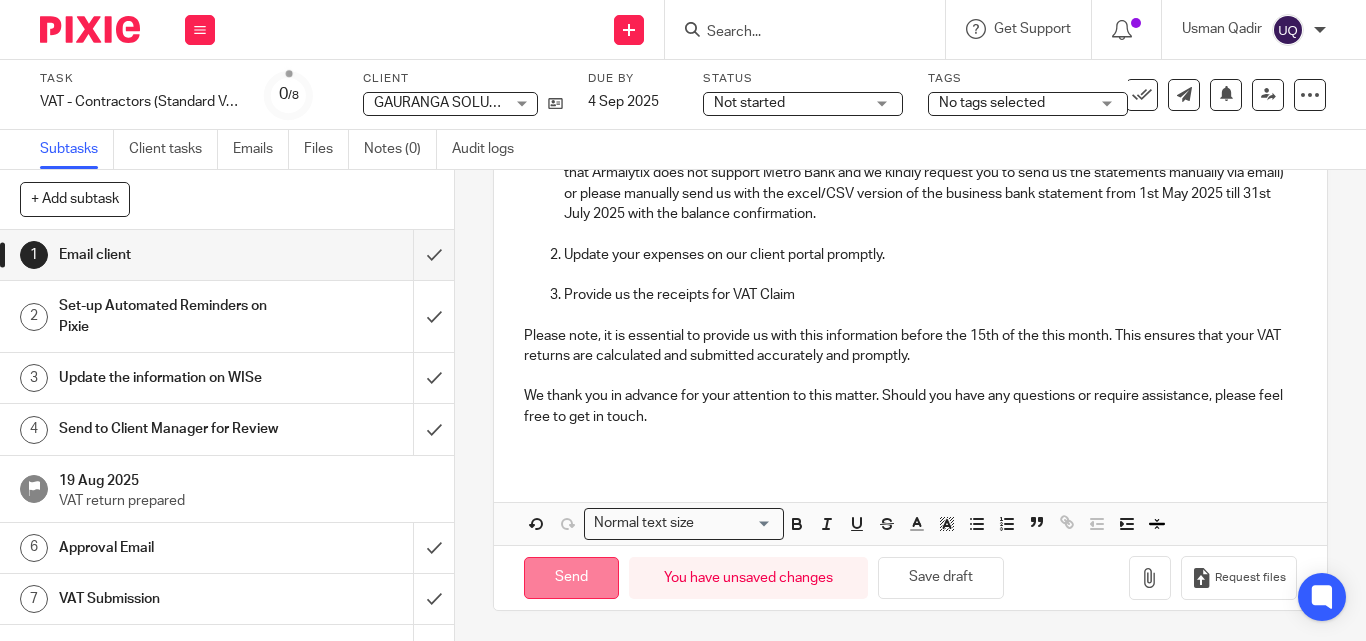 click on "Send" at bounding box center [571, 578] 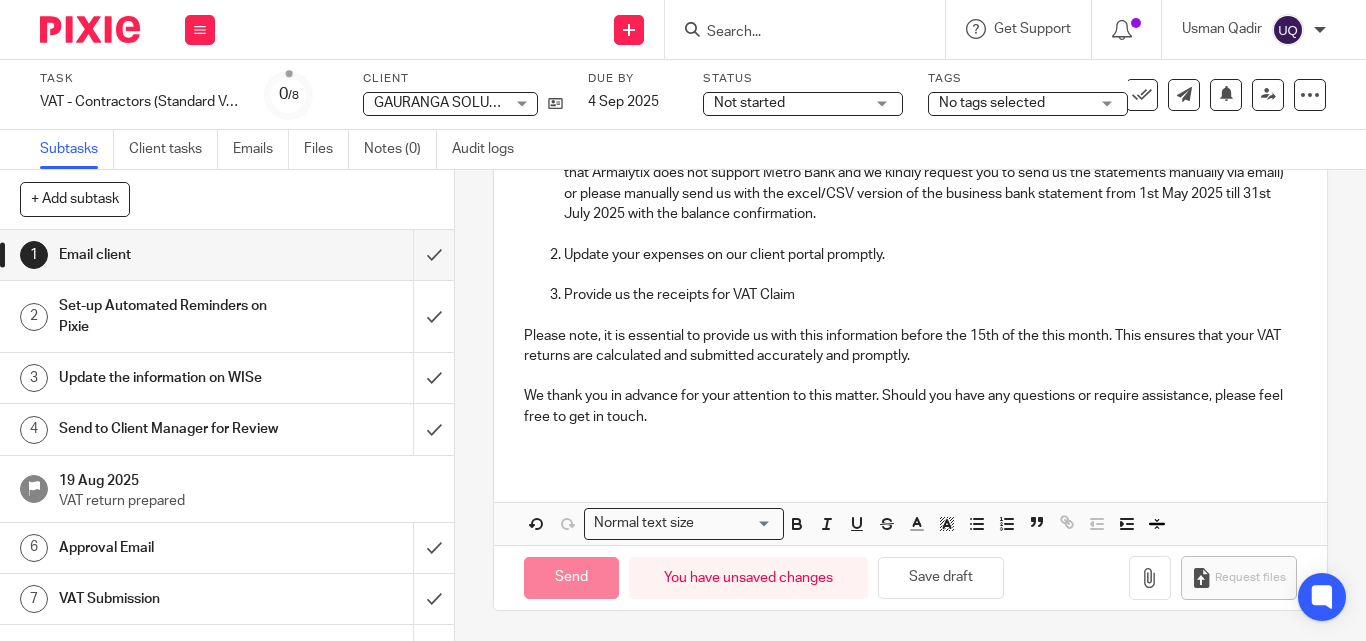 type on "Sent" 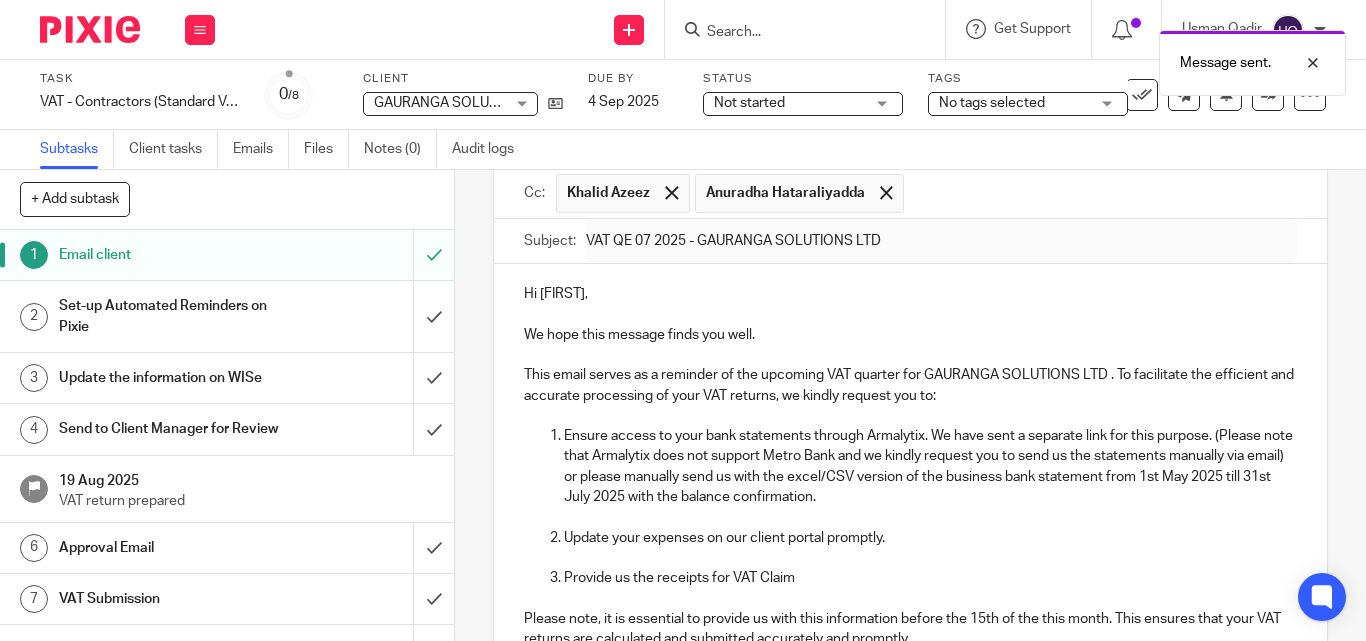 scroll, scrollTop: 0, scrollLeft: 0, axis: both 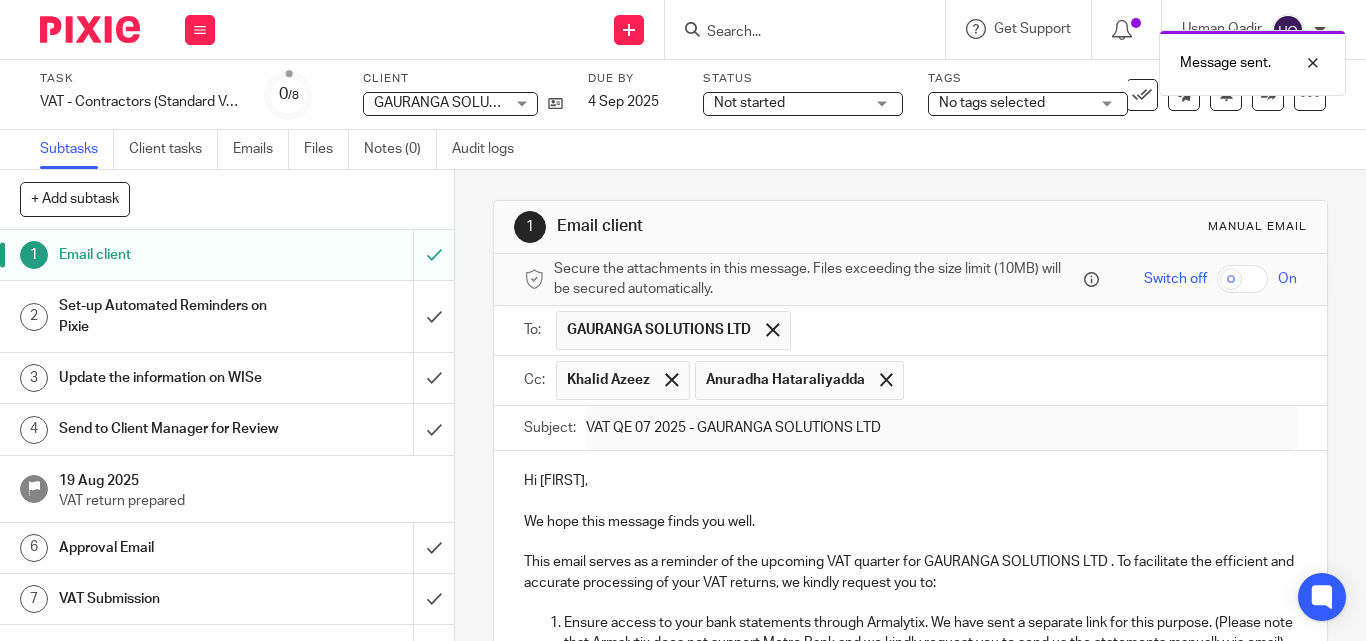click on "Message sent." at bounding box center (1014, 58) 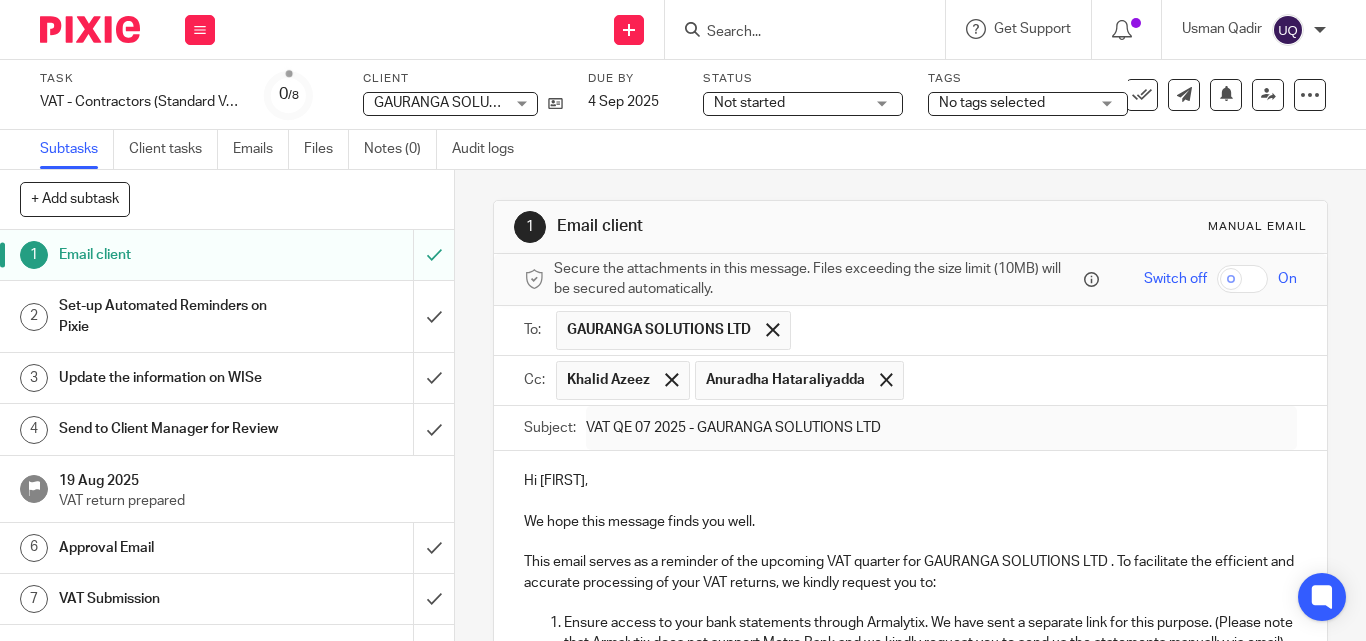 click at bounding box center [795, 33] 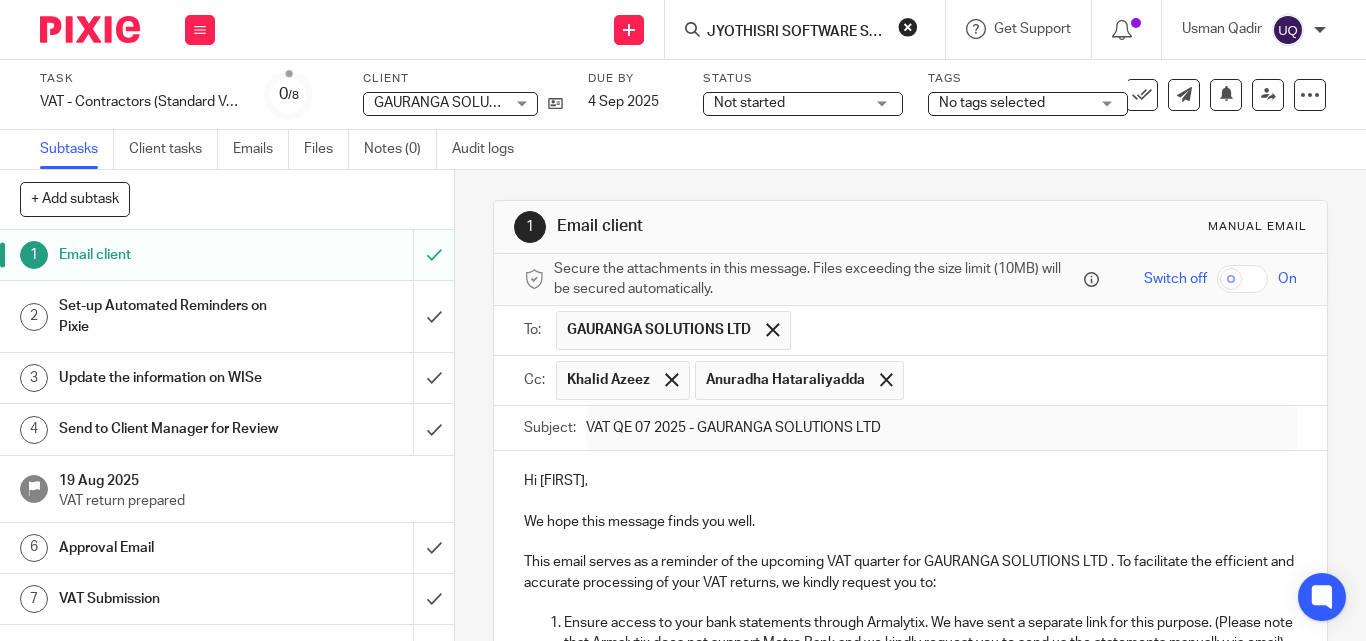 scroll, scrollTop: 0, scrollLeft: 82, axis: horizontal 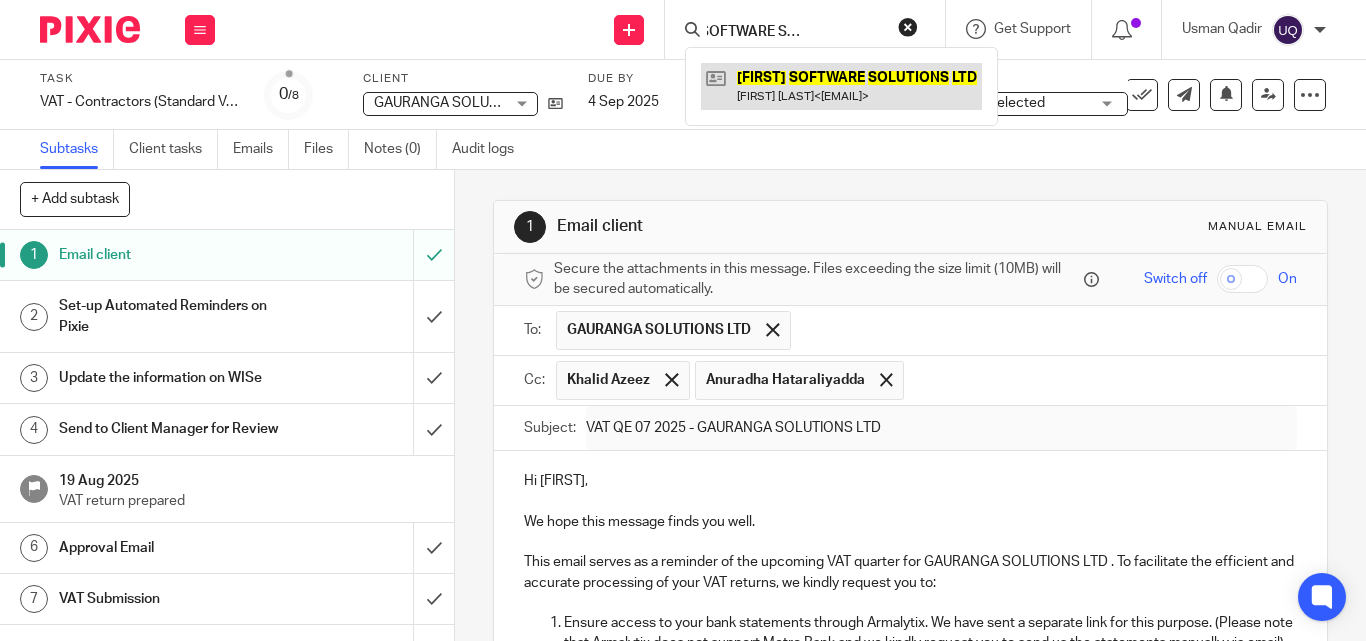 type on "JYOTHISRI SOFTWARE SOLUTIONS LTD" 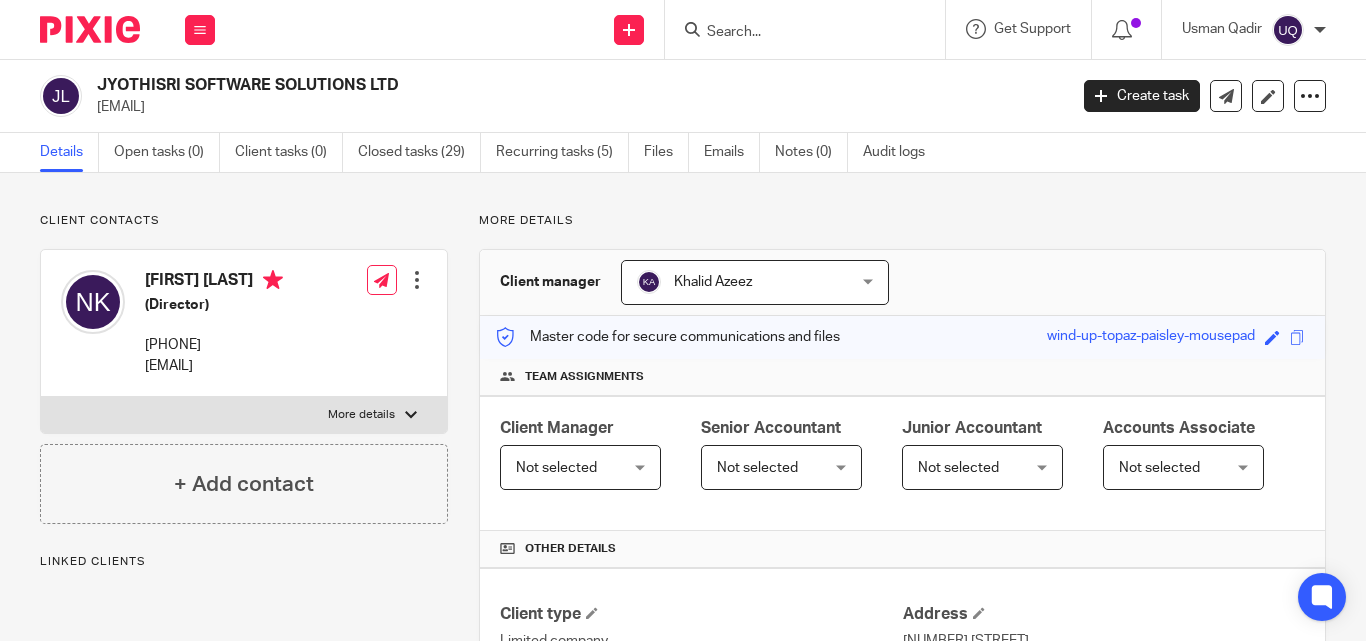 scroll, scrollTop: 0, scrollLeft: 0, axis: both 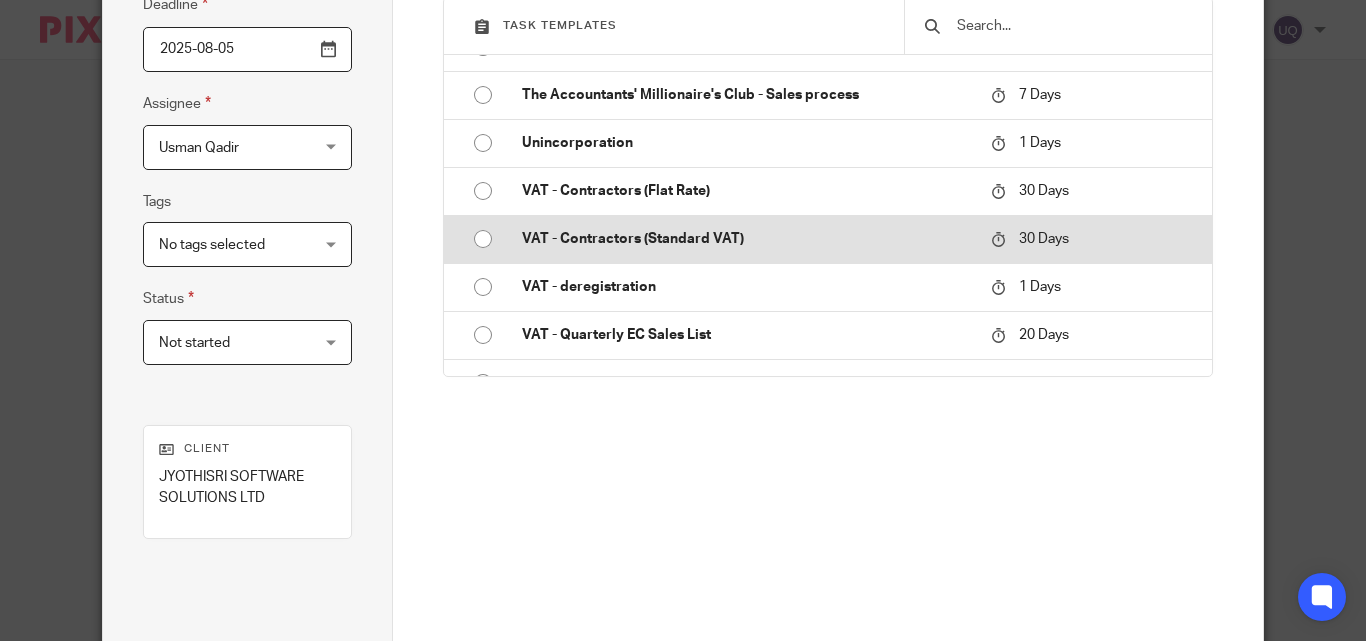 click on "VAT - Contractors (Standard VAT)" at bounding box center (746, 239) 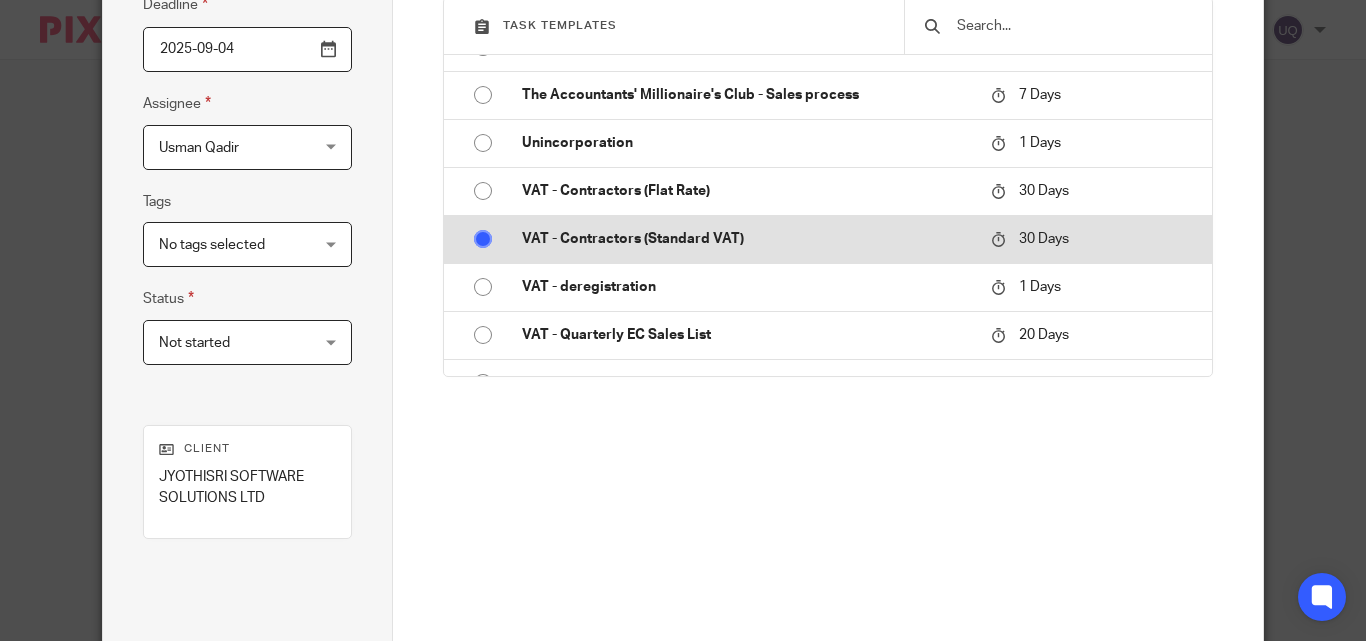 type on "VAT - Contractors (Standard VAT)" 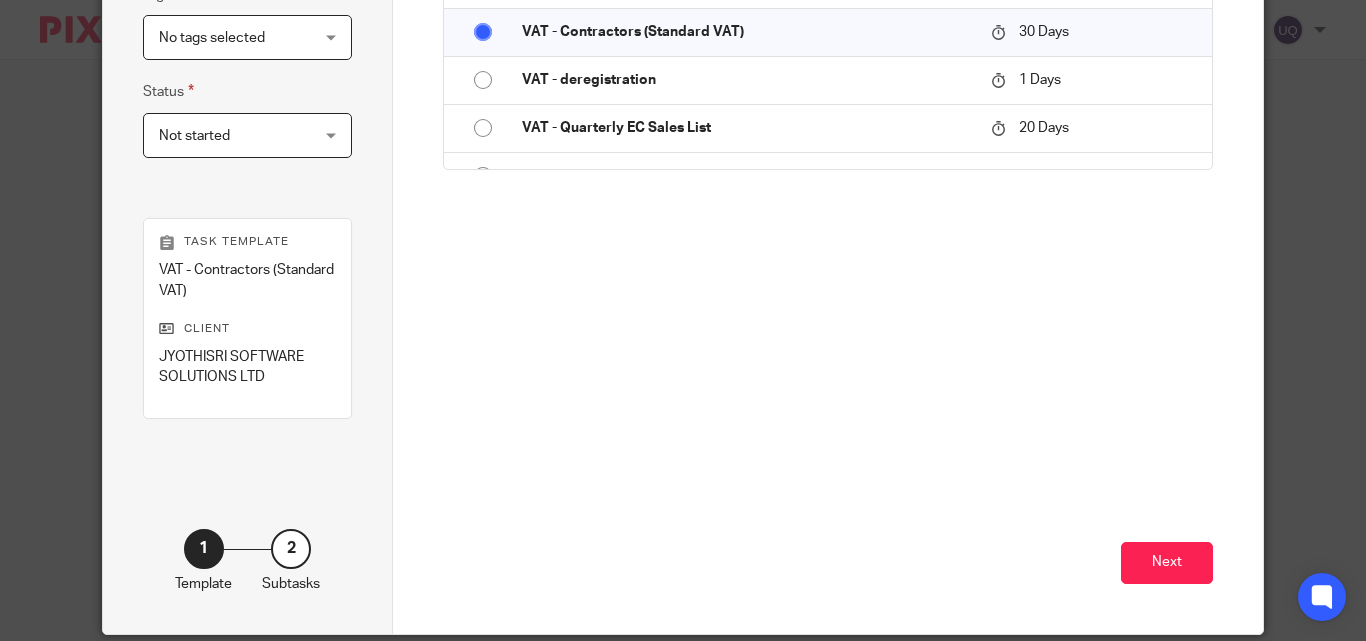 scroll, scrollTop: 581, scrollLeft: 0, axis: vertical 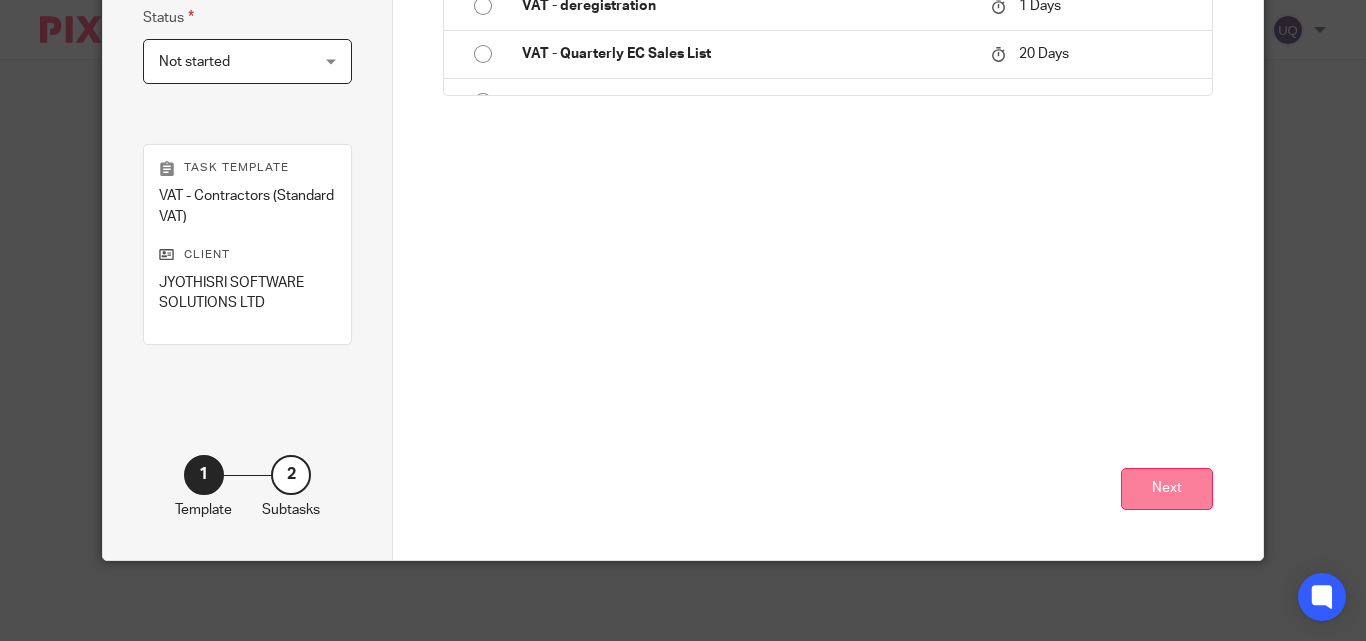 click on "Next" at bounding box center (1167, 489) 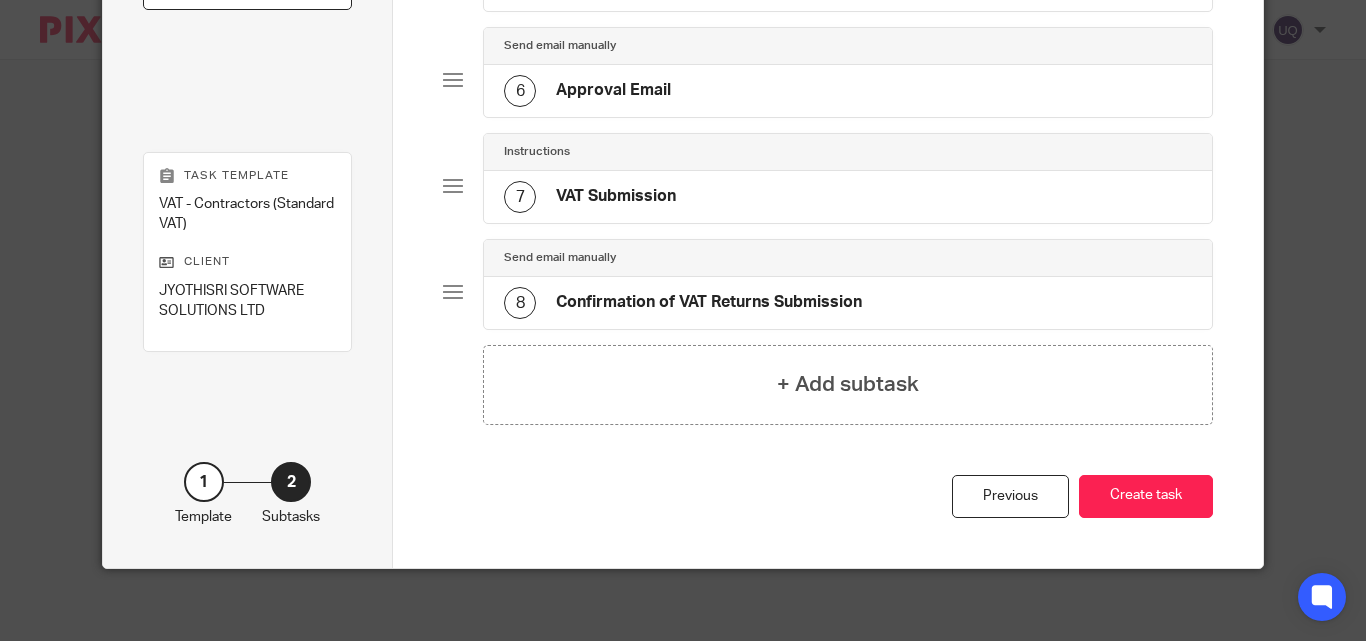 scroll, scrollTop: 679, scrollLeft: 0, axis: vertical 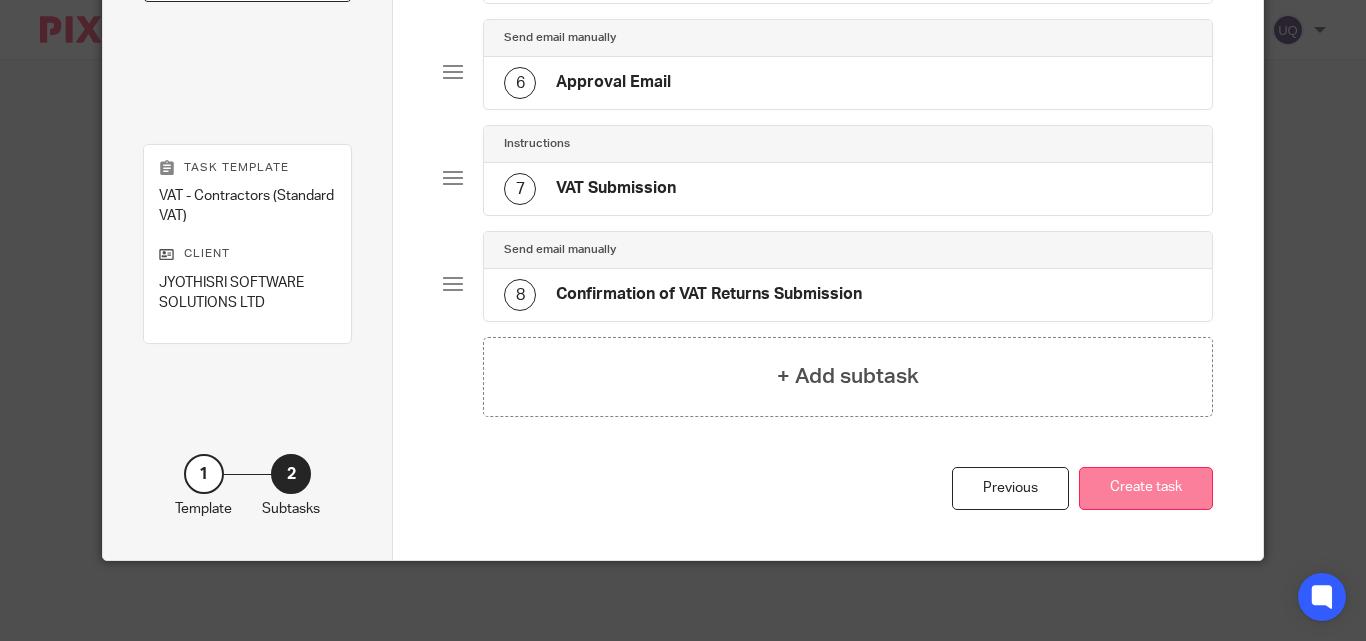 click on "Create task" at bounding box center [1146, 488] 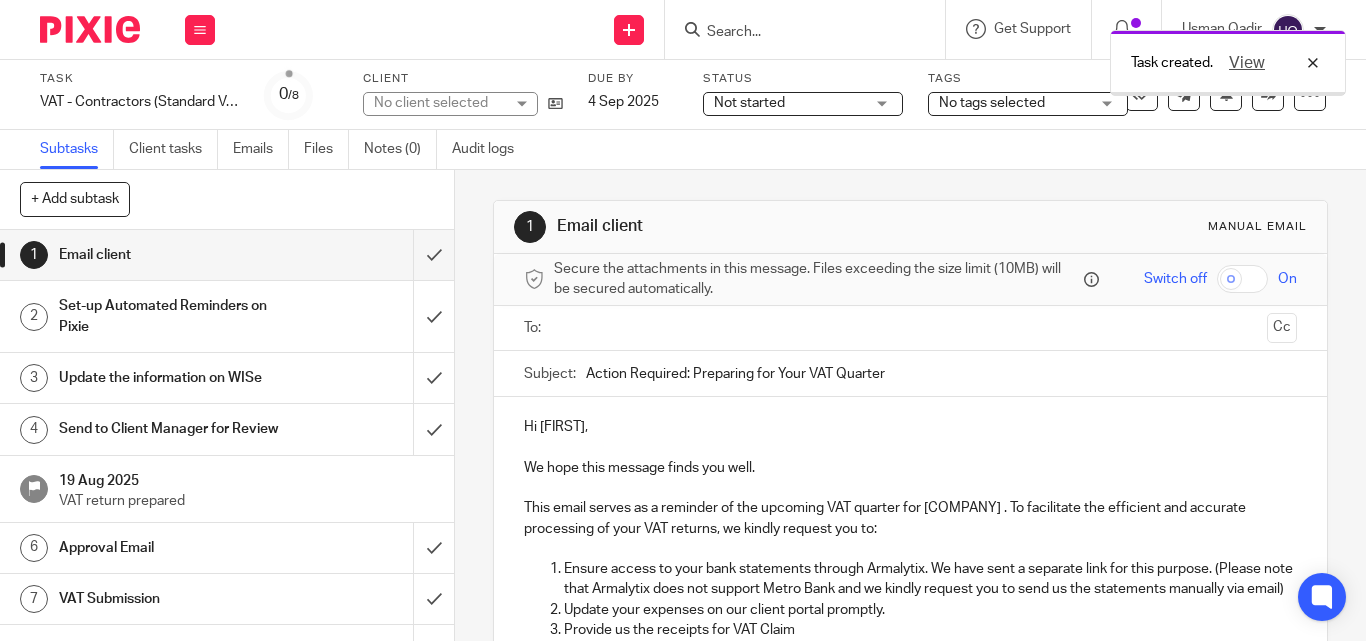 scroll, scrollTop: 0, scrollLeft: 0, axis: both 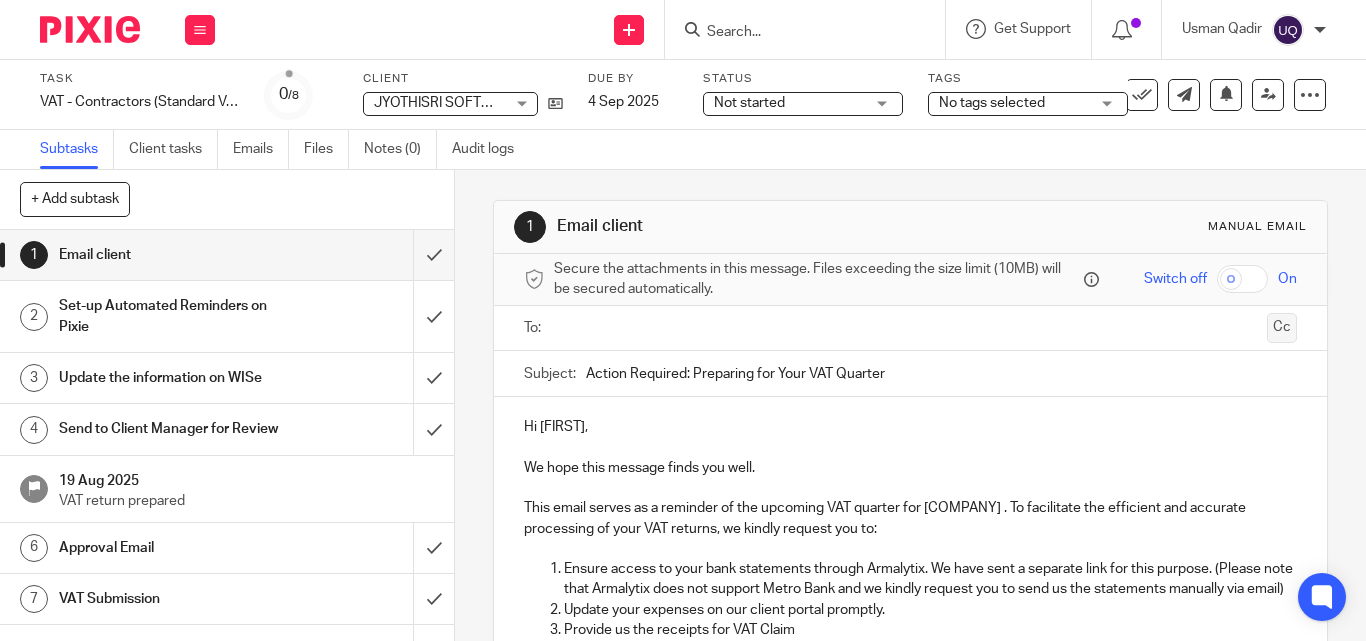 click on "Cc" at bounding box center (1282, 328) 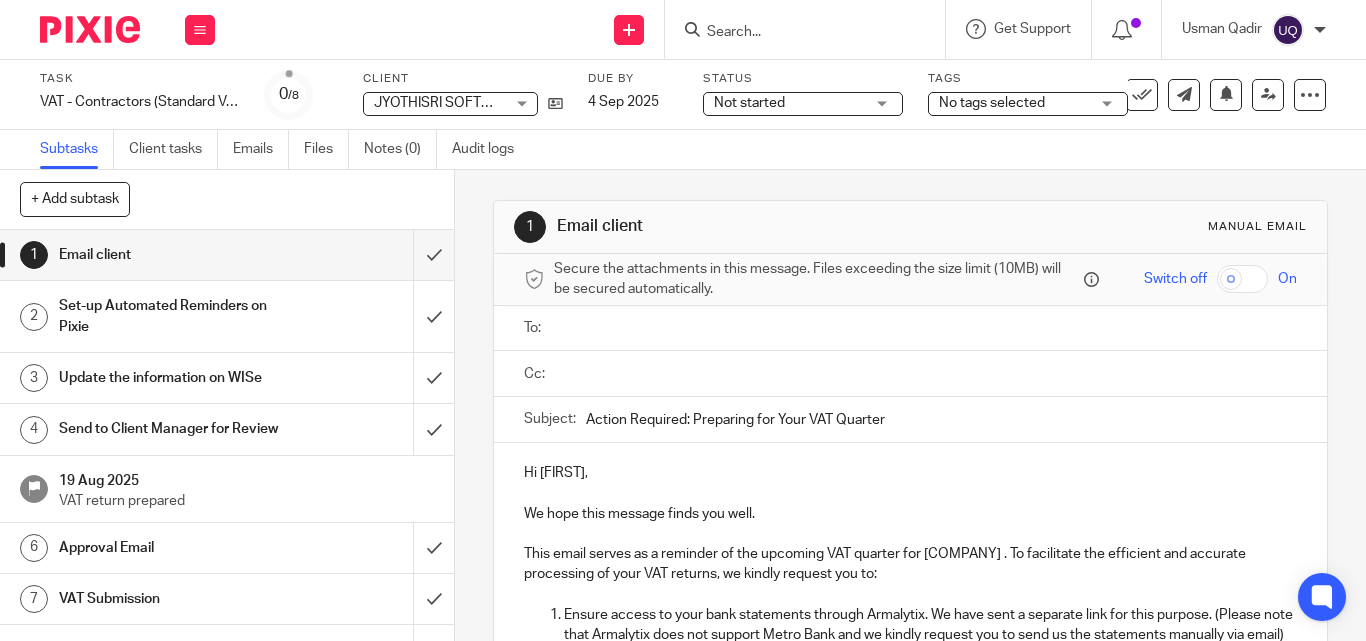 click at bounding box center (926, 328) 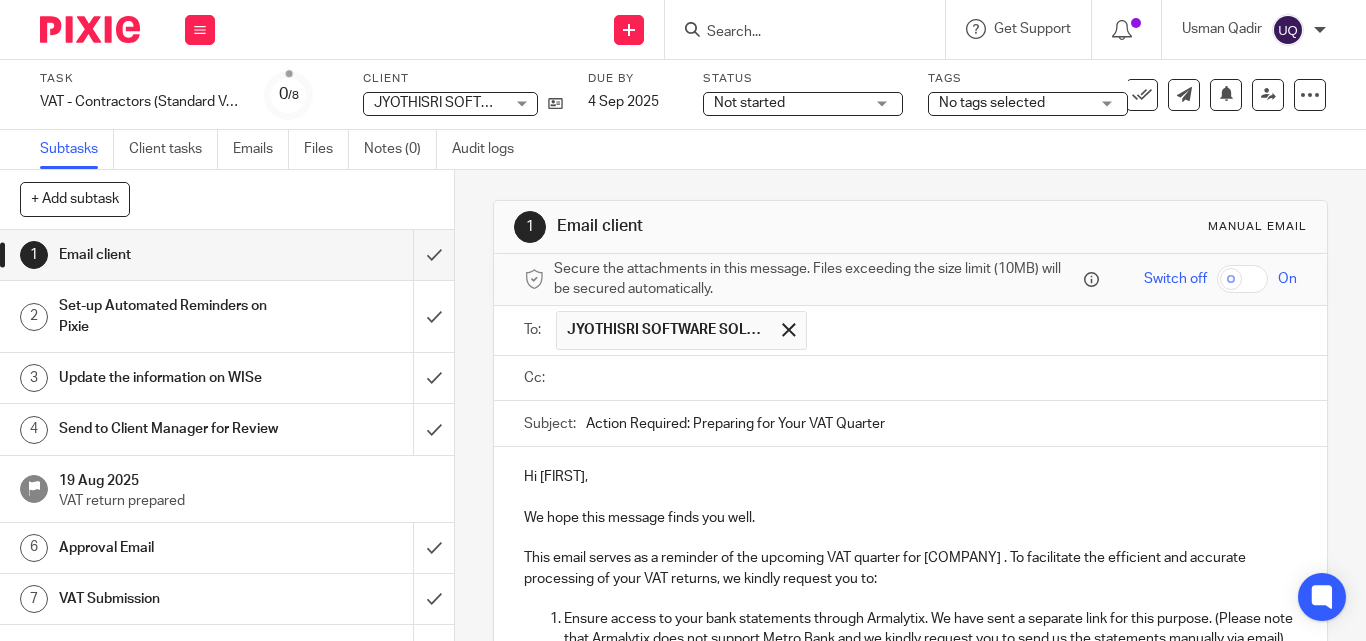 click at bounding box center (924, 378) 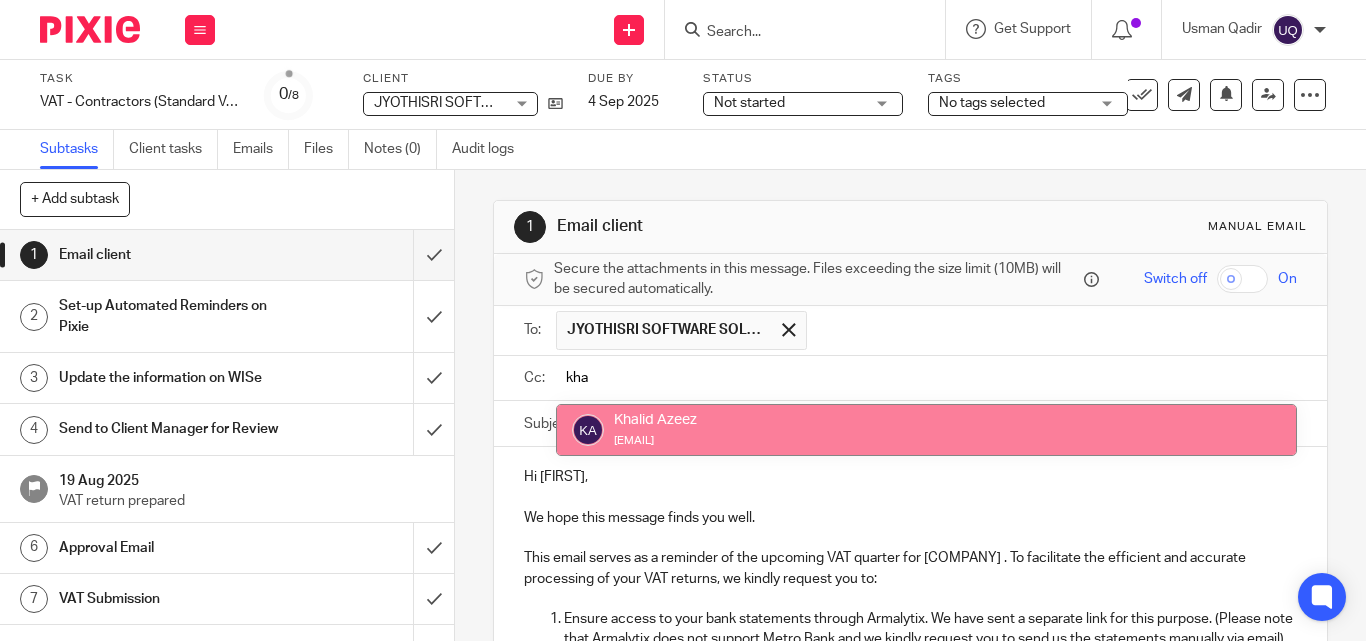 type on "kha" 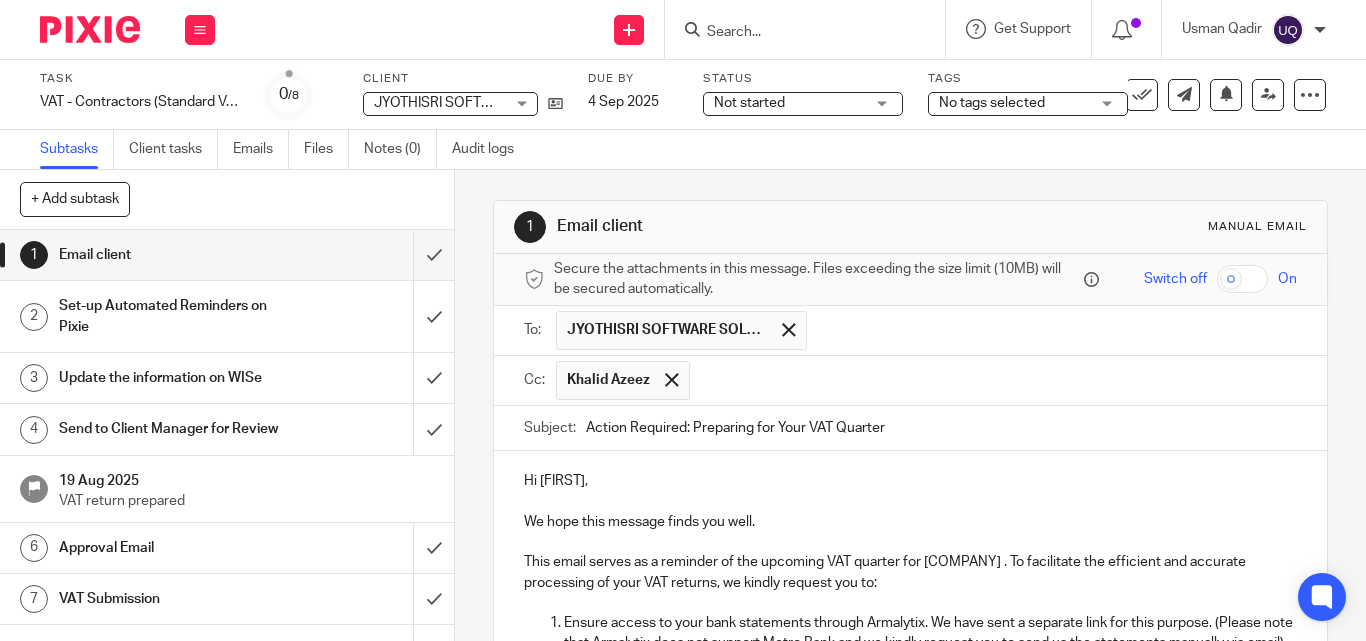 click at bounding box center [994, 380] 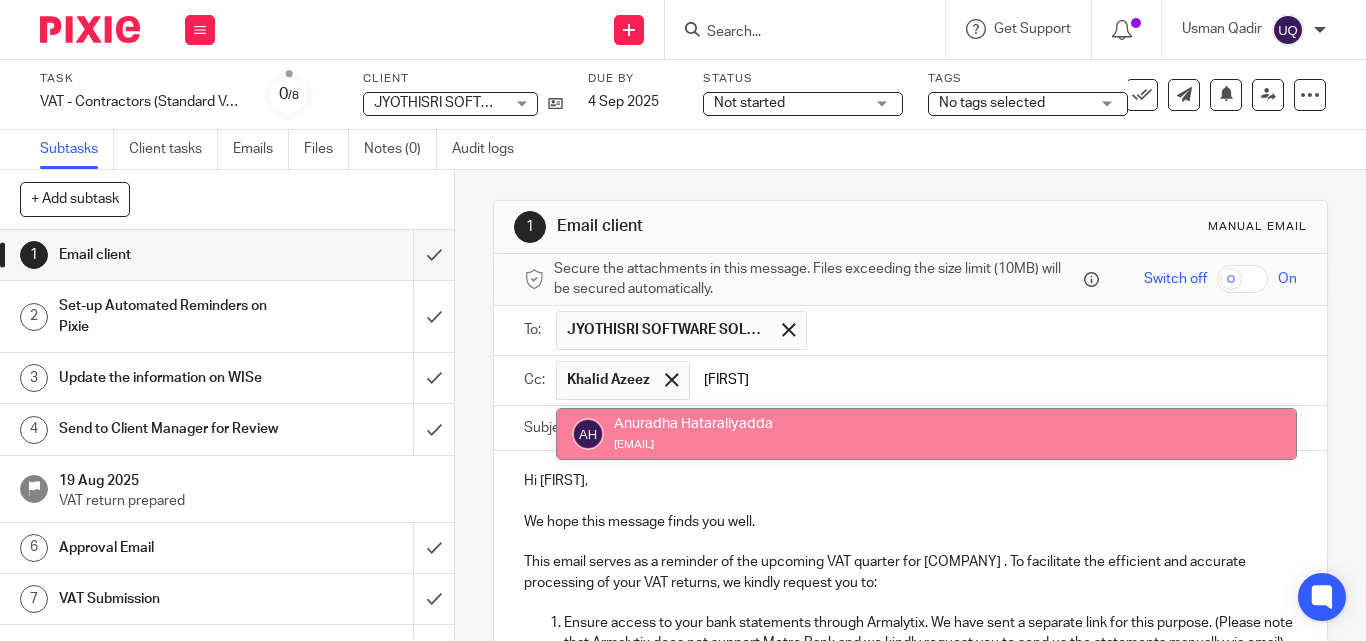 type on "anur" 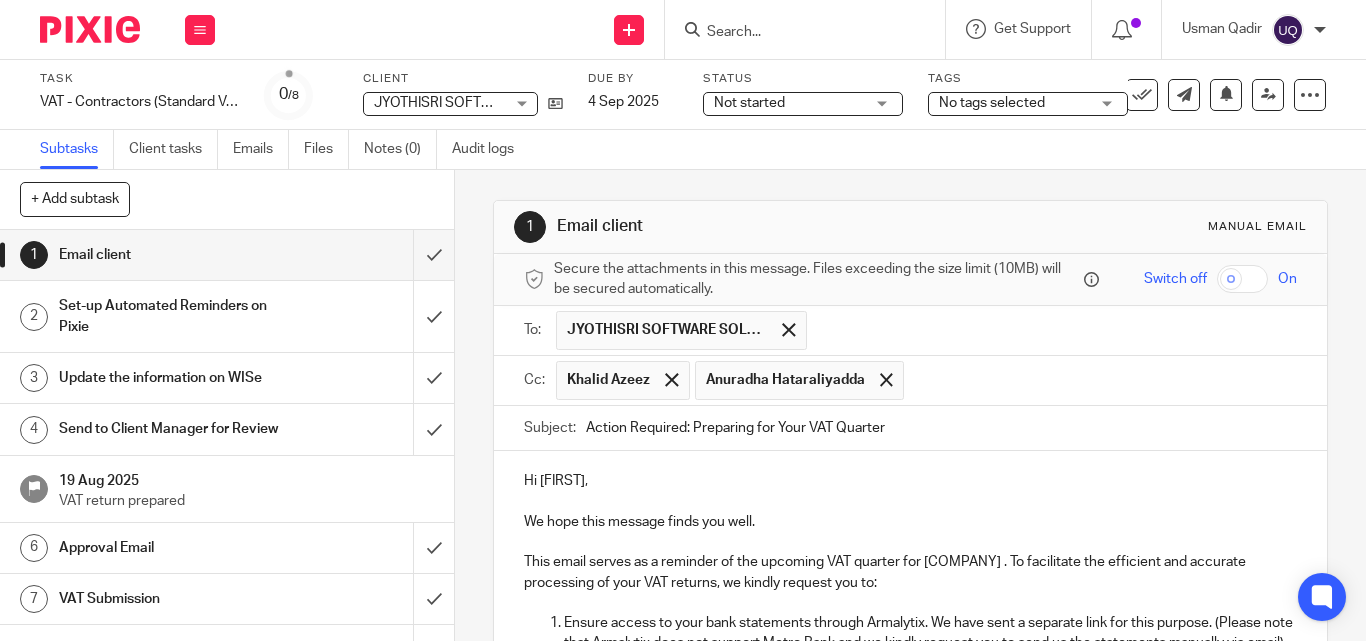 drag, startPoint x: 961, startPoint y: 423, endPoint x: 336, endPoint y: 397, distance: 625.5406 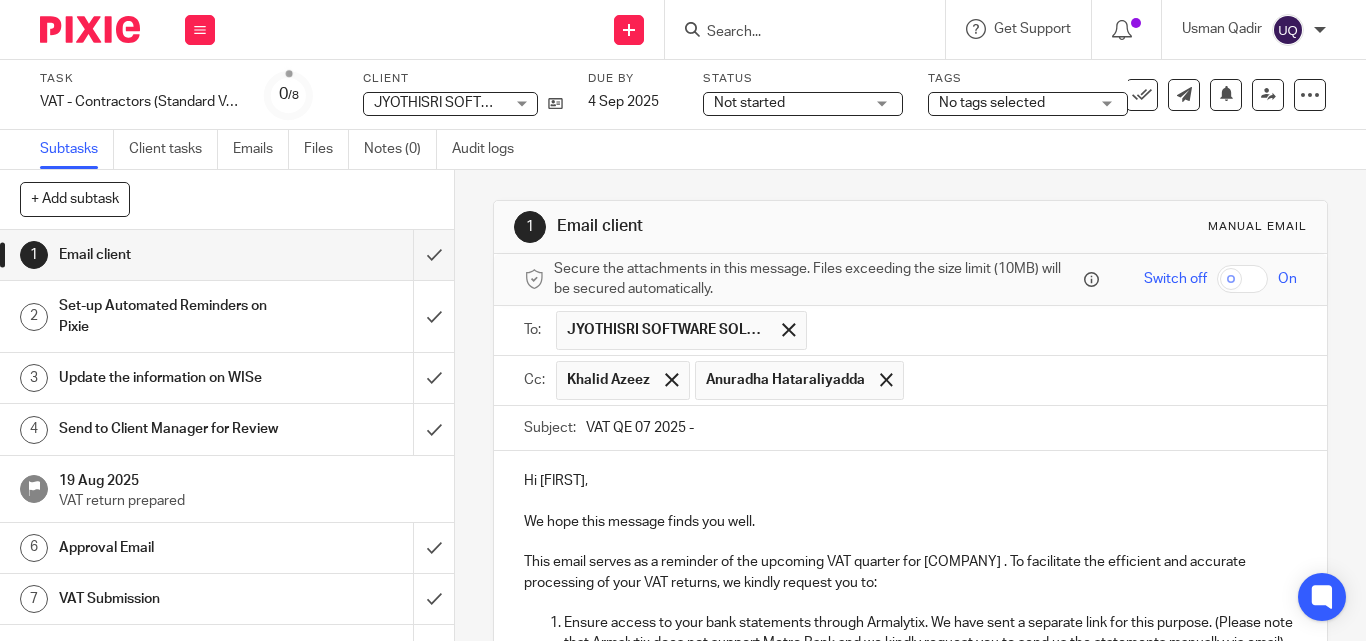 paste on "JYOTHISRI SOFTWARE SOLUTIONS LTD" 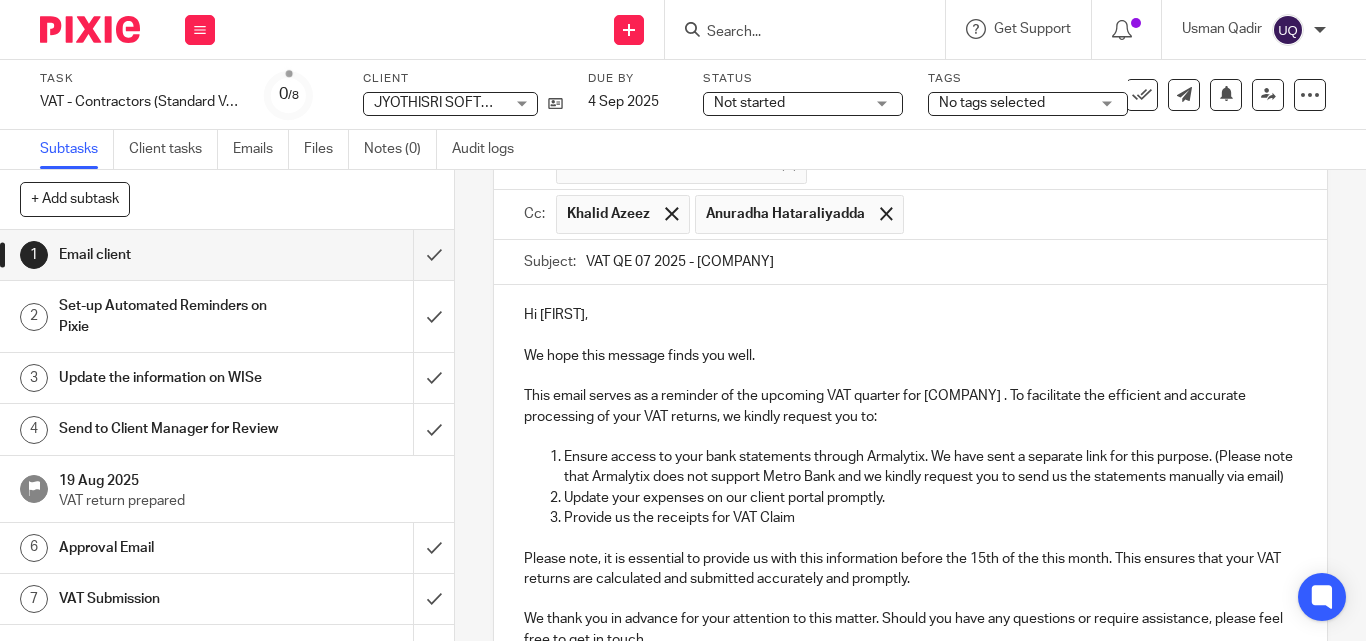 scroll, scrollTop: 200, scrollLeft: 0, axis: vertical 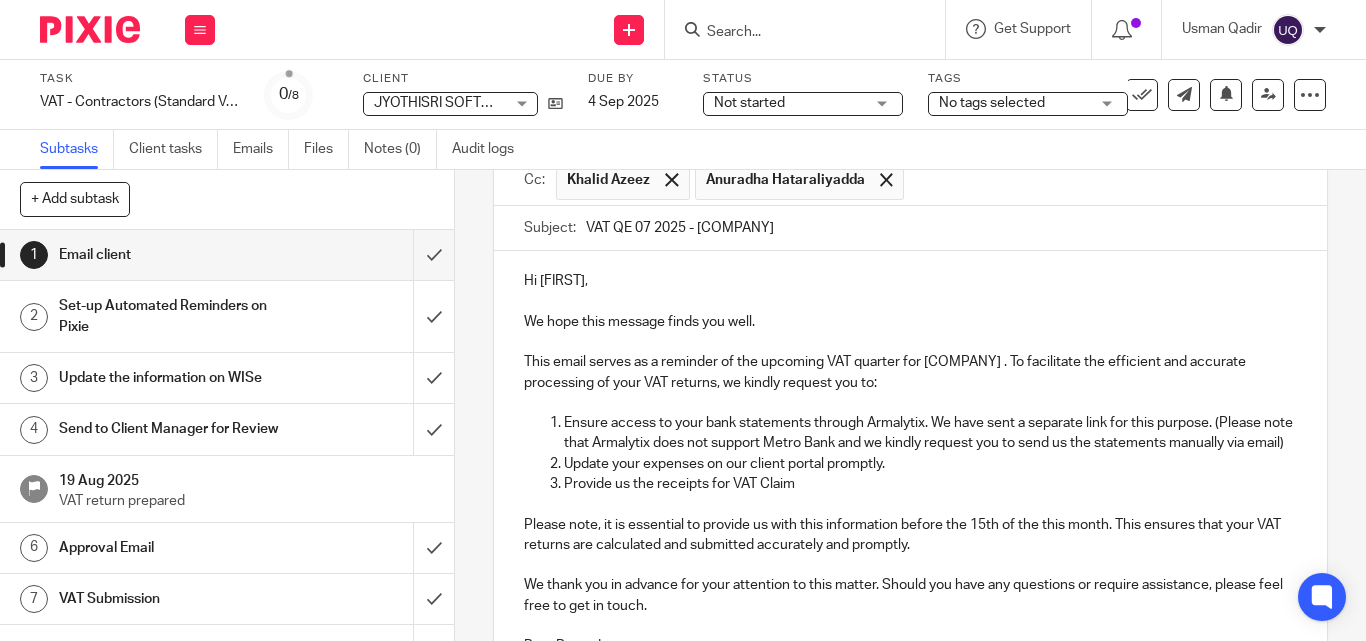 type on "VAT QE 07 2025 - JYOTHISRI SOFTWARE SOLUTIONS LTD" 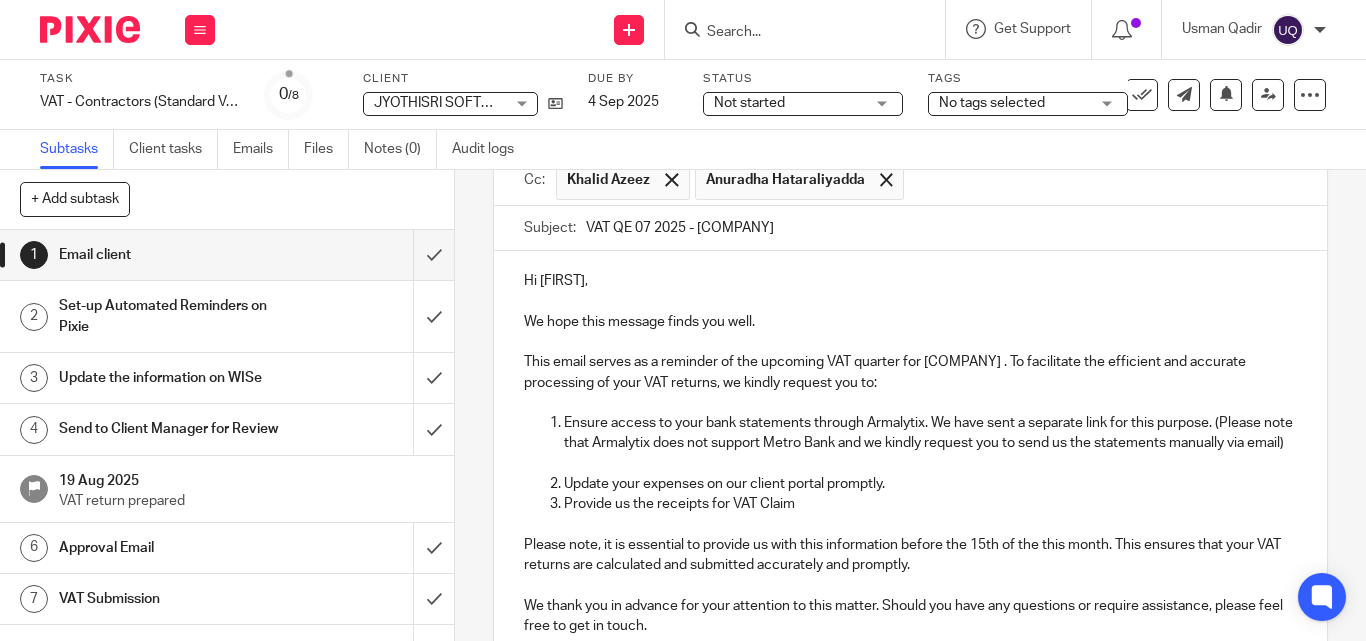 click on "Ensure access to your bank statements through Armalytix. We have sent a separate link for this purpose. (Please note that Armalytix does not support Metro Bank and we kindly request you to send us the statements manually via email)" at bounding box center [930, 433] 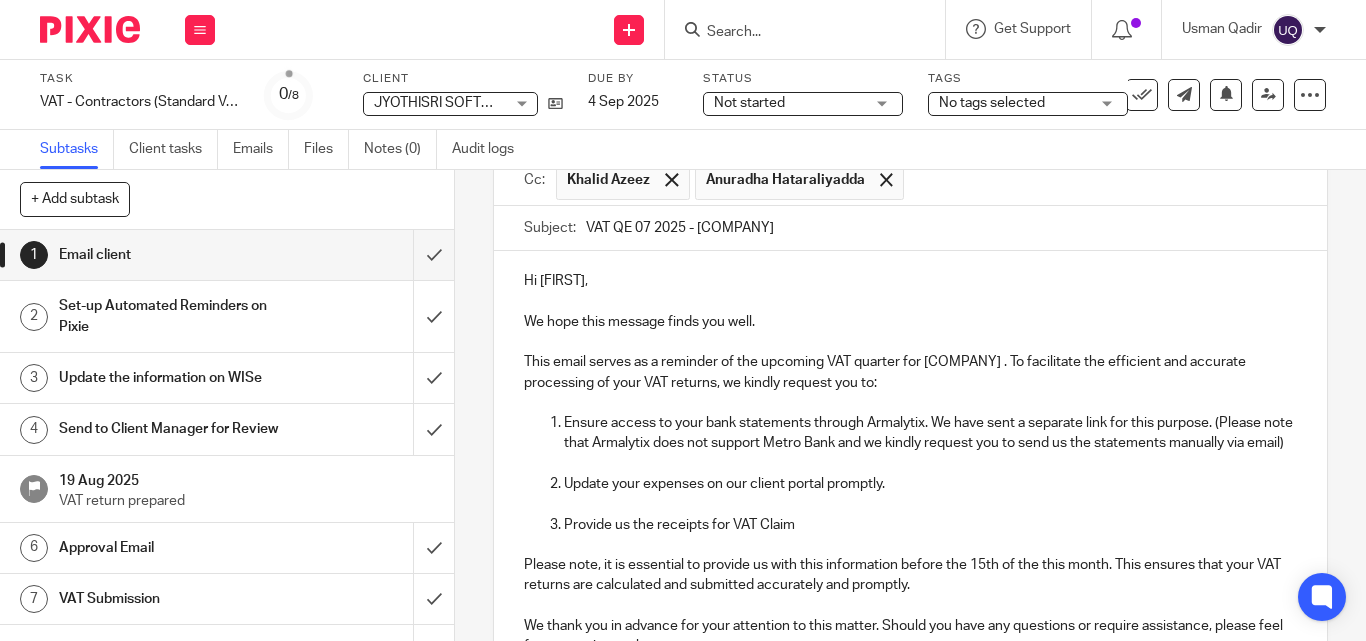 click on "Ensure access to your bank statements through Armalytix. We have sent a separate link for this purpose. (Please note that Armalytix does not support Metro Bank and we kindly request you to send us the statements manually via email)" at bounding box center (930, 433) 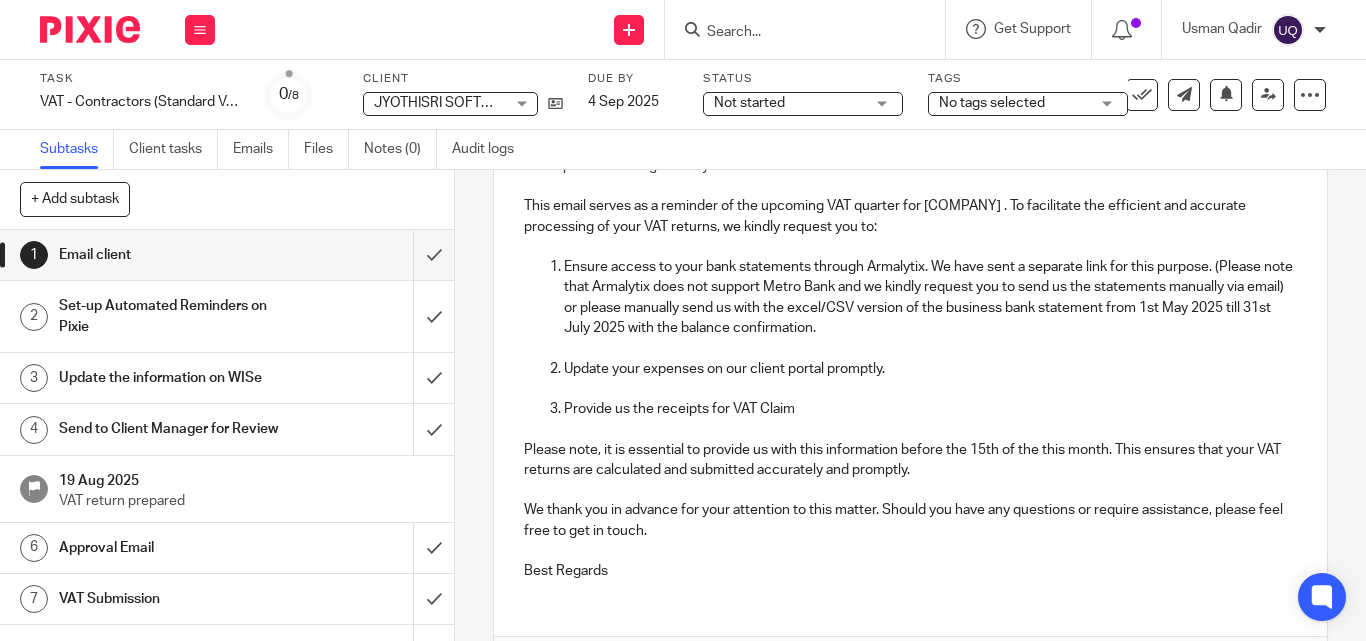 scroll, scrollTop: 400, scrollLeft: 0, axis: vertical 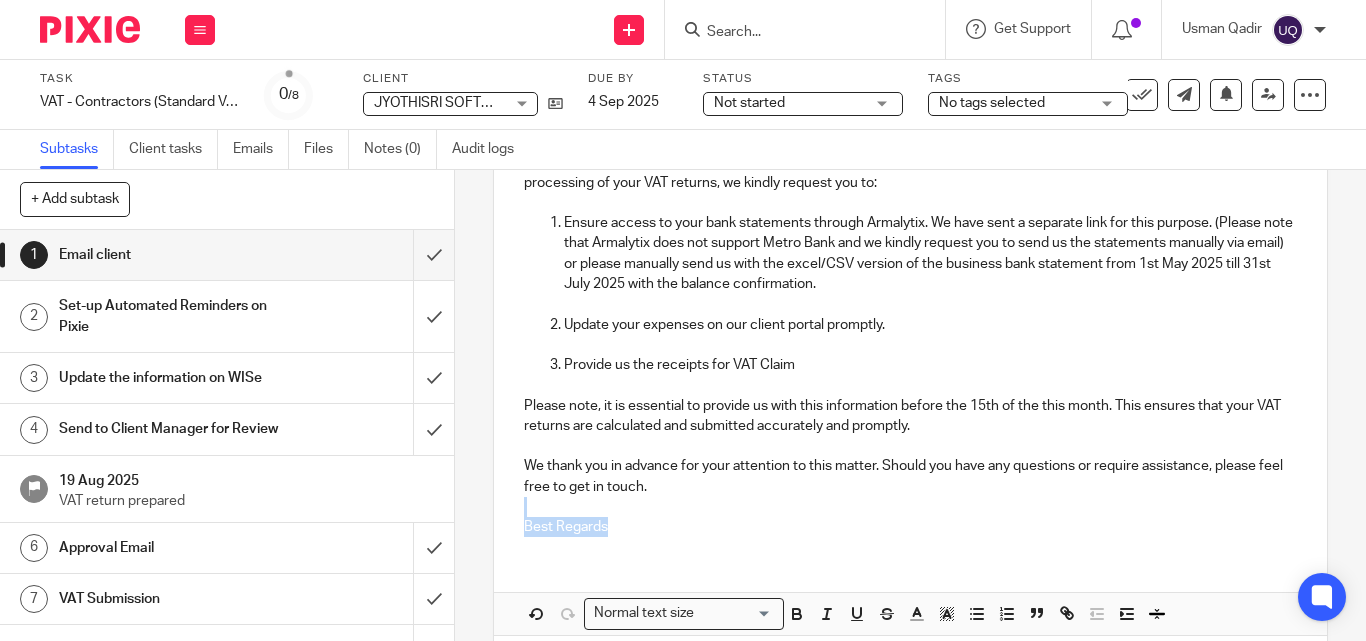 drag, startPoint x: 620, startPoint y: 523, endPoint x: 531, endPoint y: 503, distance: 91.21951 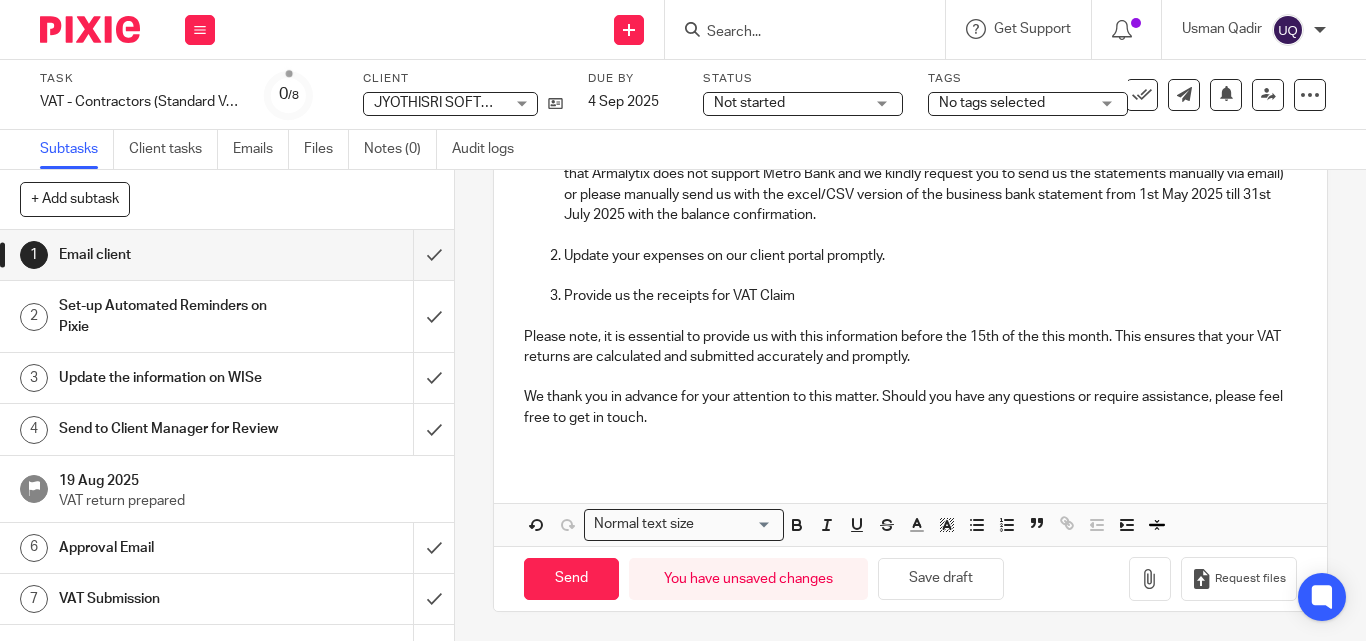 scroll, scrollTop: 470, scrollLeft: 0, axis: vertical 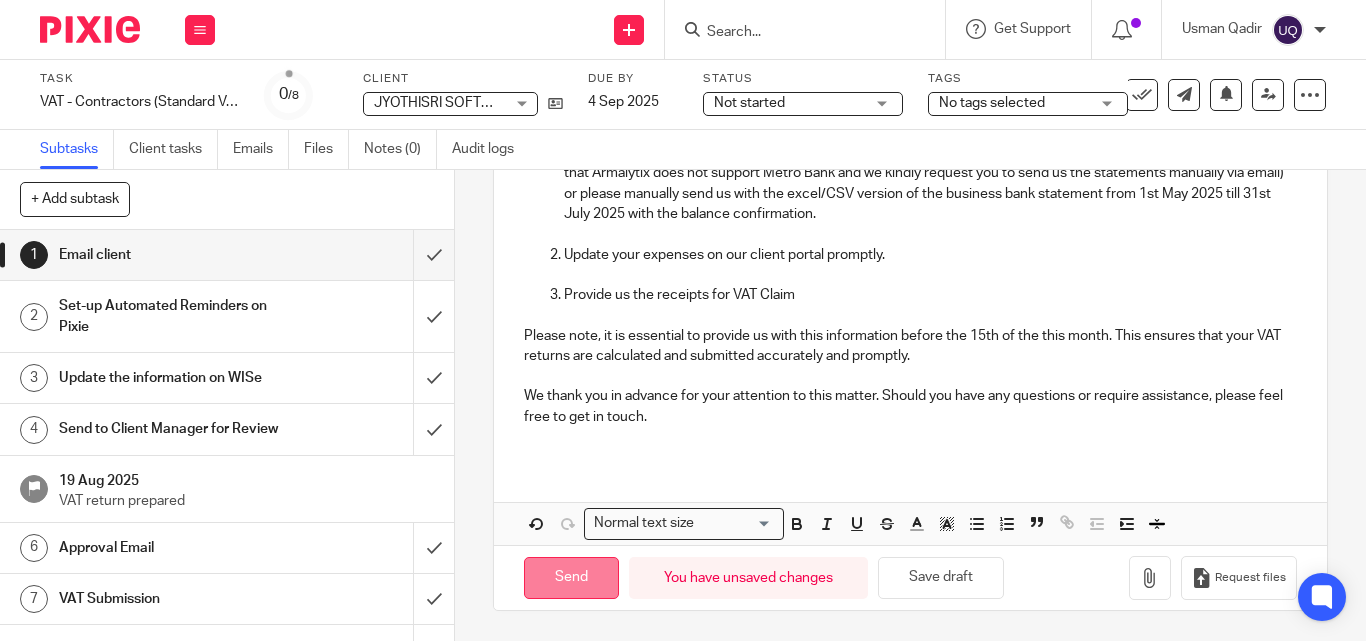 click on "Send" at bounding box center (571, 578) 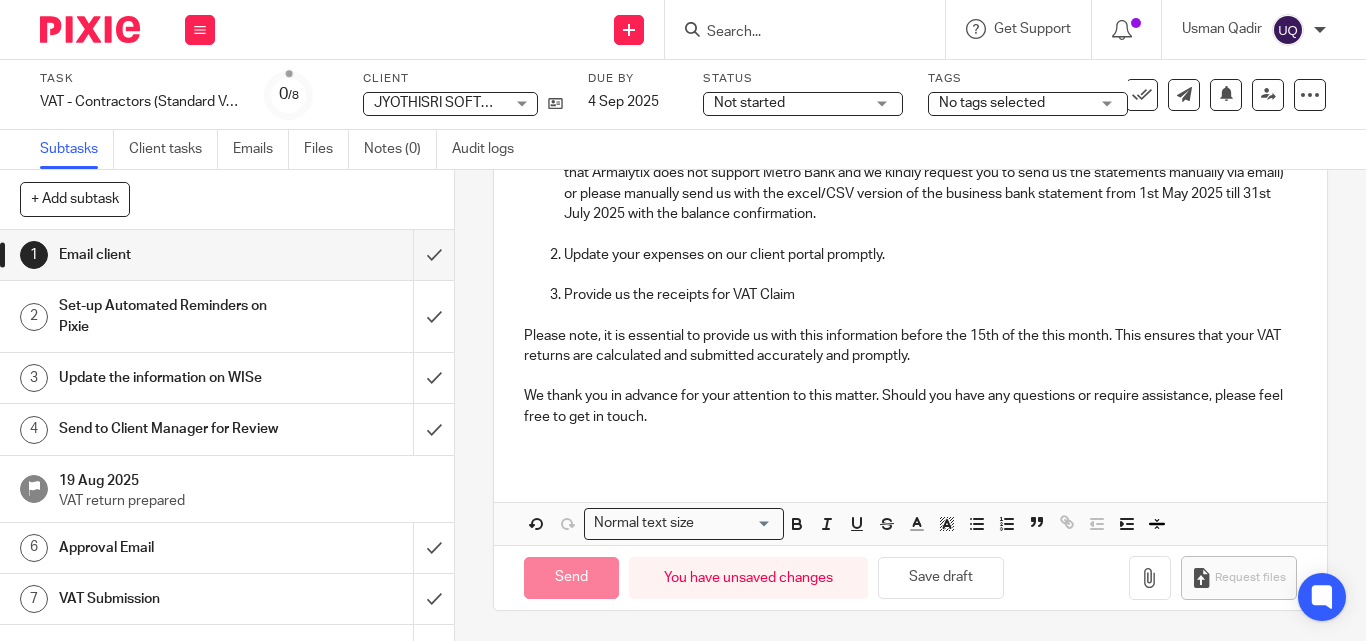 type on "Sent" 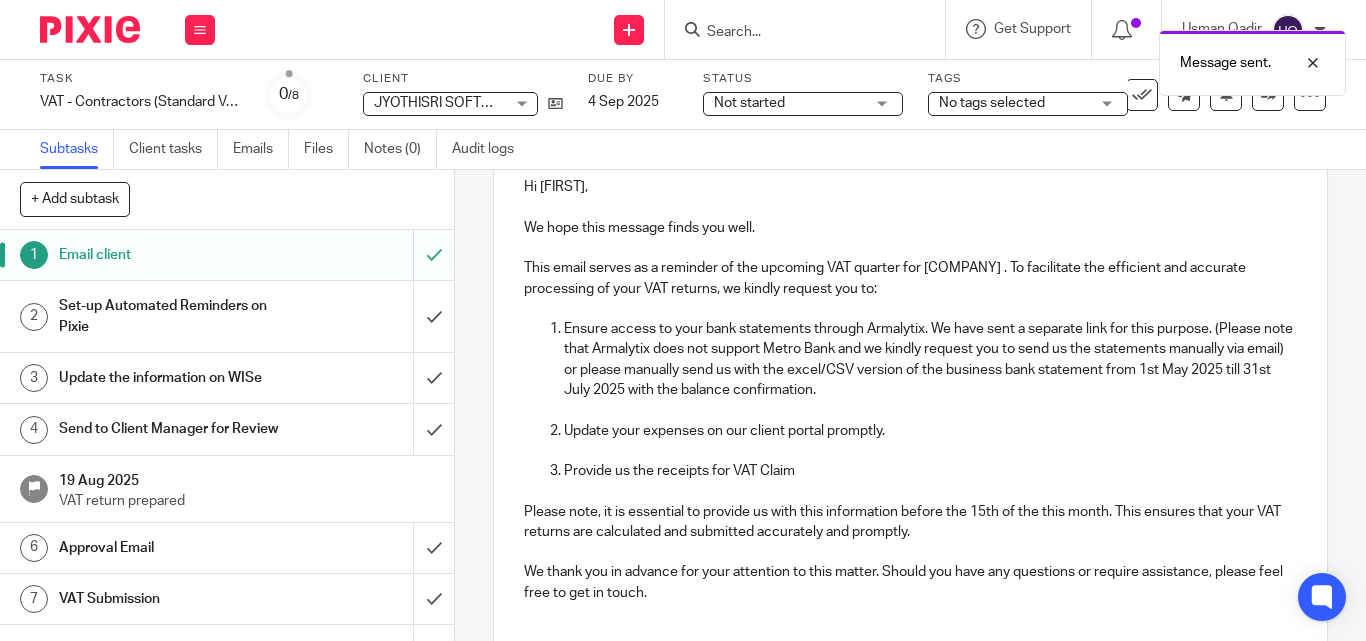 scroll, scrollTop: 270, scrollLeft: 0, axis: vertical 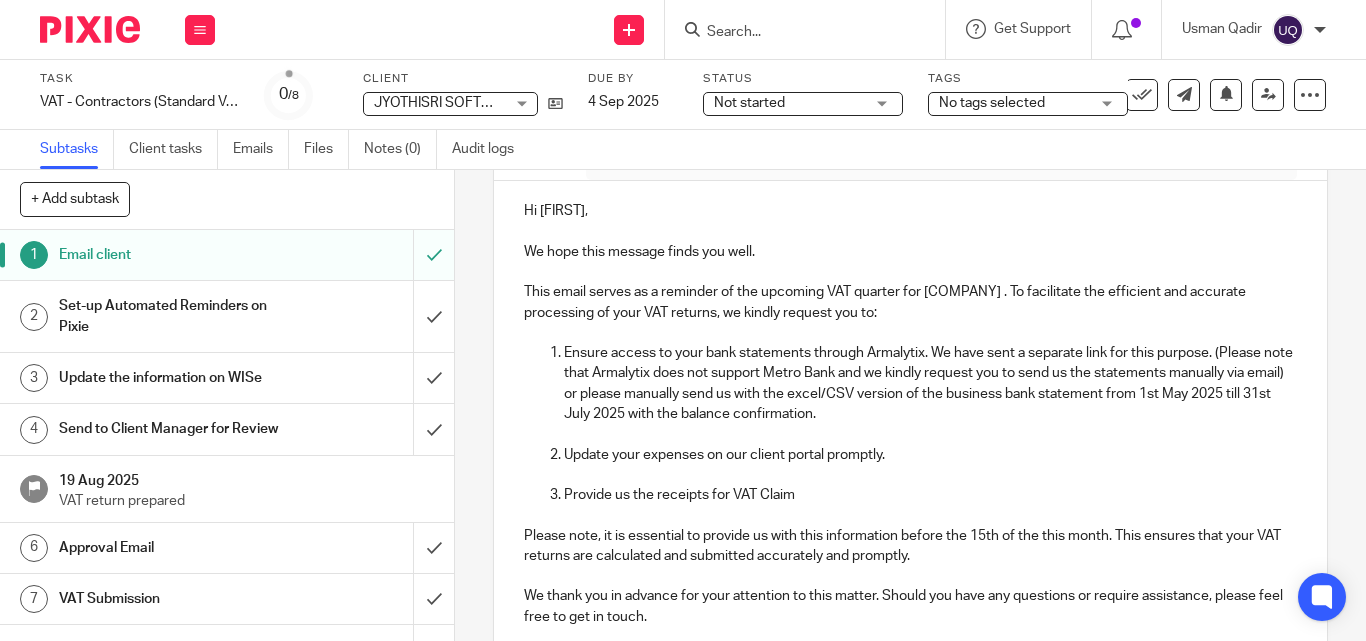 click on "Message sent." at bounding box center [1014, 58] 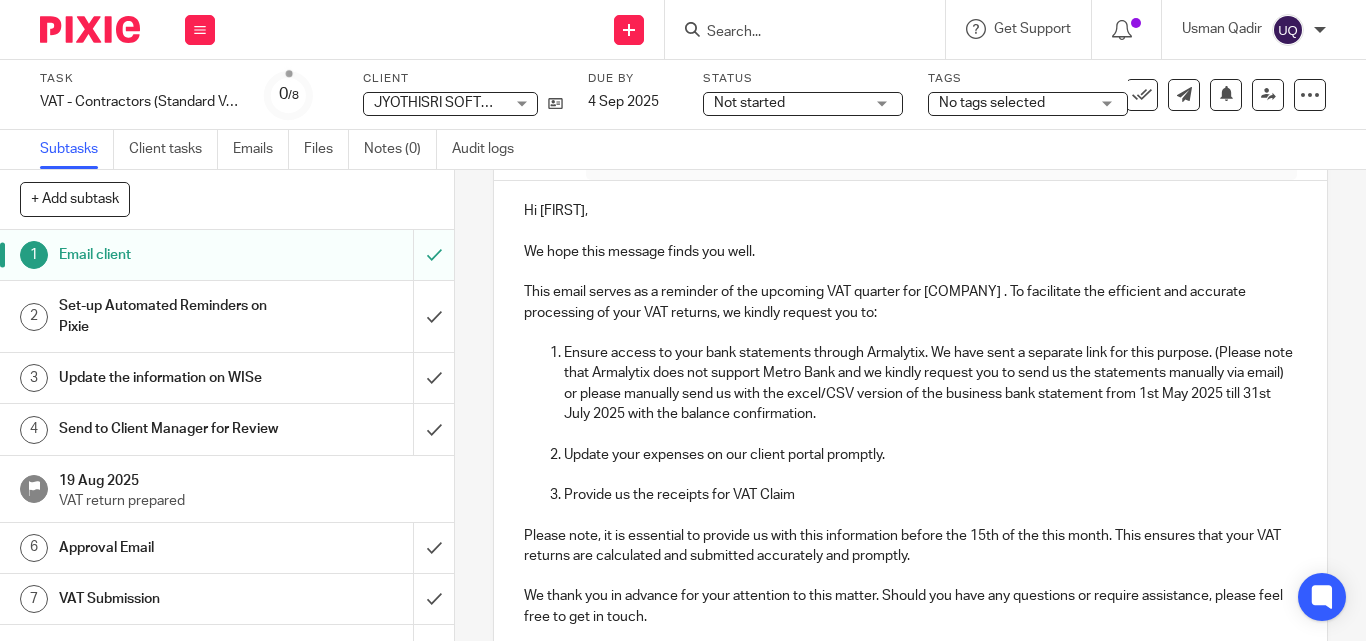 click at bounding box center [795, 33] 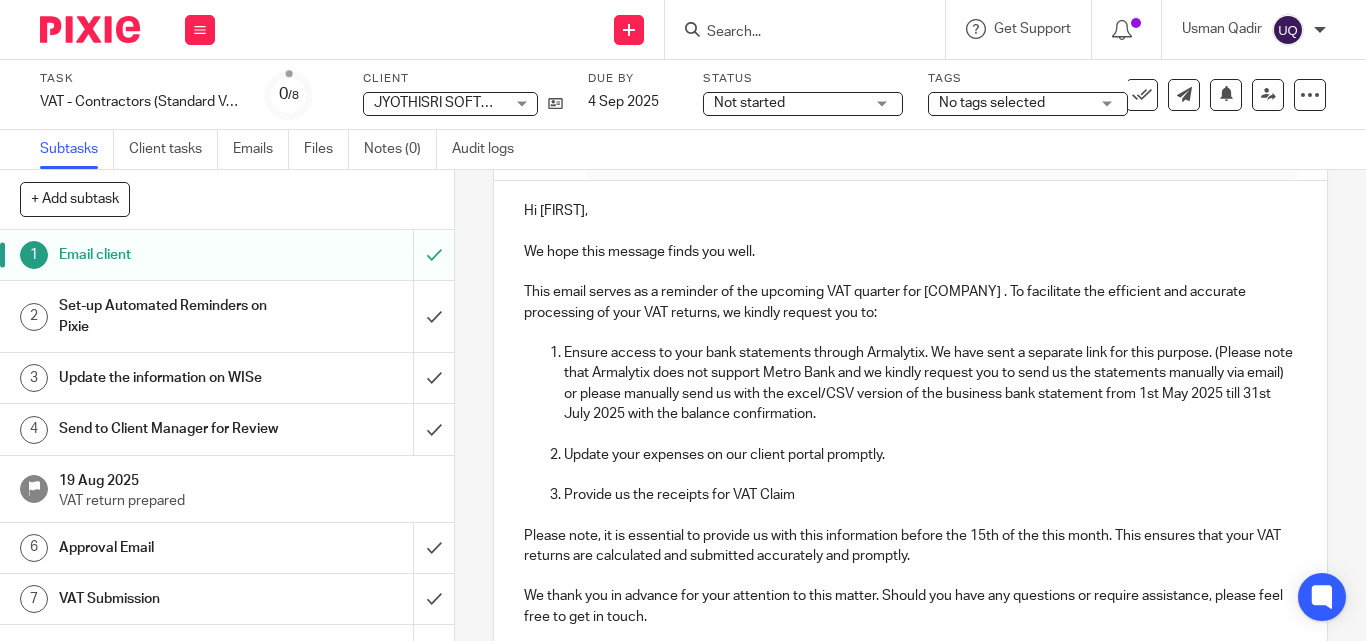 paste on "KV20 CONSULTANCY SERVICES LTD" 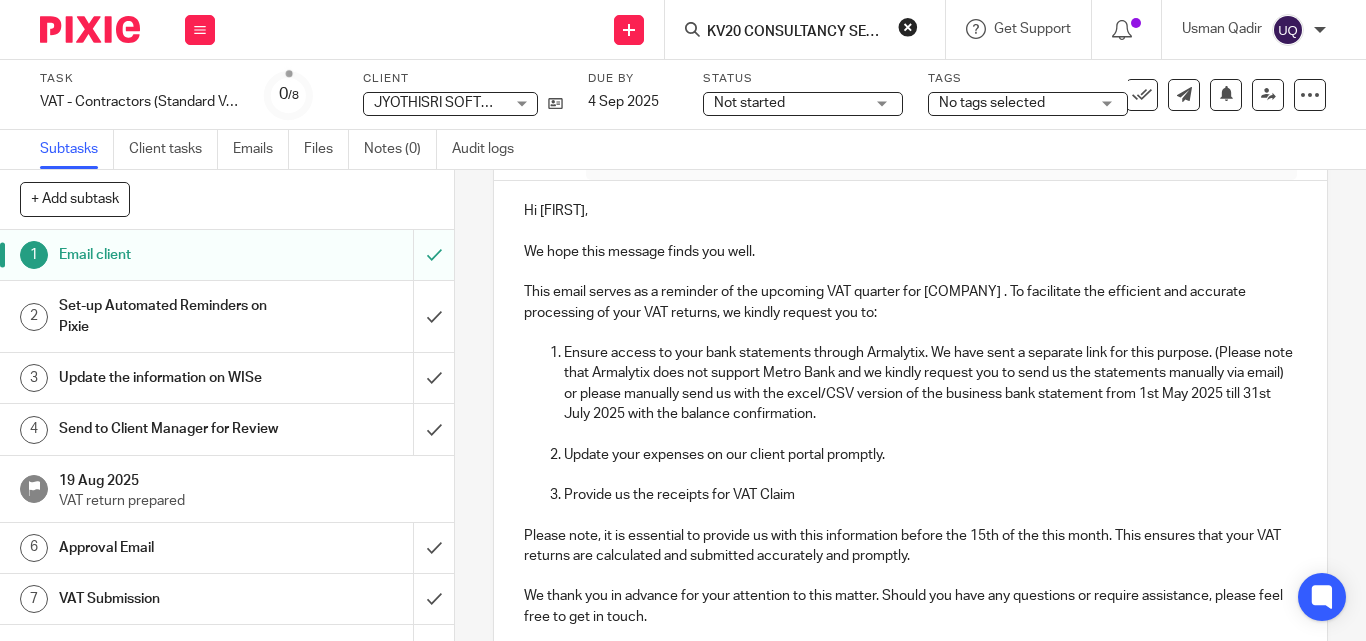 scroll, scrollTop: 0, scrollLeft: 59, axis: horizontal 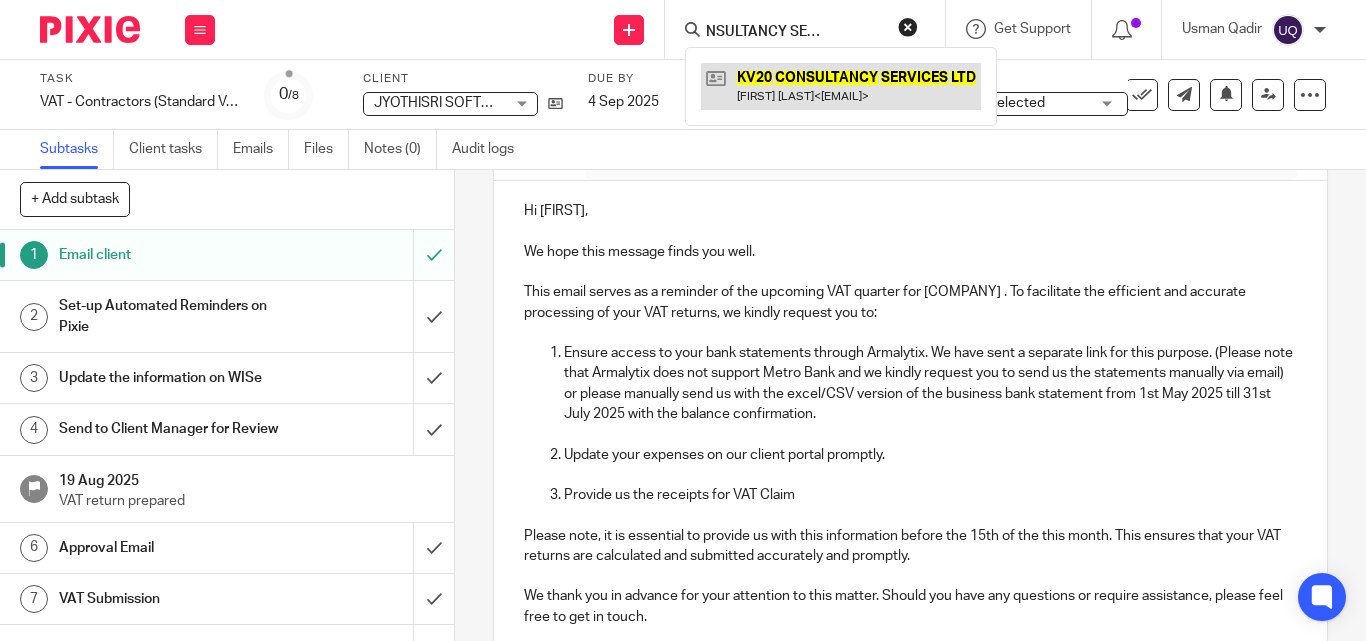 type on "KV20 CONSULTANCY SERVICES LTD" 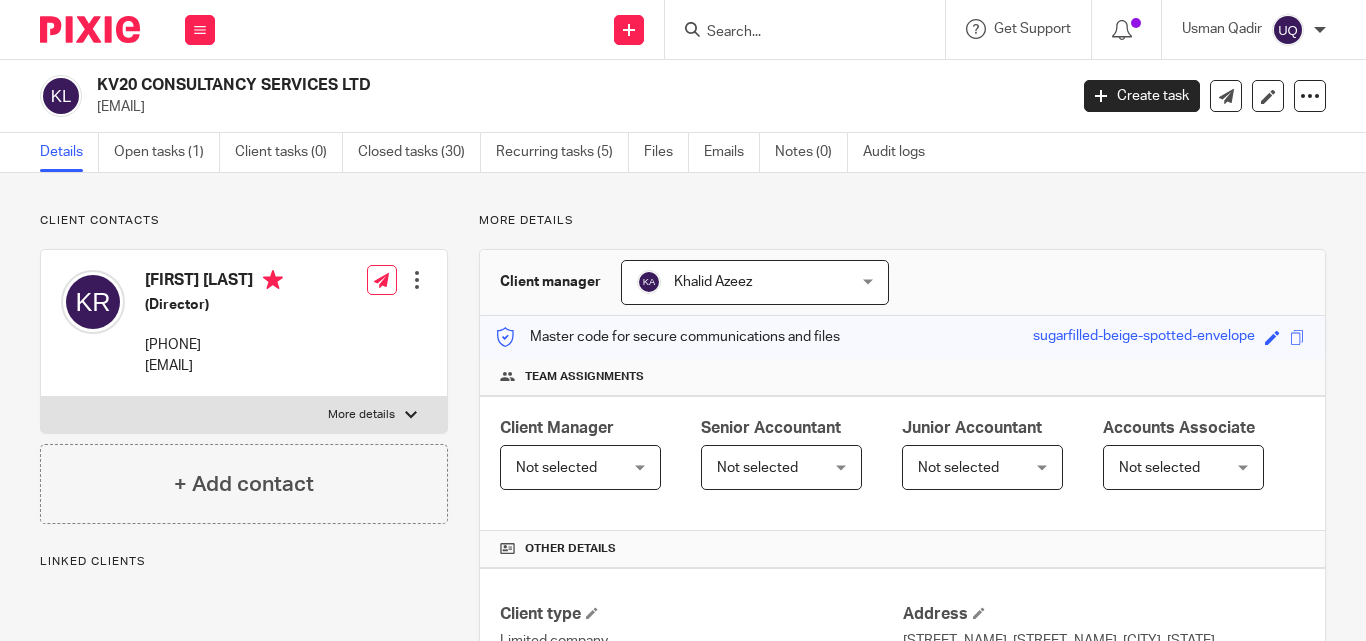 scroll, scrollTop: 0, scrollLeft: 0, axis: both 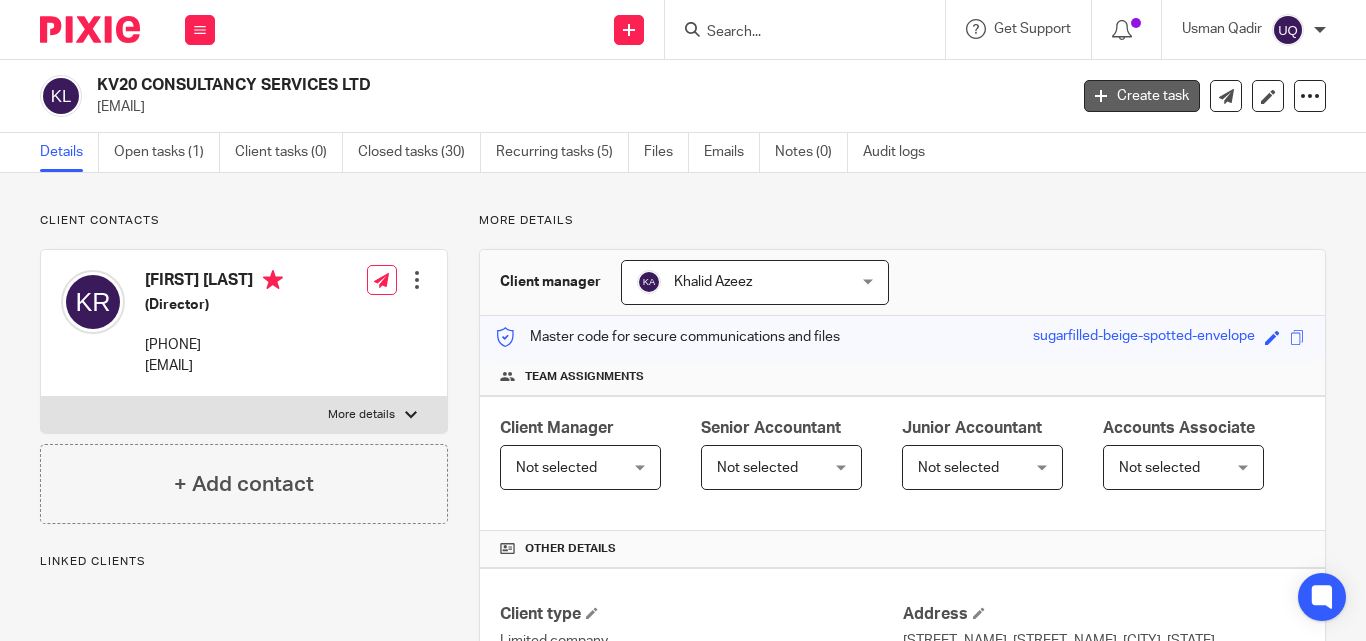 click on "Create task" at bounding box center [1142, 96] 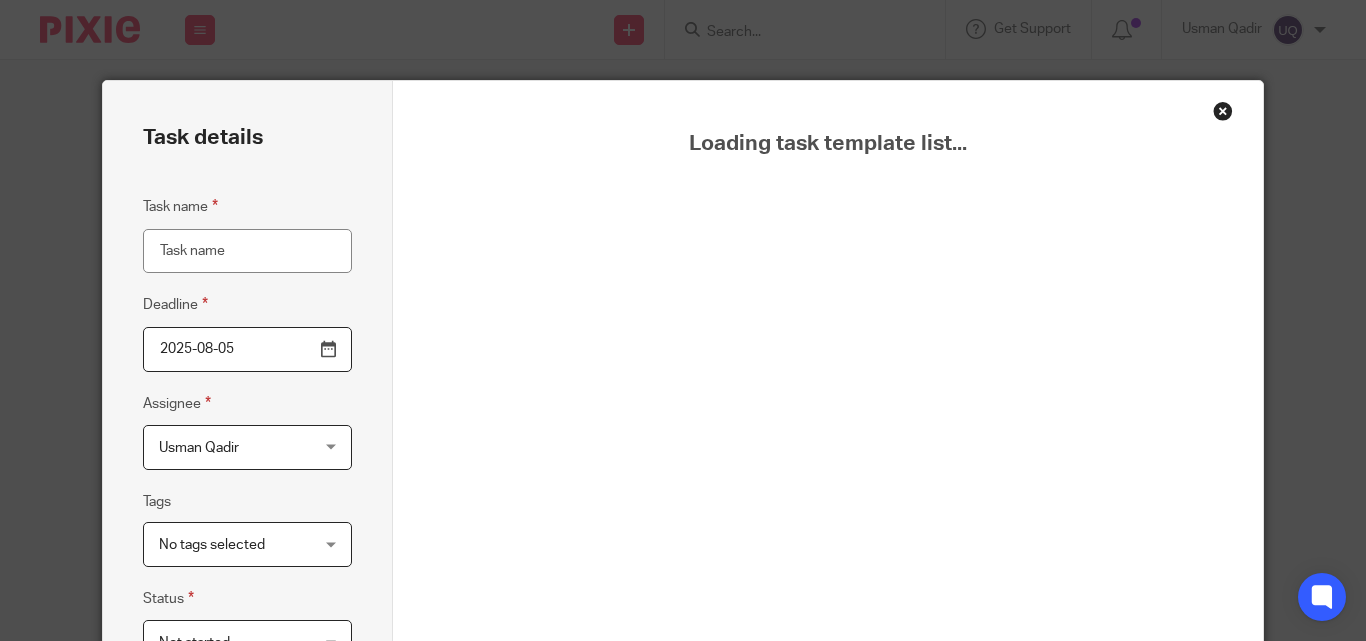scroll, scrollTop: 0, scrollLeft: 0, axis: both 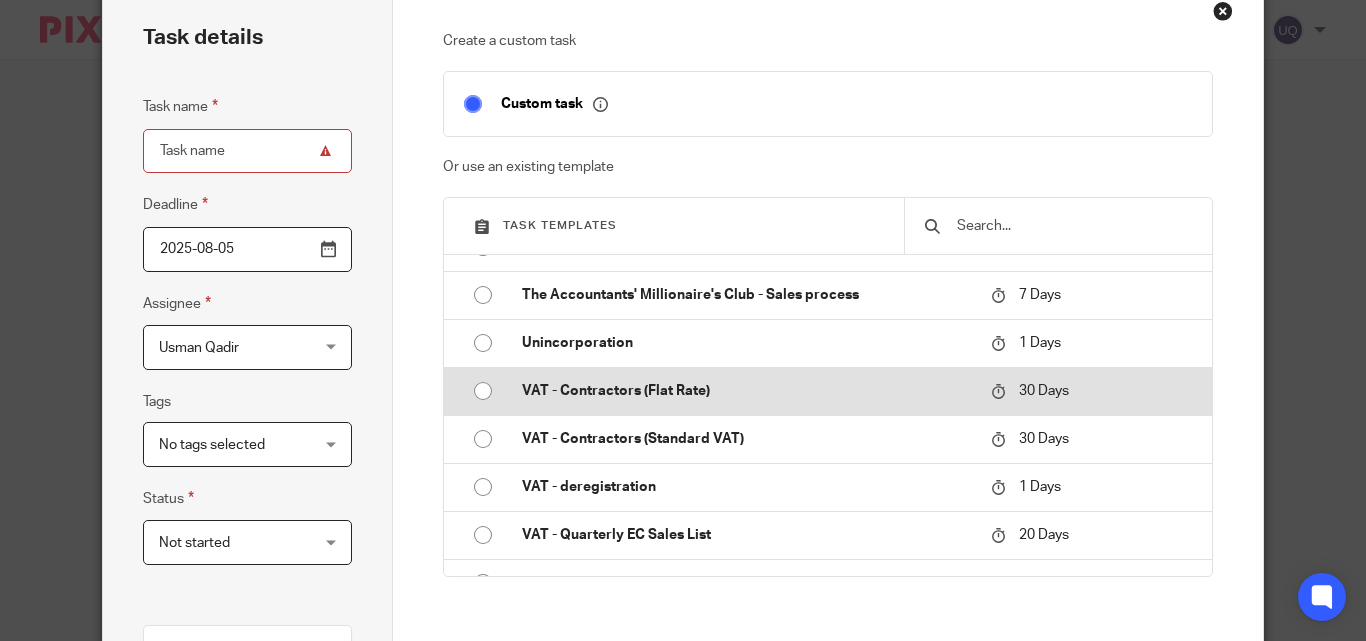 click on "VAT - Contractors (Flat Rate)" at bounding box center [746, 391] 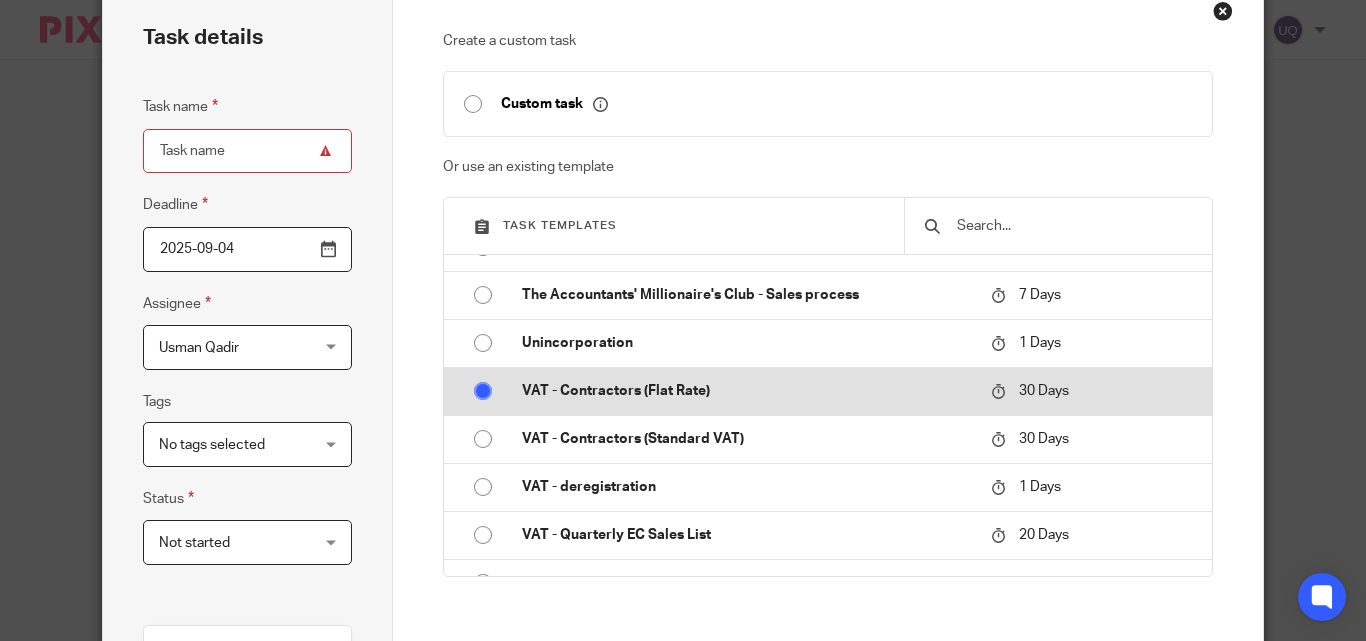 type on "VAT - Contractors (Flat Rate)" 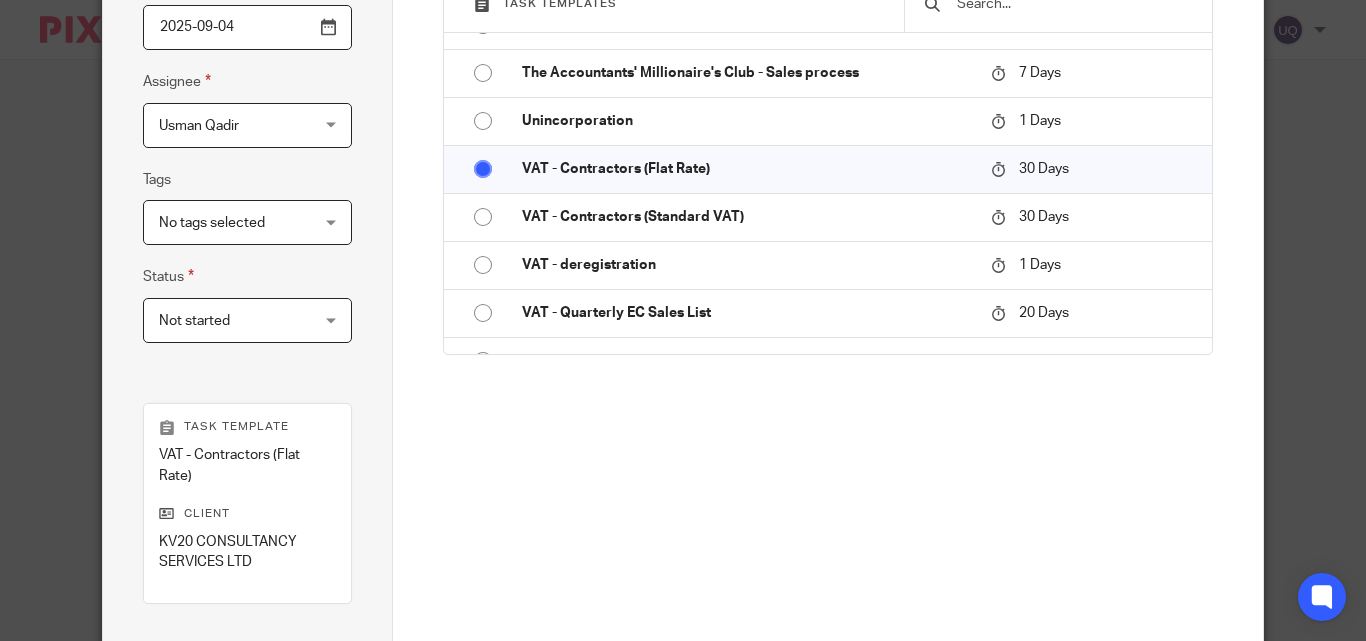 scroll, scrollTop: 581, scrollLeft: 0, axis: vertical 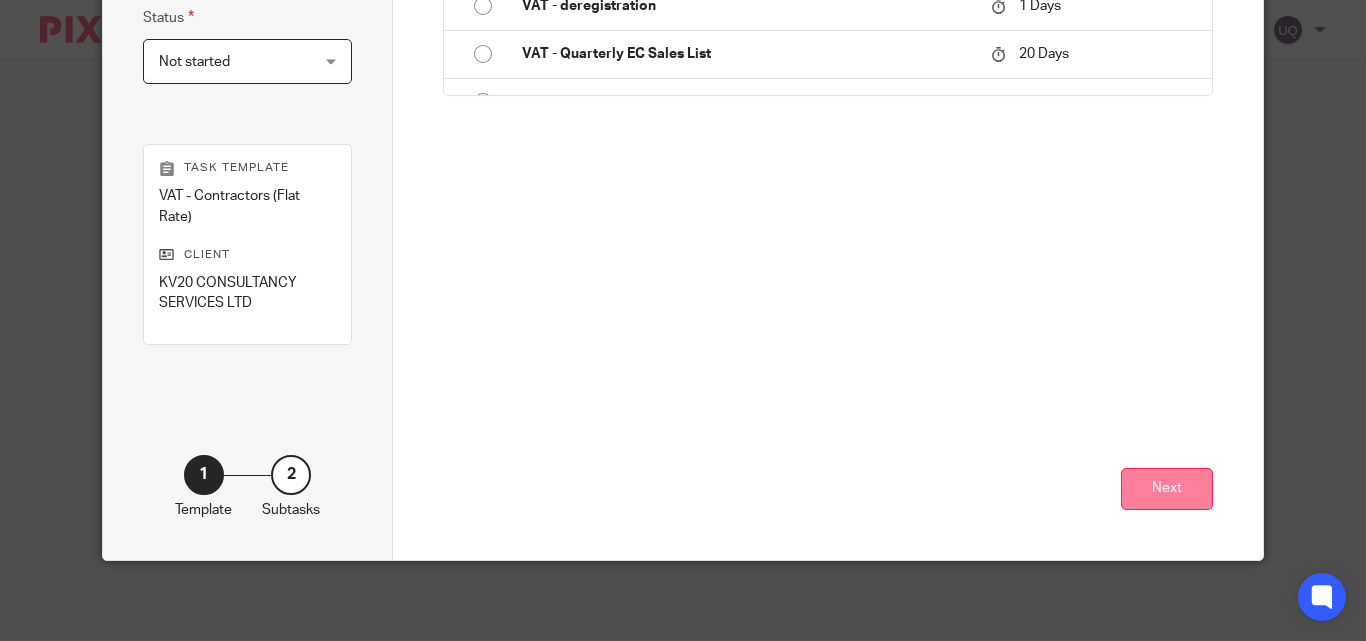 click on "Next" at bounding box center [1167, 489] 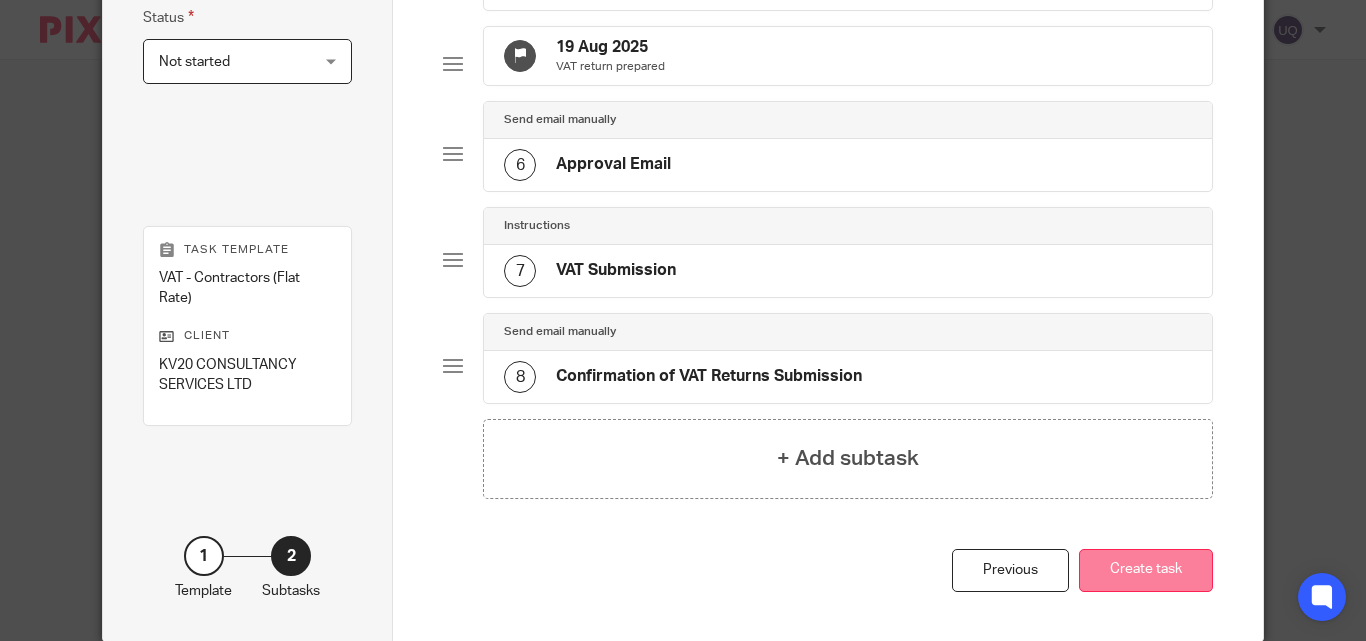 click on "Create task" at bounding box center (1146, 570) 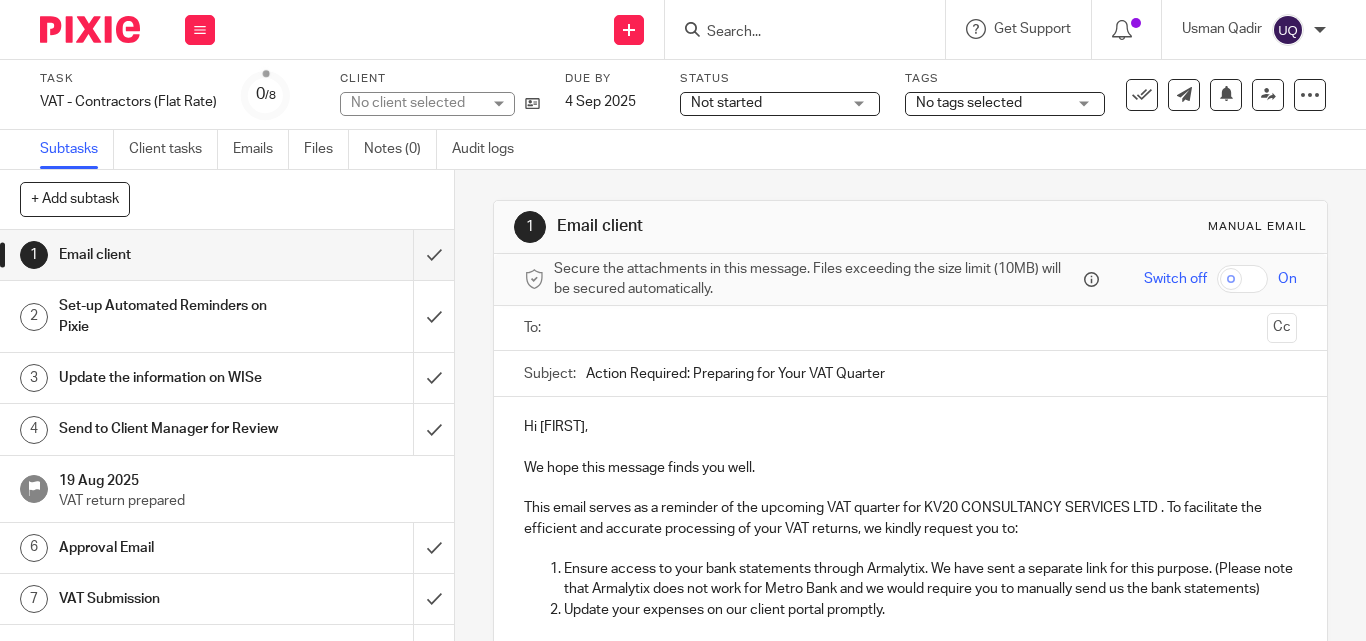 scroll, scrollTop: 0, scrollLeft: 0, axis: both 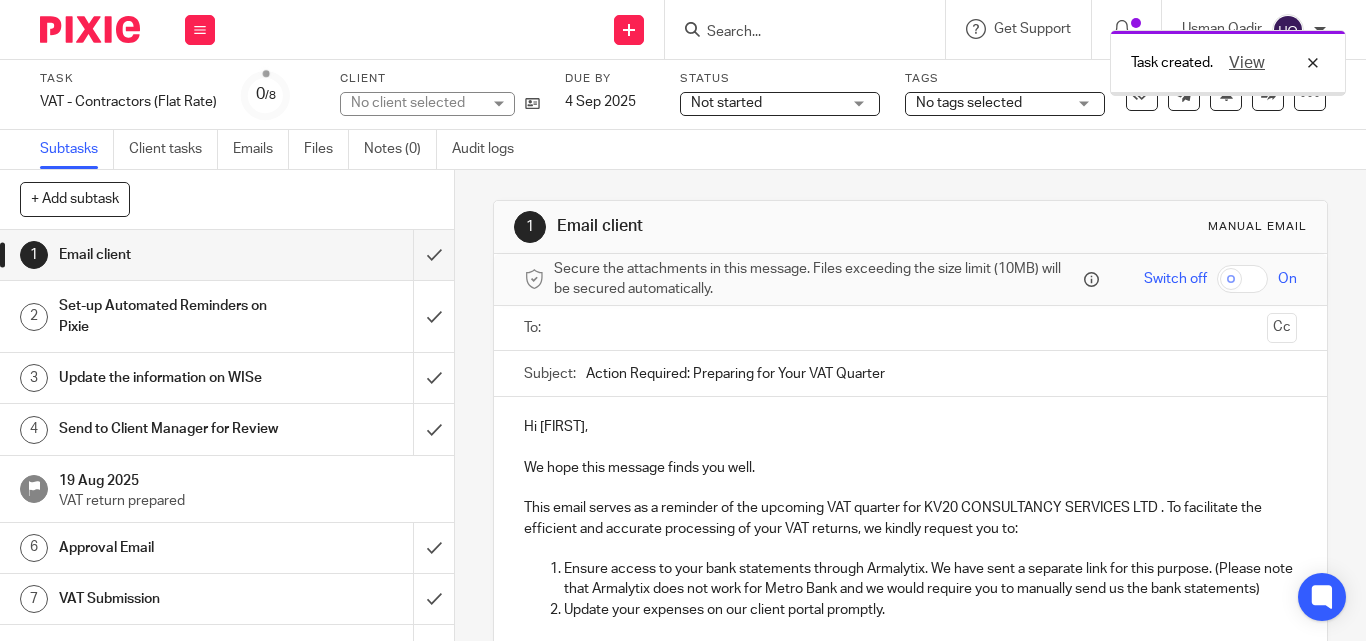 click at bounding box center (911, 328) 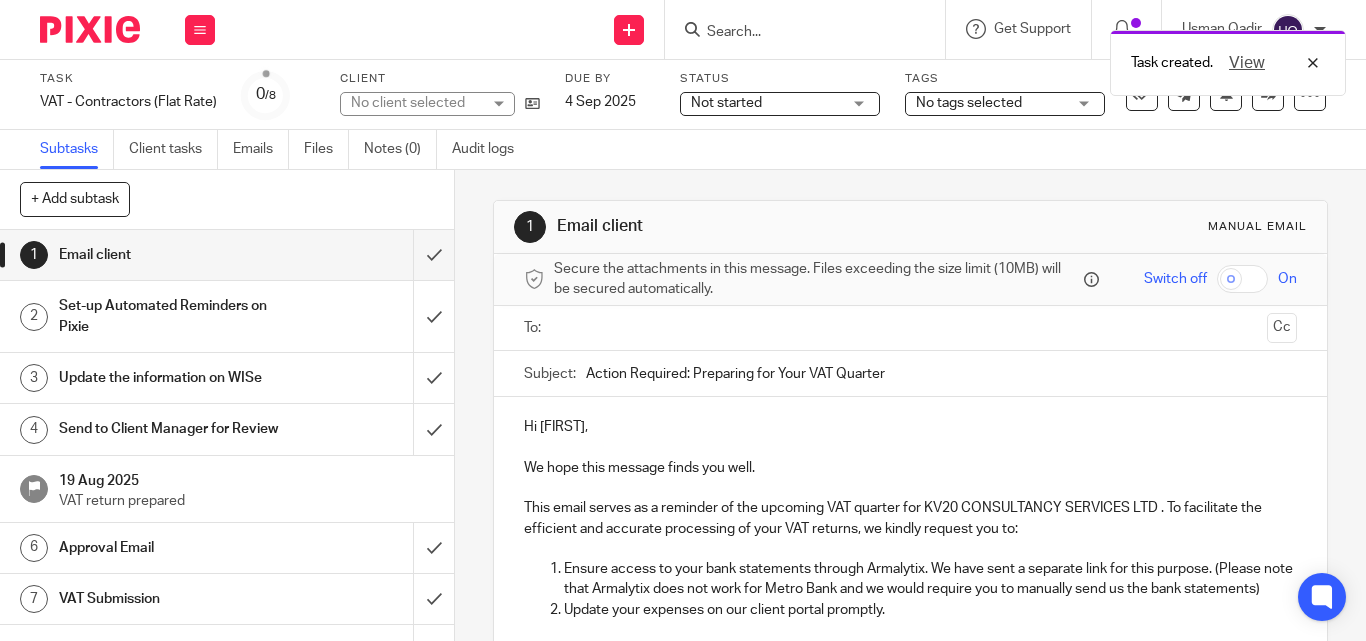 click at bounding box center [911, 328] 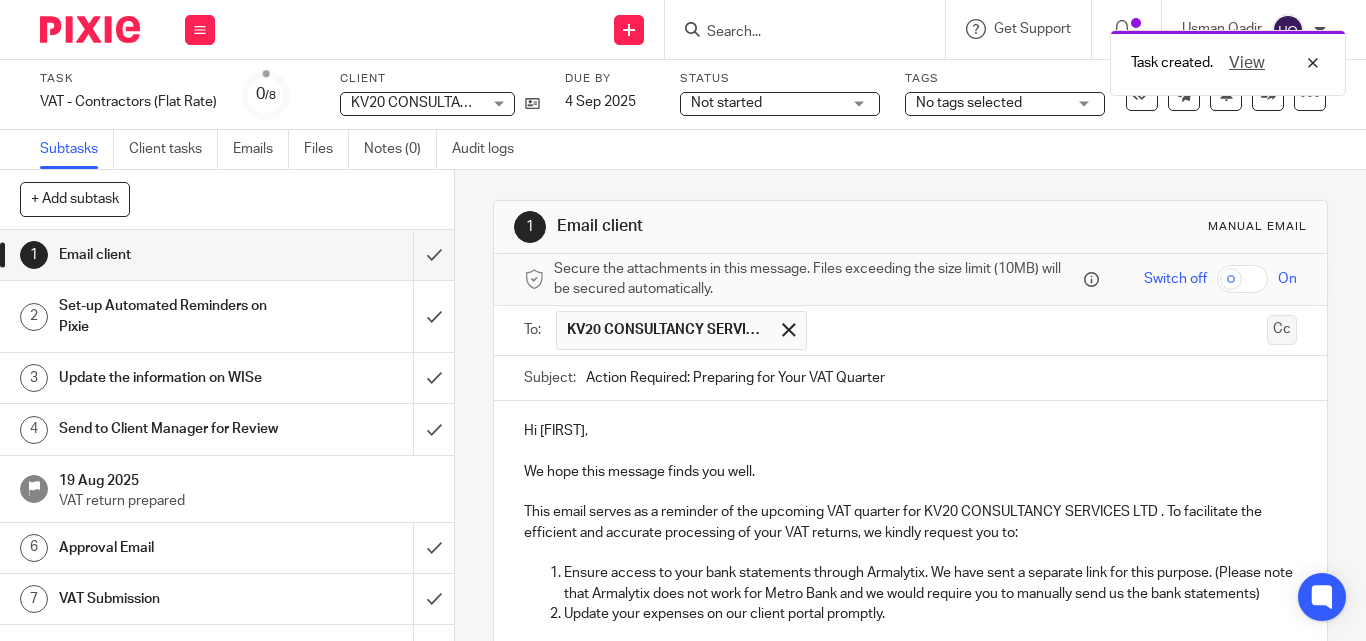 click on "Cc" at bounding box center (1282, 330) 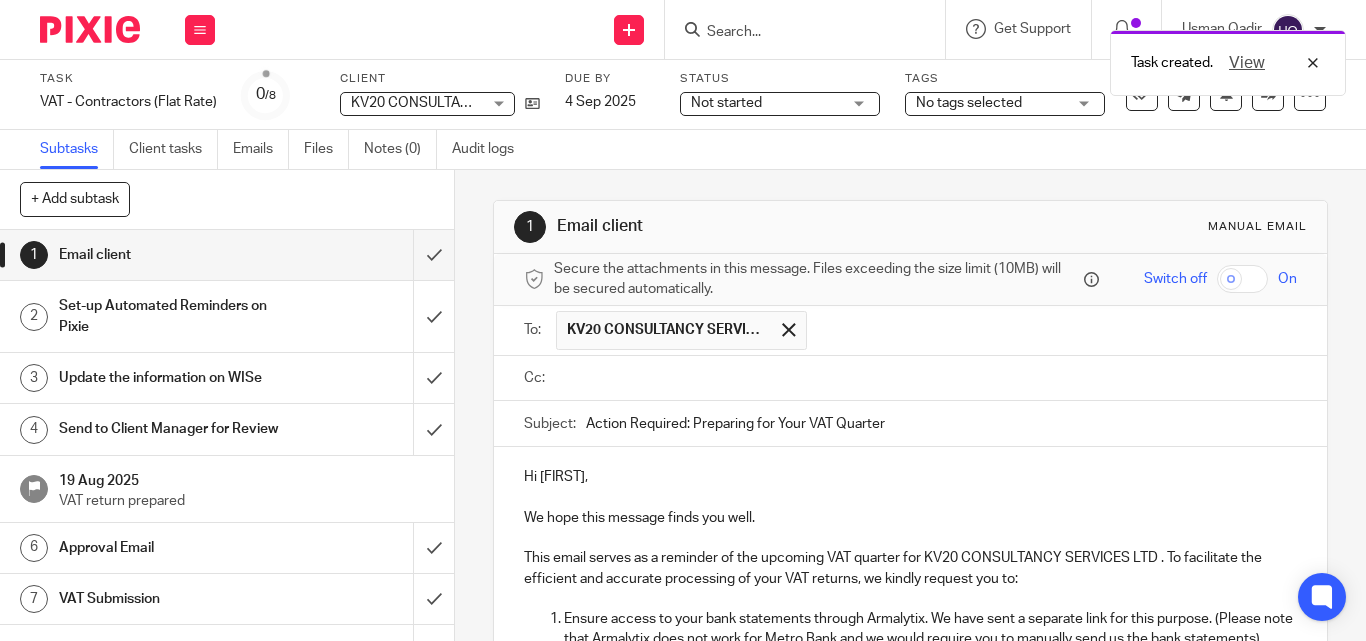 click at bounding box center [924, 378] 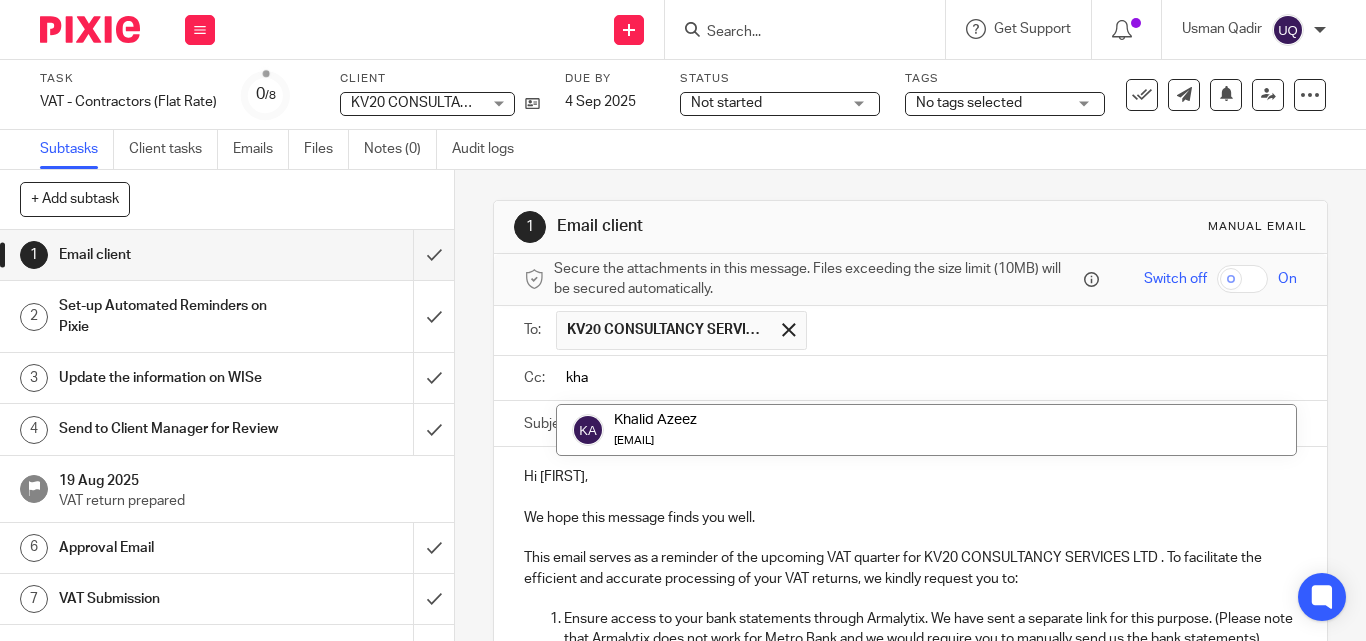 type on "kha" 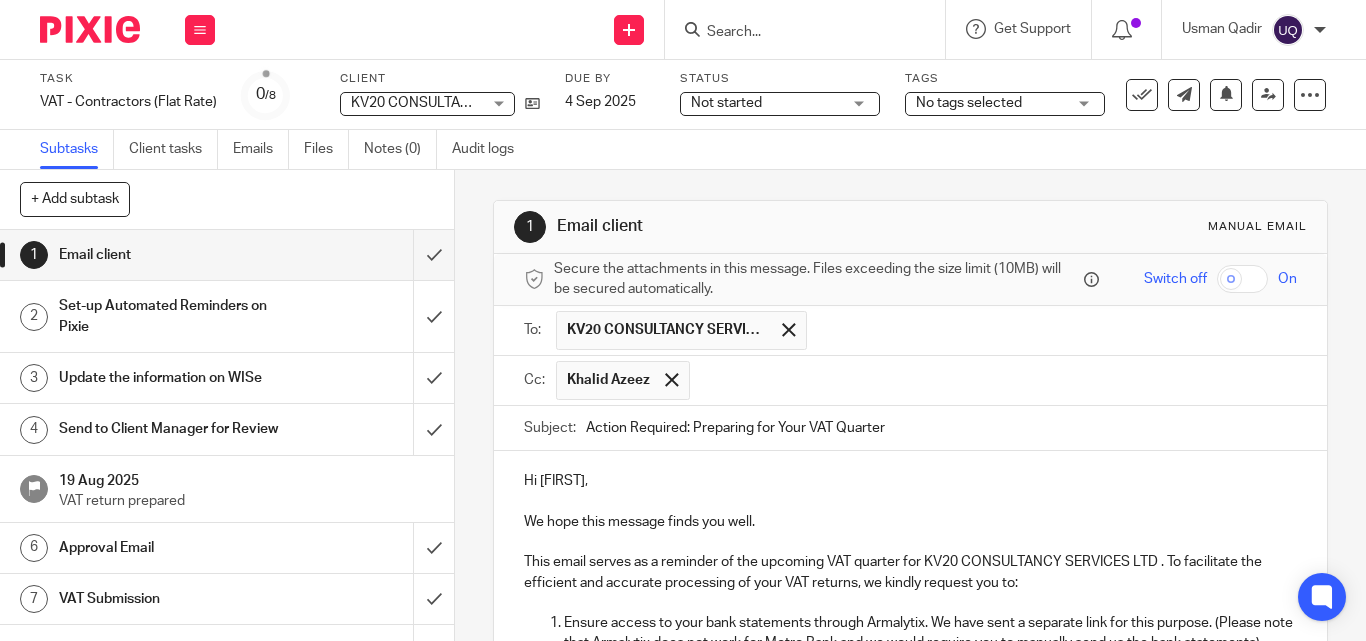 click at bounding box center [994, 380] 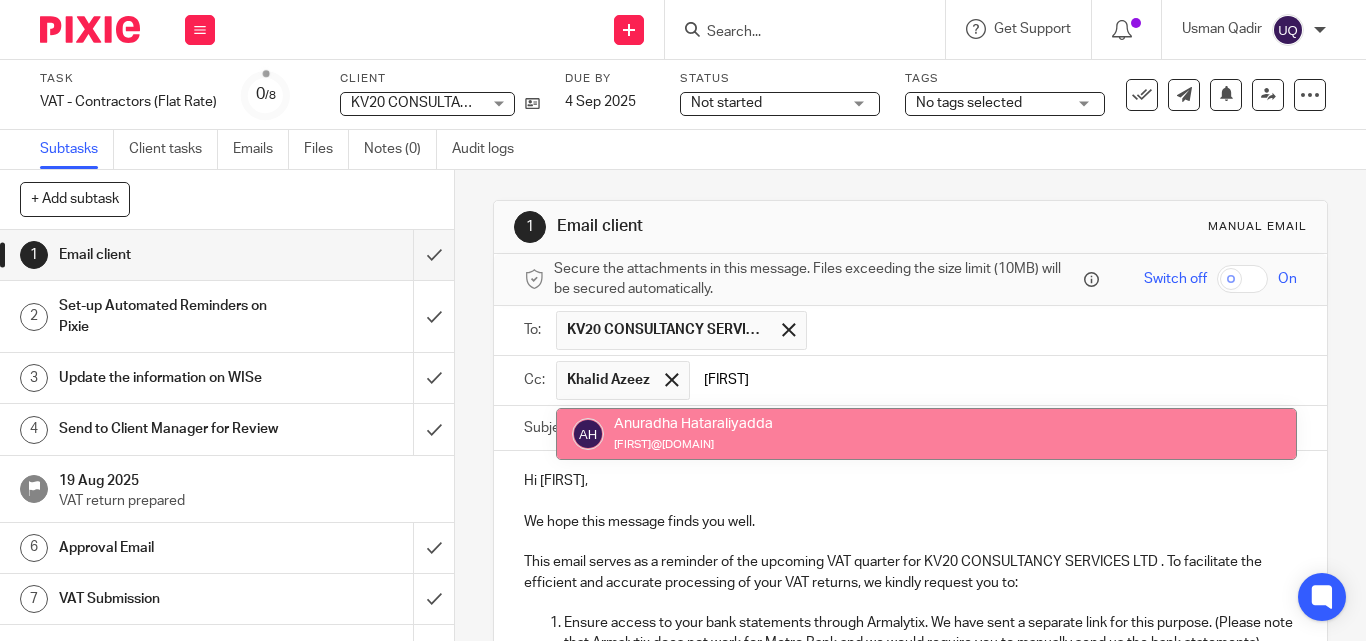 type on "anur" 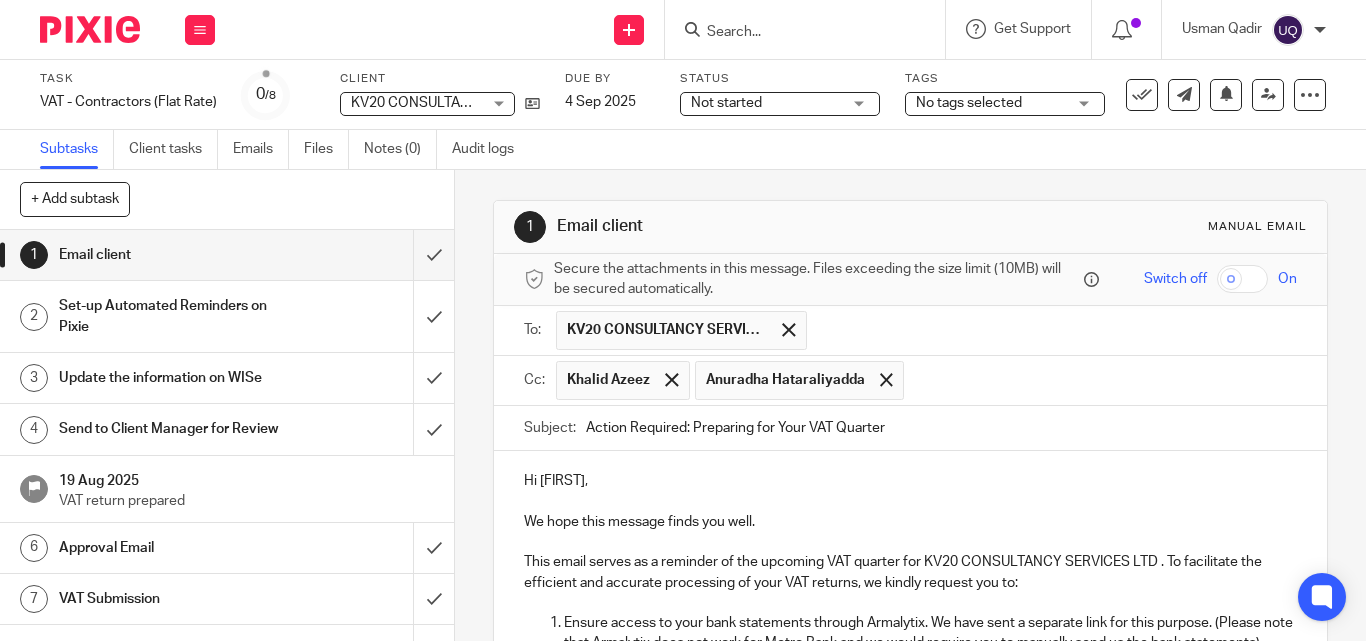 drag, startPoint x: 930, startPoint y: 433, endPoint x: 478, endPoint y: 433, distance: 452 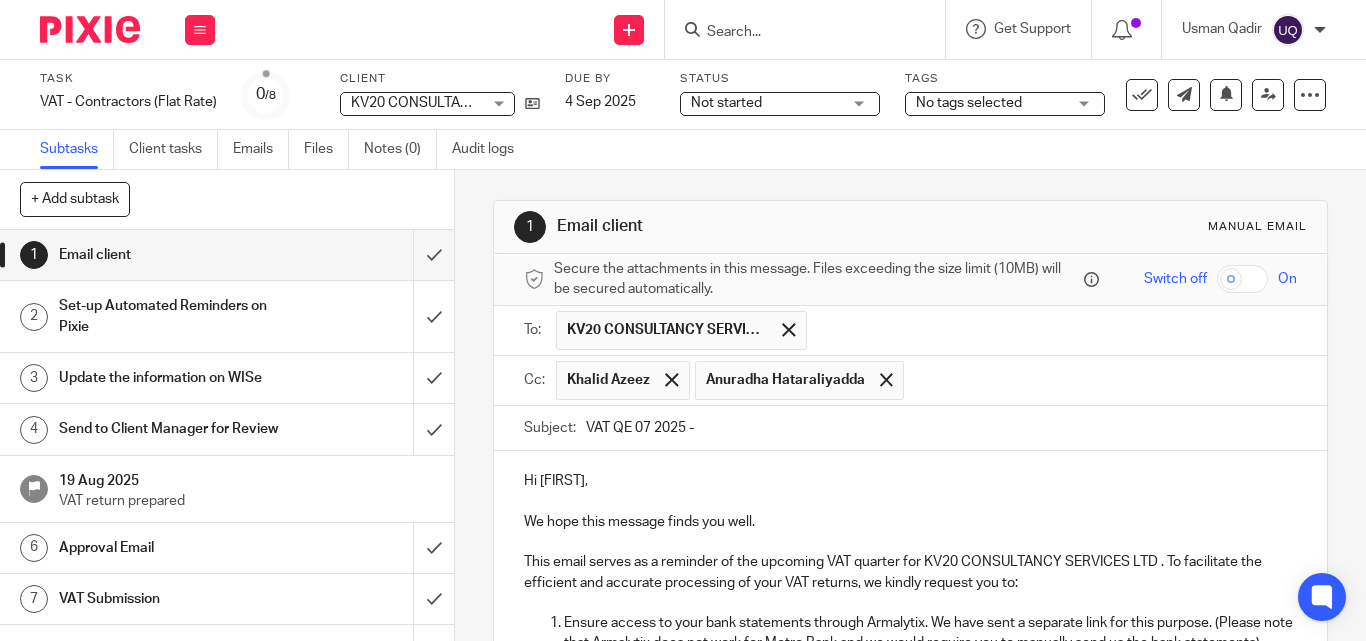 paste on "KV20 CONSULTANCY SERVICES LTD" 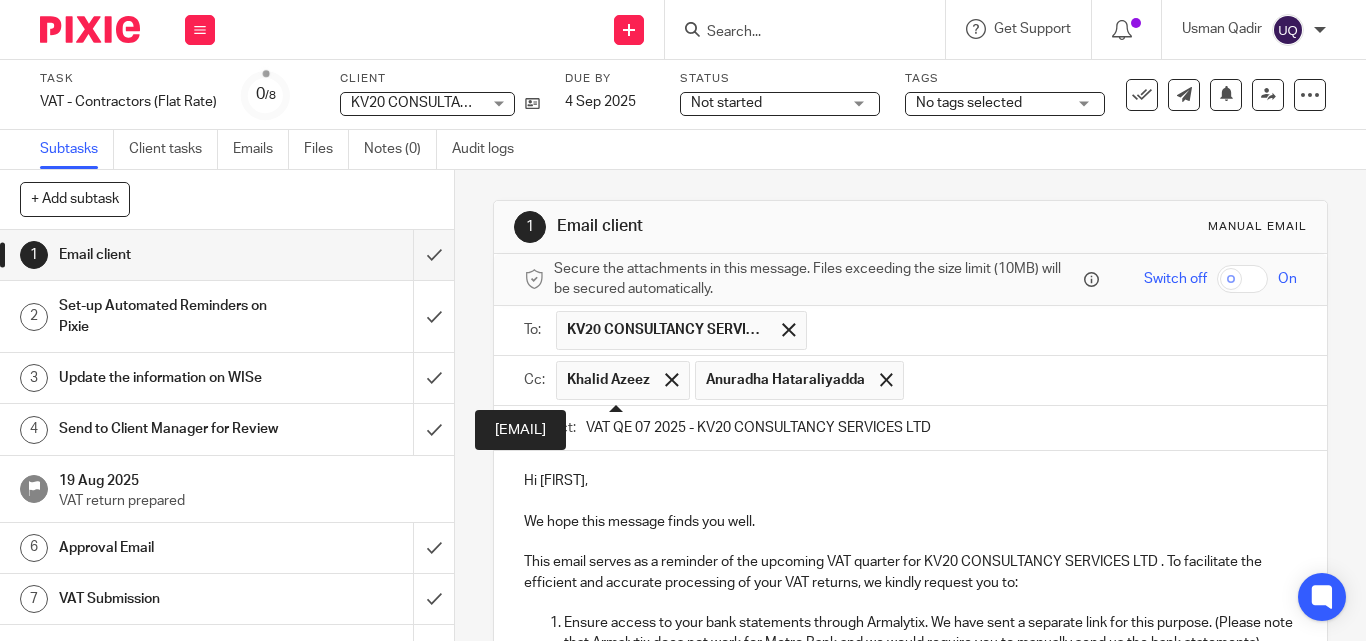 type on "VAT QE 07 2025 - KV20 CONSULTANCY SERVICES LTD" 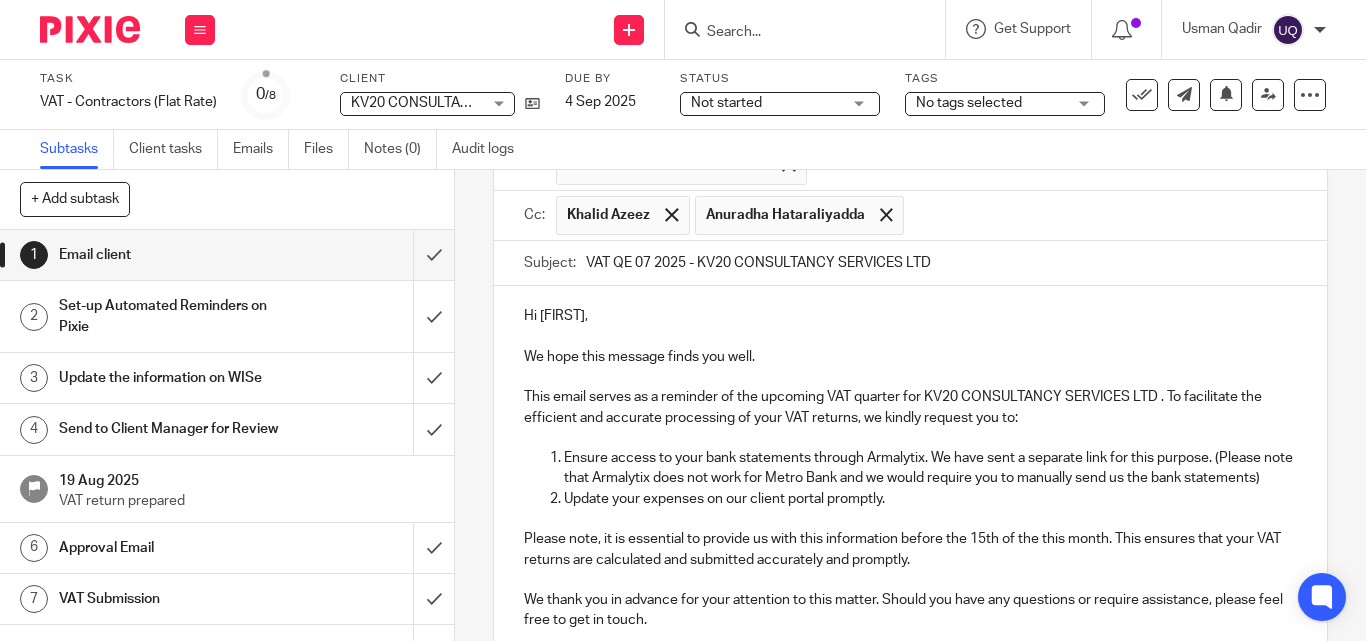 scroll, scrollTop: 200, scrollLeft: 0, axis: vertical 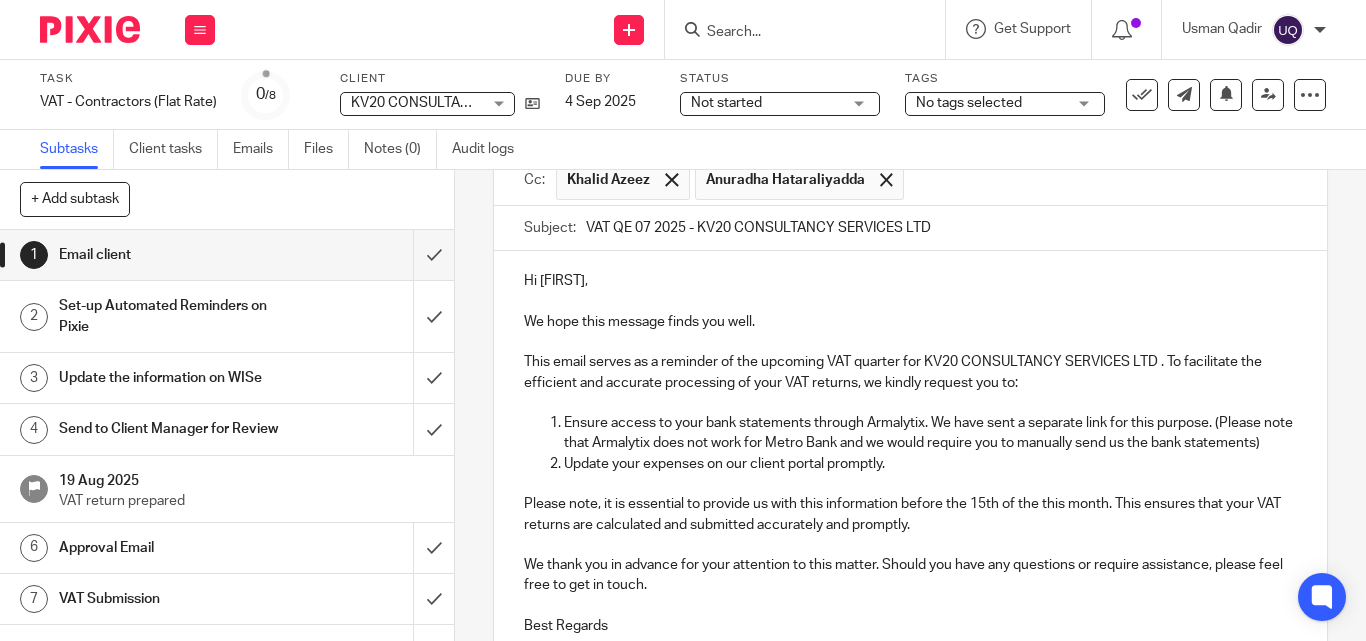 click on "Ensure access to your bank statements through Armalytix. We have sent a separate link for this purpose. (Please note that Armalytix does not work for Metro Bank and we would require you to manually send us the bank statements)" at bounding box center (930, 433) 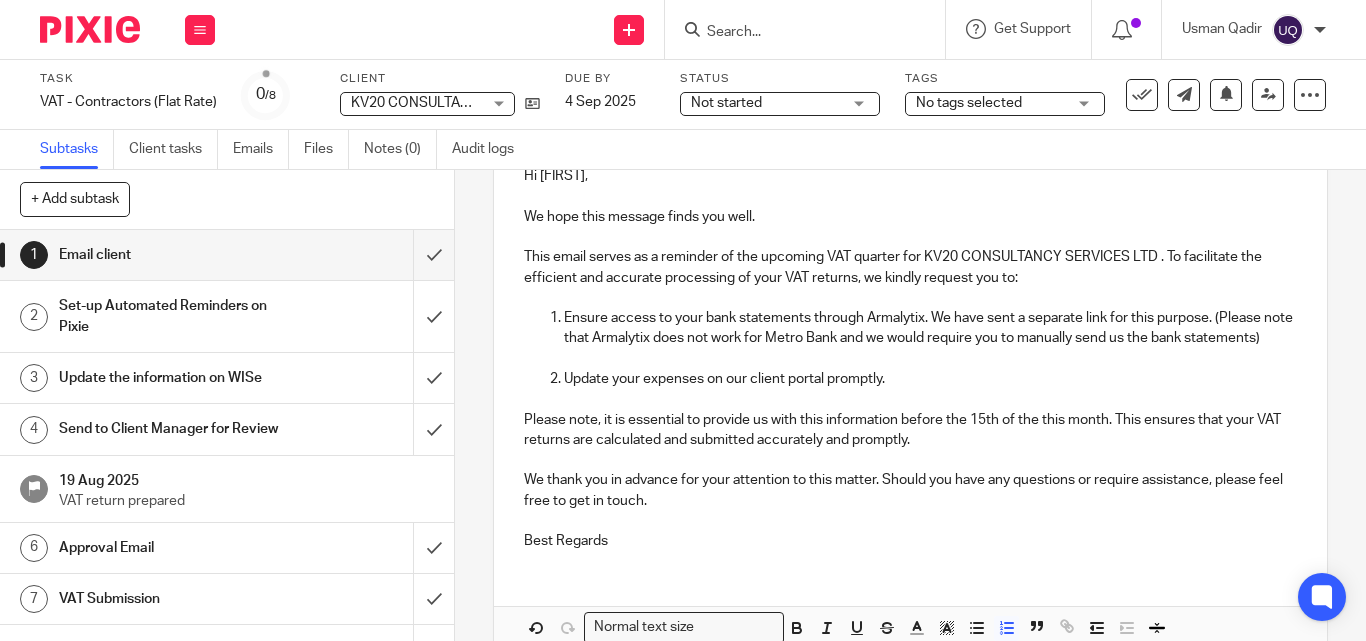 scroll, scrollTop: 400, scrollLeft: 0, axis: vertical 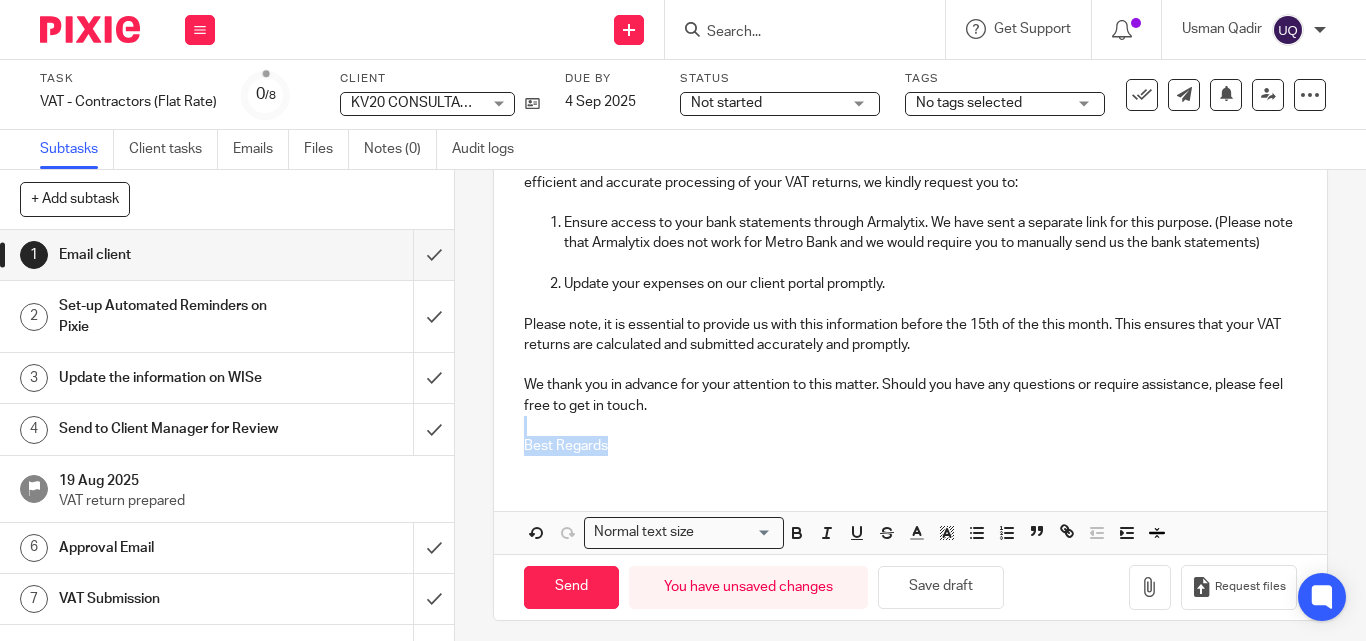 drag, startPoint x: 647, startPoint y: 466, endPoint x: 474, endPoint y: 445, distance: 174.26991 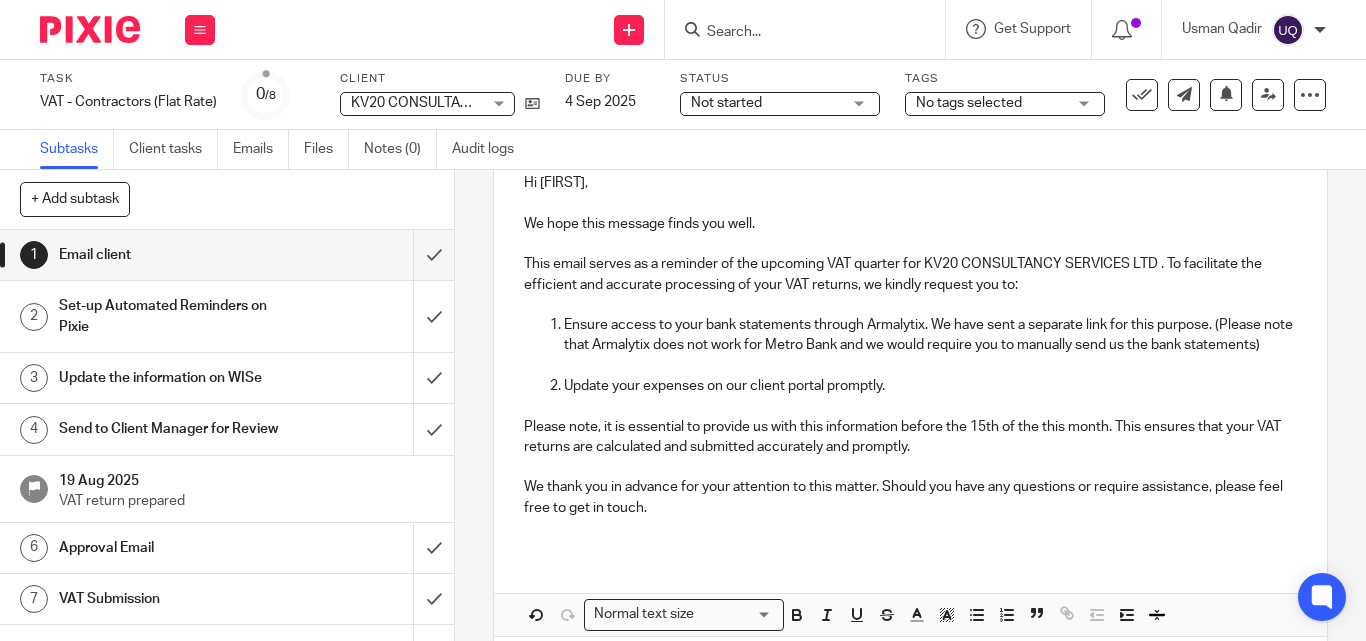 scroll, scrollTop: 200, scrollLeft: 0, axis: vertical 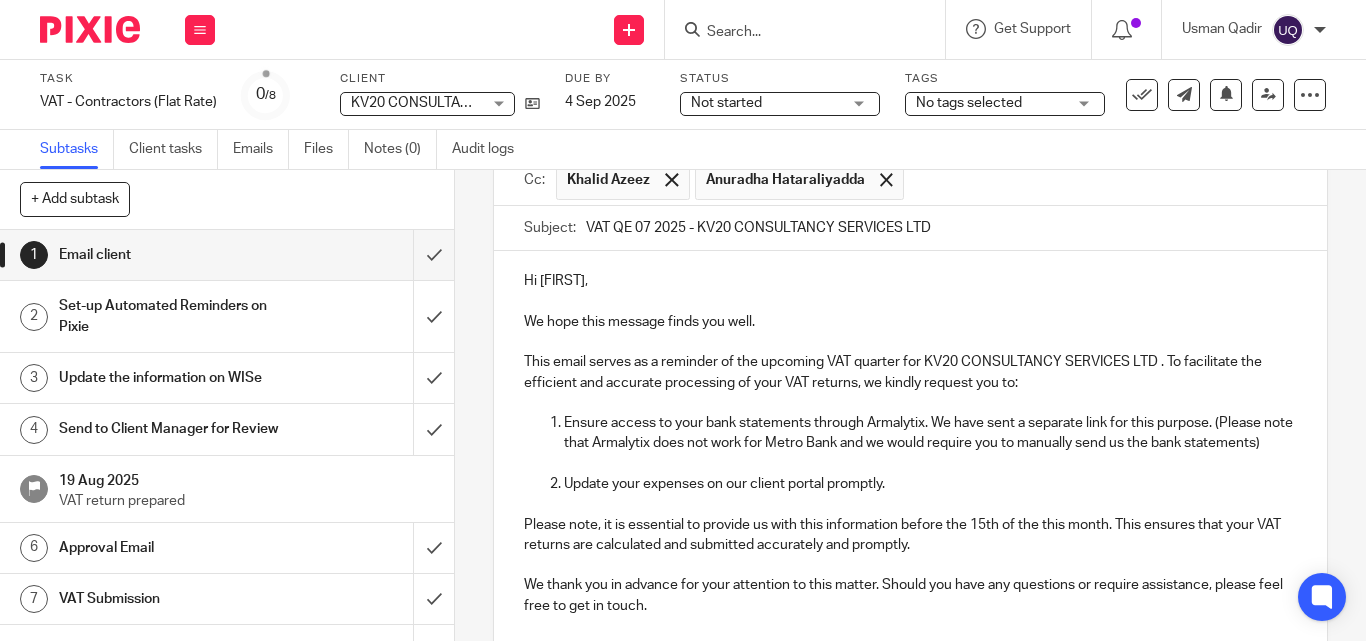 click on "Ensure access to your bank statements through Armalytix. We have sent a separate link for this purpose. (Please note that Armalytix does not work for Metro Bank and we would require you to manually send us the bank statements)" at bounding box center (930, 433) 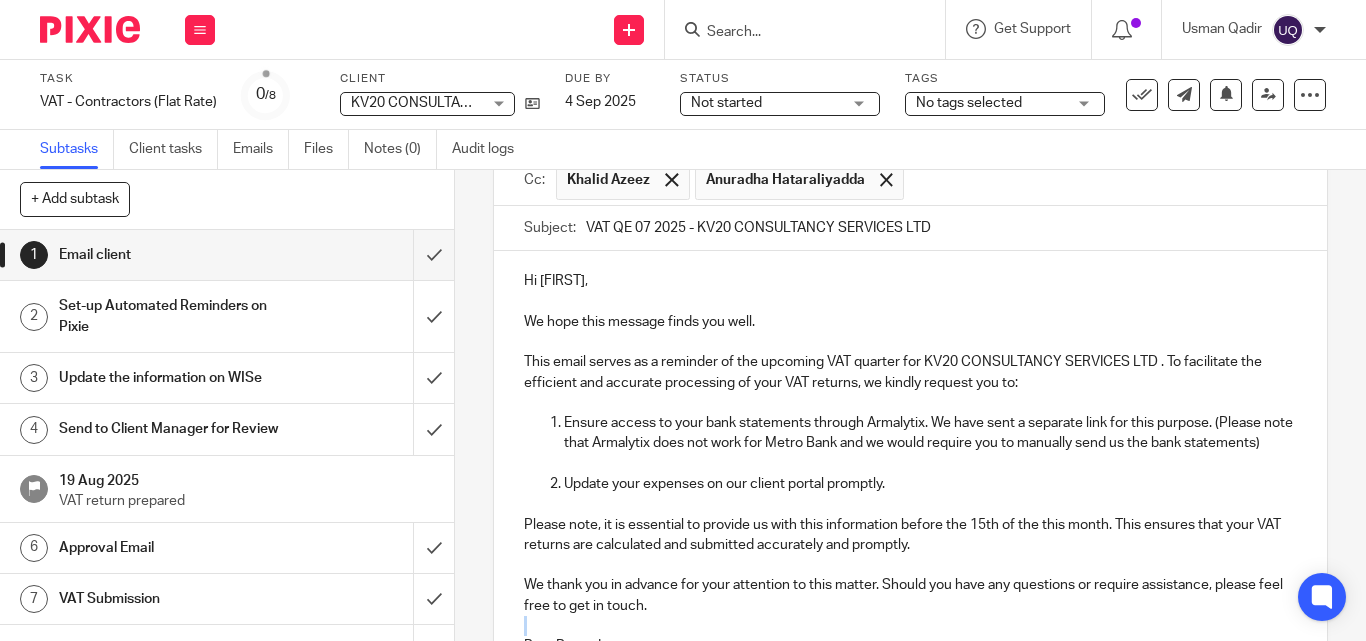 scroll, scrollTop: 217, scrollLeft: 0, axis: vertical 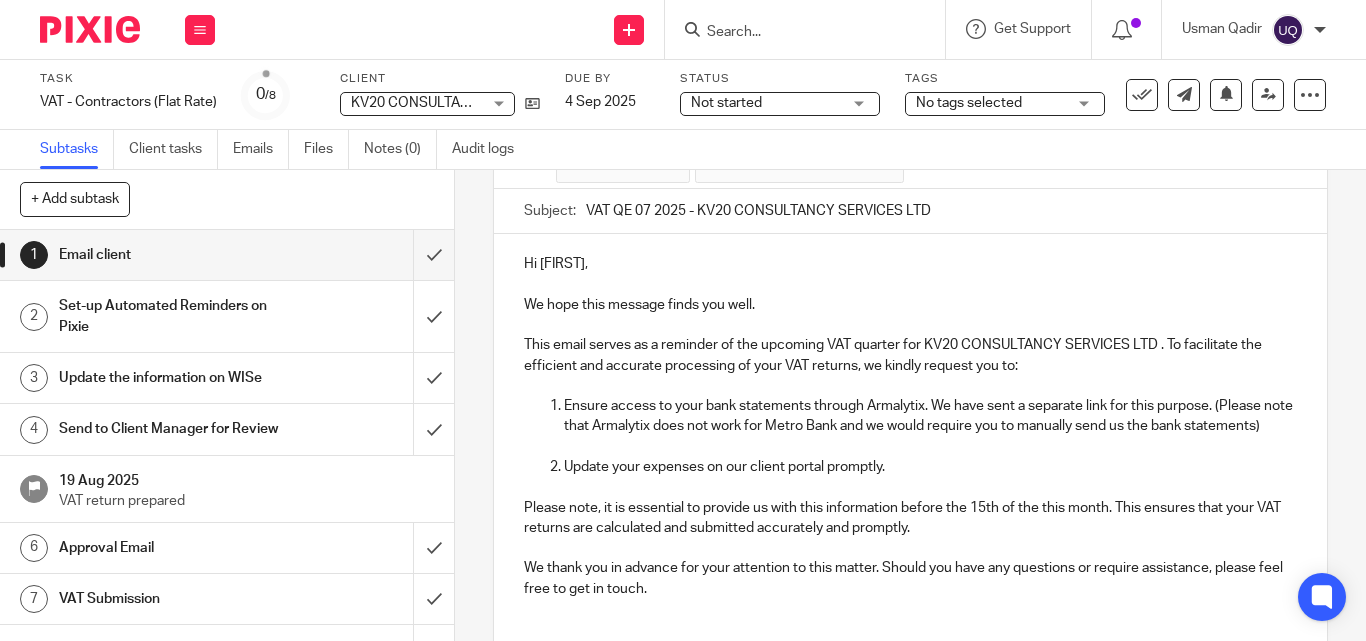 type 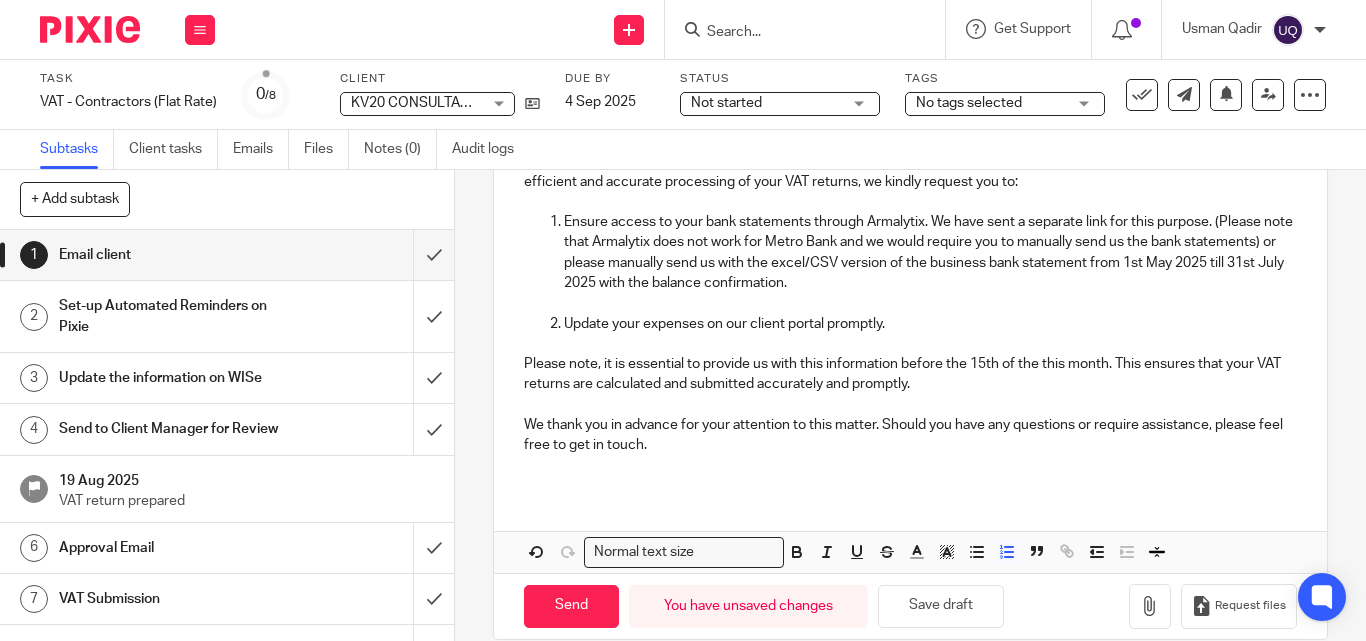 scroll, scrollTop: 430, scrollLeft: 0, axis: vertical 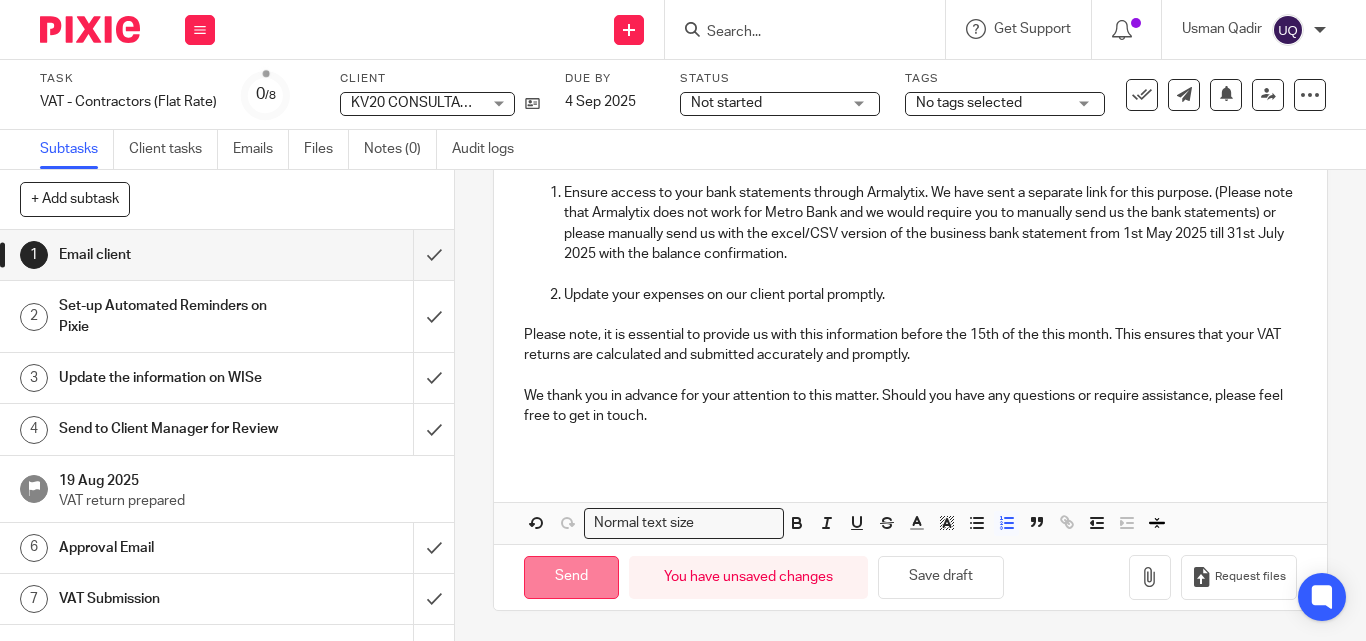 click on "Send" at bounding box center (571, 577) 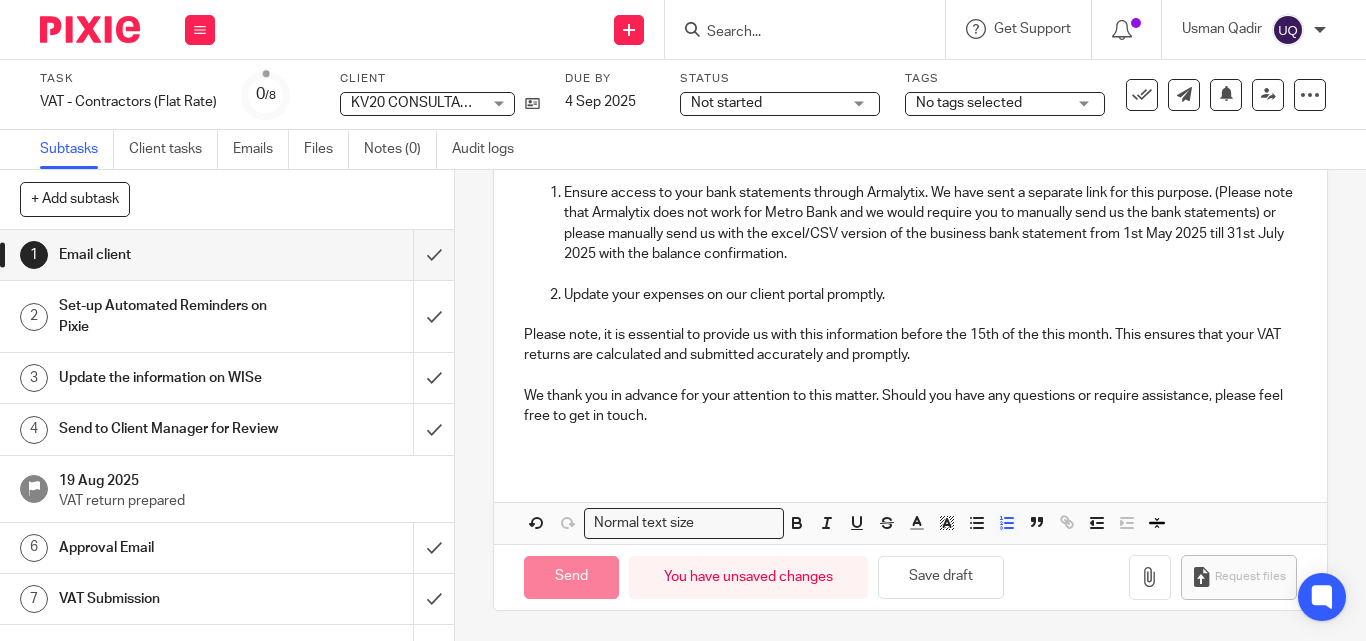 type on "Sent" 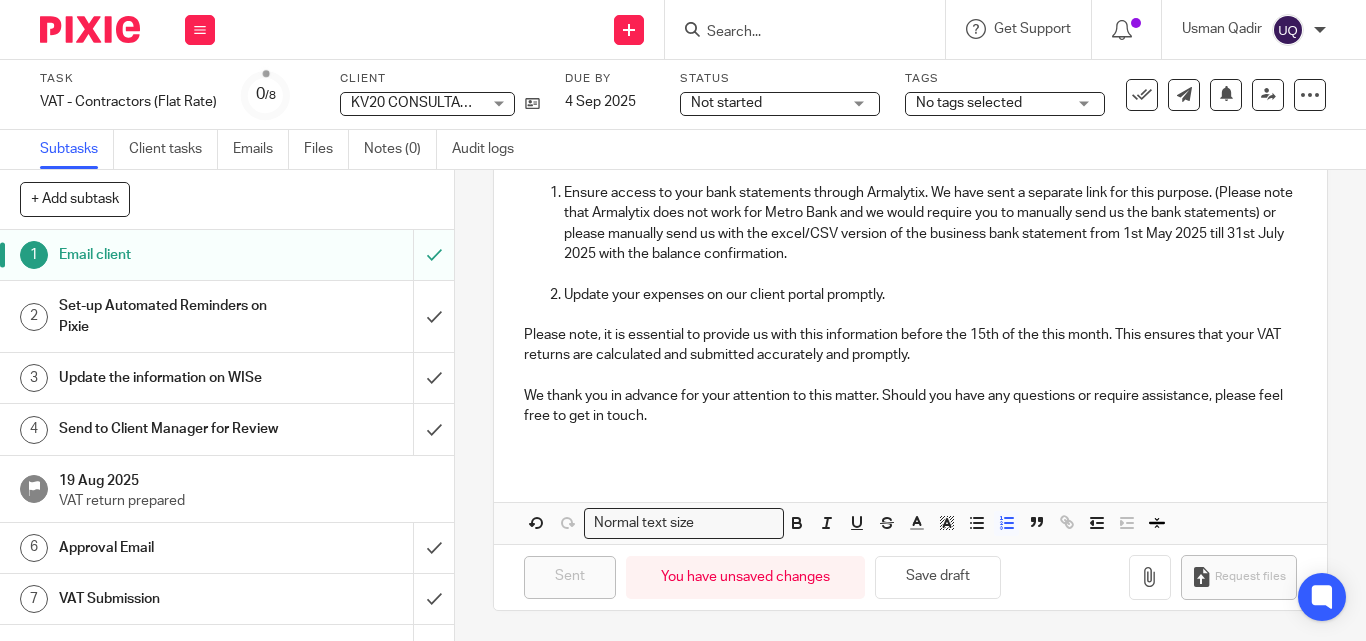 click at bounding box center [795, 33] 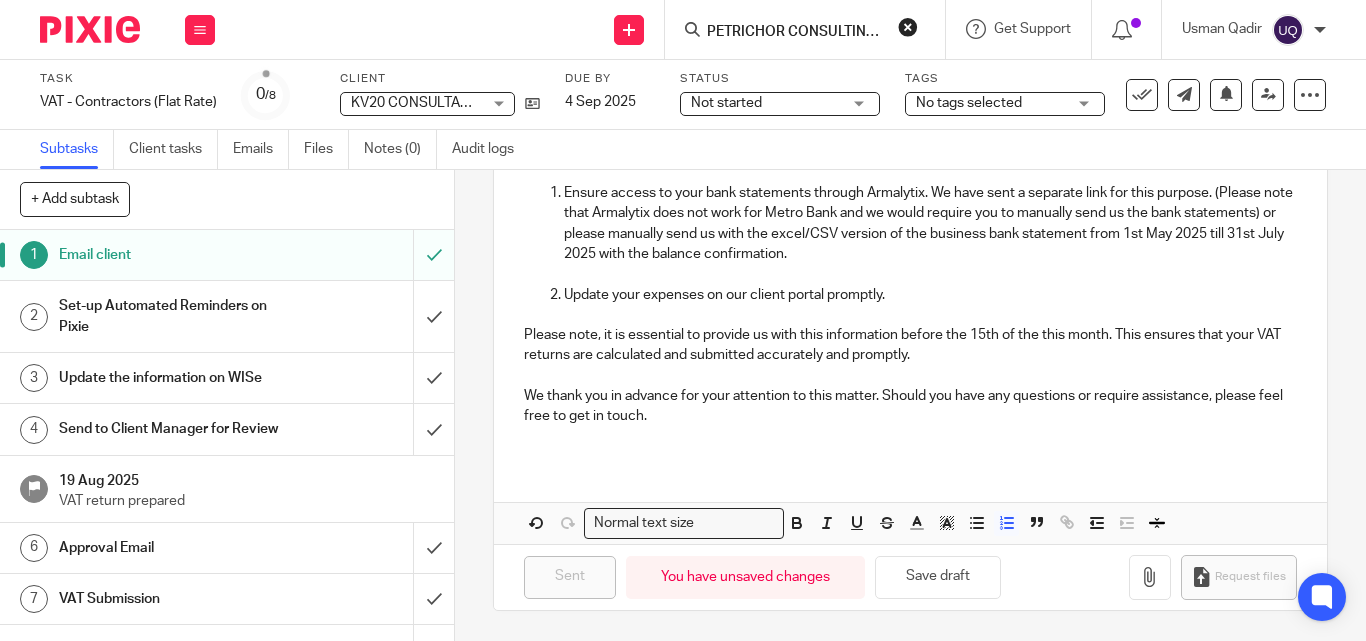 scroll, scrollTop: 0, scrollLeft: 118, axis: horizontal 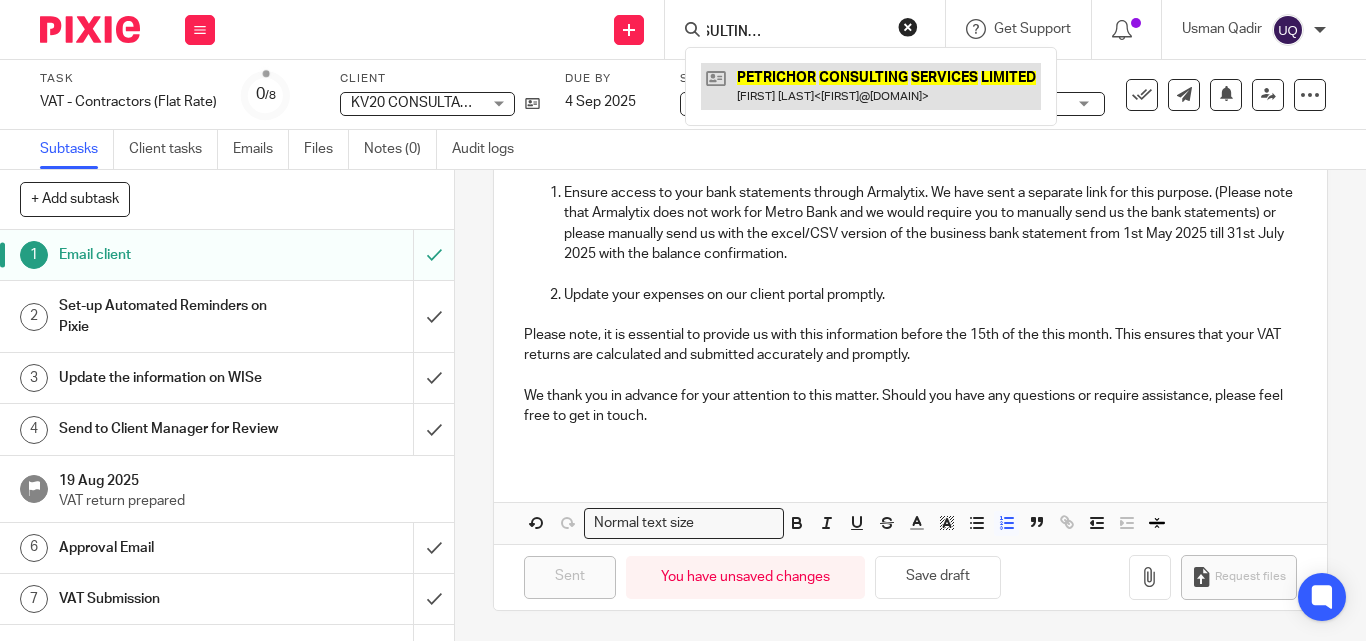 type on "PETRICHOR CONSULTING SERVICES LIMITED" 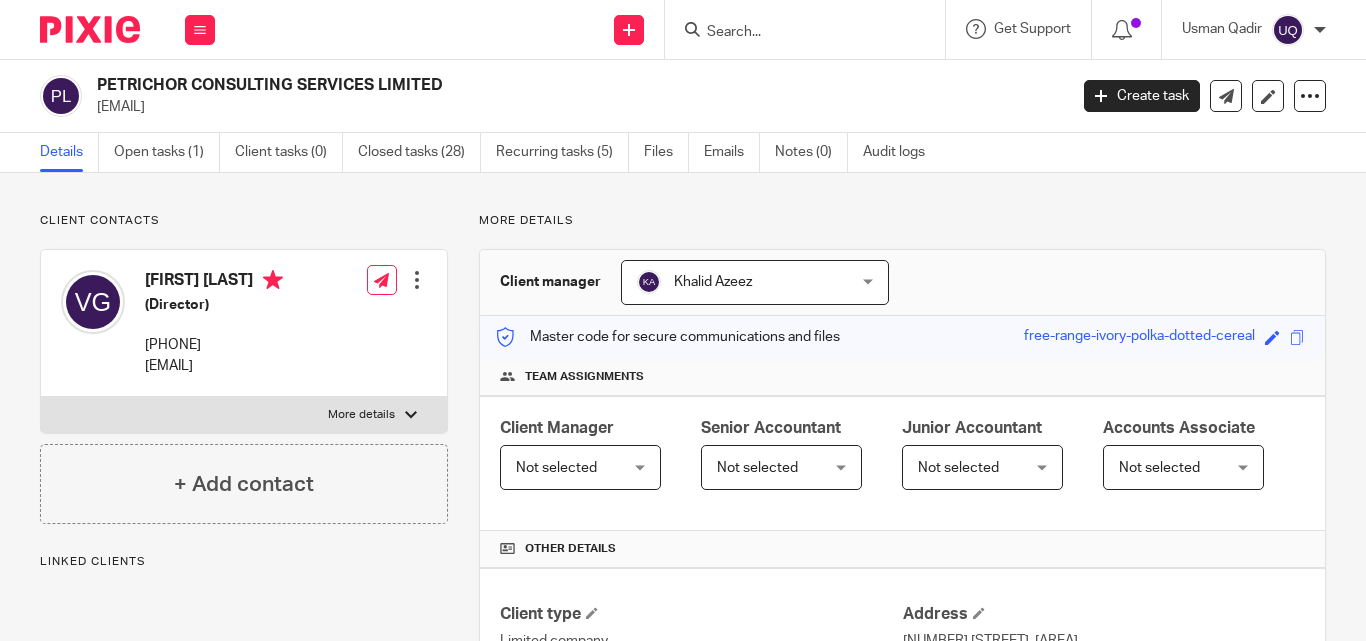 scroll, scrollTop: 0, scrollLeft: 0, axis: both 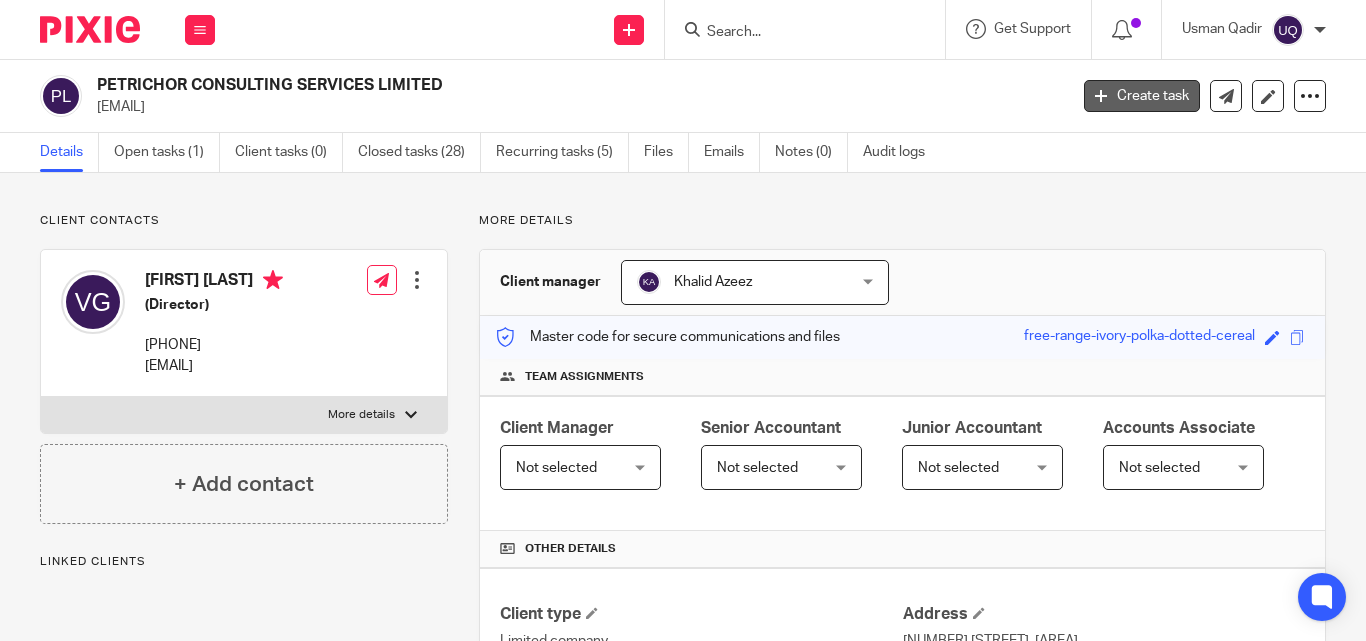 click on "Create task" at bounding box center [1142, 96] 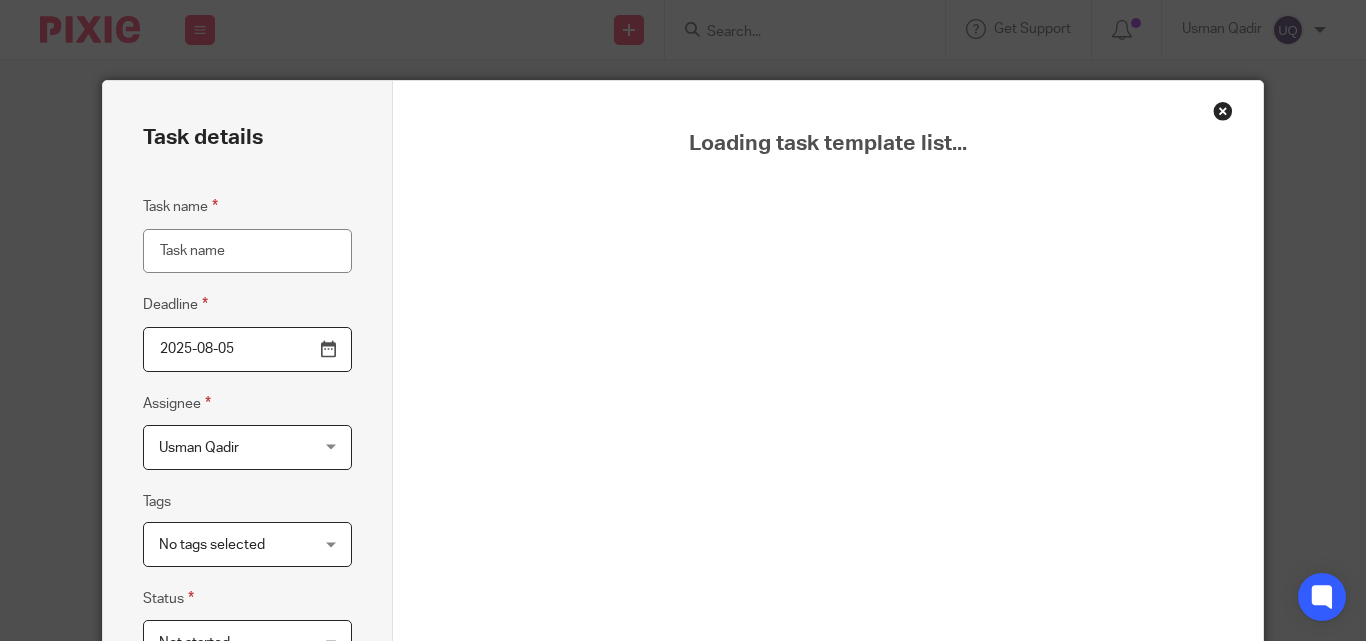 scroll, scrollTop: 0, scrollLeft: 0, axis: both 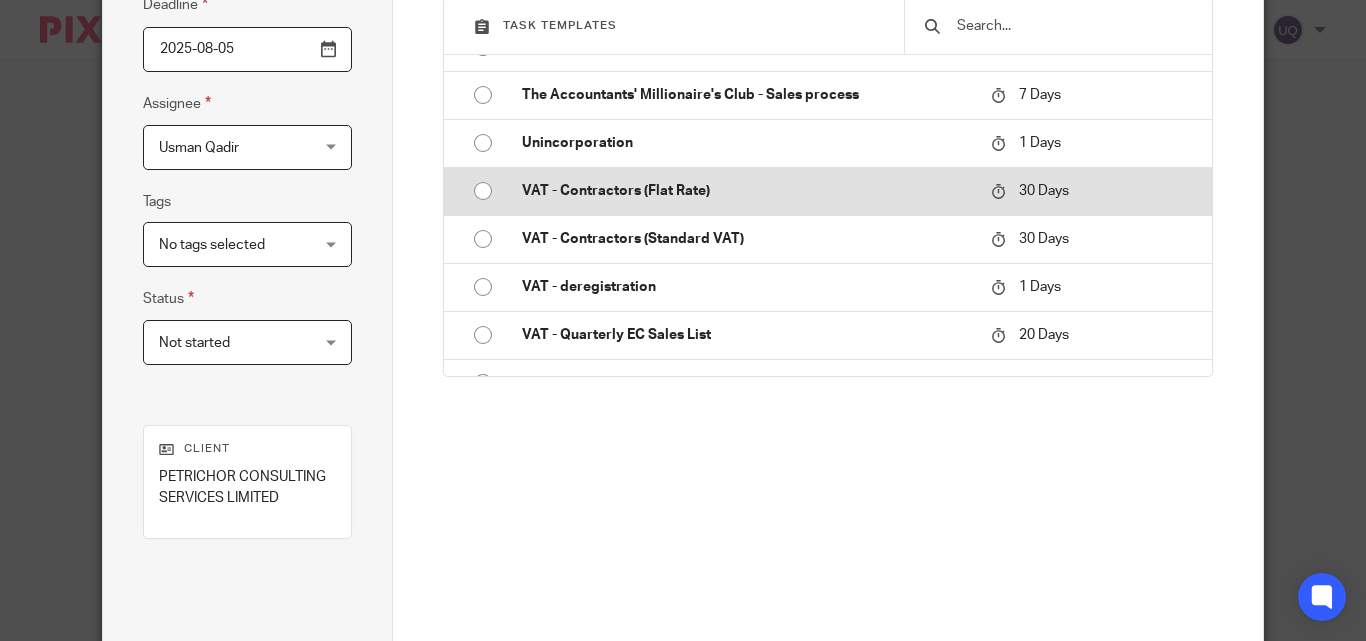 click on "VAT - Contractors (Flat Rate)" at bounding box center [746, 191] 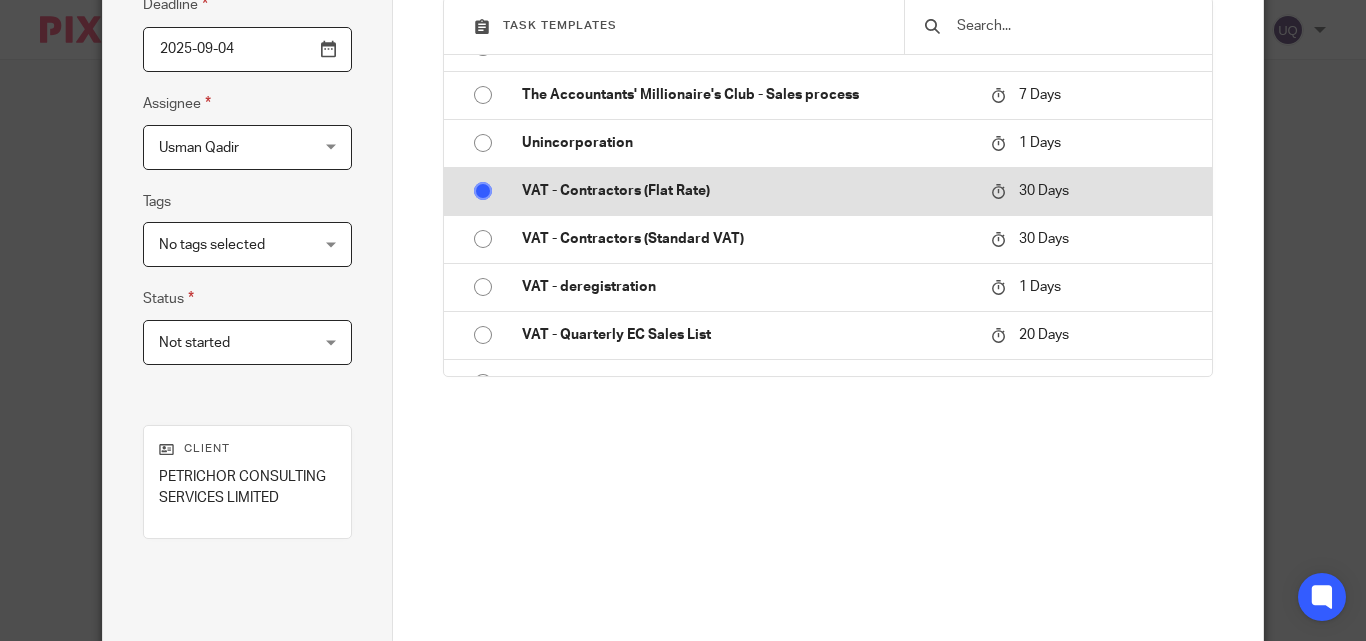 type on "VAT - Contractors (Flat Rate)" 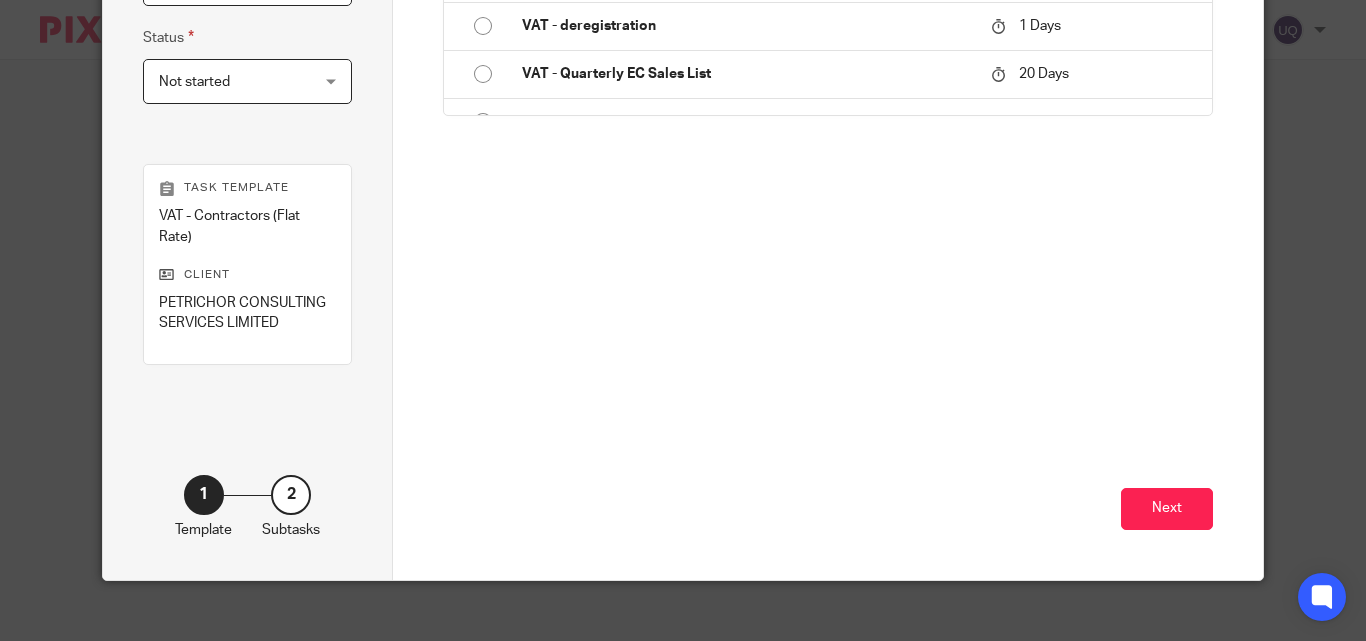 scroll, scrollTop: 581, scrollLeft: 0, axis: vertical 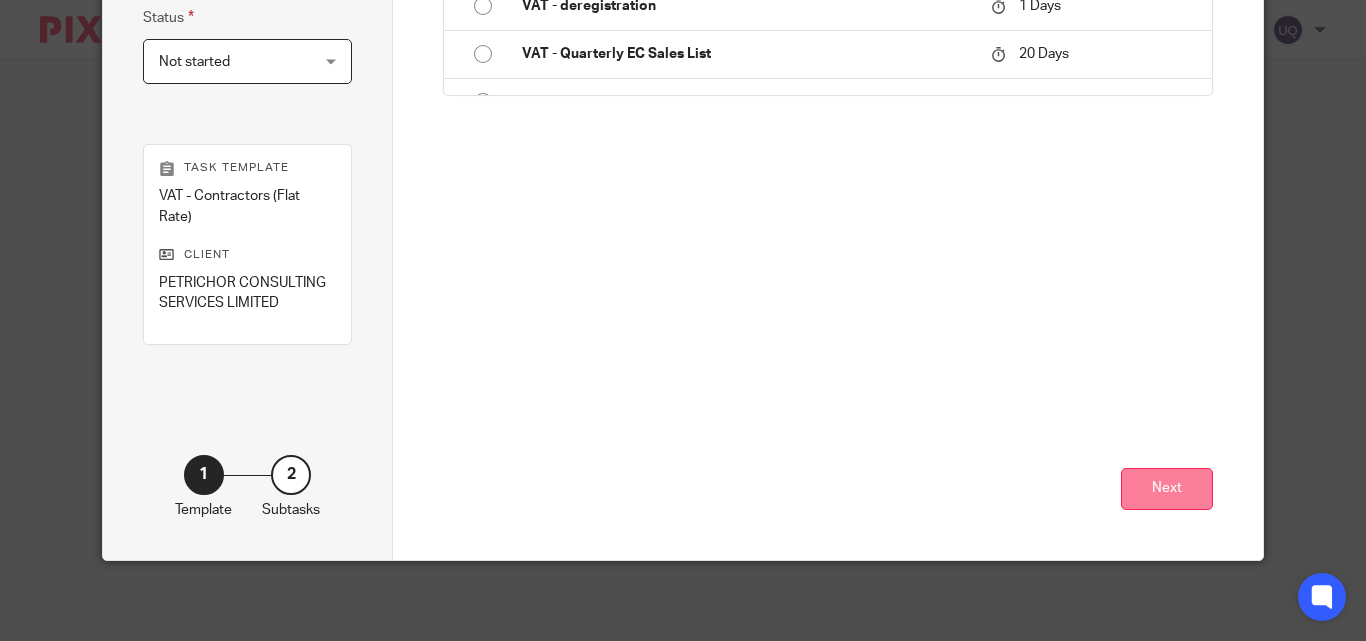 click on "Next" at bounding box center [1167, 489] 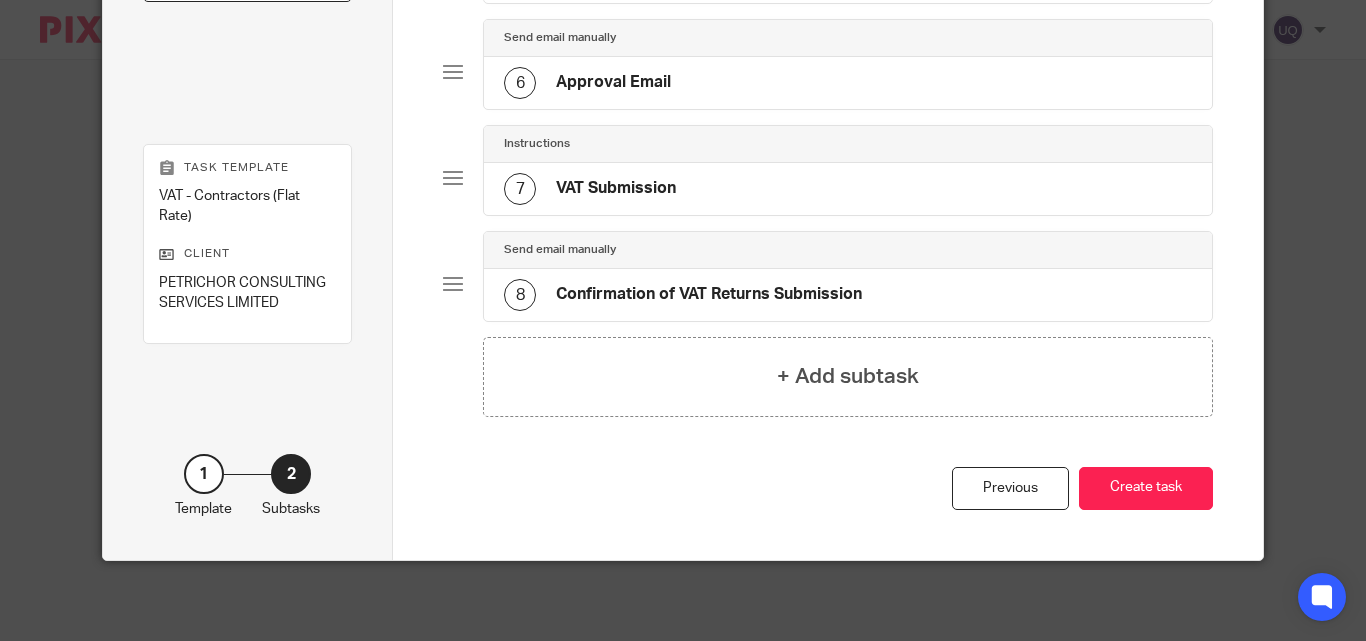 scroll, scrollTop: 679, scrollLeft: 0, axis: vertical 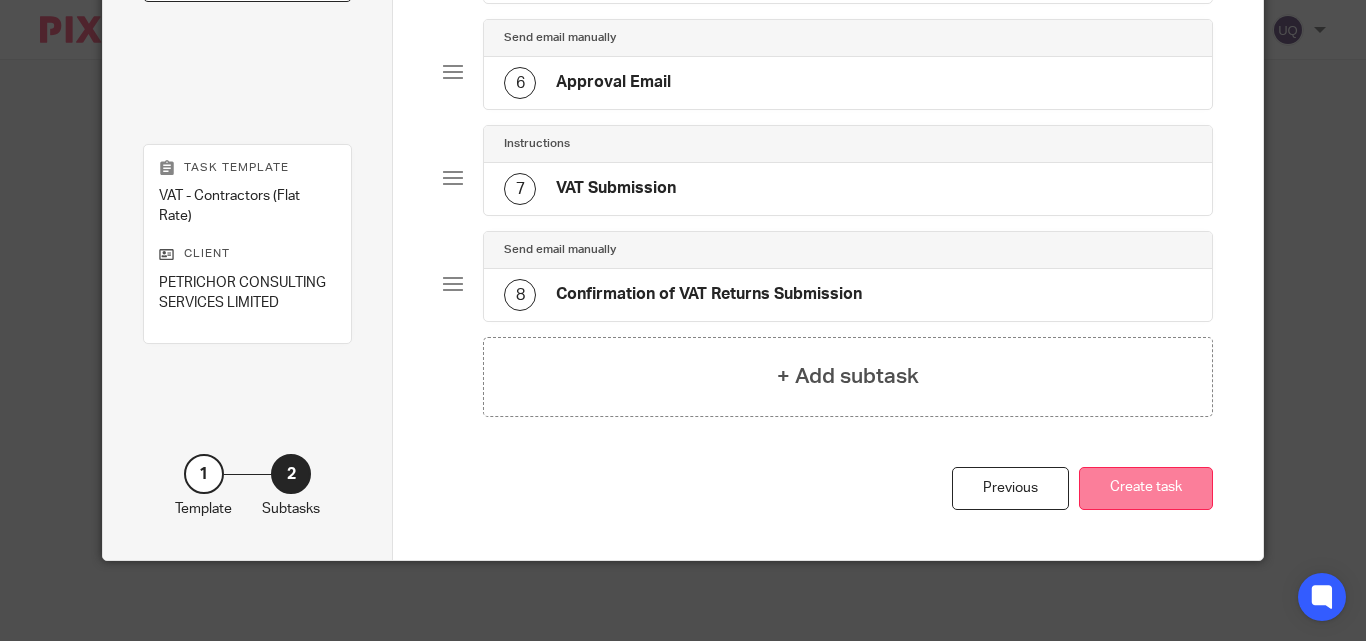 click on "Create task" at bounding box center (1146, 488) 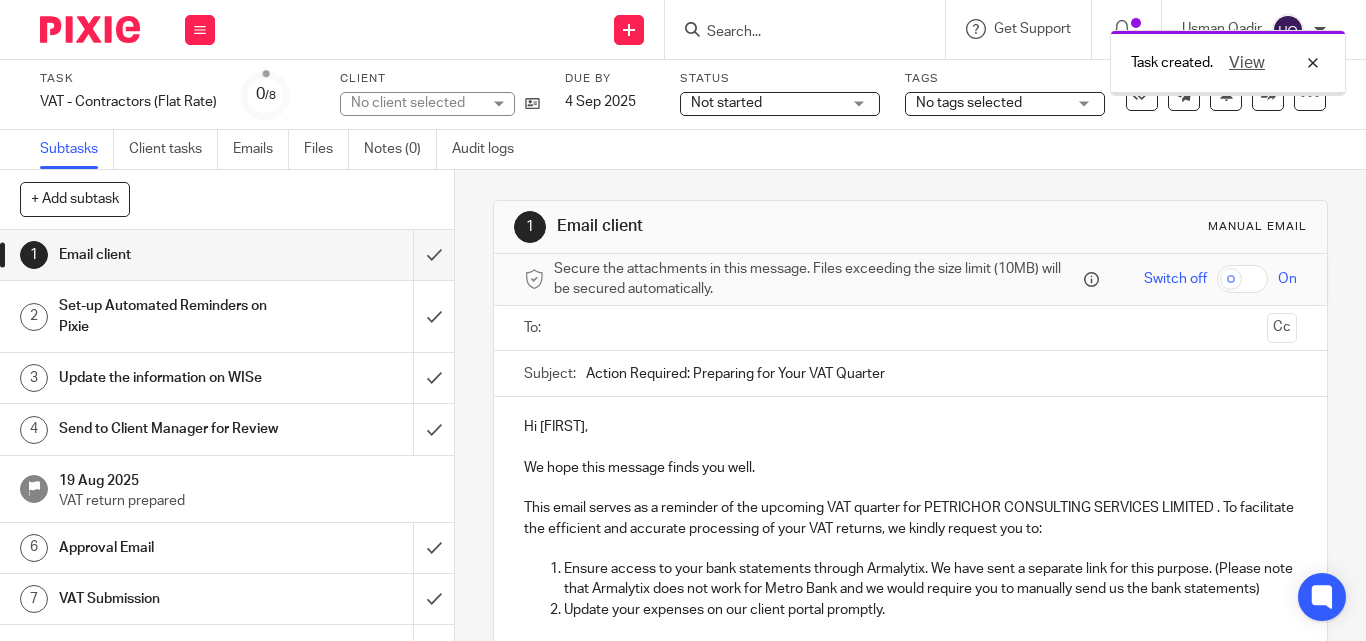 scroll, scrollTop: 0, scrollLeft: 0, axis: both 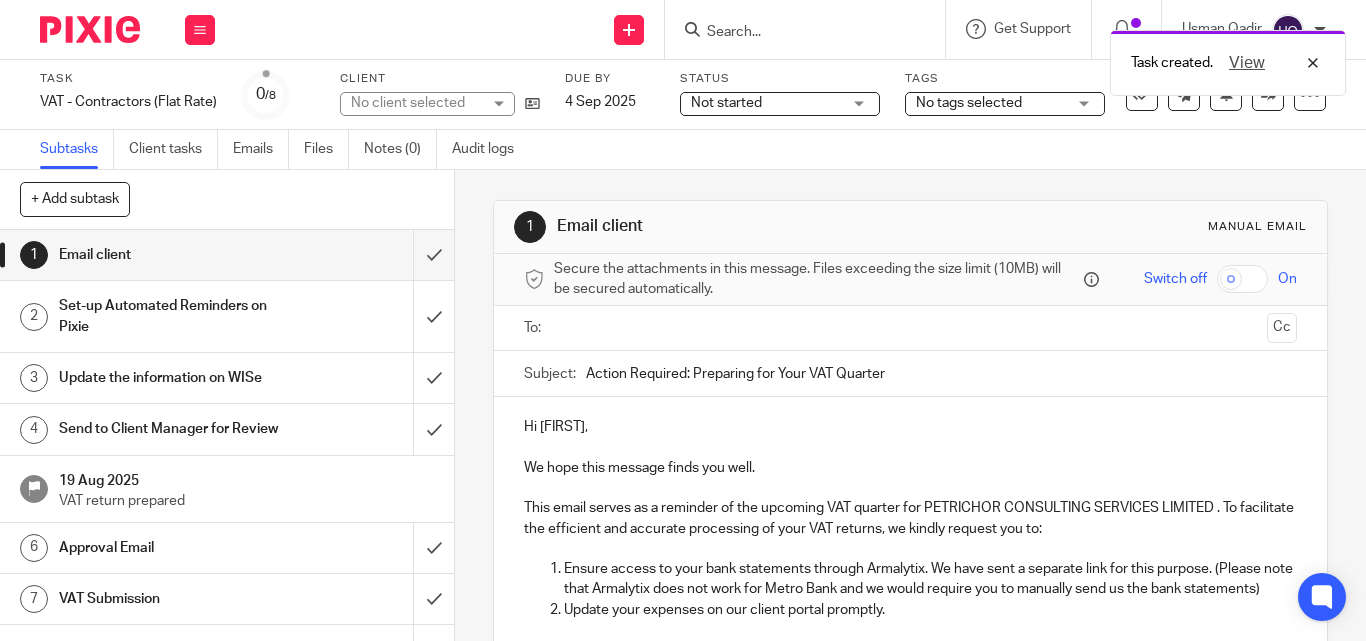 click at bounding box center [911, 328] 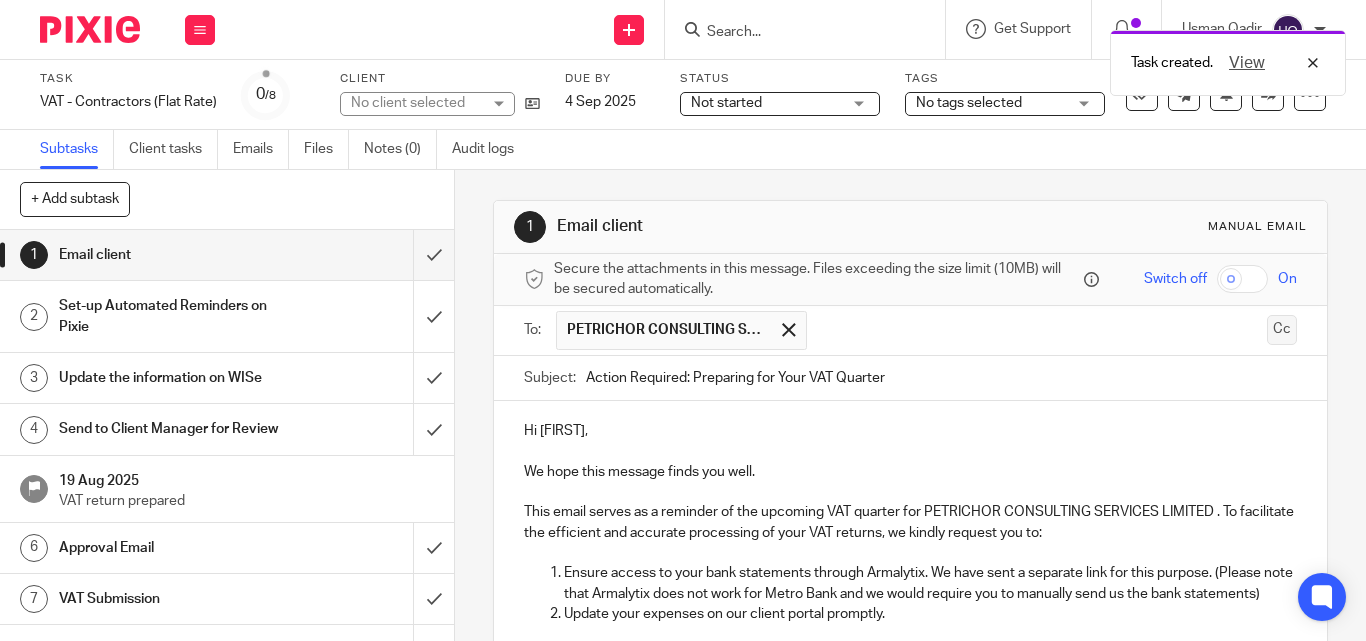 click on "Cc" at bounding box center [1282, 330] 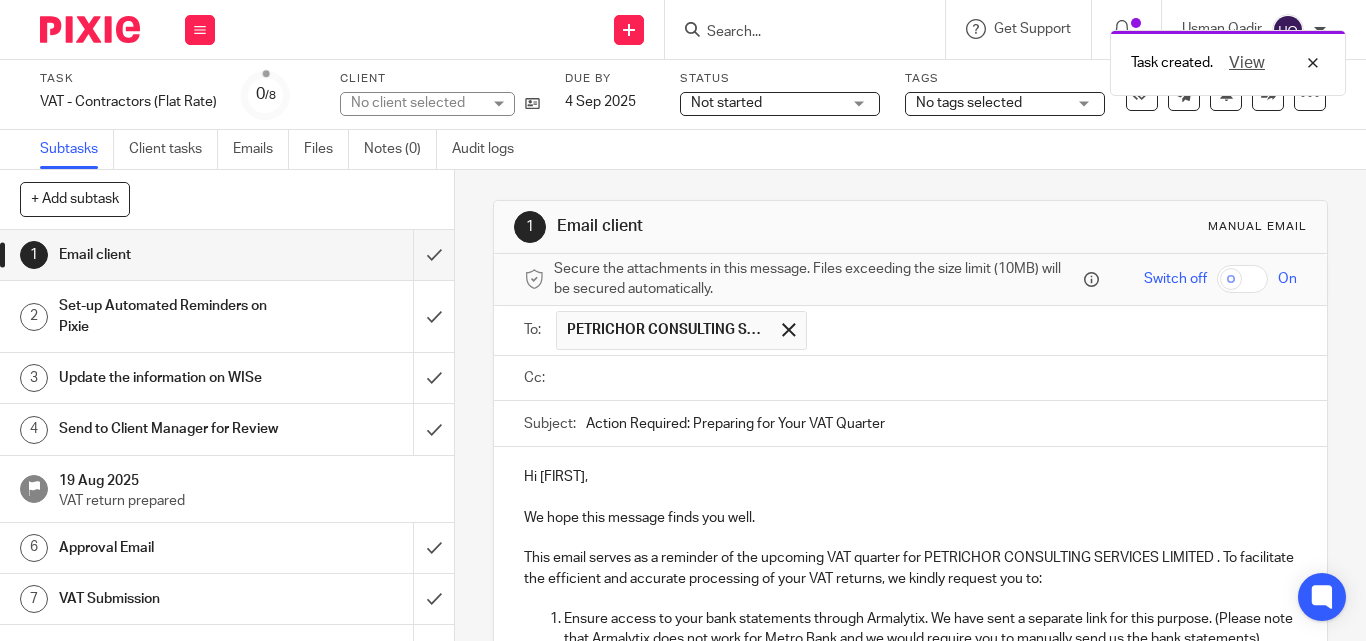 click at bounding box center (924, 378) 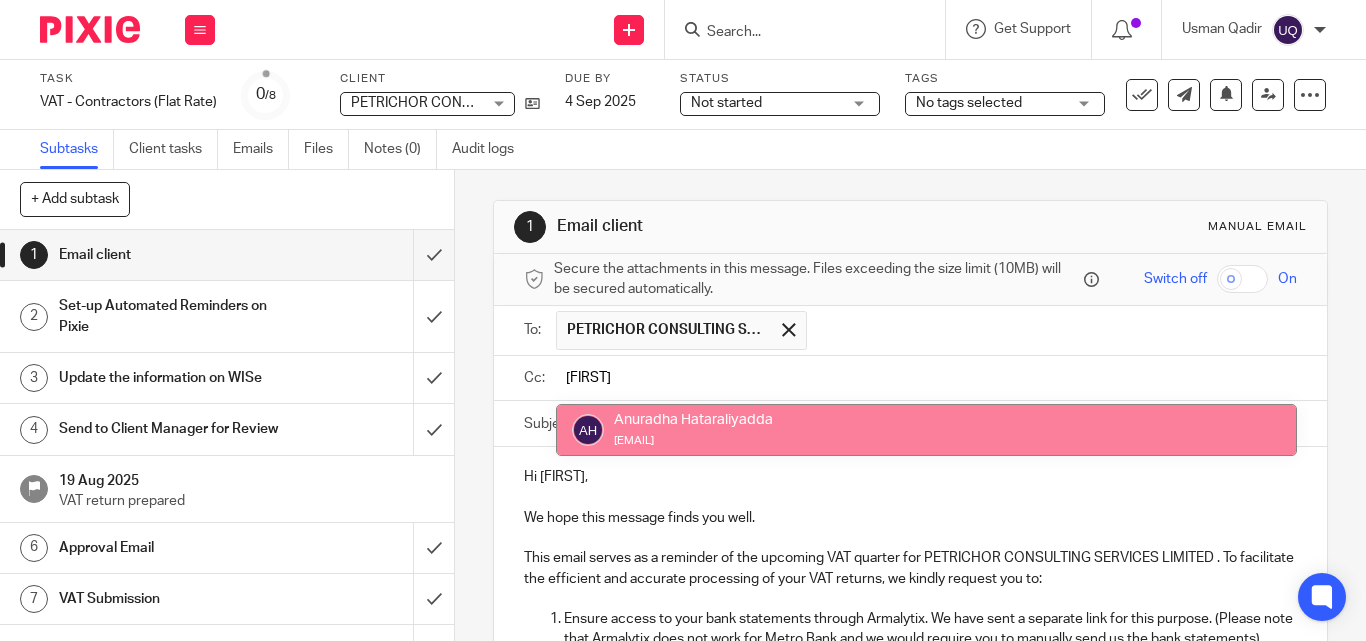 type on "anur" 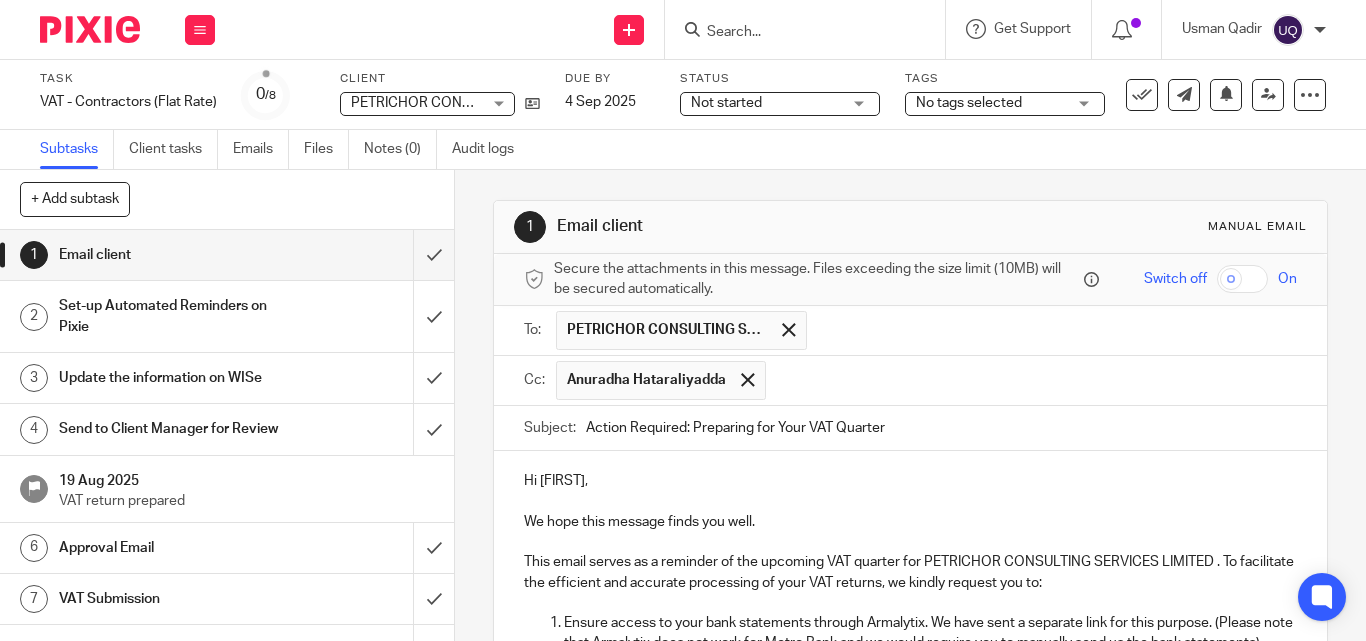 click at bounding box center (1032, 380) 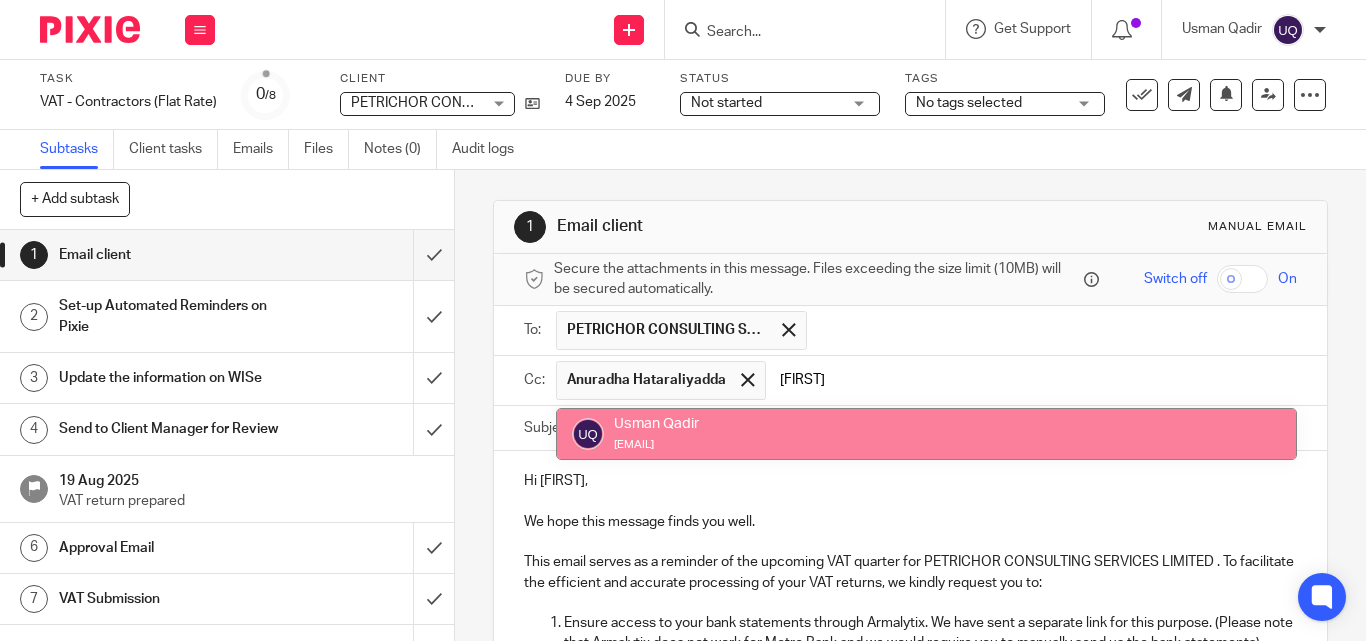 type on "usm" 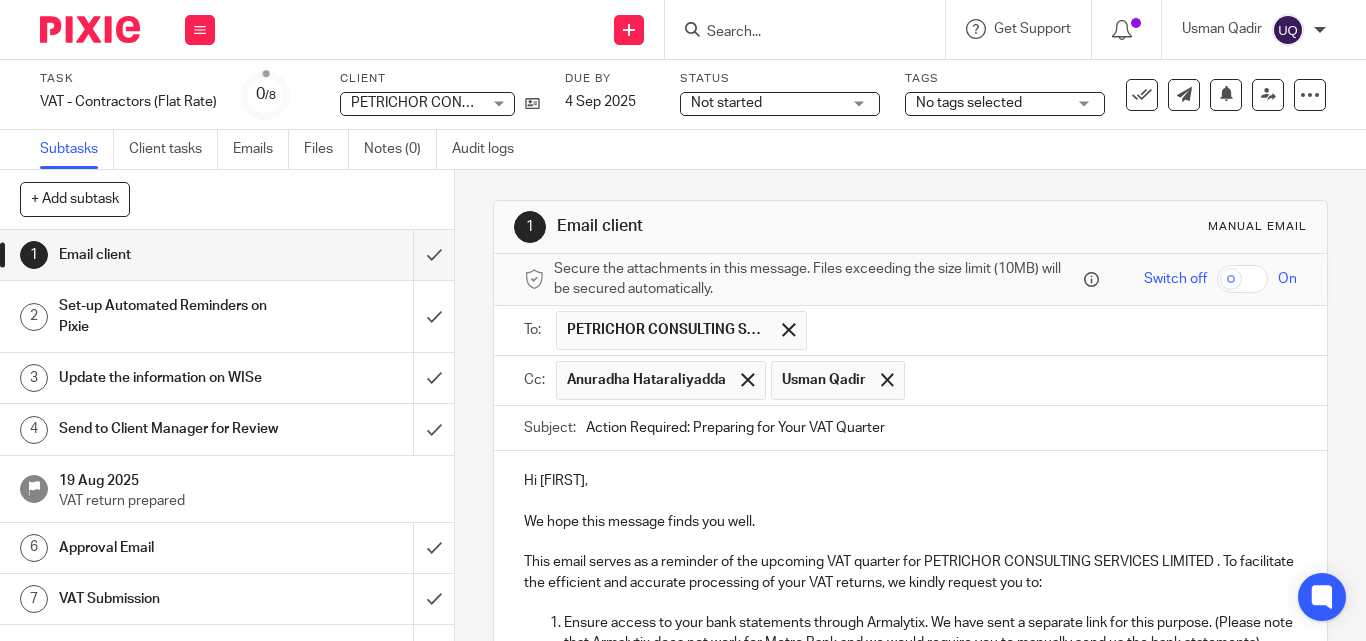 drag, startPoint x: 896, startPoint y: 431, endPoint x: 516, endPoint y: 420, distance: 380.15918 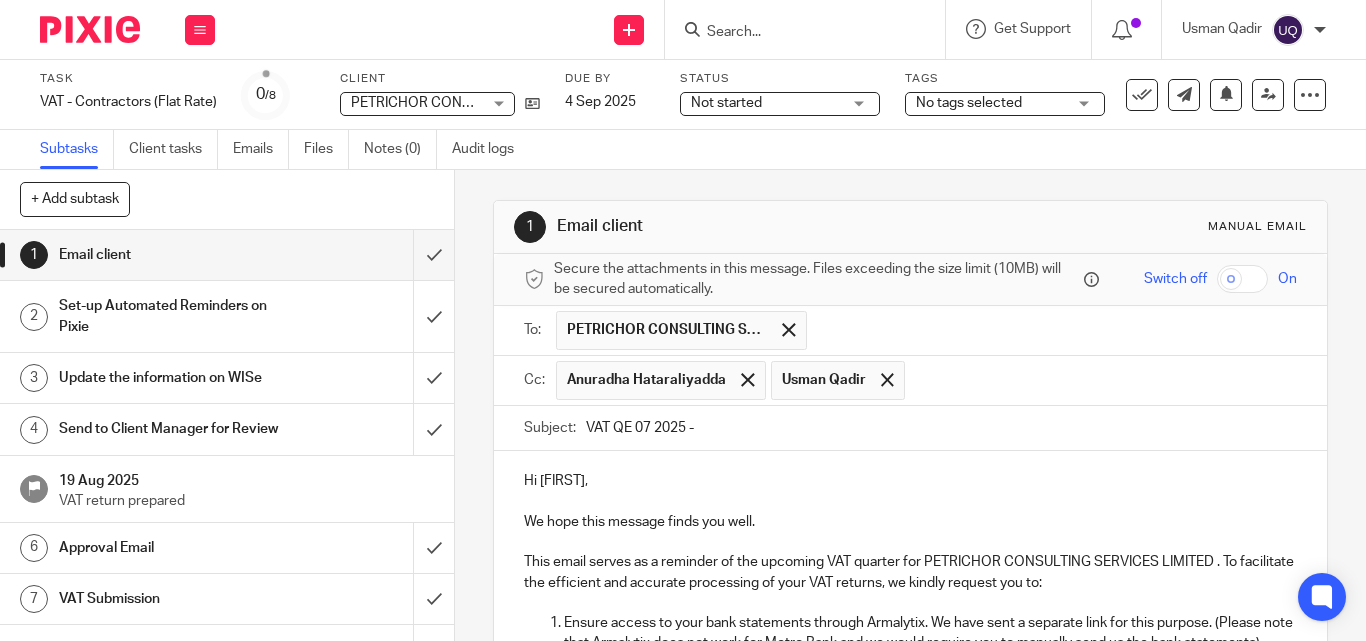 paste on "PETRICHOR CONSULTING SERVICES LIMITED" 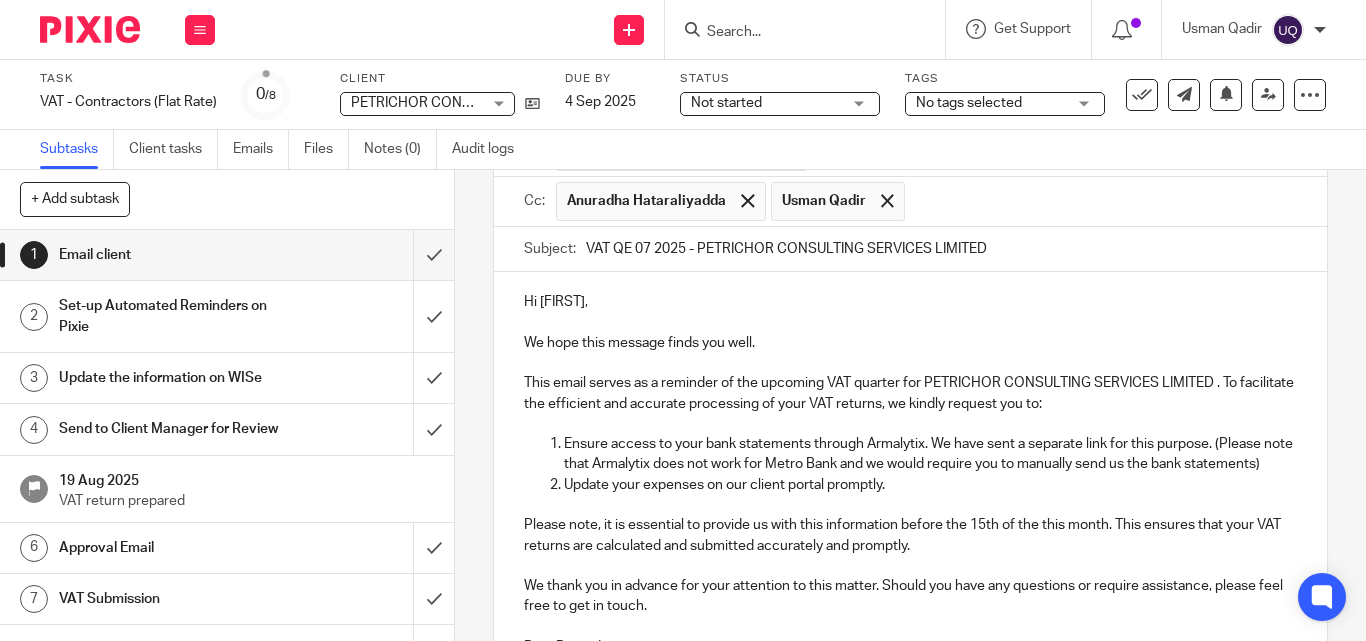 scroll, scrollTop: 300, scrollLeft: 0, axis: vertical 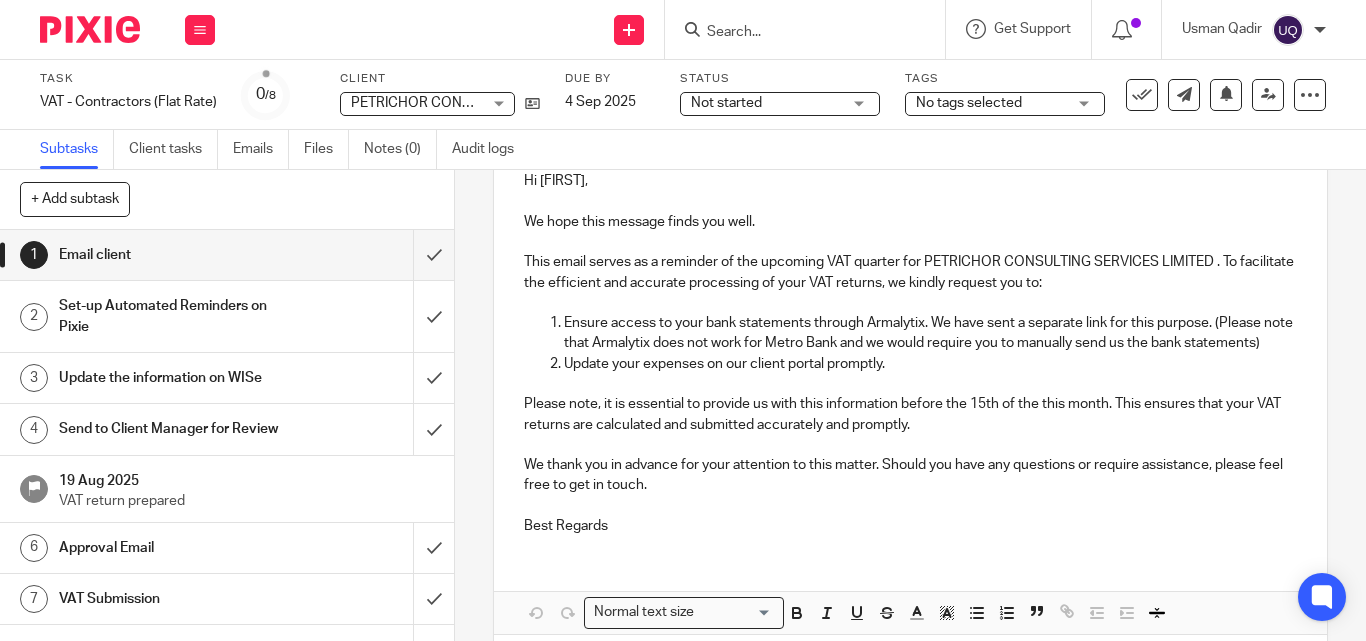 type on "VAT QE 07 2025 - PETRICHOR CONSULTING SERVICES LIMITED" 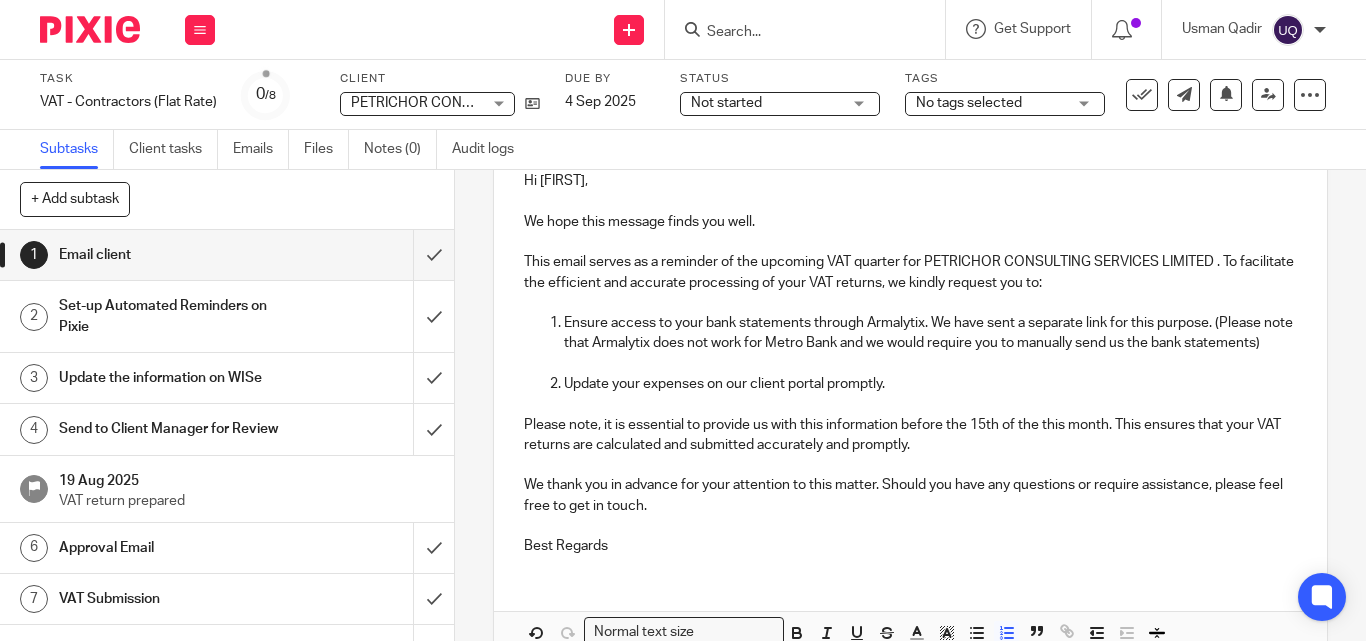 click on "Ensure access to your bank statements through Armalytix. We have sent a separate link for this purpose. (Please note that Armalytix does not work for Metro Bank and we would require you to manually send us the bank statements)" at bounding box center [930, 333] 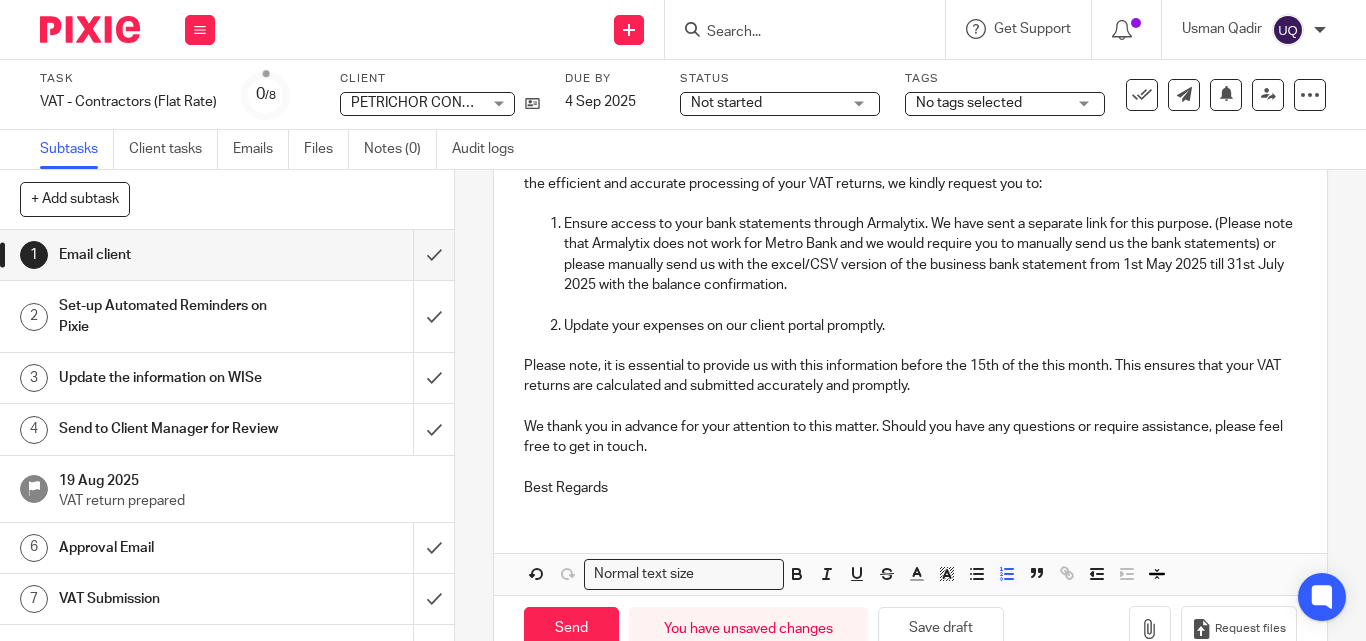 scroll, scrollTop: 400, scrollLeft: 0, axis: vertical 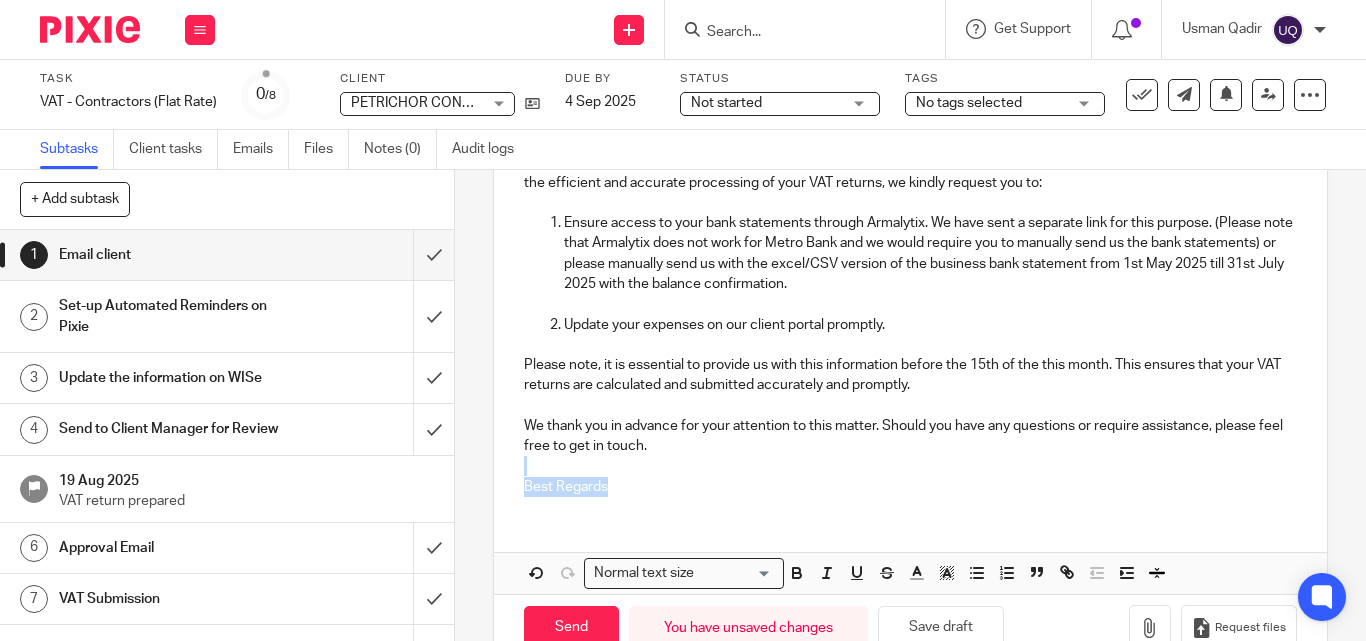 drag, startPoint x: 638, startPoint y: 477, endPoint x: 535, endPoint y: 473, distance: 103.077644 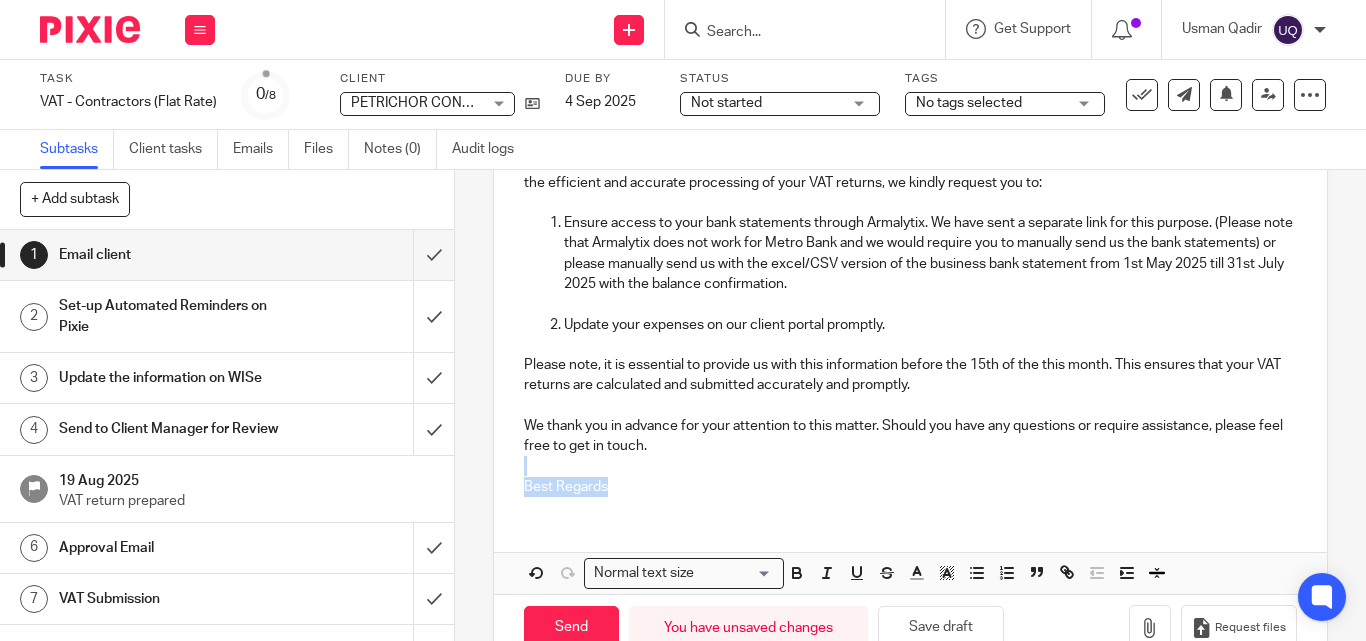 click on "Hi Vishal, We hope this message finds you well. This email serves as a reminder of the upcoming VAT quarter for PETRICHOR CONSULTING SERVICES LIMITED . To facilitate the efficient and accurate processing of your VAT returns, we kindly request you to: Ensure access to your bank statements through Armalytix. We have sent a separate link for this purpose. (Please note that Armalytix does not work for Metro Bank and we would require you to manually send us the bank statements) or please manually send us with the excel/CSV version of the business bank statement from 1st May 2025 till 31st July 2025 with the balance confirmation. Update your expenses on our client portal promptly. Please note, it is essential to provide us with this information before the 15th of the this month. This ensures that your VAT returns are calculated and submitted accurately and promptly. We thank you in advance for your attention to this matter. Should you have any questions or require assistance, please feel free to get in touch." at bounding box center [910, 281] 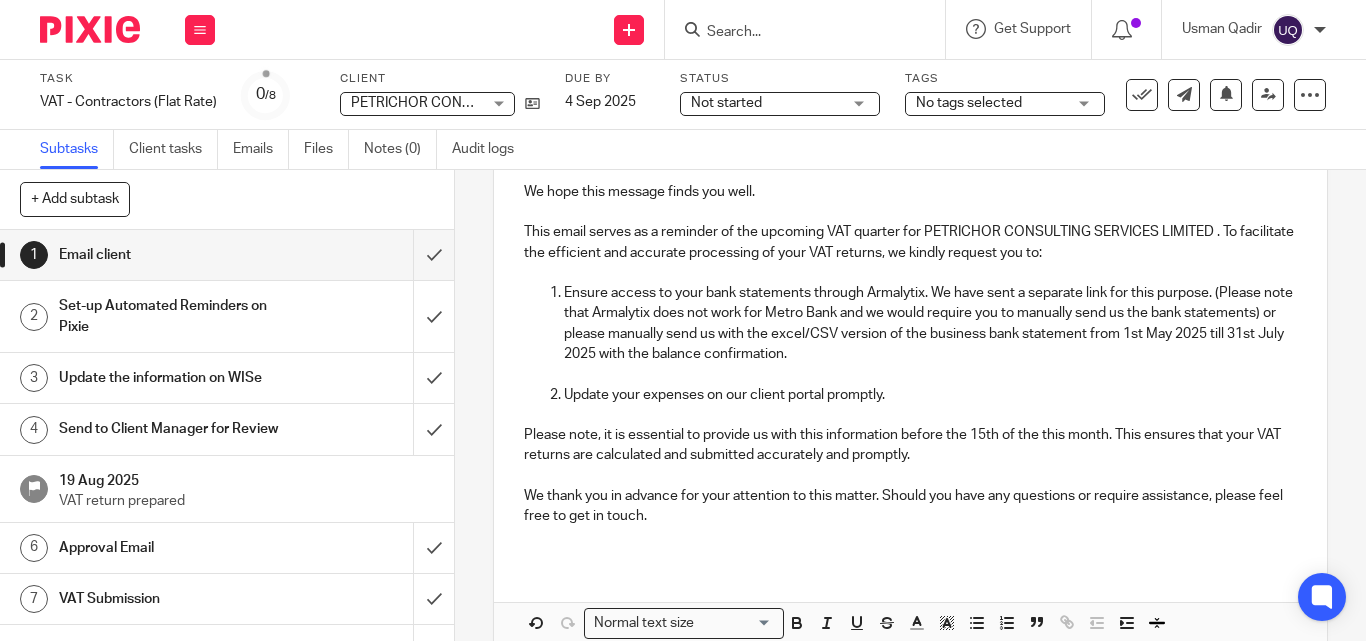 scroll, scrollTop: 300, scrollLeft: 0, axis: vertical 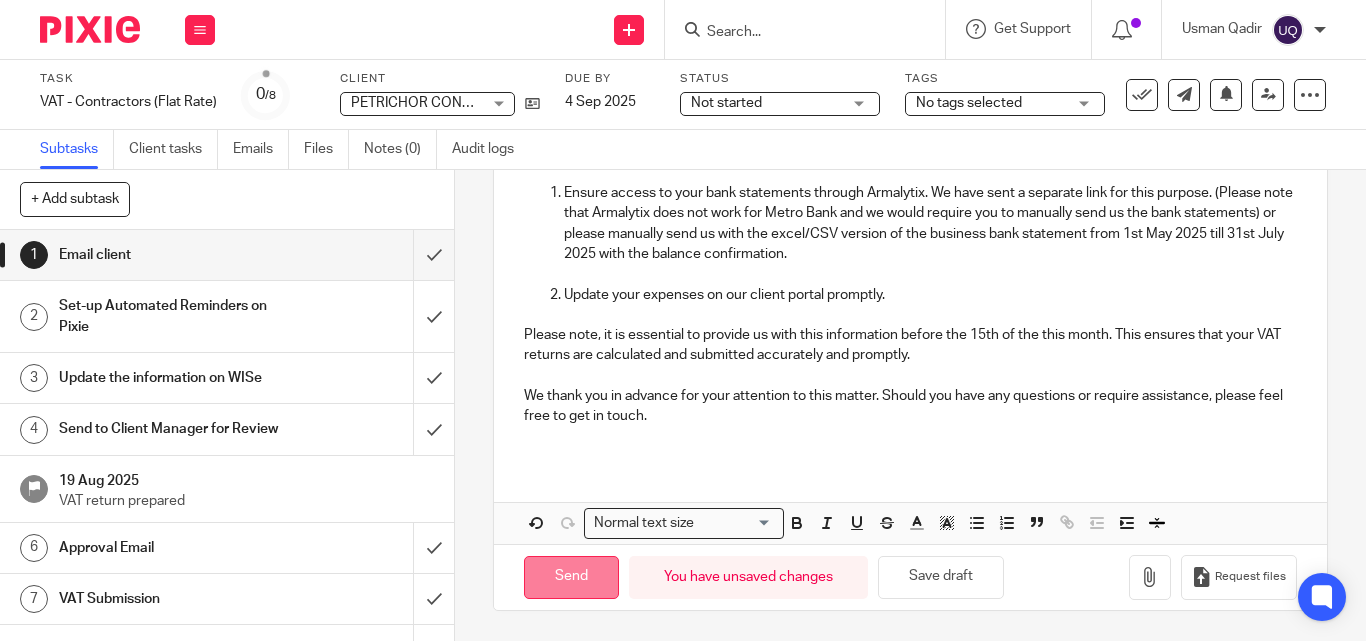 drag, startPoint x: 573, startPoint y: 591, endPoint x: 570, endPoint y: 561, distance: 30.149628 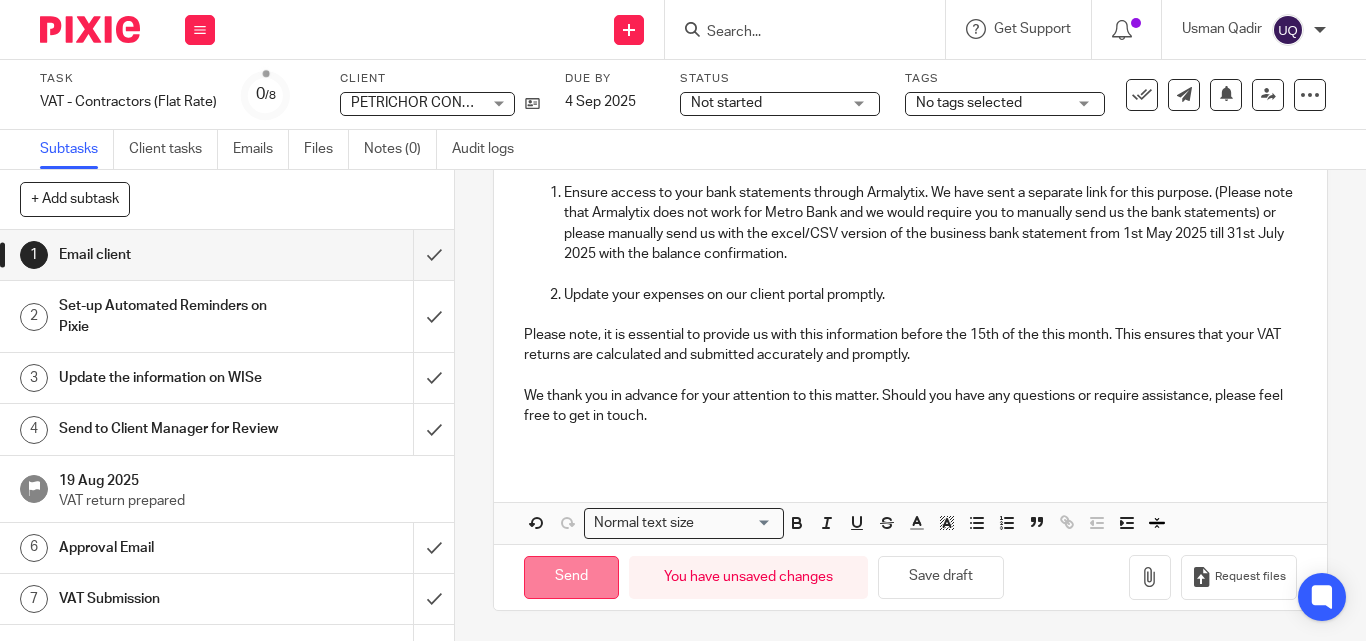 click on "Send" at bounding box center [571, 577] 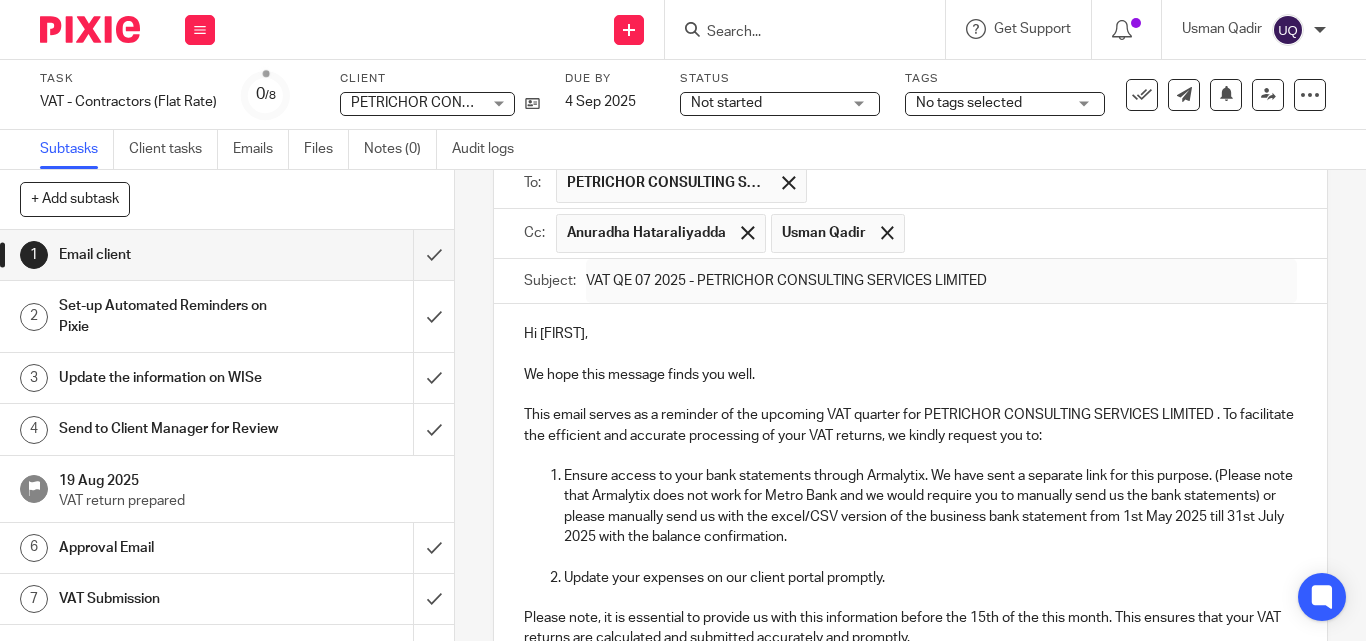 scroll, scrollTop: 130, scrollLeft: 0, axis: vertical 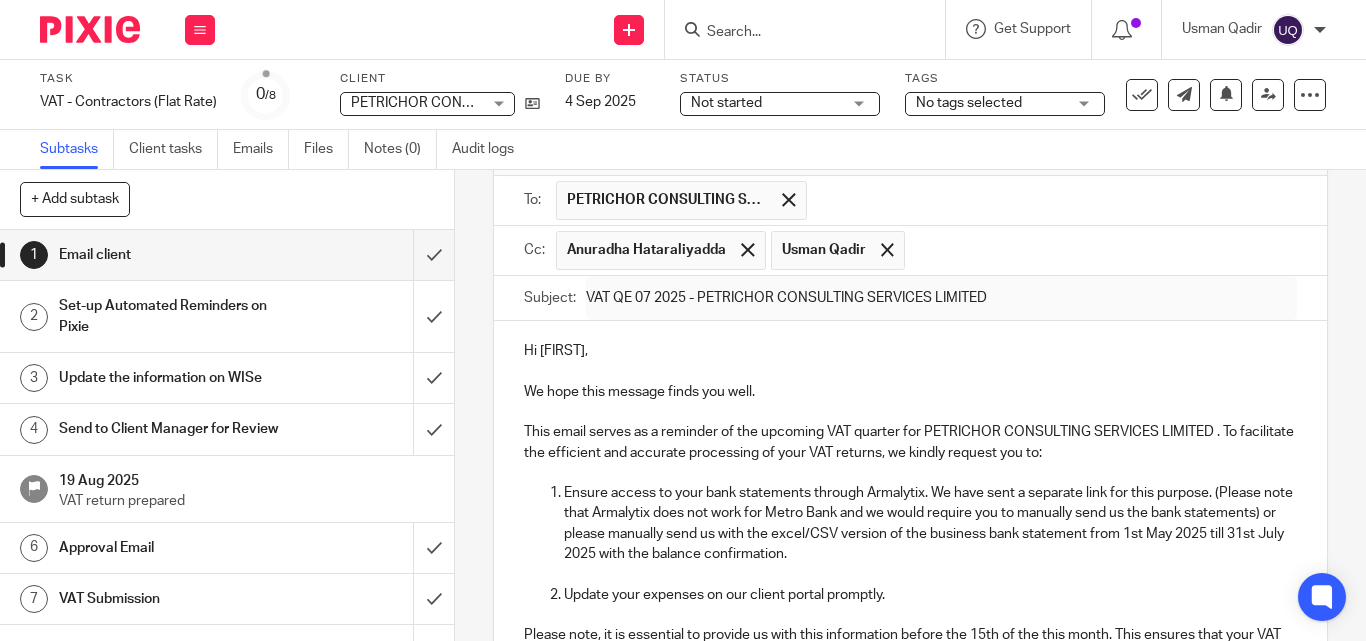 type on "Sent" 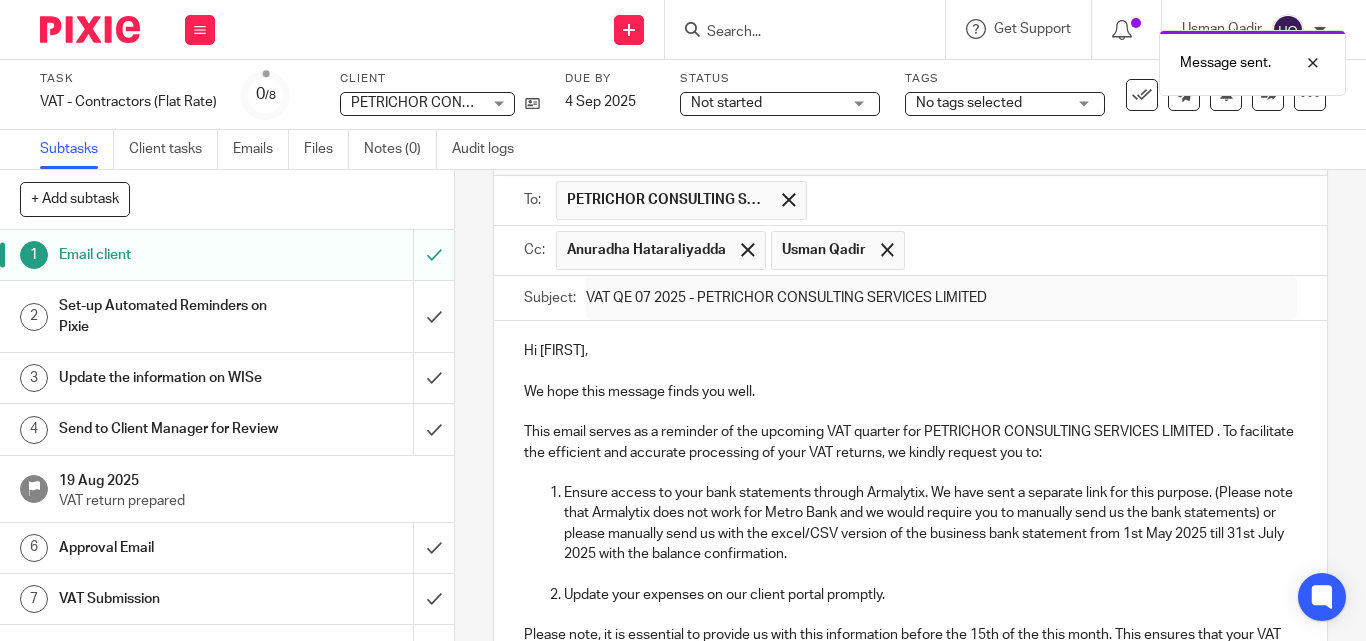 scroll, scrollTop: 0, scrollLeft: 0, axis: both 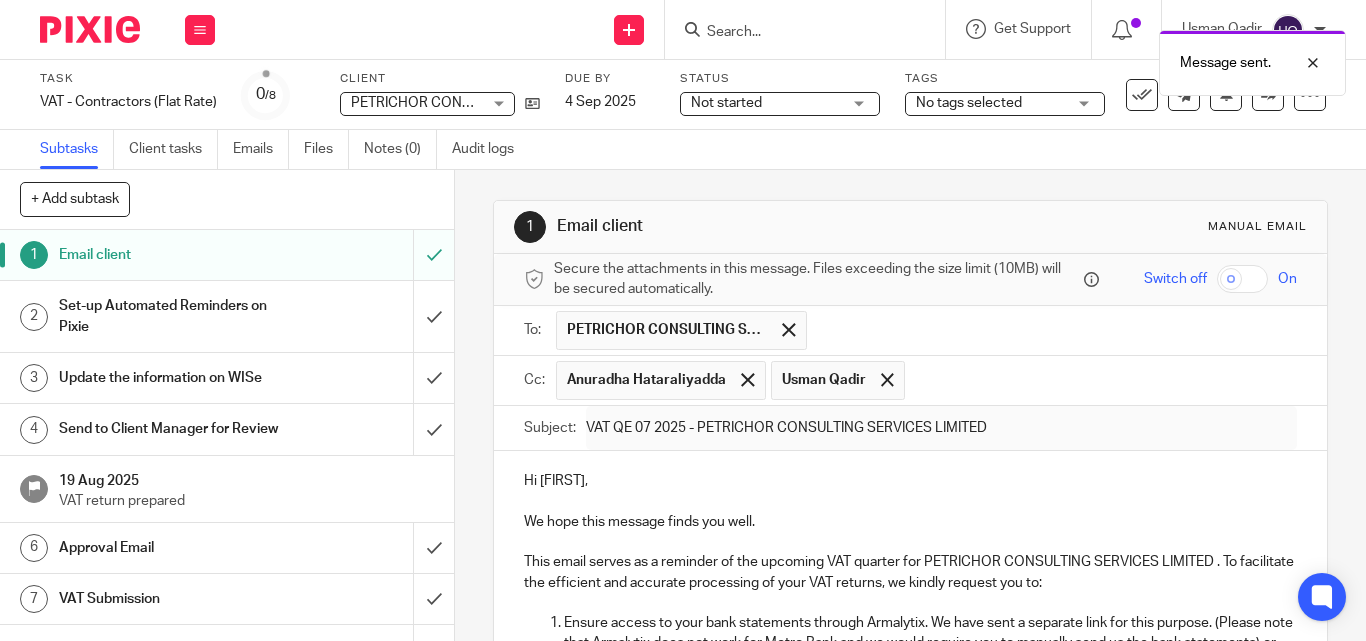 click at bounding box center (811, 29) 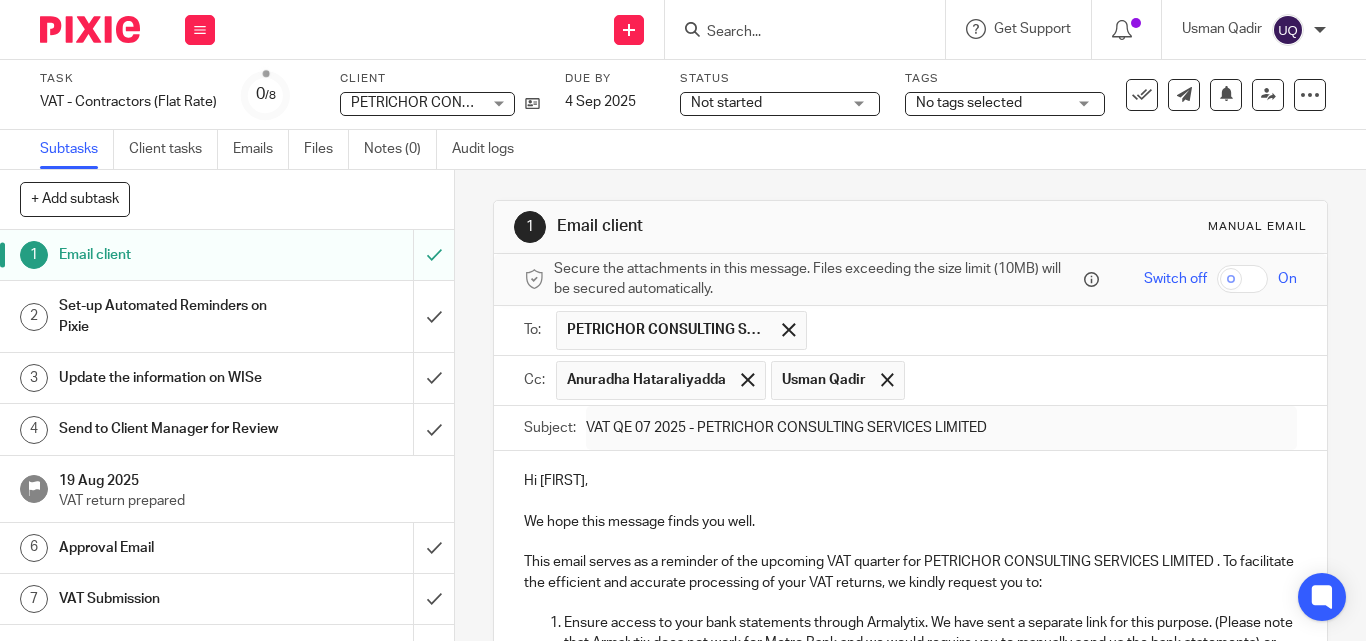 click on "Message sent." at bounding box center (1014, 58) 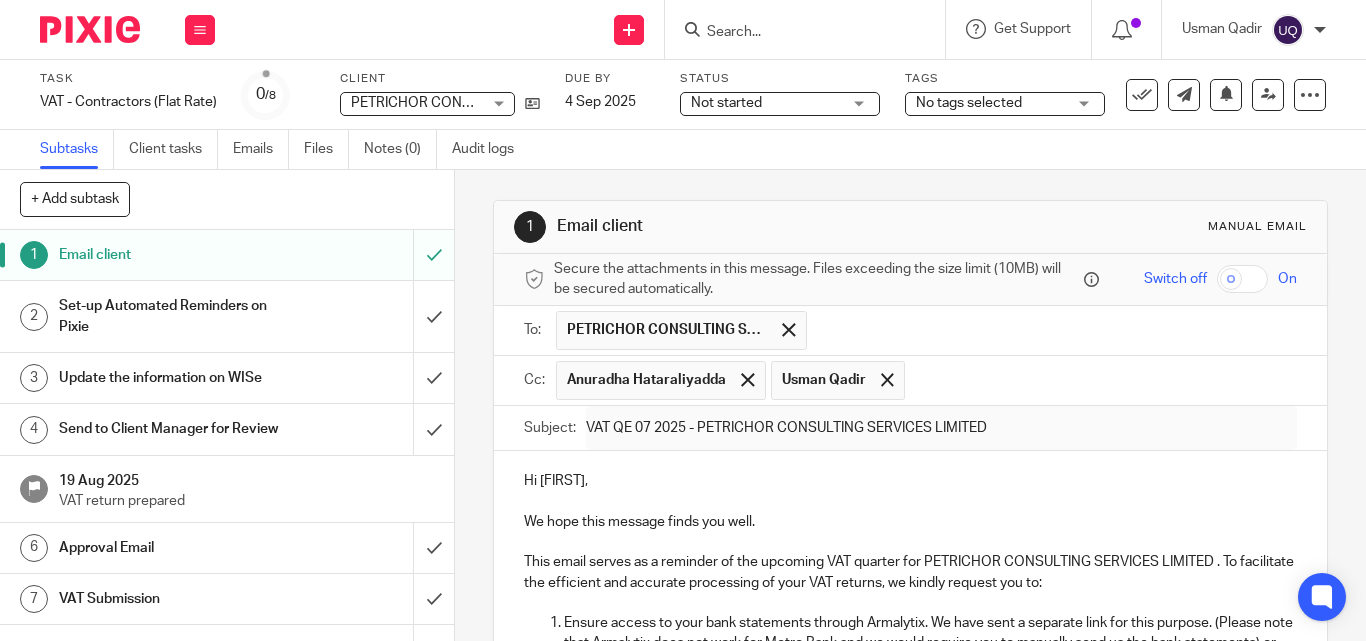 click at bounding box center [795, 33] 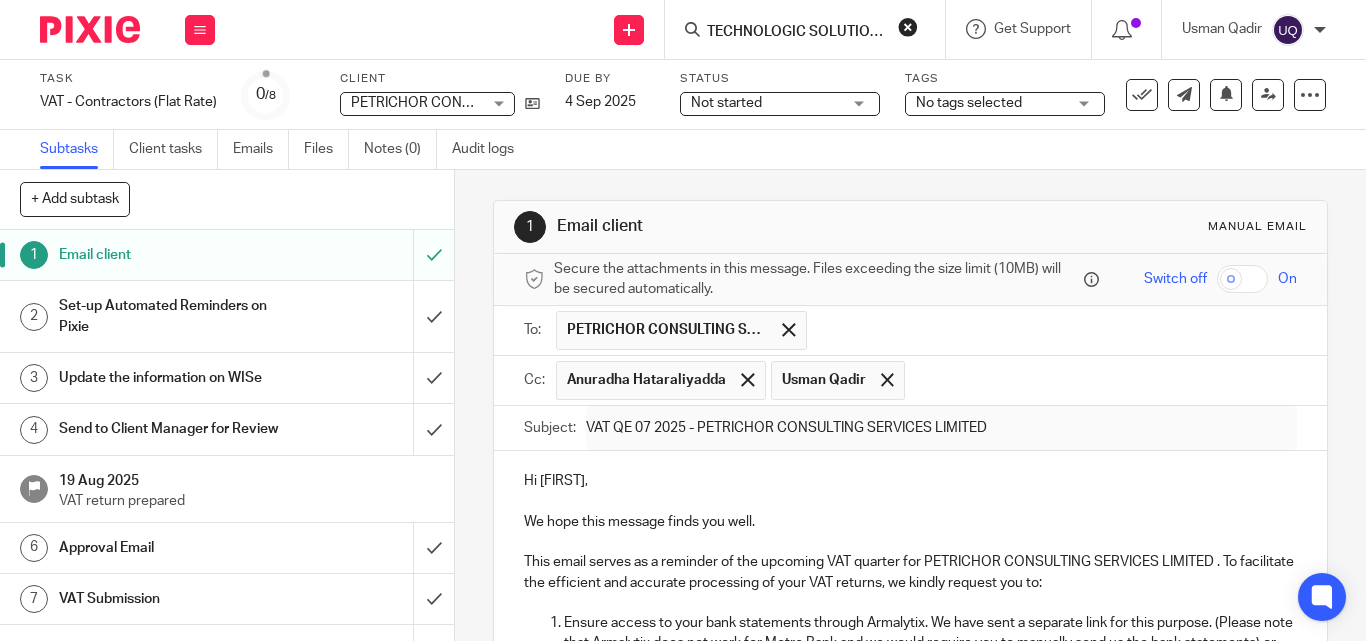 scroll, scrollTop: 0, scrollLeft: 61, axis: horizontal 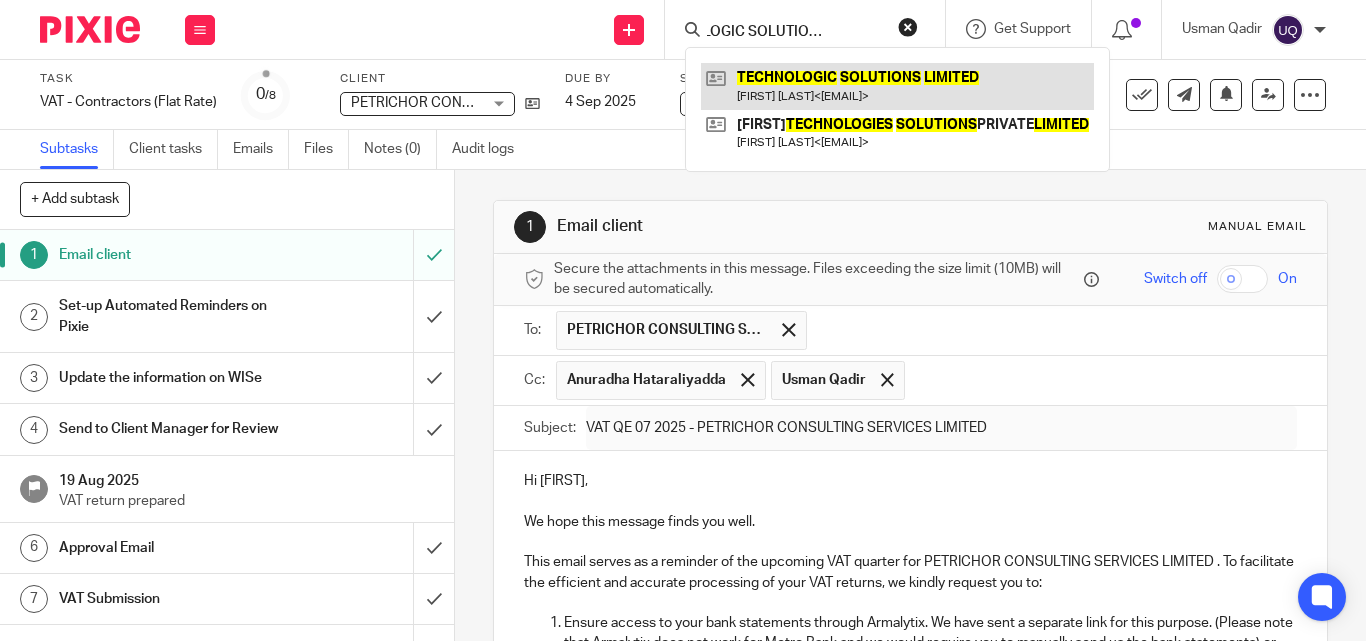 type on "TECHNOLOGIC SOLUTIONS LIMITED" 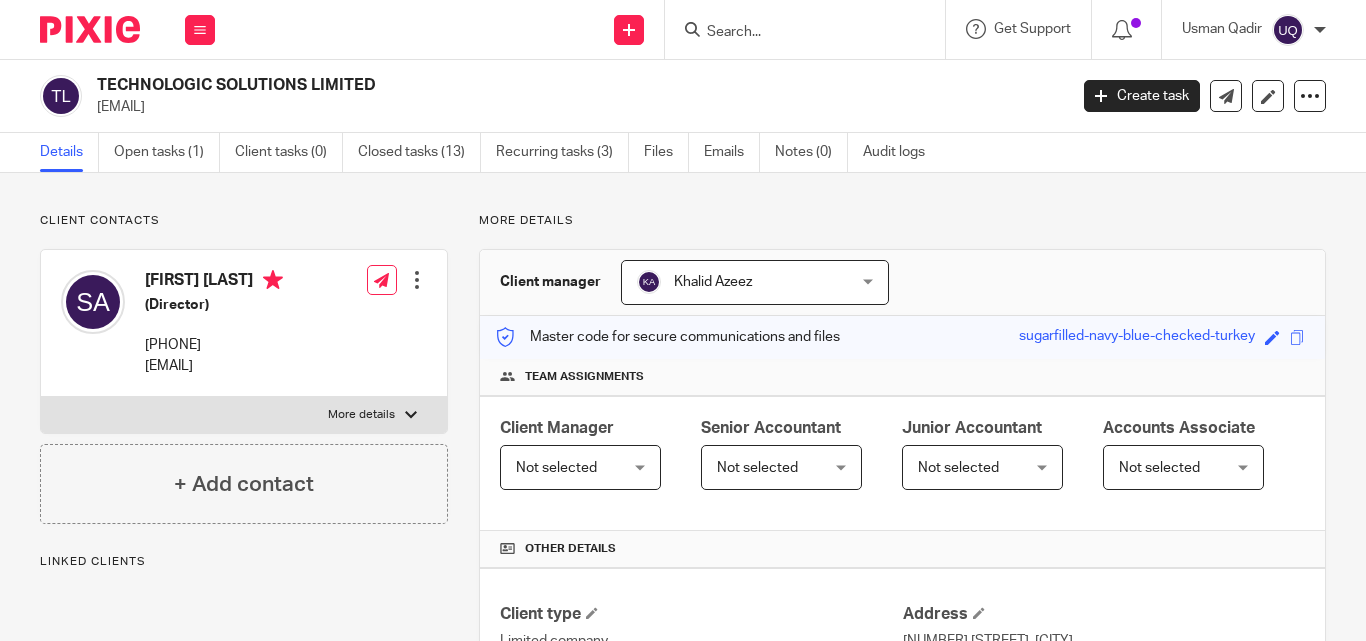 scroll, scrollTop: 0, scrollLeft: 0, axis: both 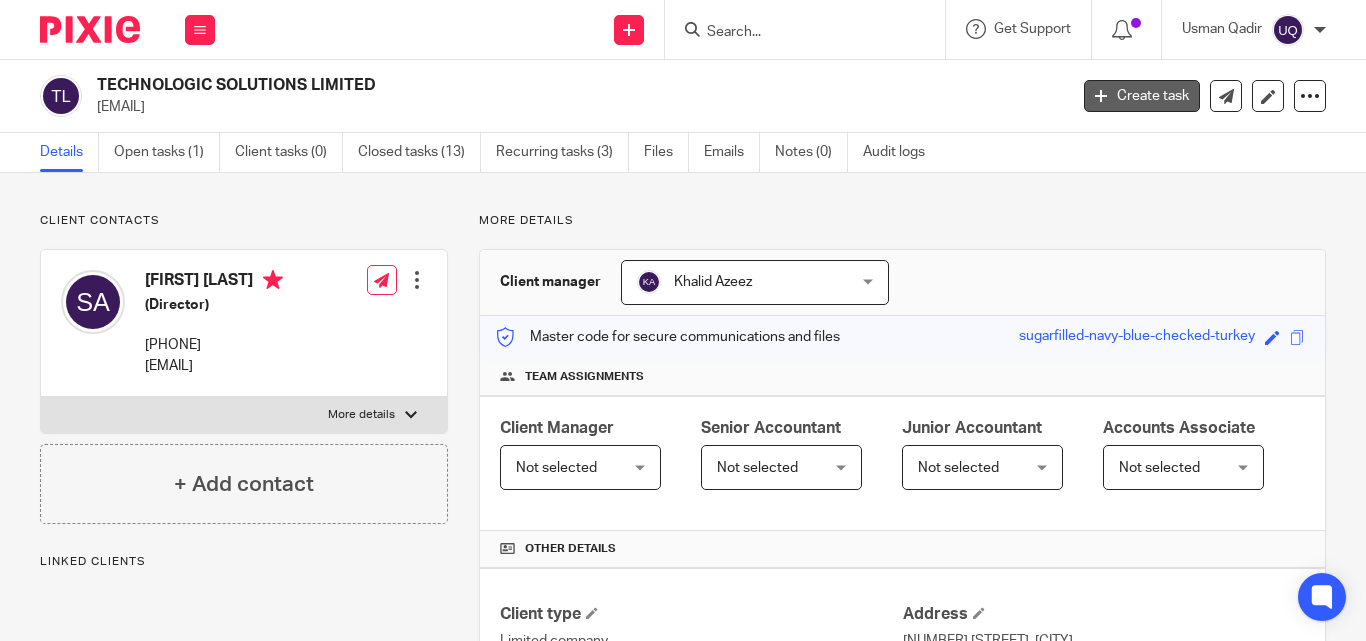 click on "Create task" at bounding box center (1142, 96) 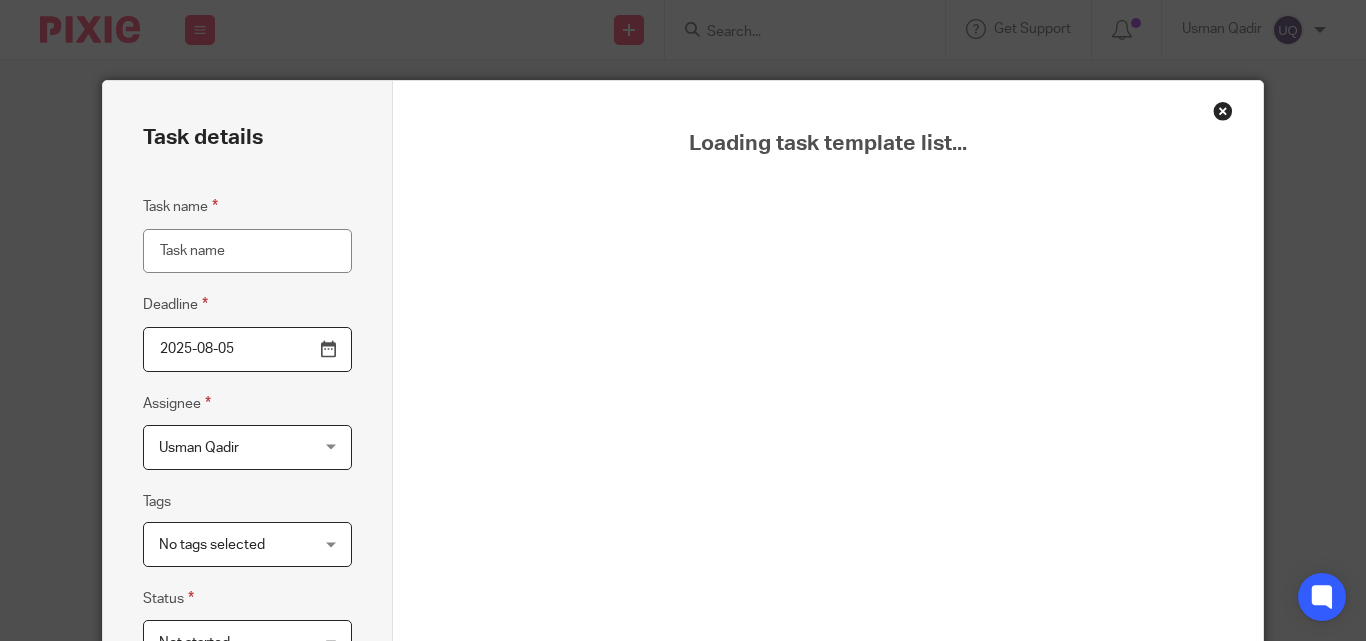 scroll, scrollTop: 0, scrollLeft: 0, axis: both 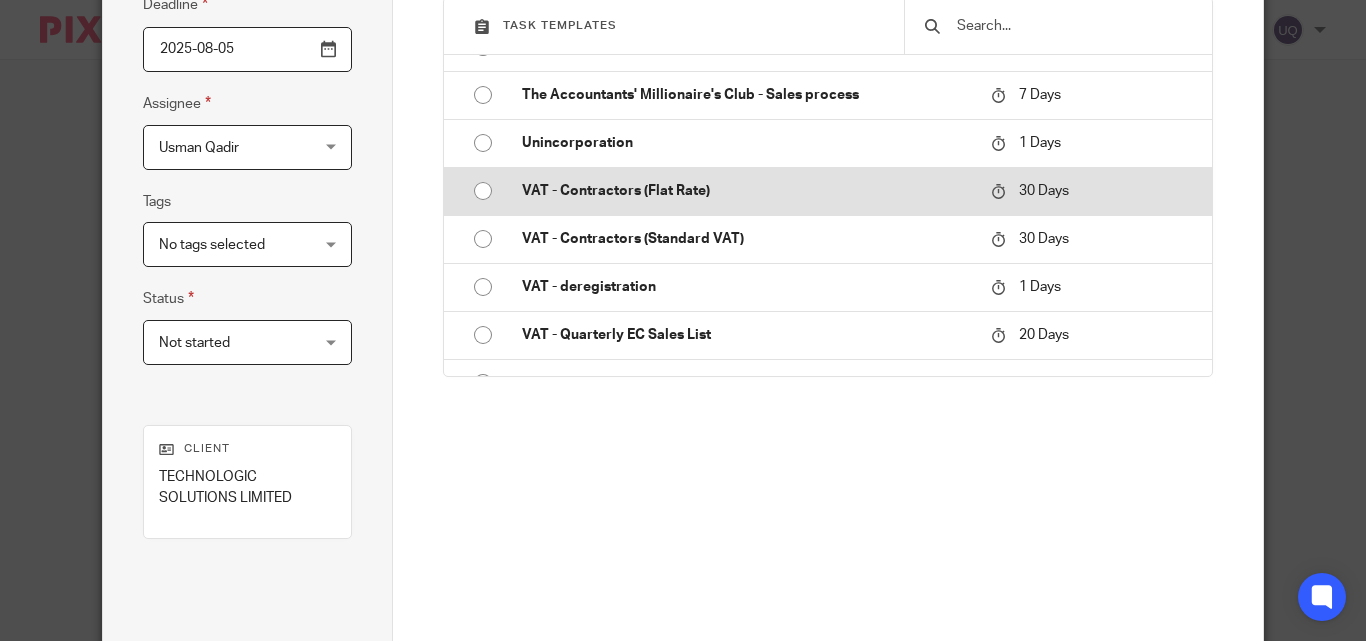 click on "VAT - Contractors (Flat Rate)" at bounding box center [741, 191] 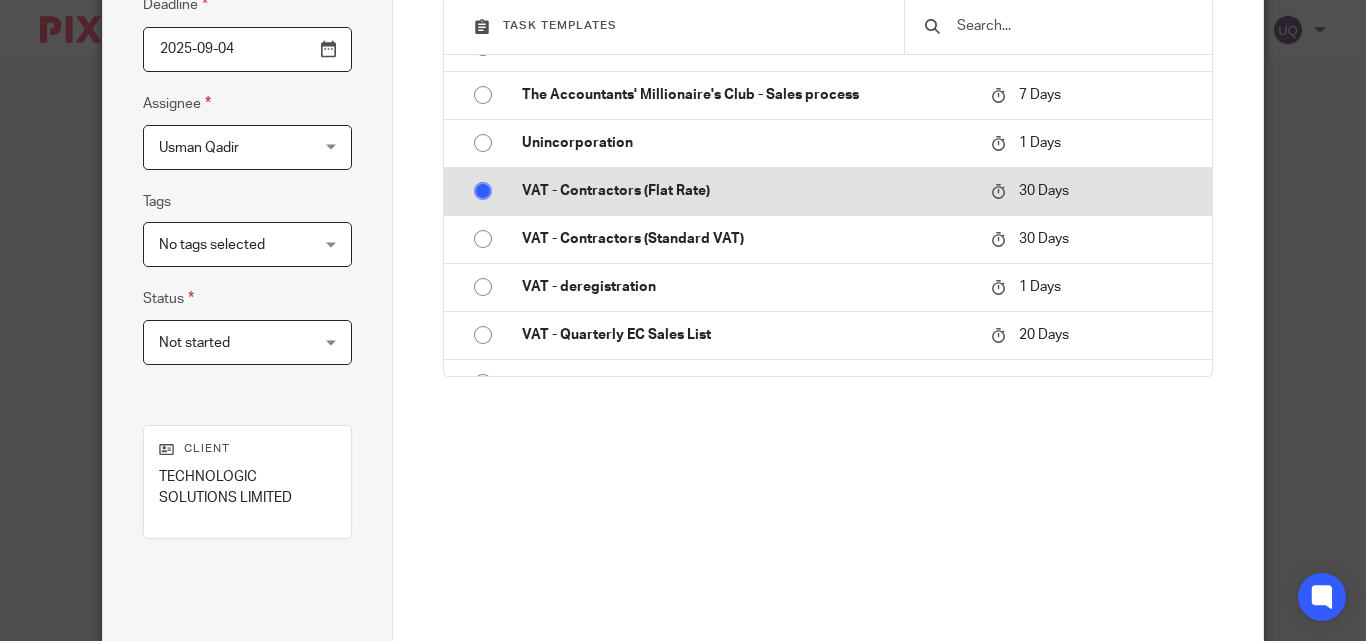 type on "VAT - Contractors (Flat Rate)" 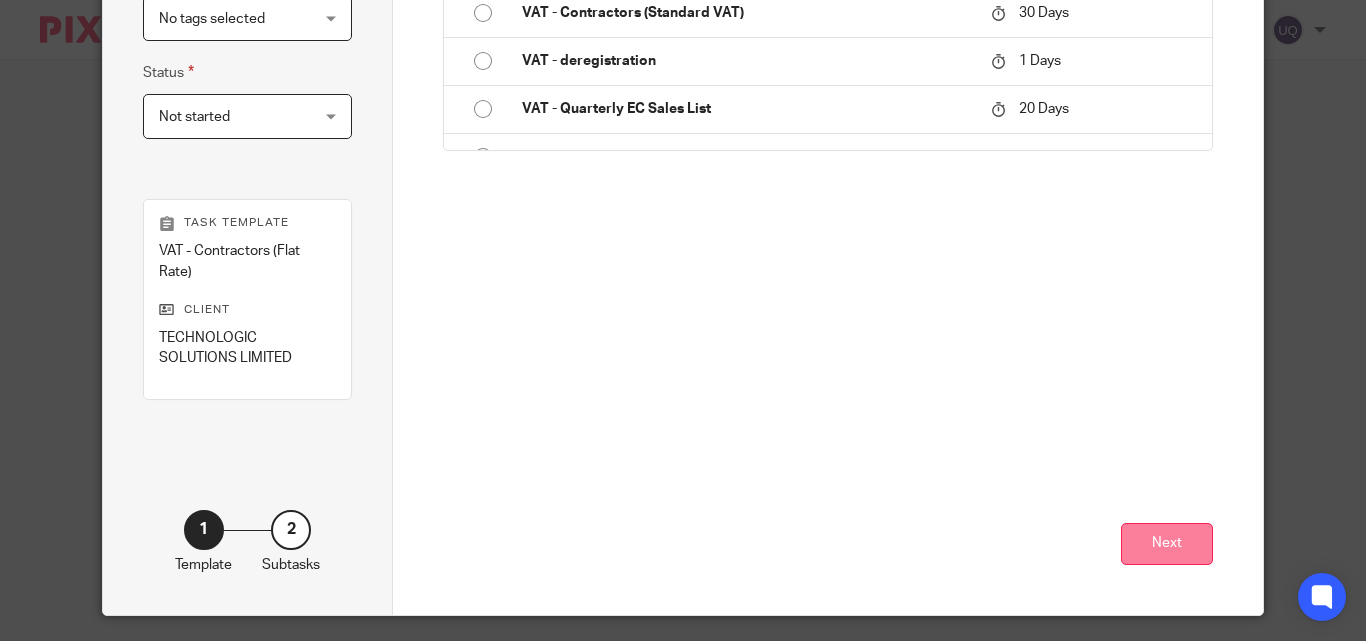 scroll, scrollTop: 581, scrollLeft: 0, axis: vertical 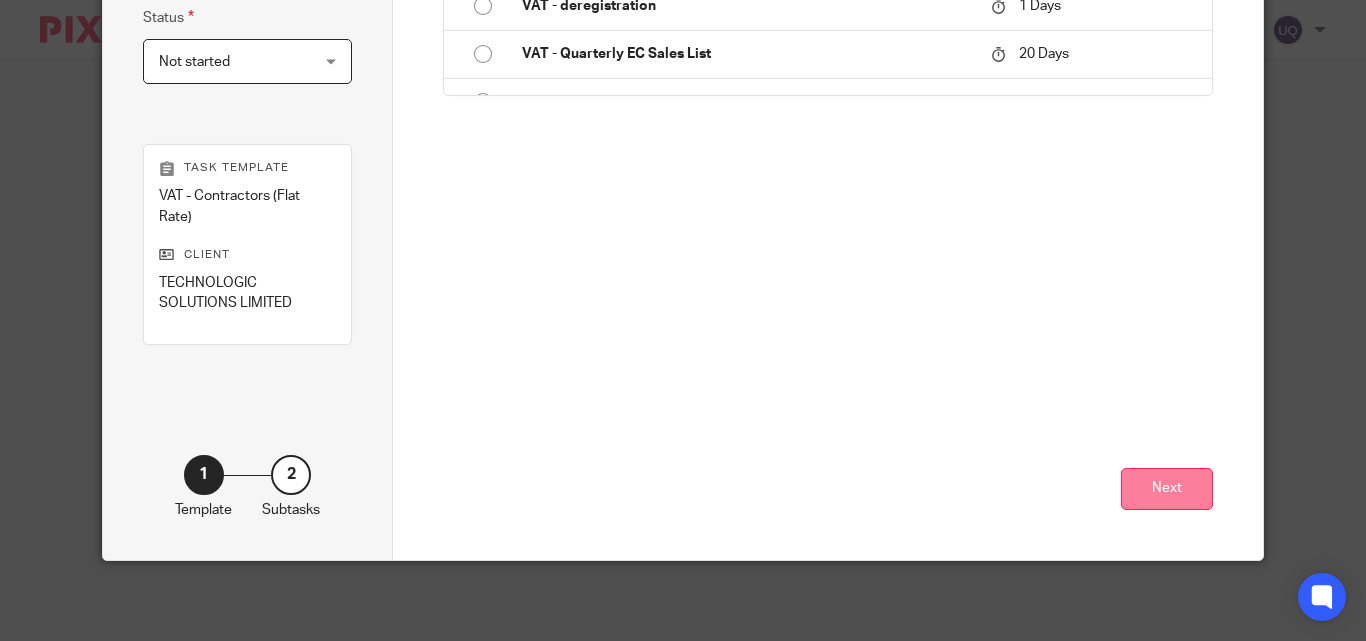 click on "Next" at bounding box center (1167, 489) 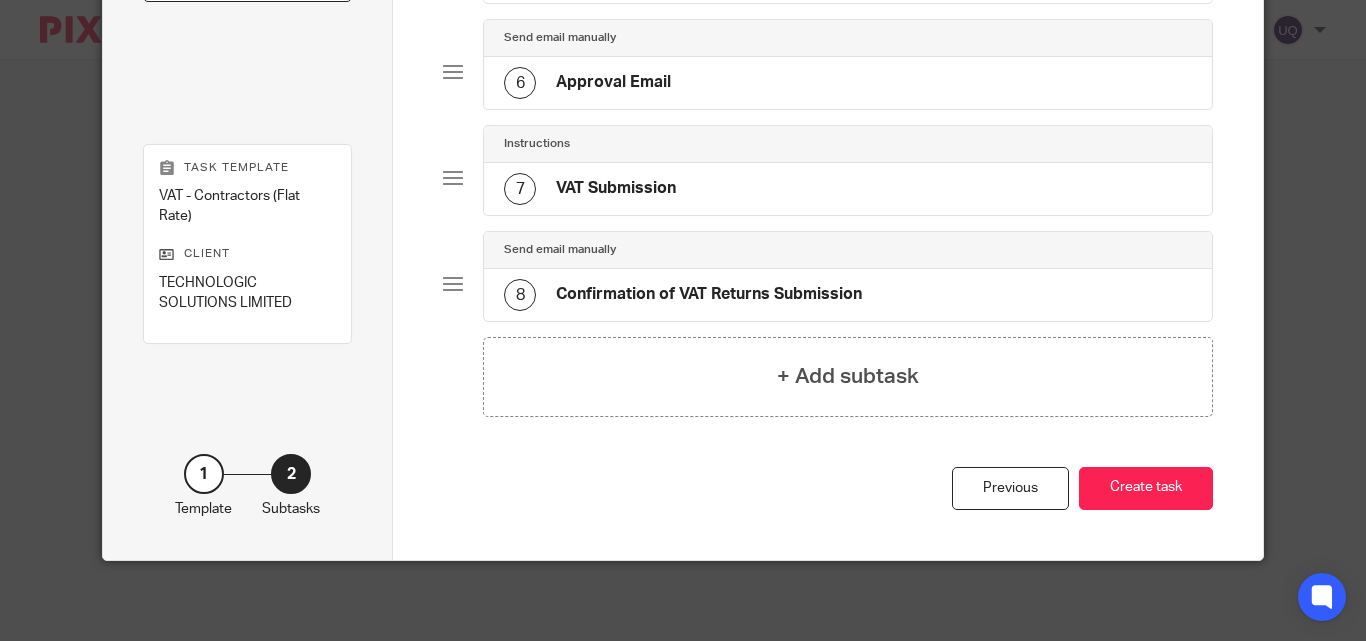 scroll, scrollTop: 679, scrollLeft: 0, axis: vertical 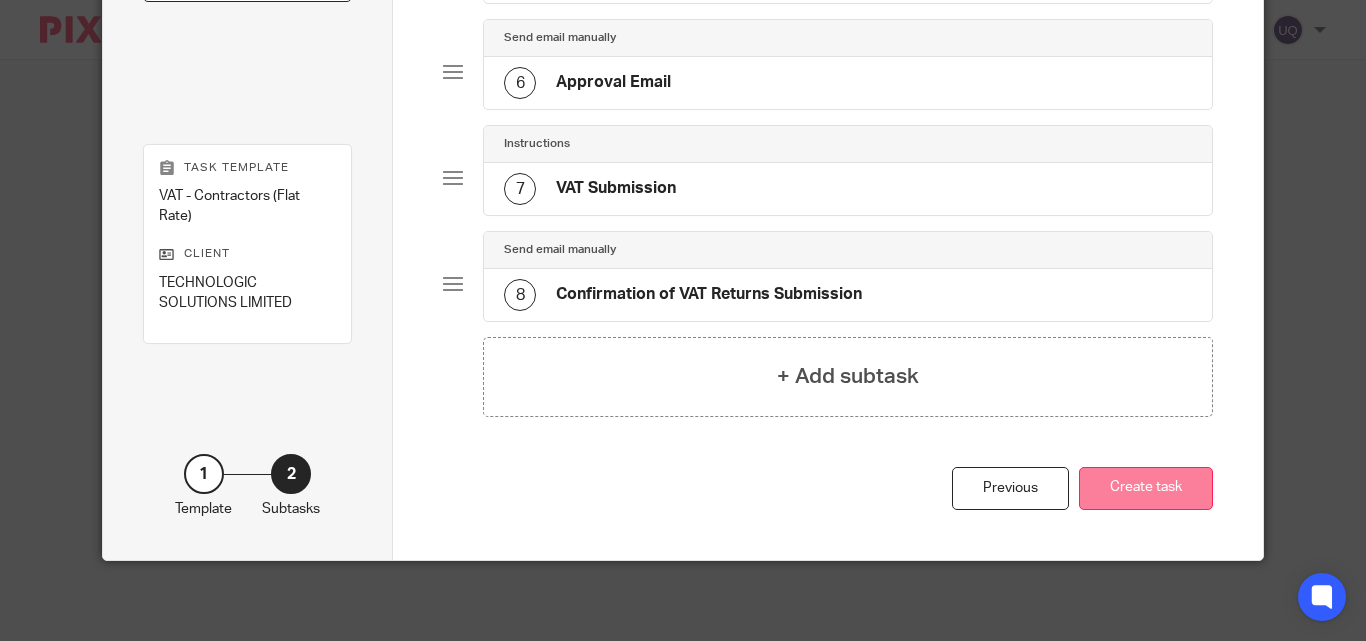 click on "Create task" at bounding box center [1146, 488] 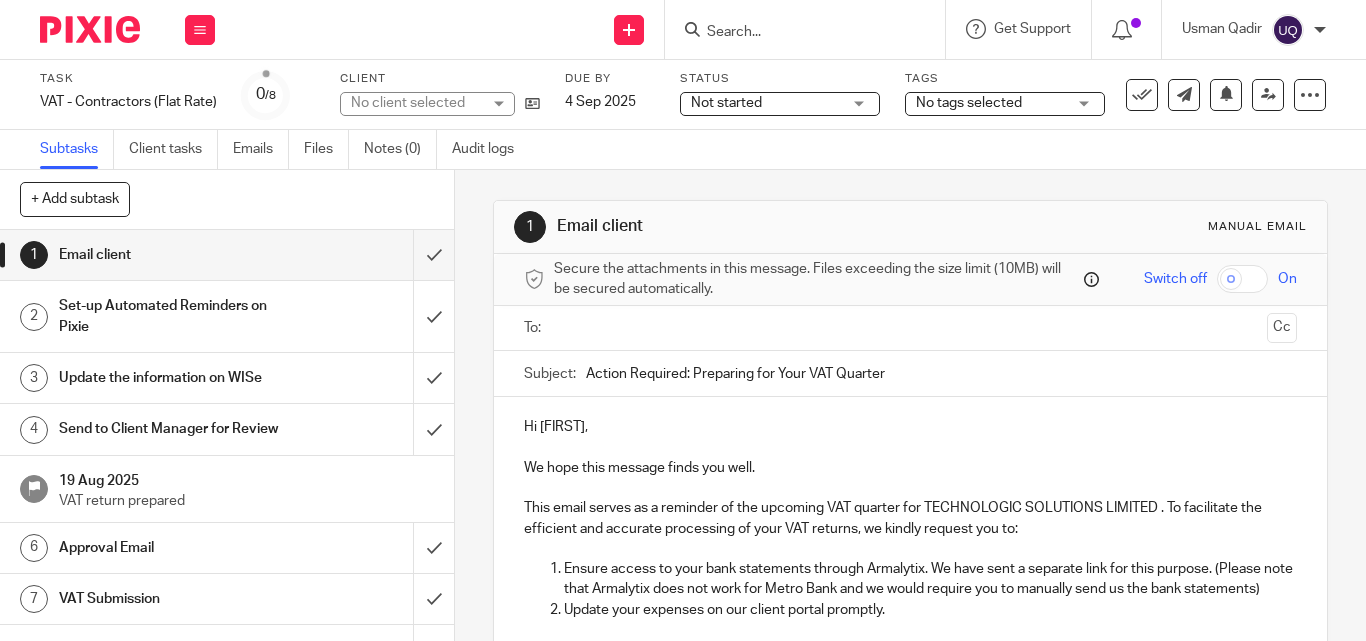 scroll, scrollTop: 0, scrollLeft: 0, axis: both 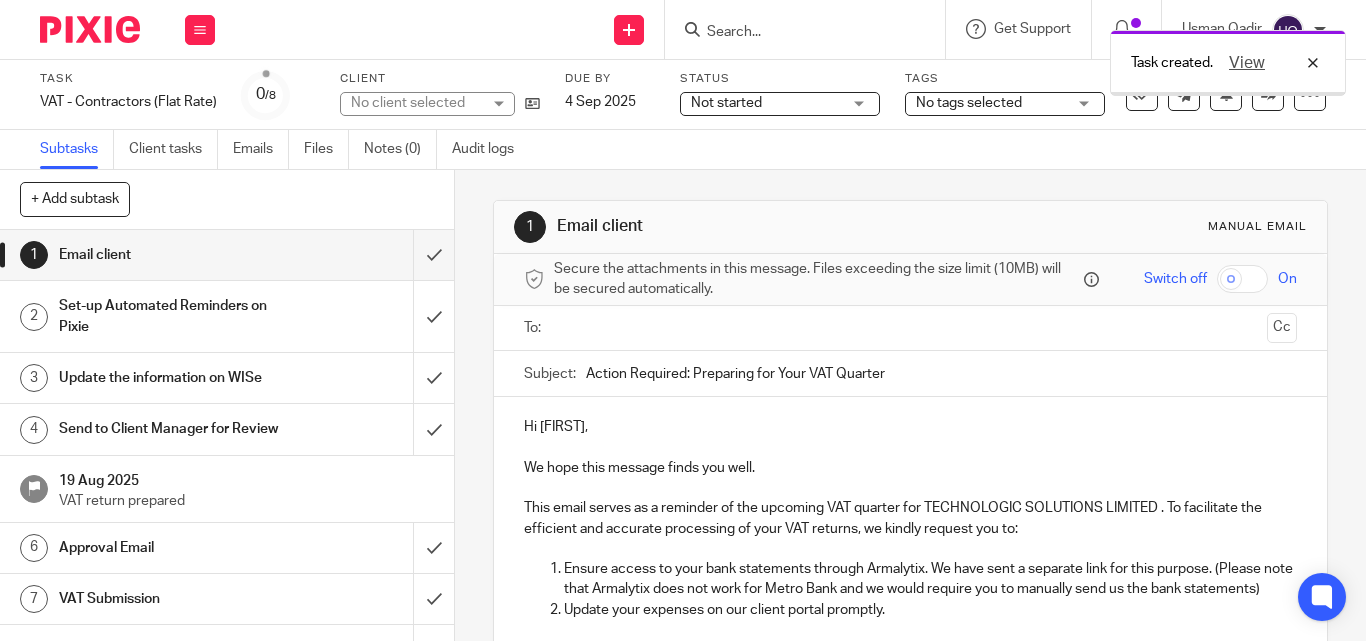 click at bounding box center [909, 328] 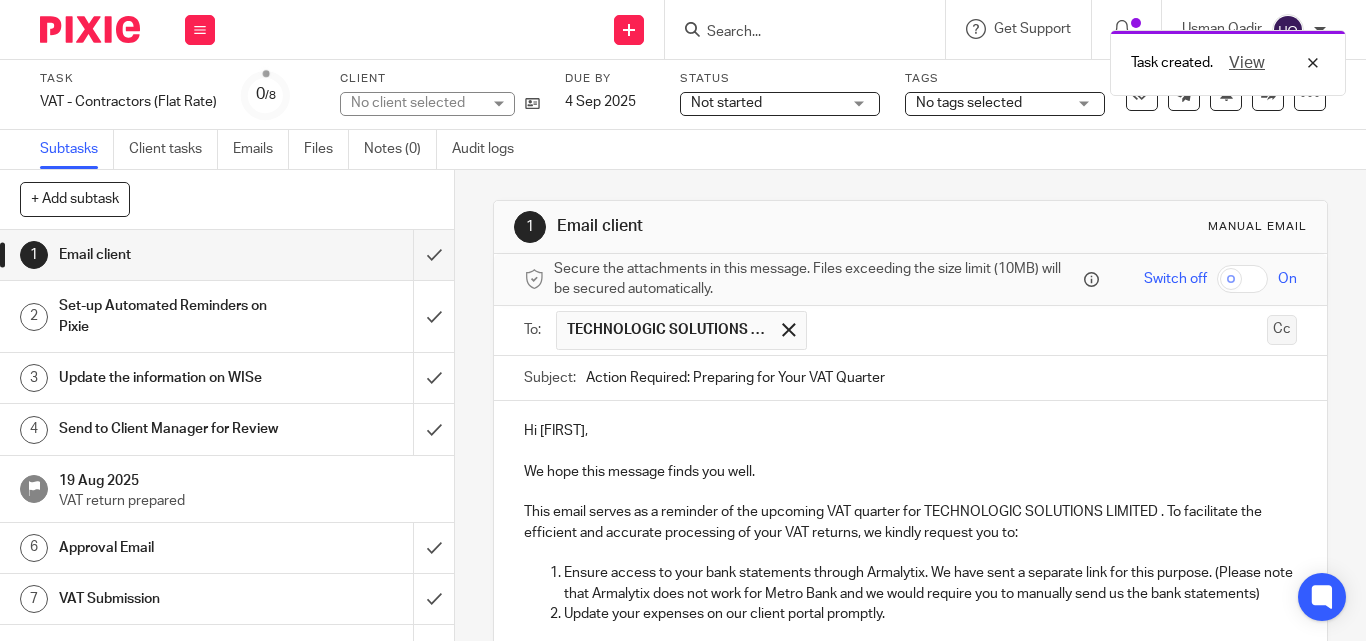 click on "Cc" at bounding box center [1282, 330] 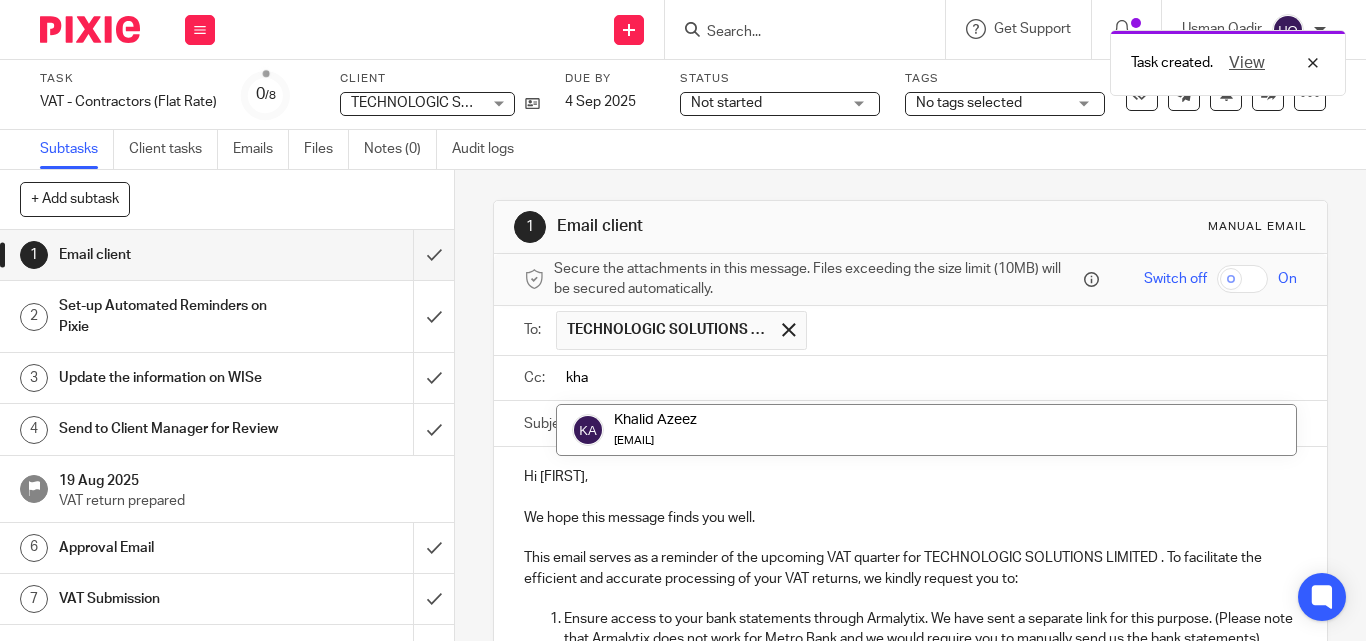 type on "kha" 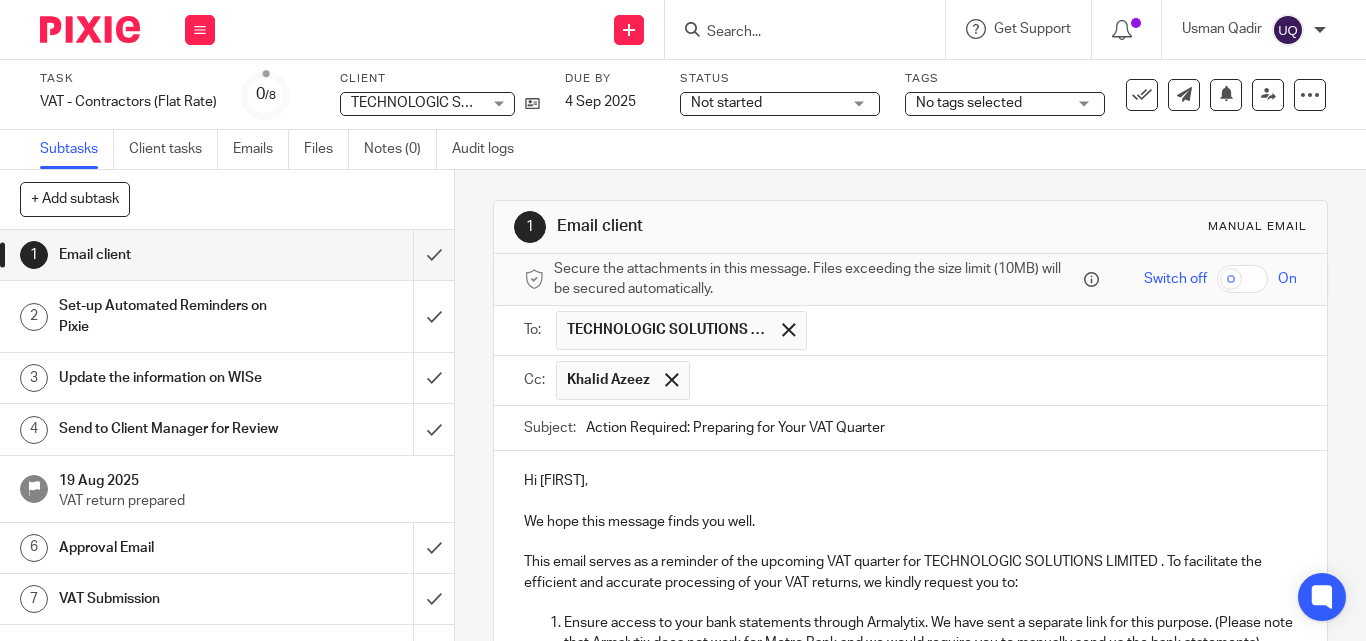click at bounding box center [994, 380] 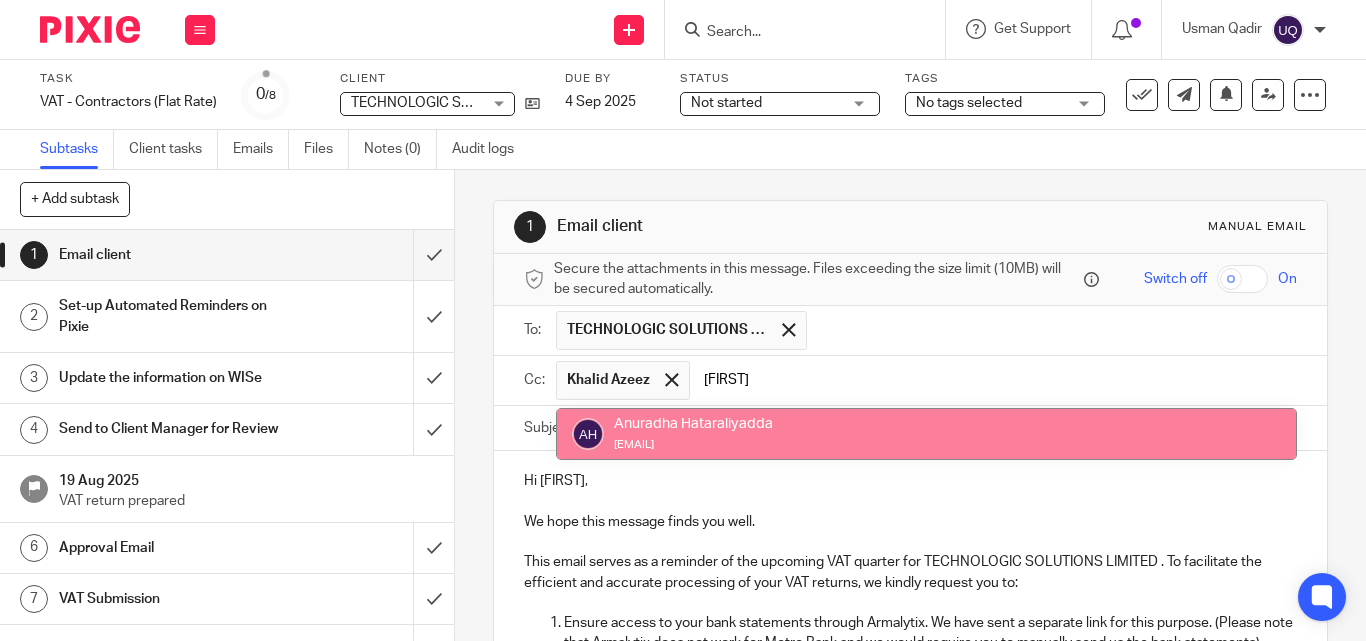 type on "anur" 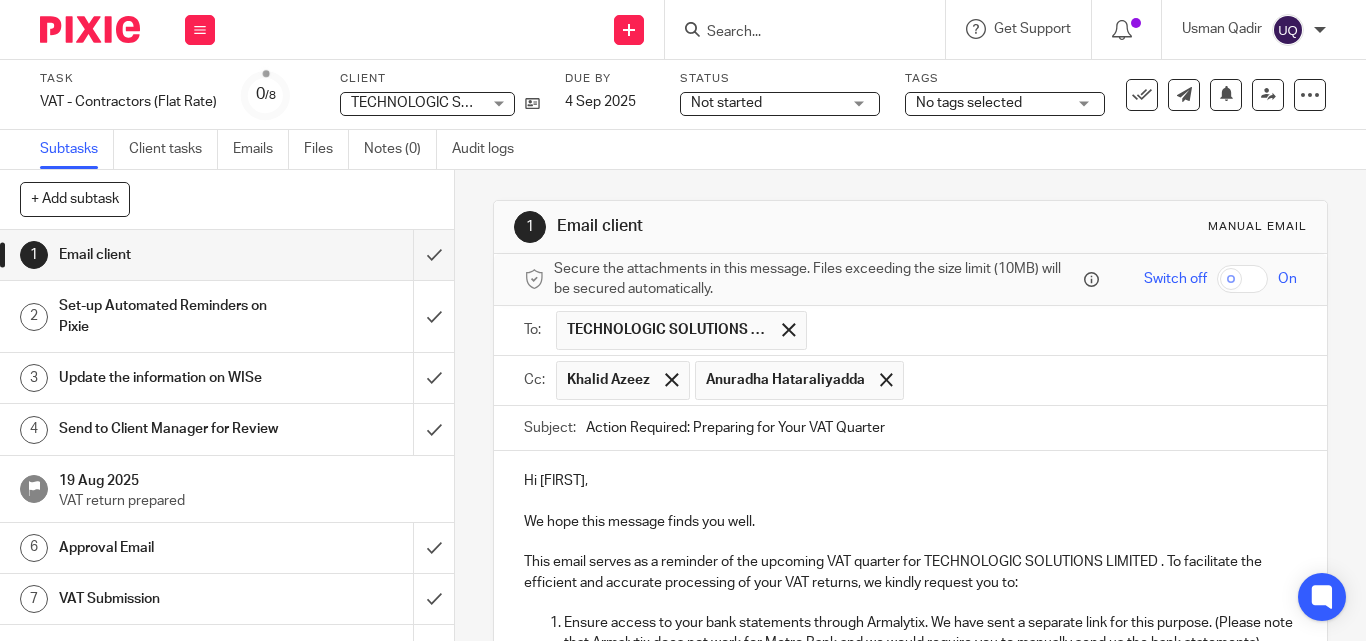 drag, startPoint x: 956, startPoint y: 439, endPoint x: 474, endPoint y: 416, distance: 482.54843 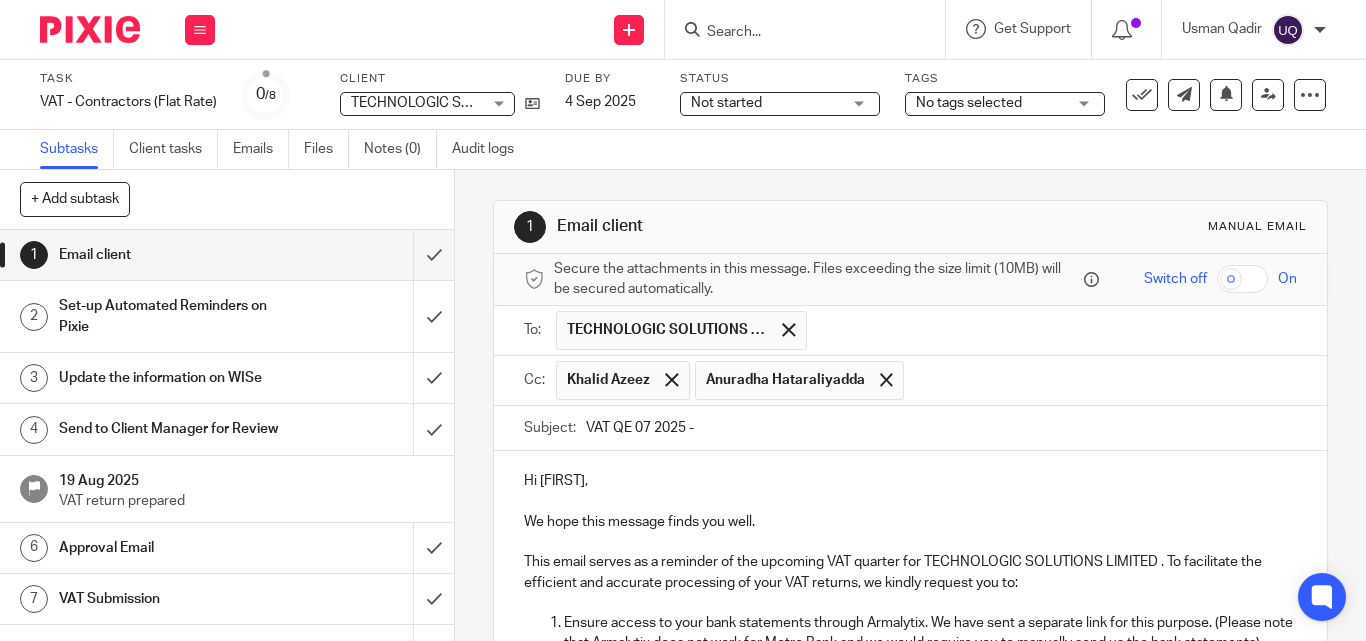 paste on "TECHNOLOGIC SOLUTIONS LIMITED" 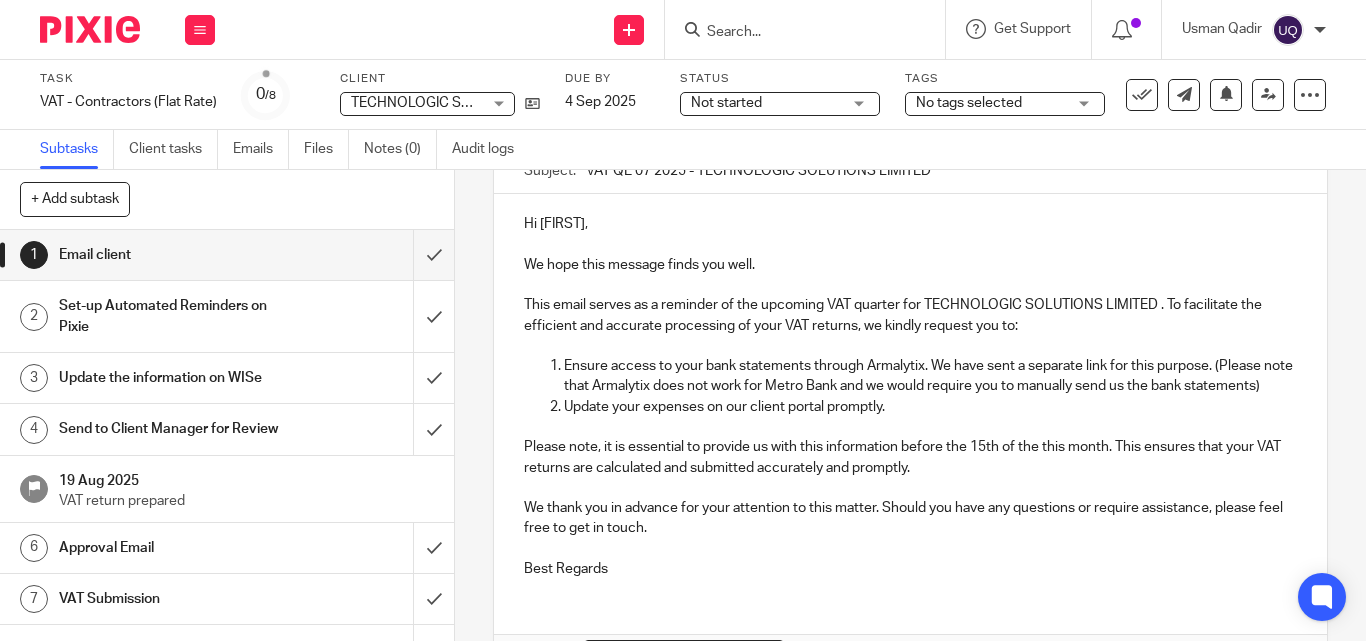 scroll, scrollTop: 400, scrollLeft: 0, axis: vertical 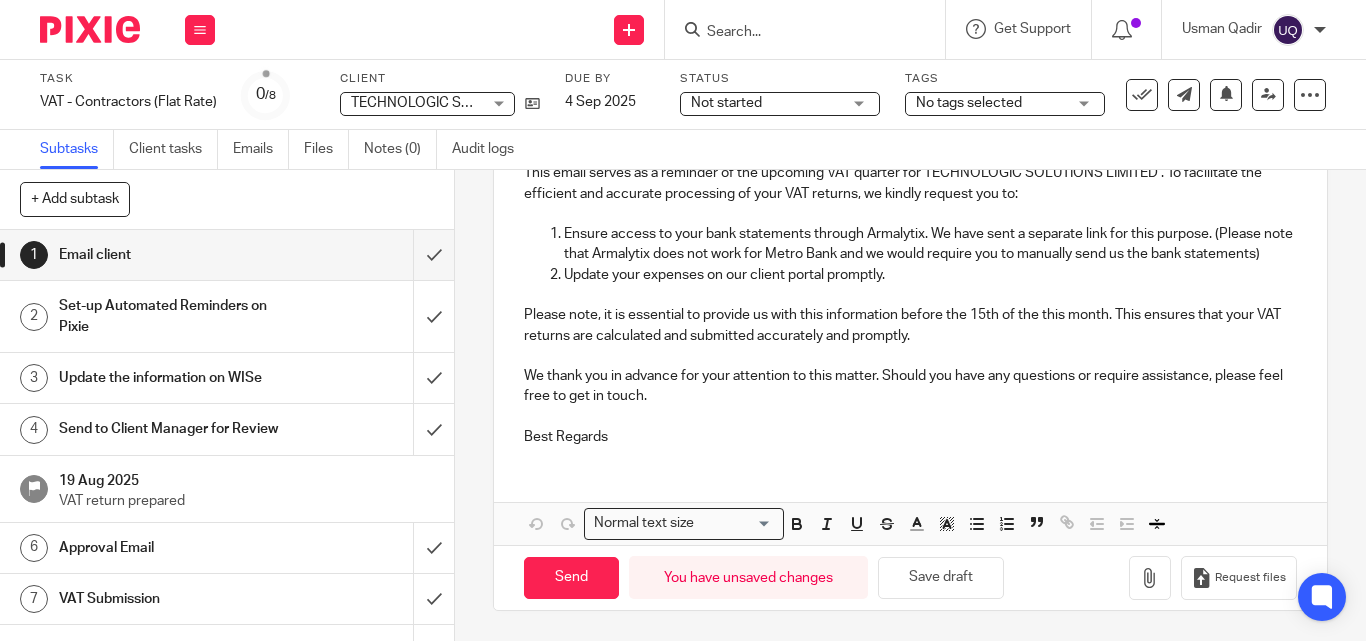 type on "VAT QE 07 2025 - TECHNOLOGIC SOLUTIONS LIMITED" 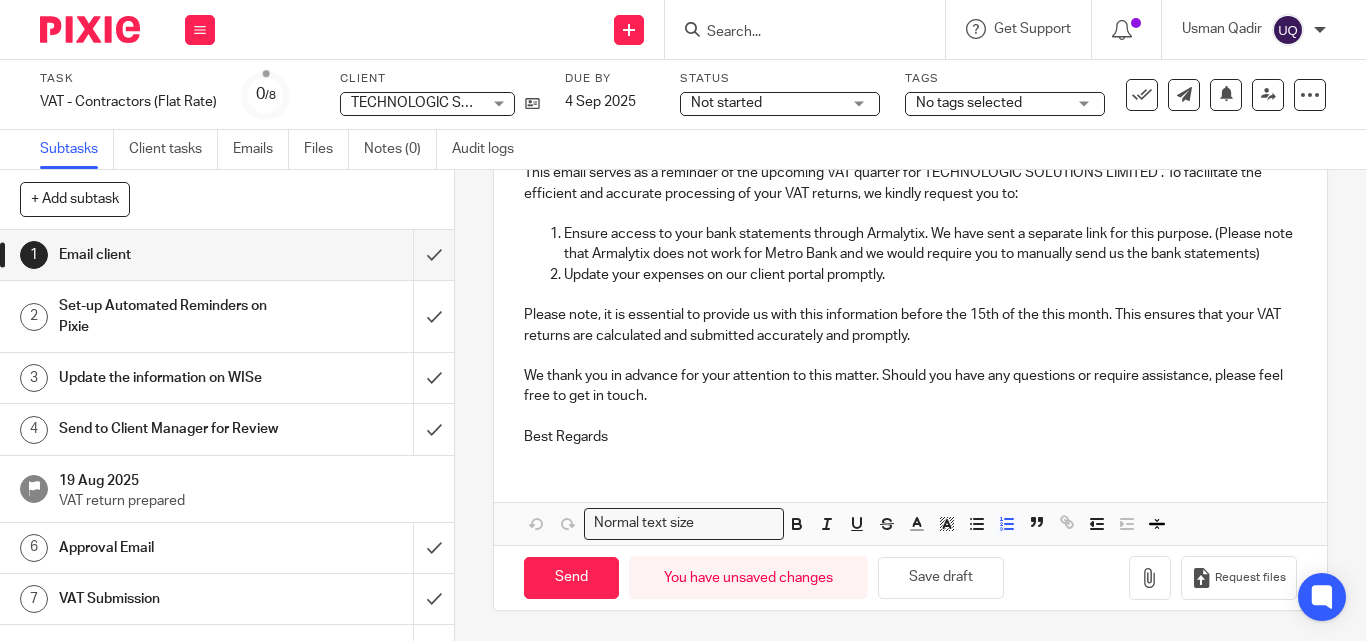 click on "Ensure access to your bank statements through Armalytix. We have sent a separate link for this purpose. (Please note that Armalytix does not work for Metro Bank and we would require you to manually send us the bank statements)" at bounding box center [930, 244] 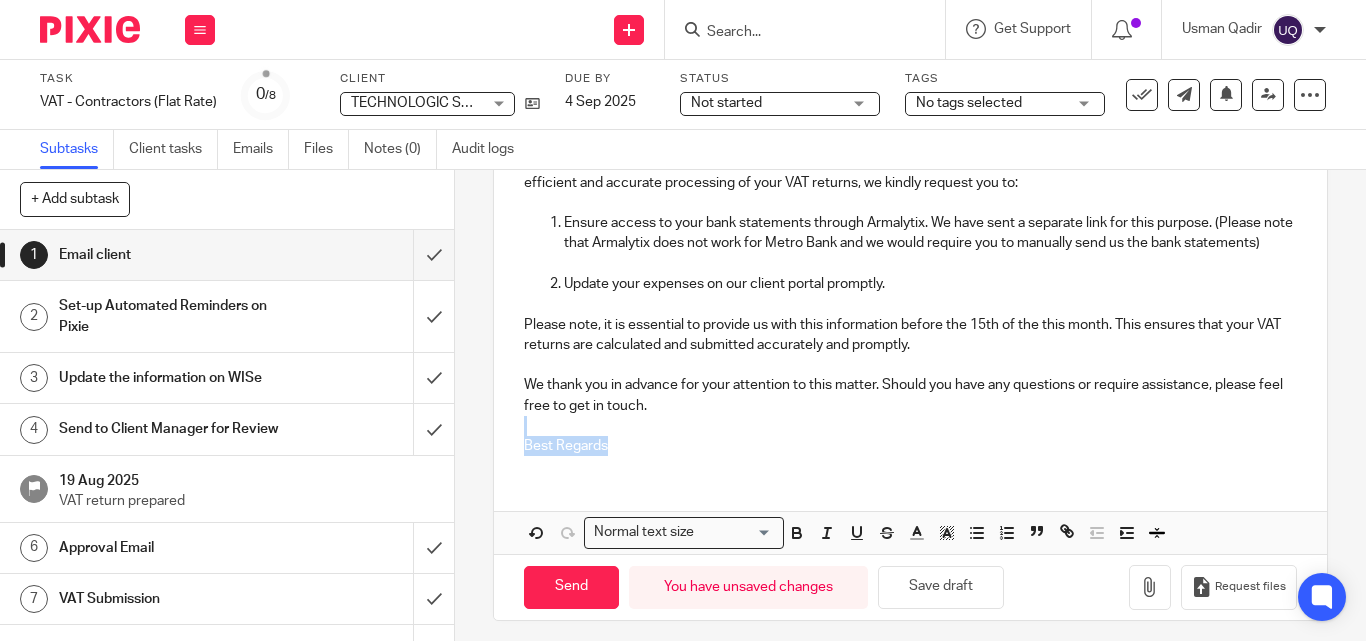 drag, startPoint x: 606, startPoint y: 465, endPoint x: 510, endPoint y: 443, distance: 98.48858 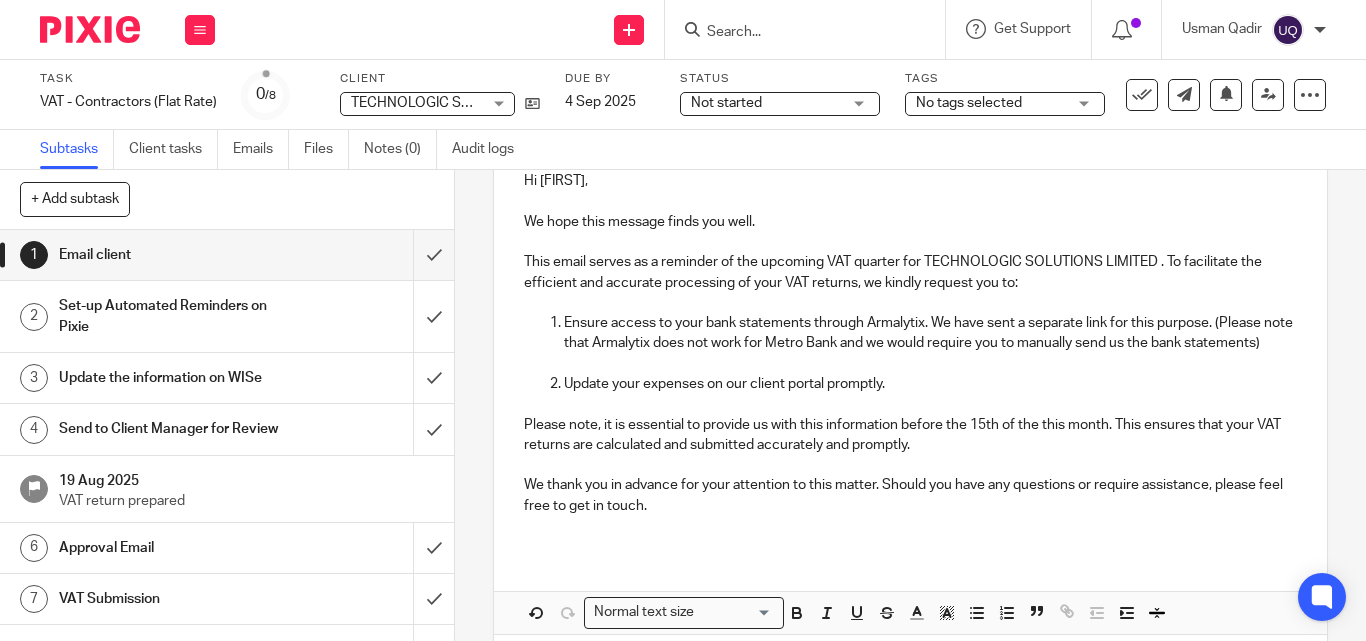 scroll, scrollTop: 400, scrollLeft: 0, axis: vertical 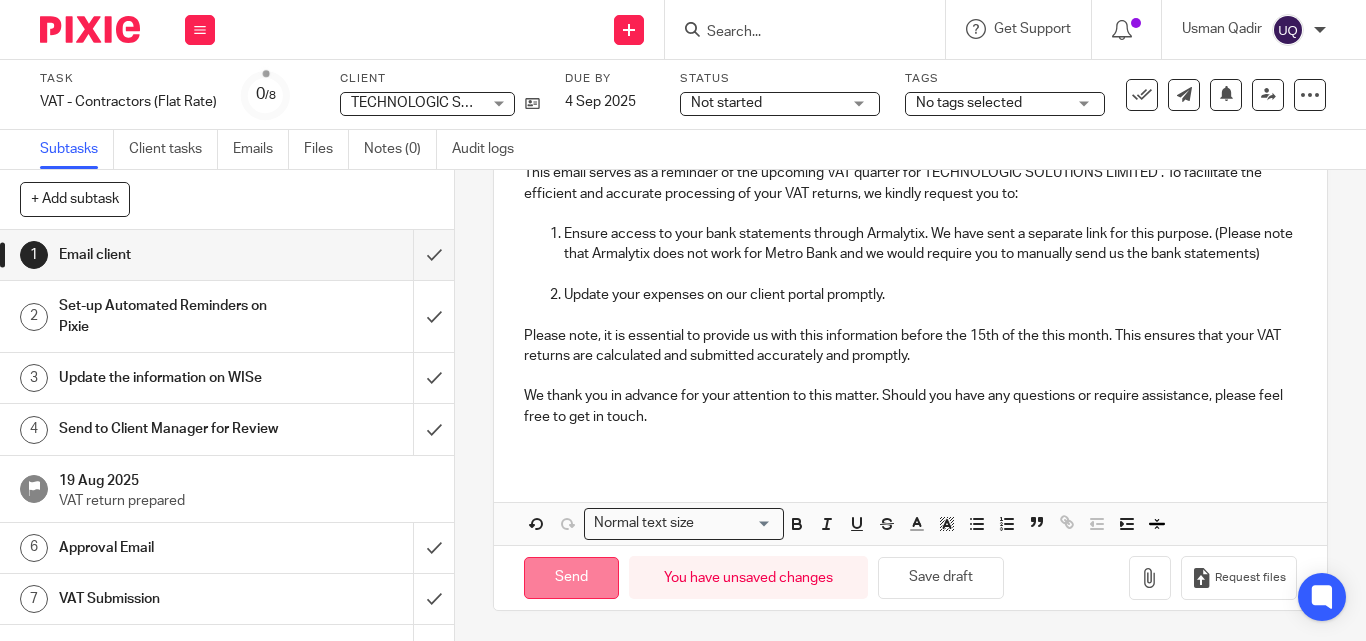 click on "Send" at bounding box center (571, 578) 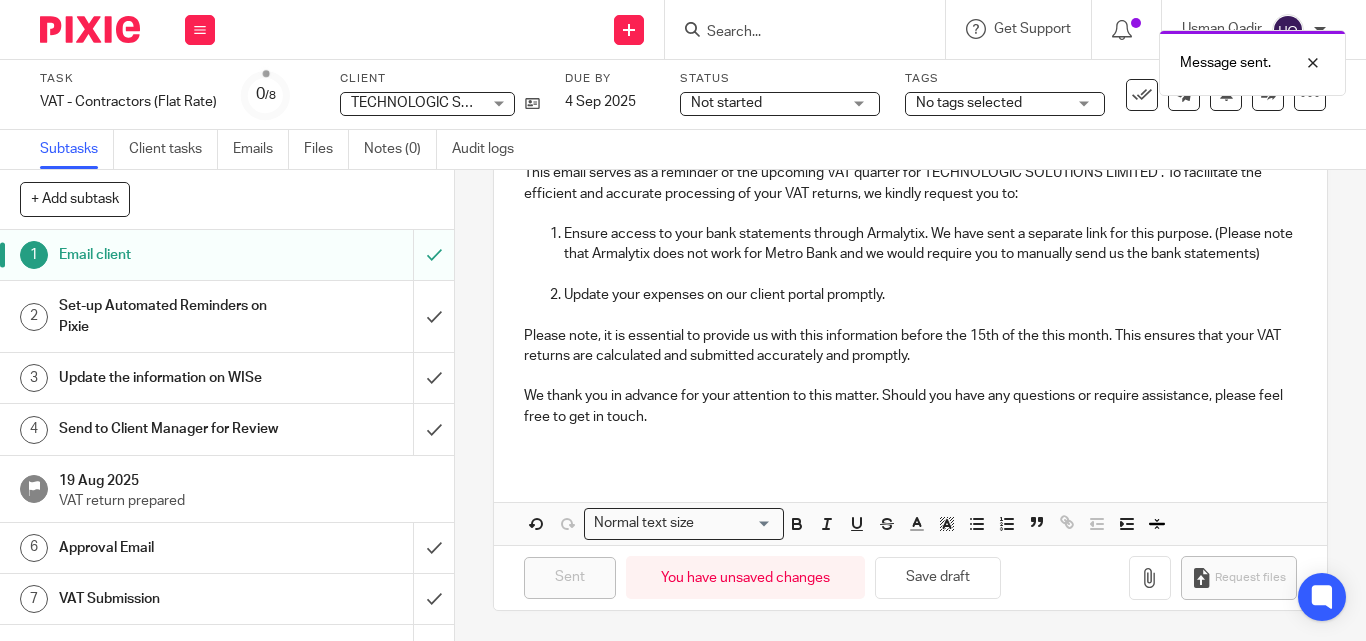 type on "Sent" 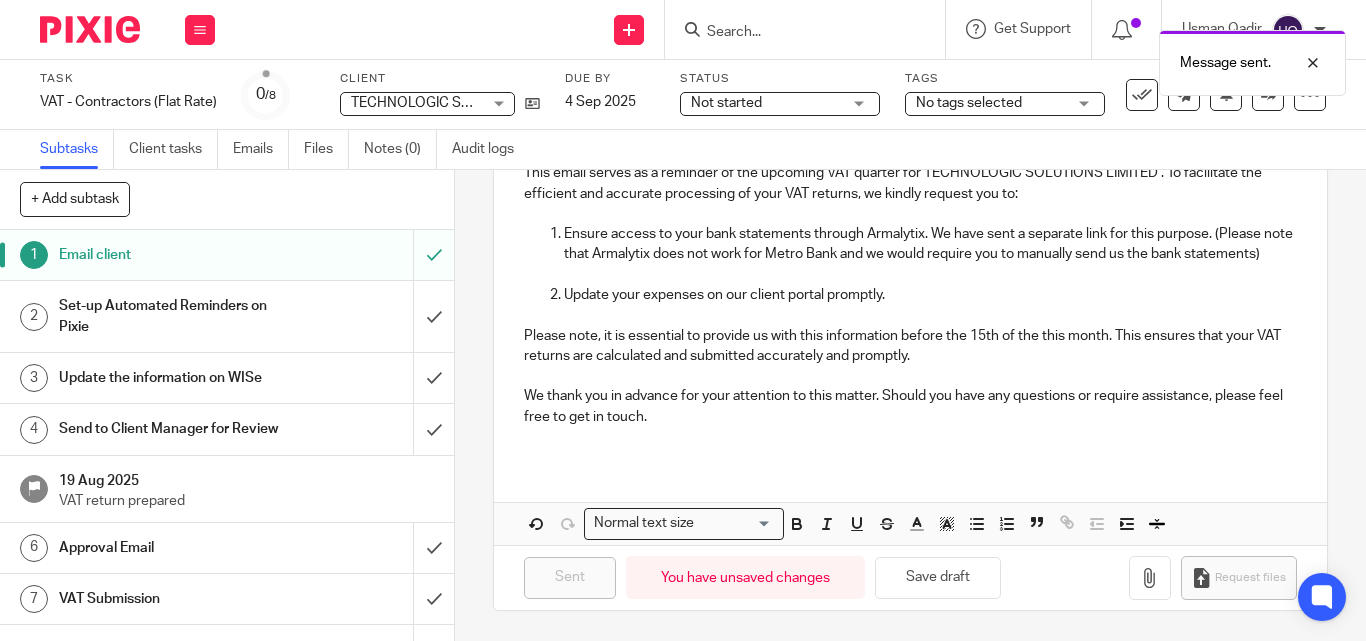 click on "Message sent." at bounding box center (1014, 58) 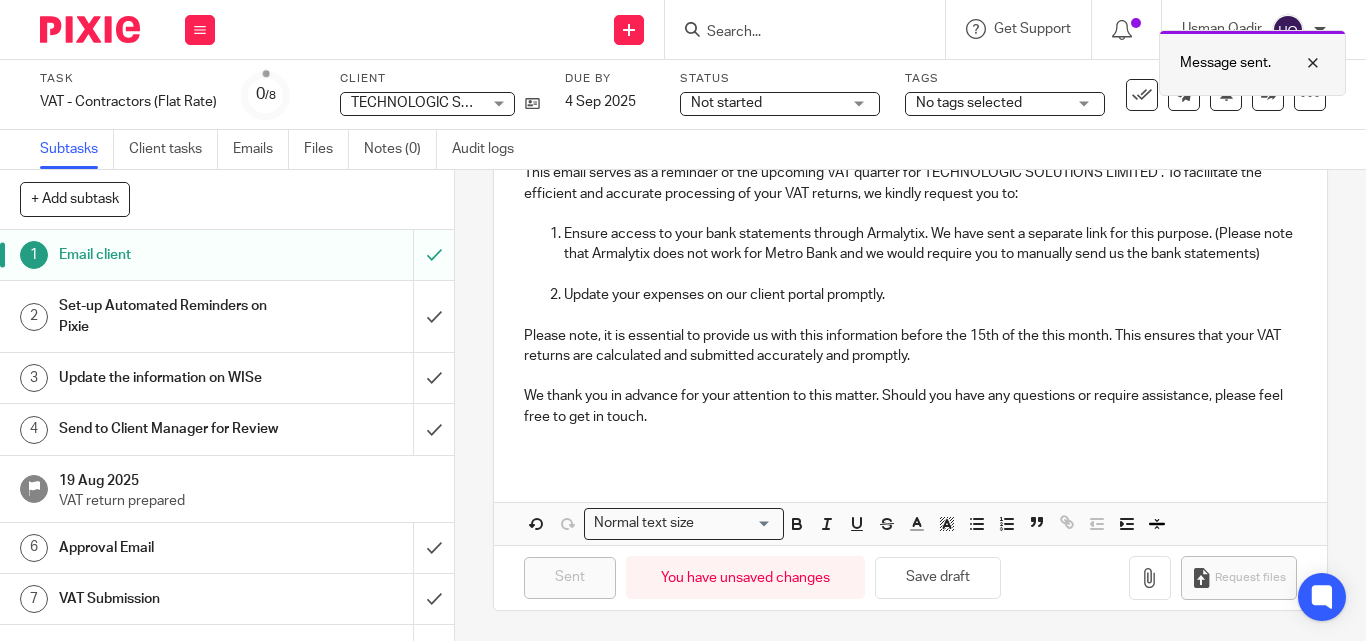 click at bounding box center (1298, 63) 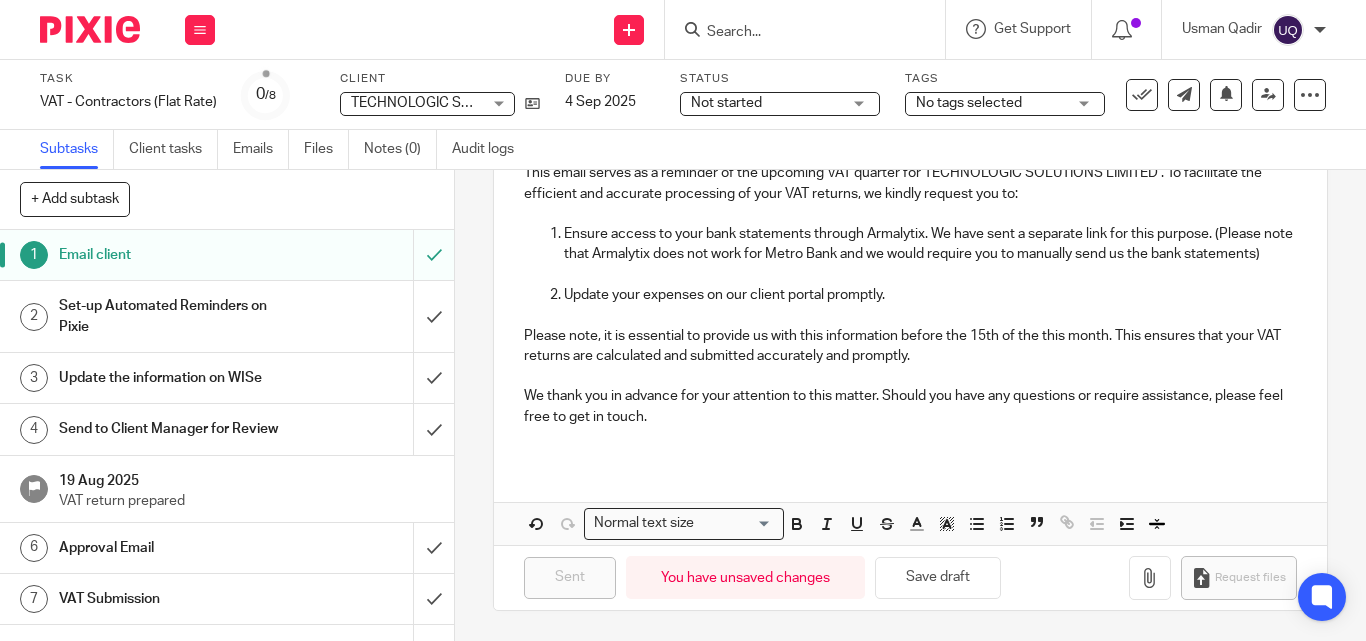 click at bounding box center [795, 33] 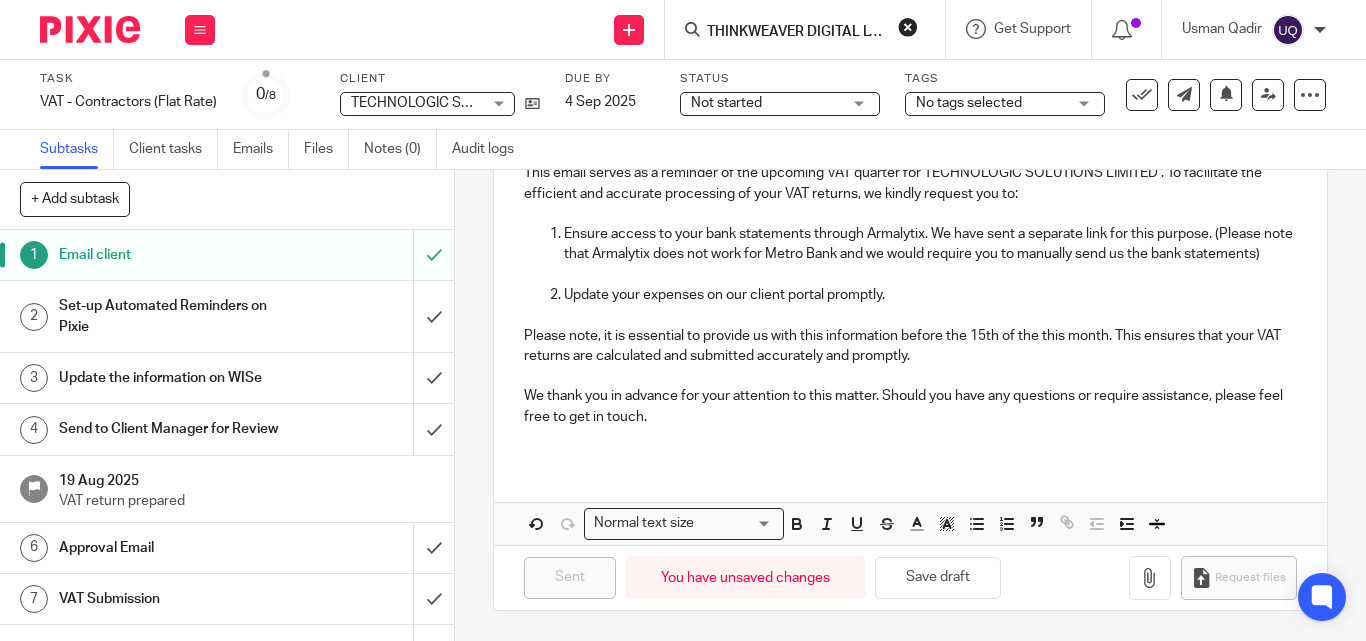 scroll, scrollTop: 0, scrollLeft: 5, axis: horizontal 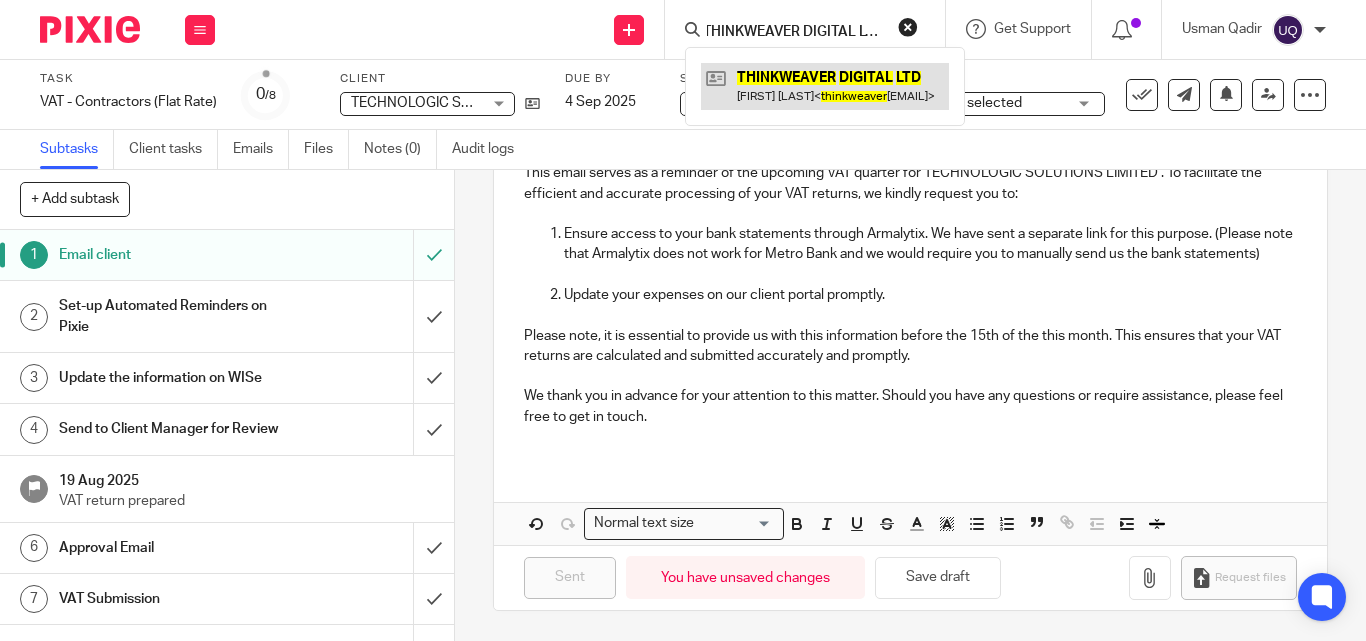 type on "THINKWEAVER DIGITAL LTD" 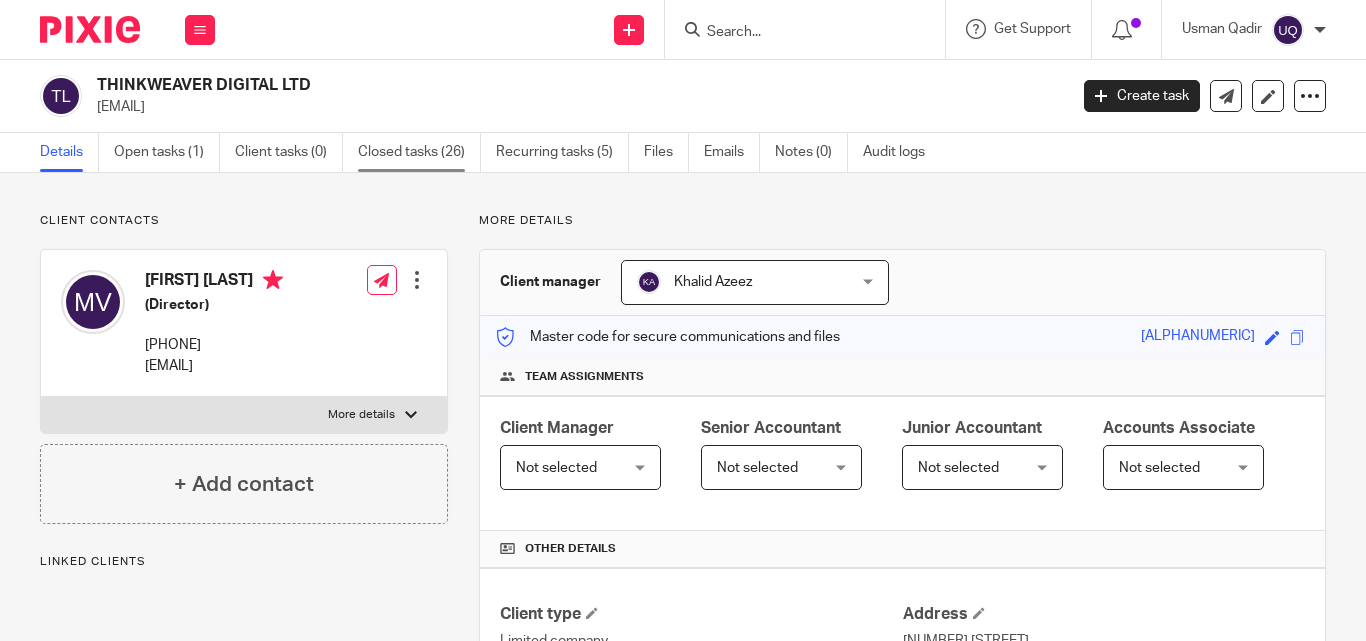 scroll, scrollTop: 0, scrollLeft: 0, axis: both 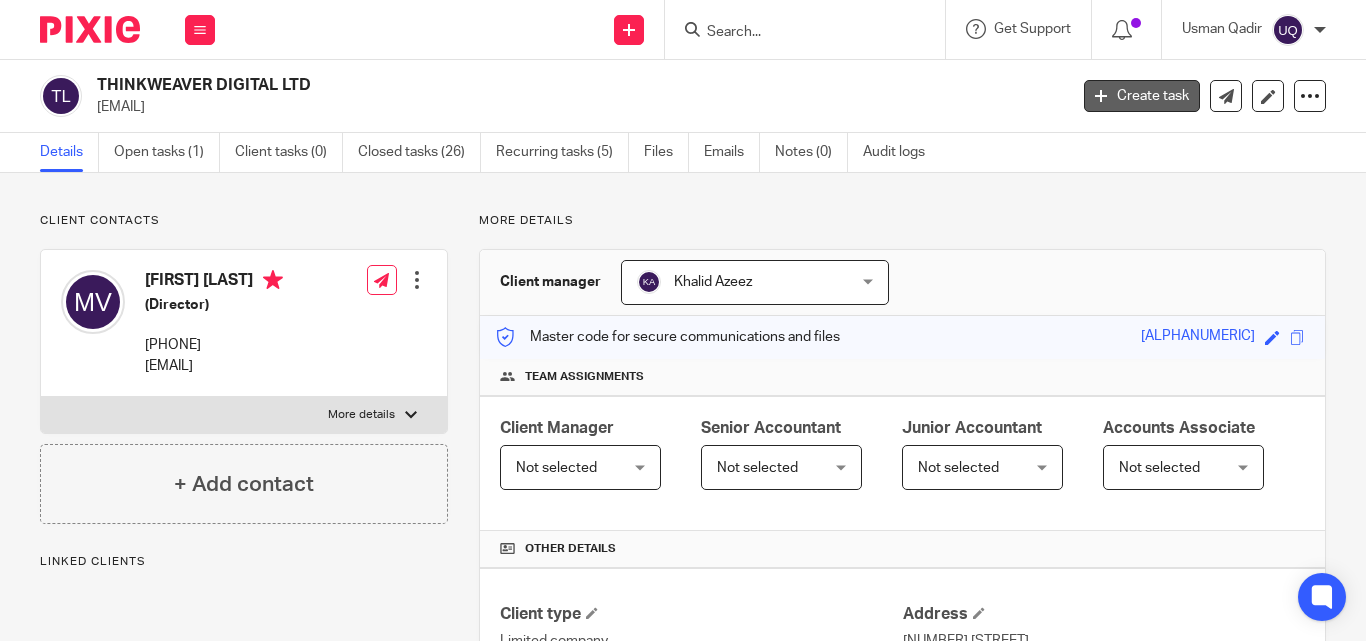 click at bounding box center (1101, 96) 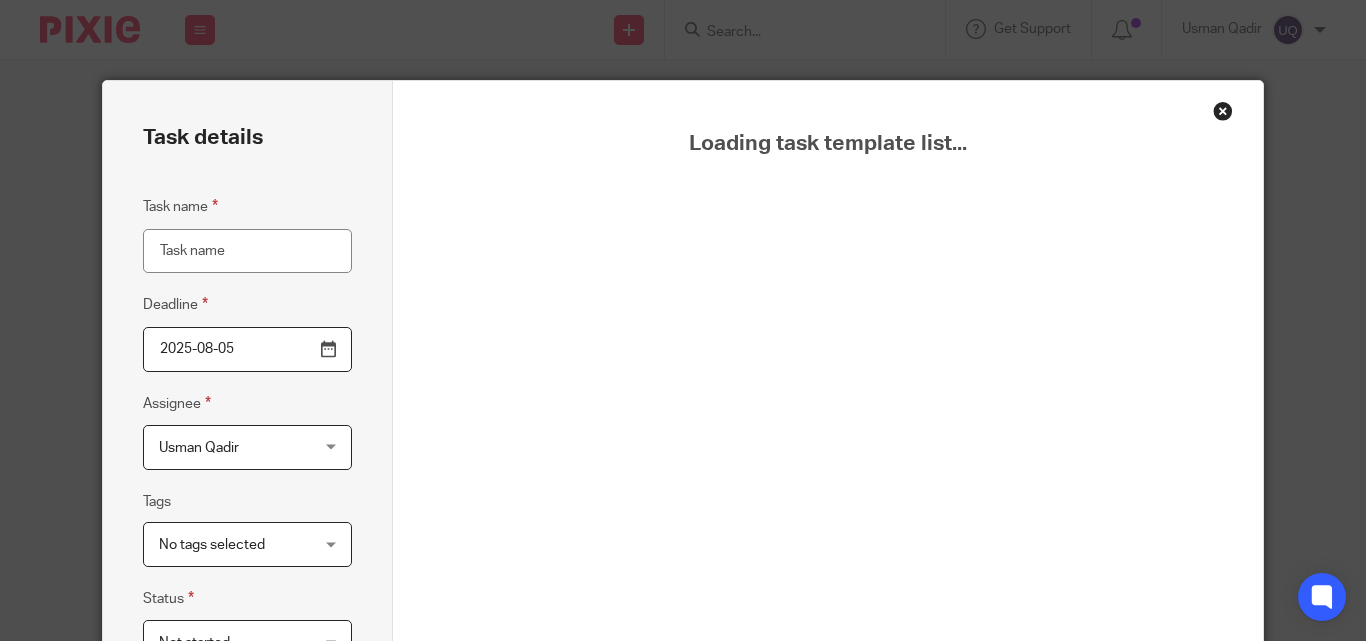 scroll, scrollTop: 0, scrollLeft: 0, axis: both 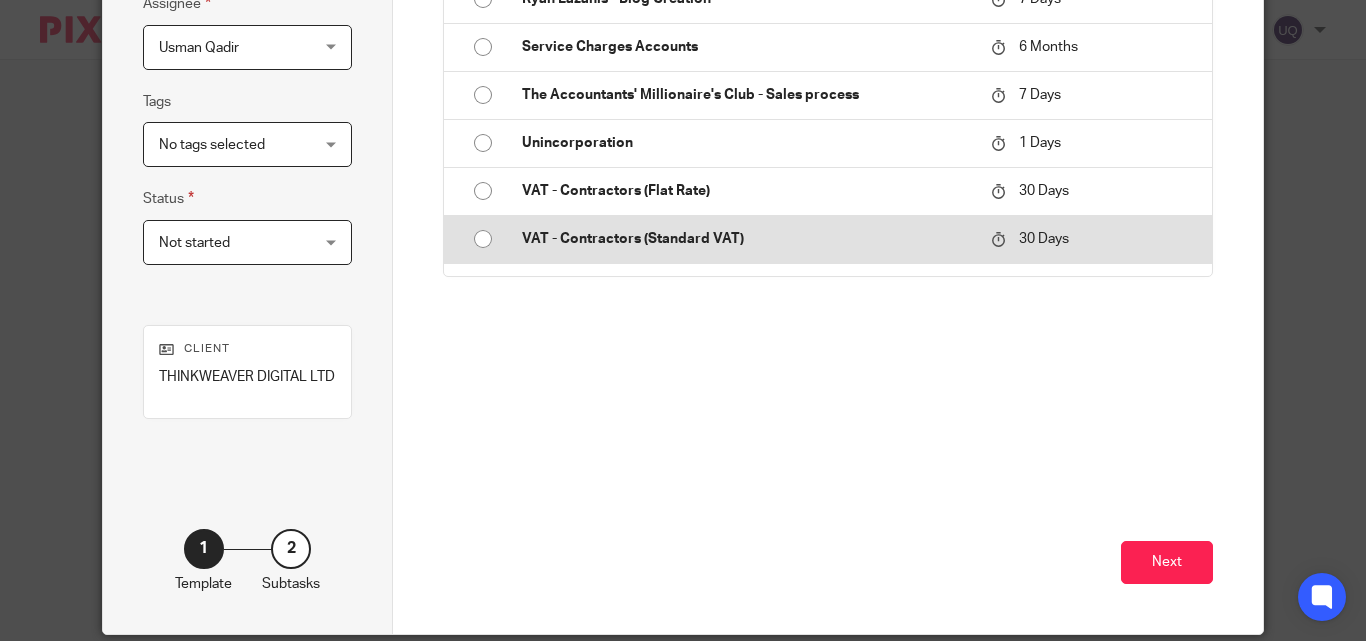 click on "VAT - Contractors (Standard VAT)" at bounding box center (746, 239) 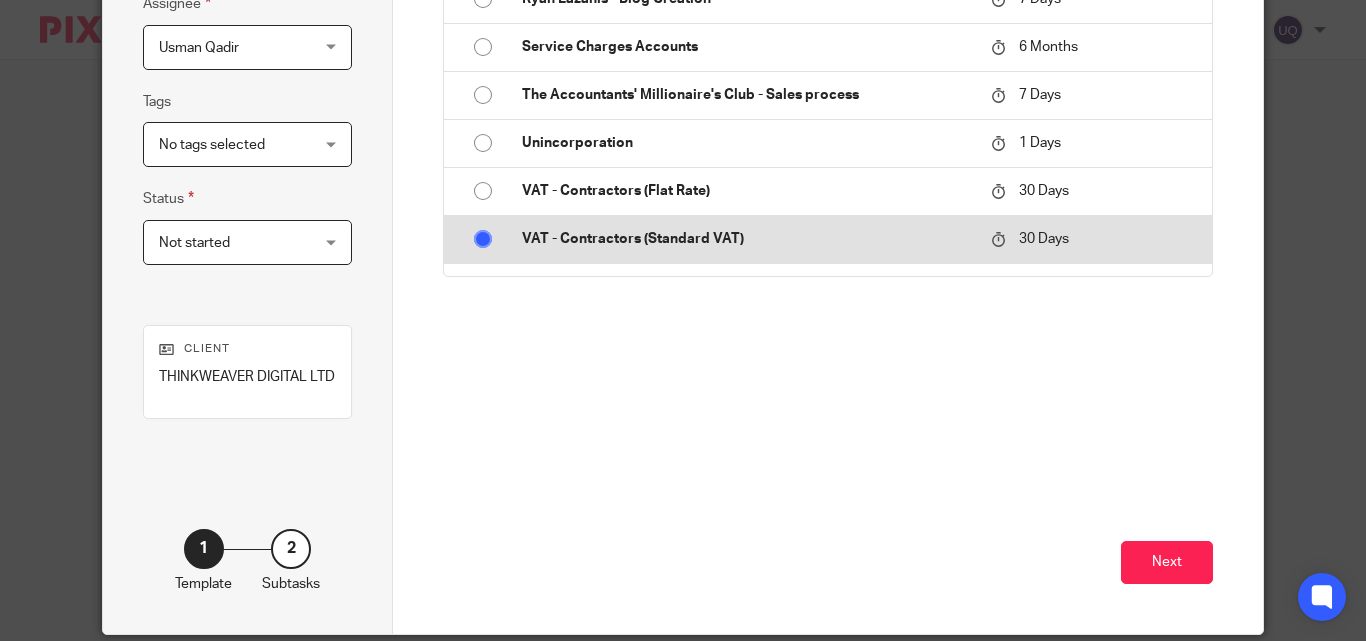 type on "VAT - Contractors (Standard VAT)" 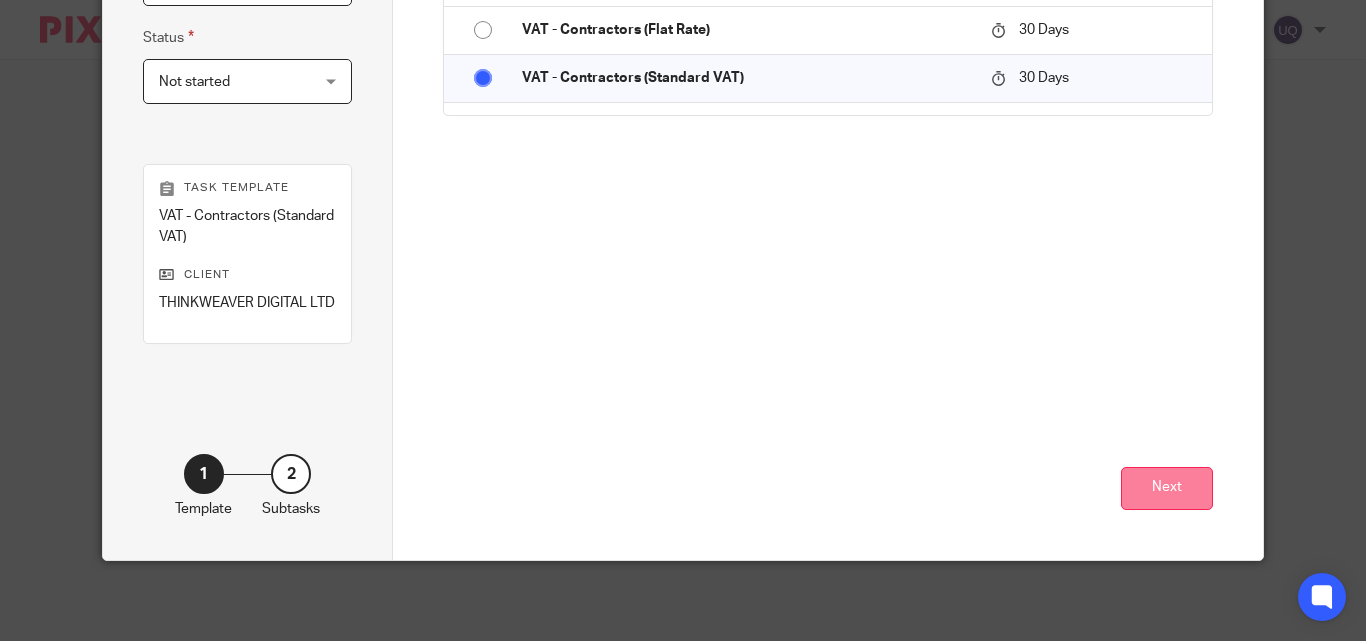 scroll, scrollTop: 581, scrollLeft: 0, axis: vertical 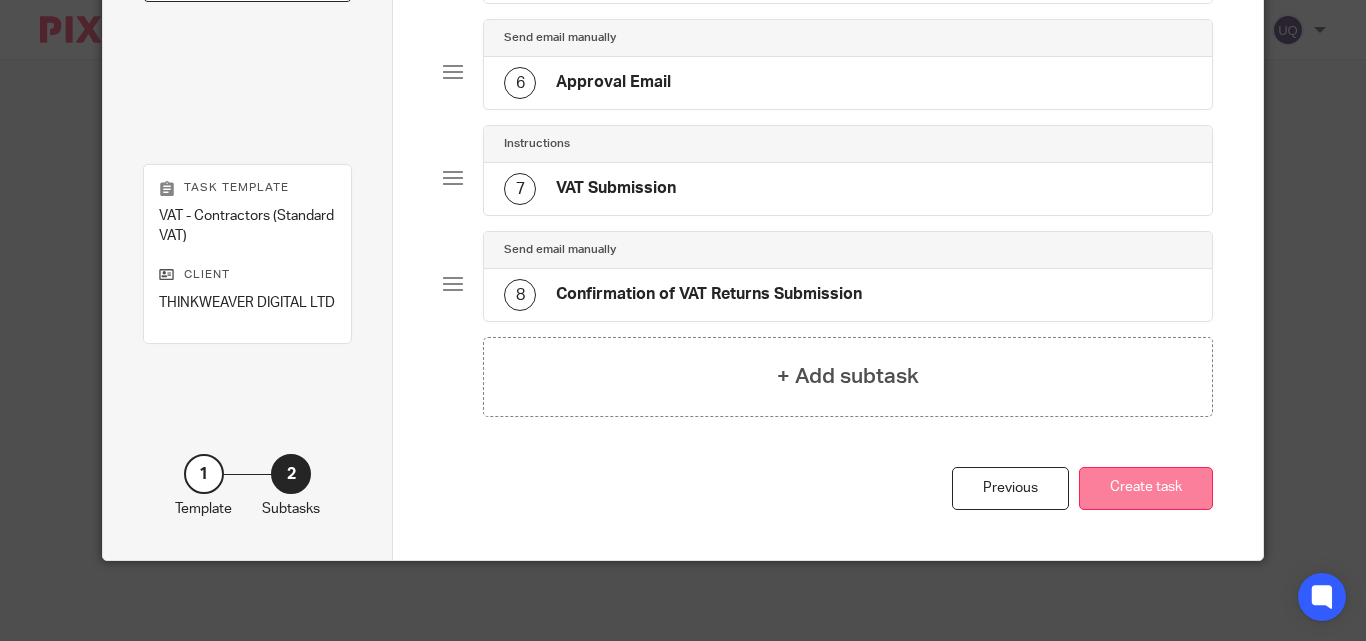 click on "Create task" at bounding box center [1146, 488] 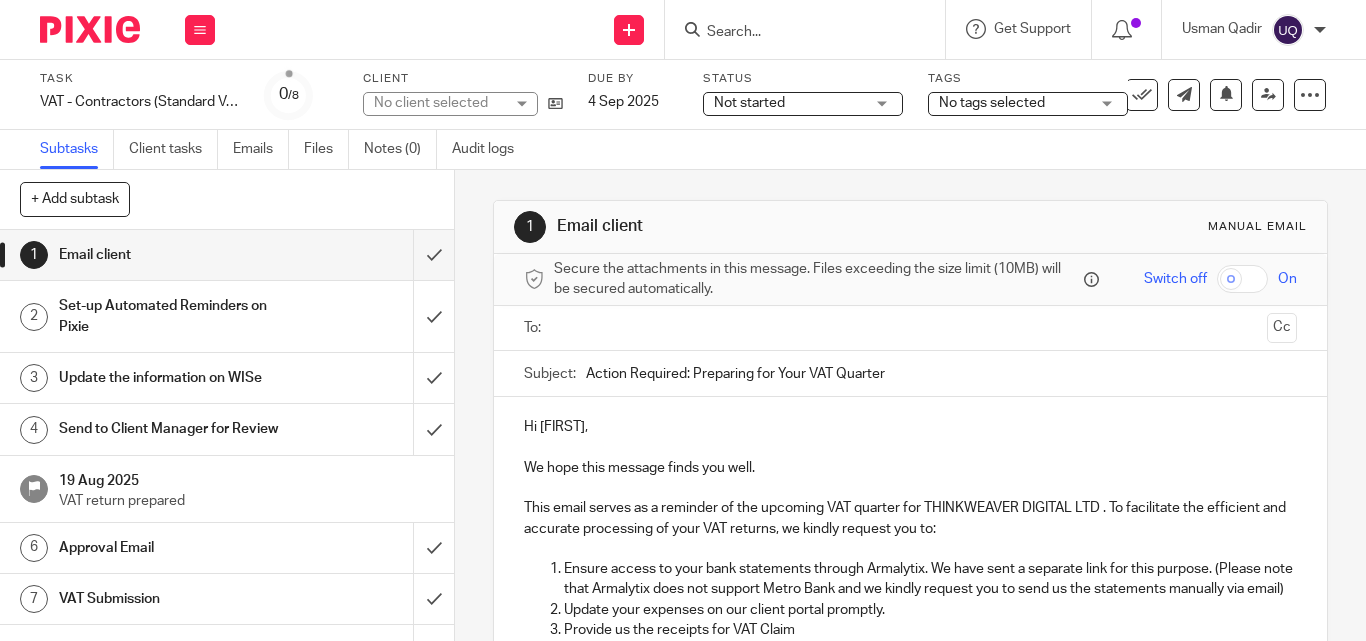 scroll, scrollTop: 0, scrollLeft: 0, axis: both 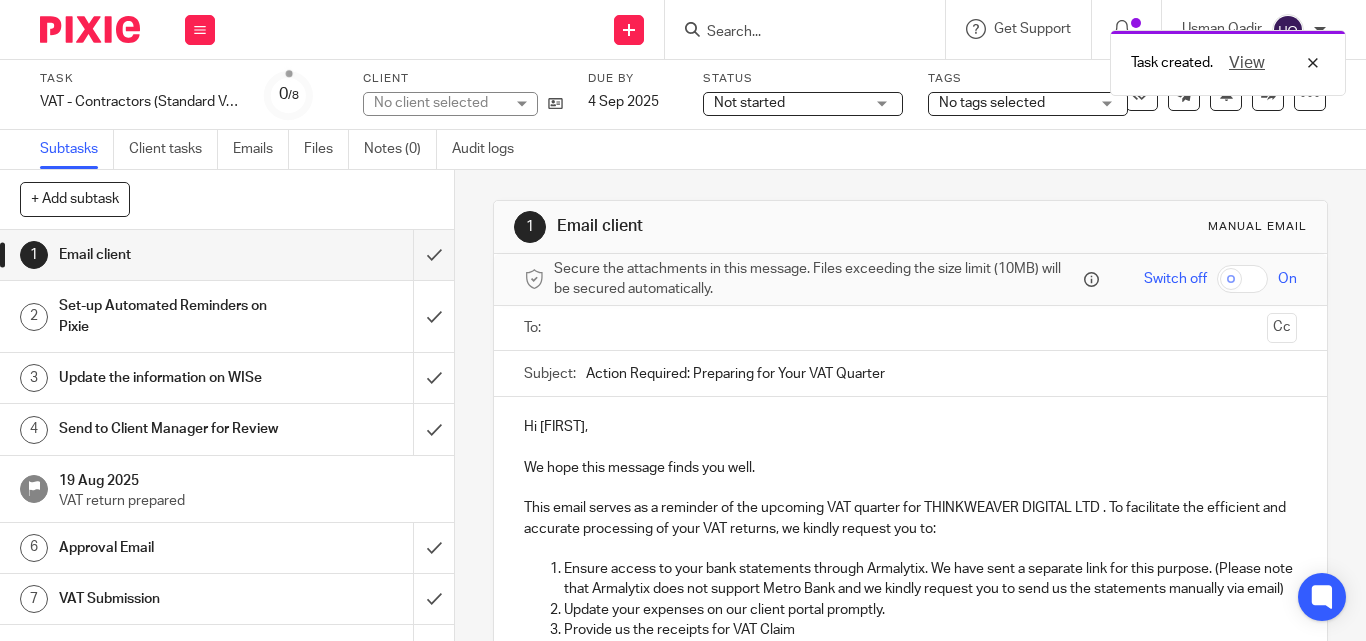 click at bounding box center [909, 328] 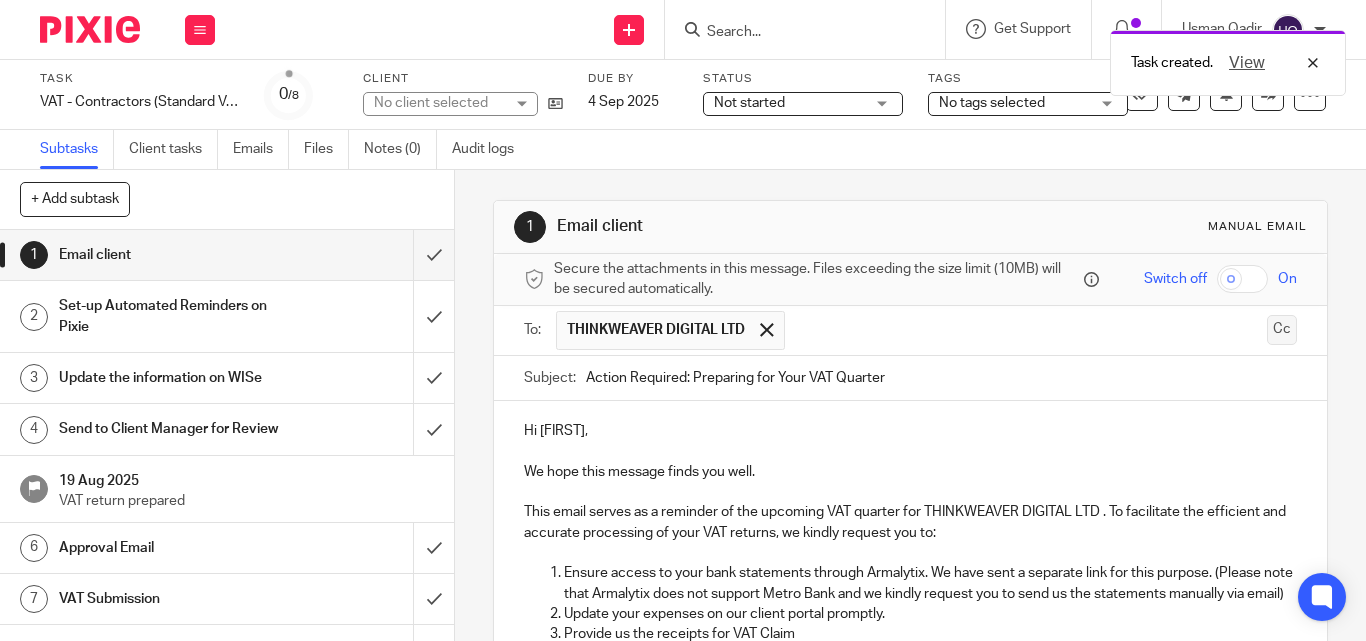 click on "Cc" at bounding box center (1282, 330) 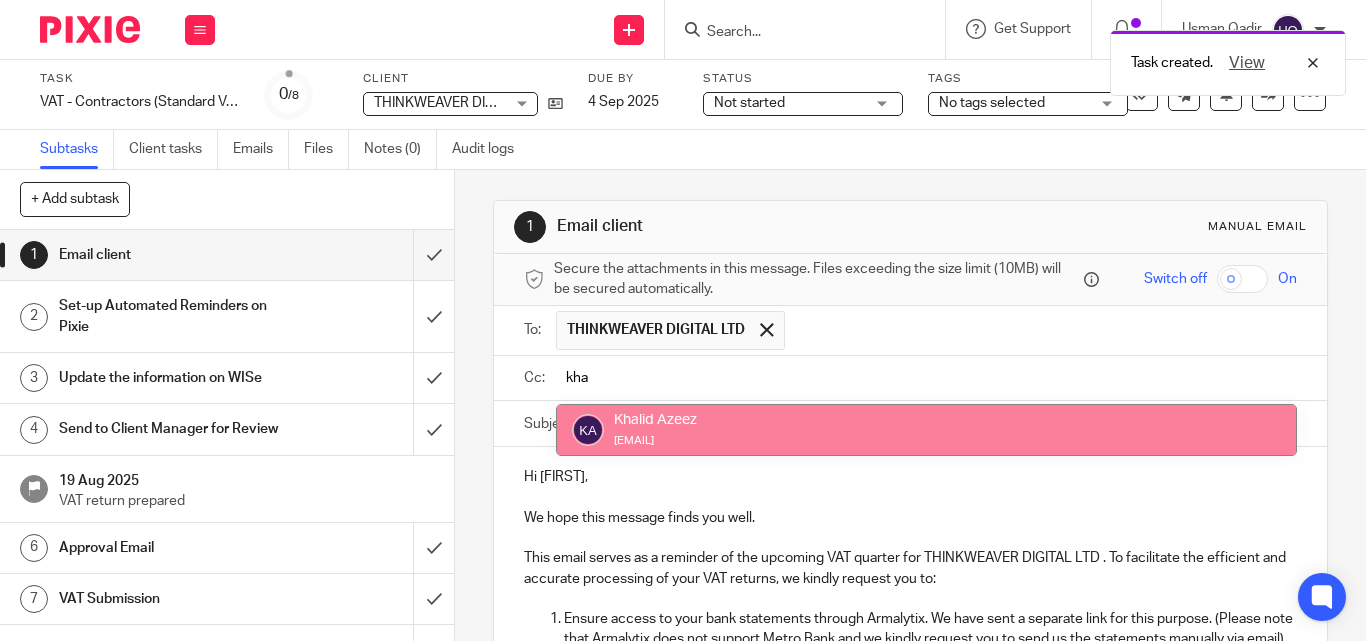 type on "kha" 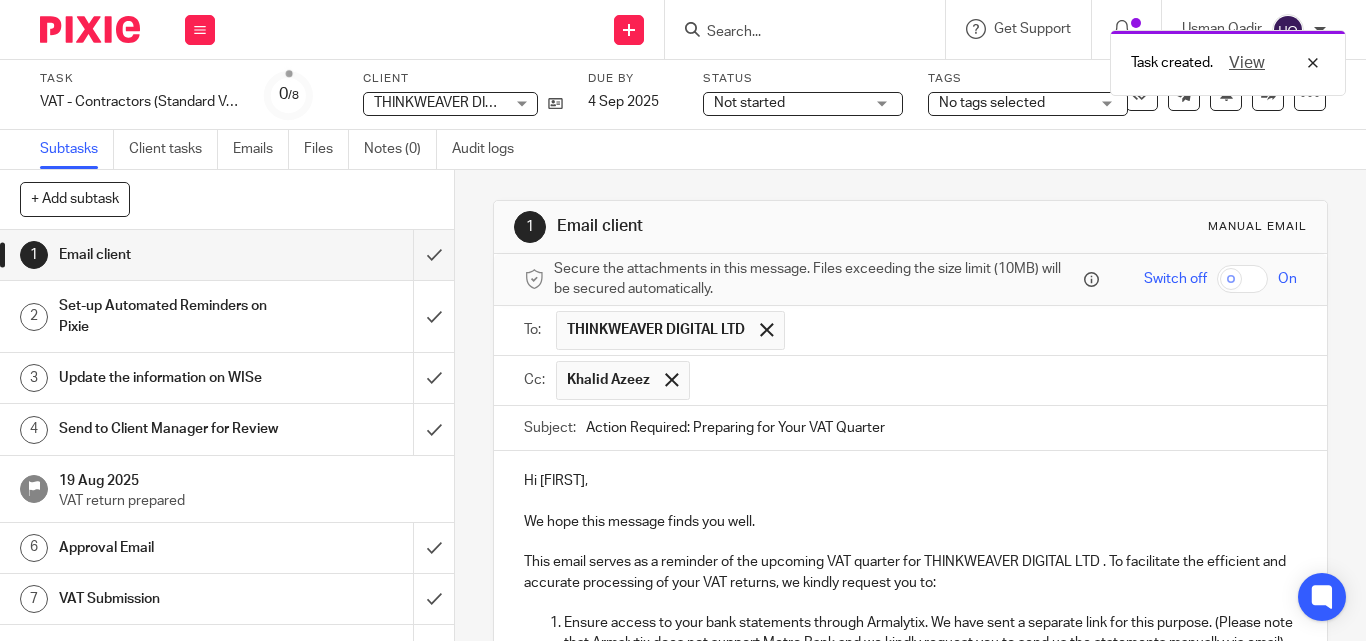 click at bounding box center [994, 380] 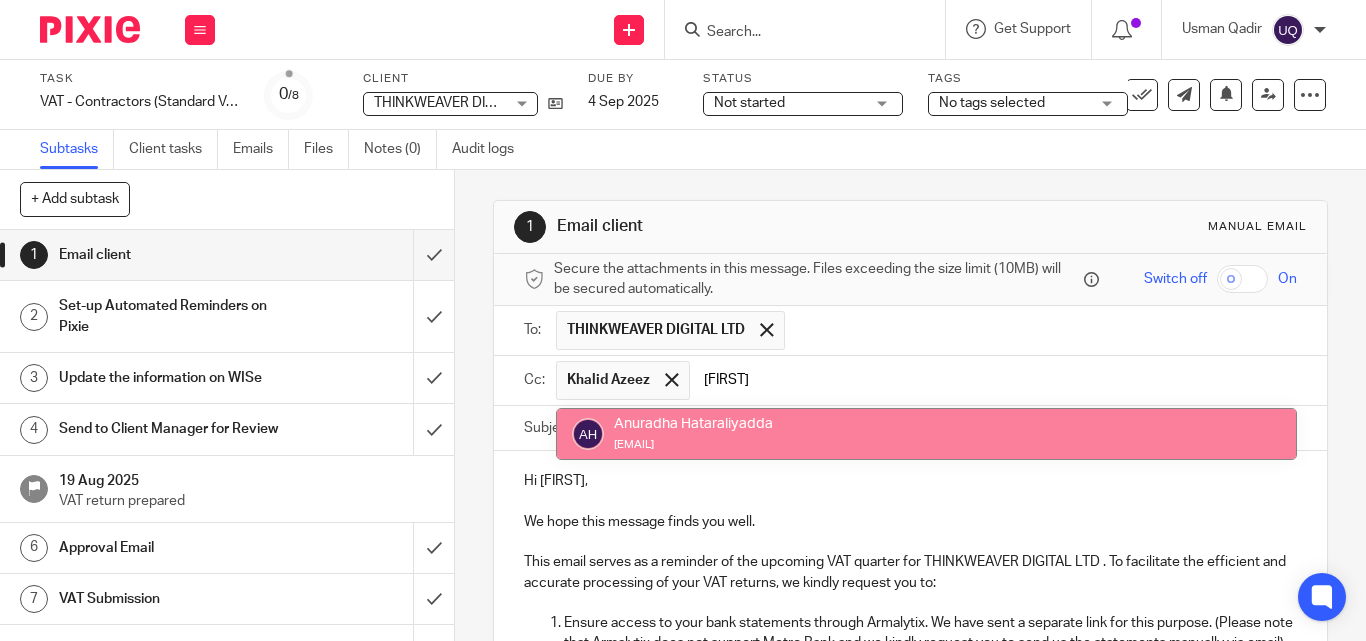 type on "anur" 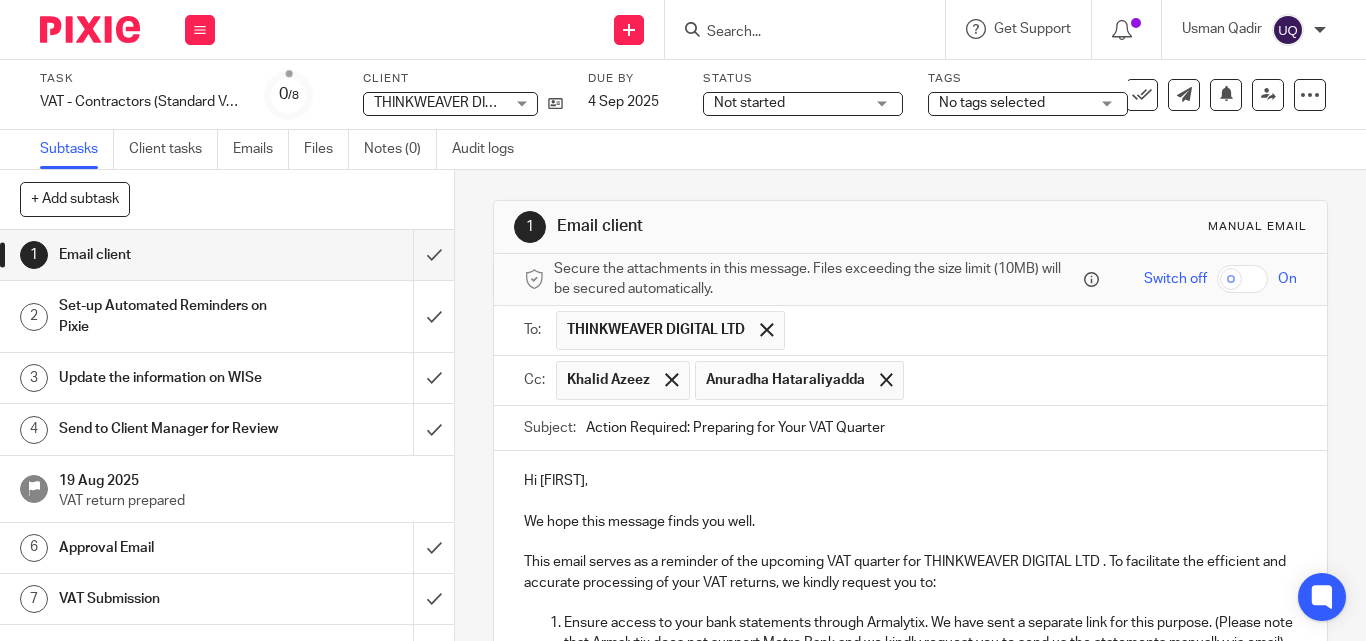 drag, startPoint x: 658, startPoint y: 401, endPoint x: 462, endPoint y: 401, distance: 196 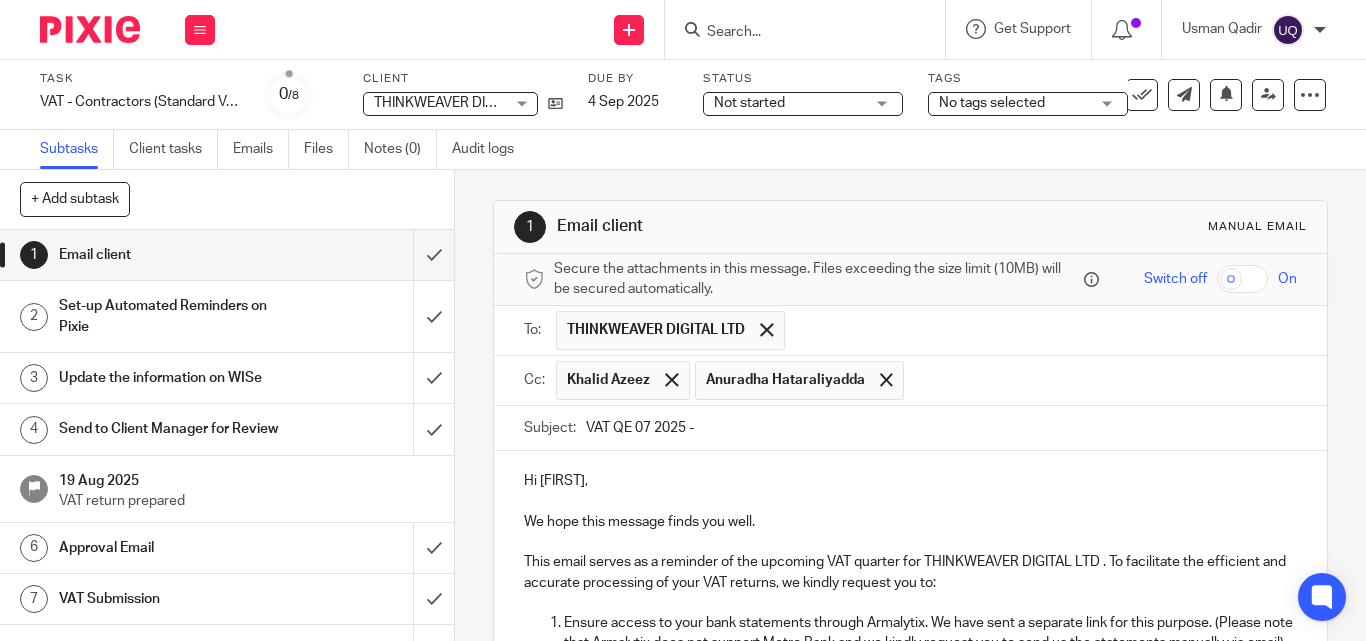 paste on "THINKWEAVER DIGITAL LTD" 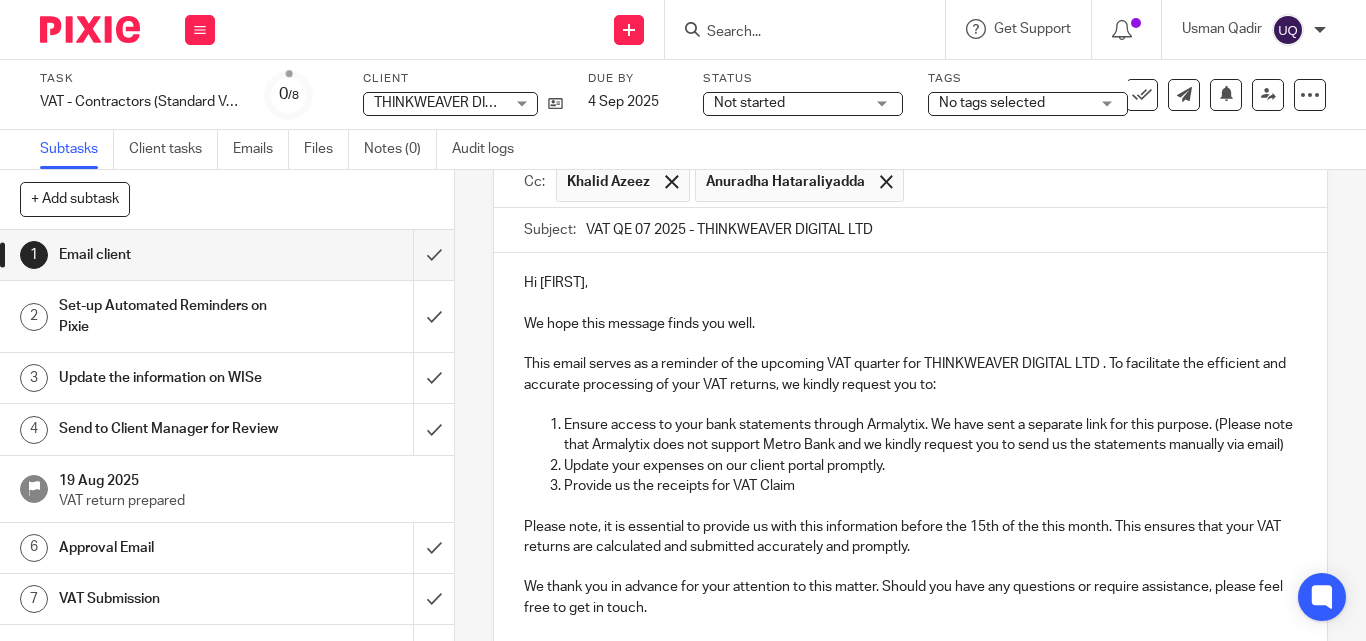 scroll, scrollTop: 200, scrollLeft: 0, axis: vertical 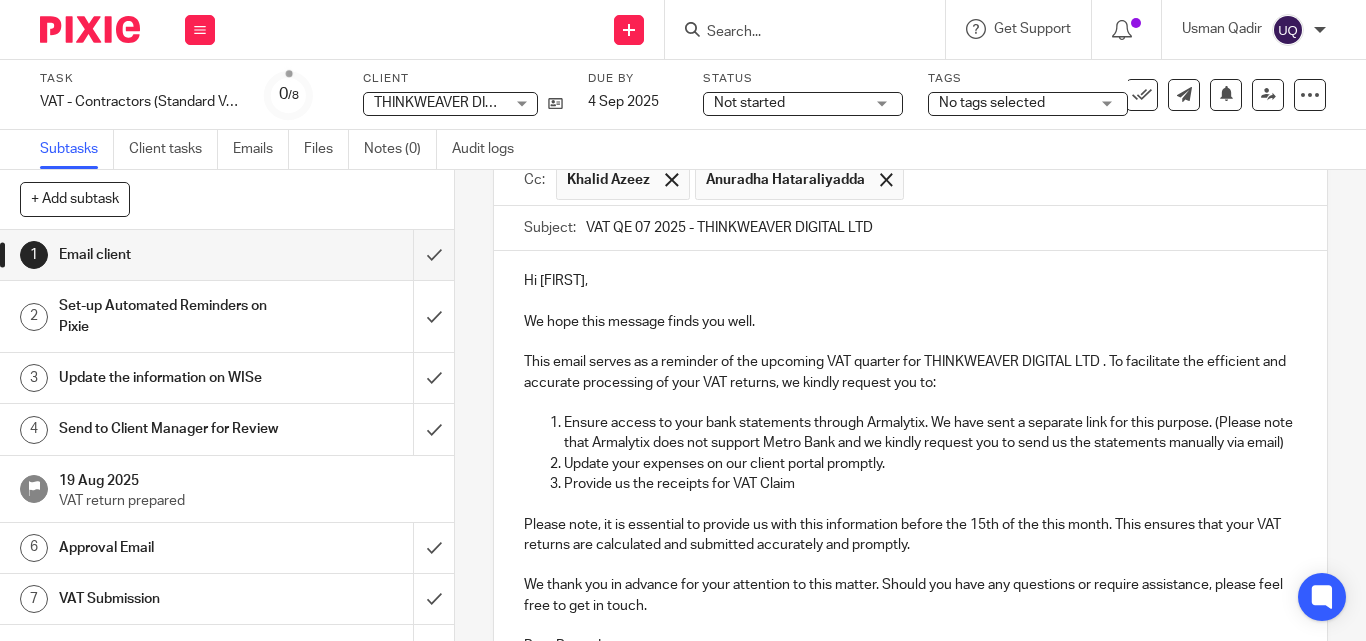 type on "VAT QE 07 2025 - THINKWEAVER DIGITAL LTD" 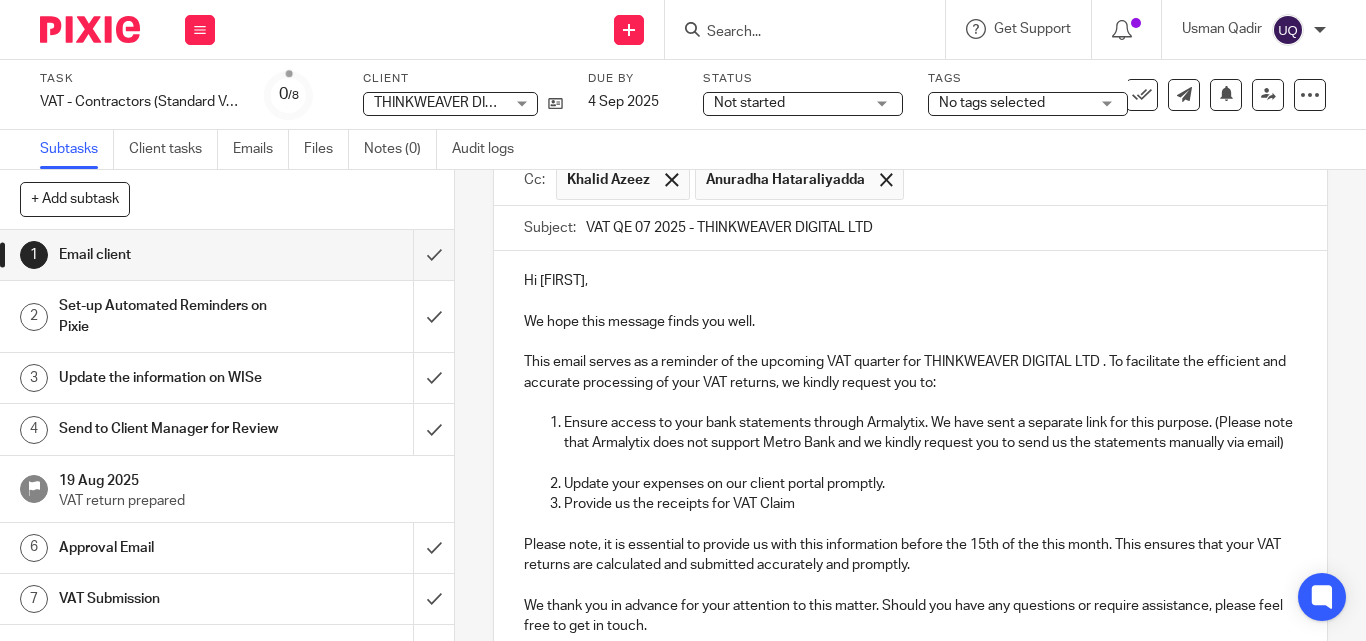 click on "Update your expenses on our client portal promptly." at bounding box center [930, 484] 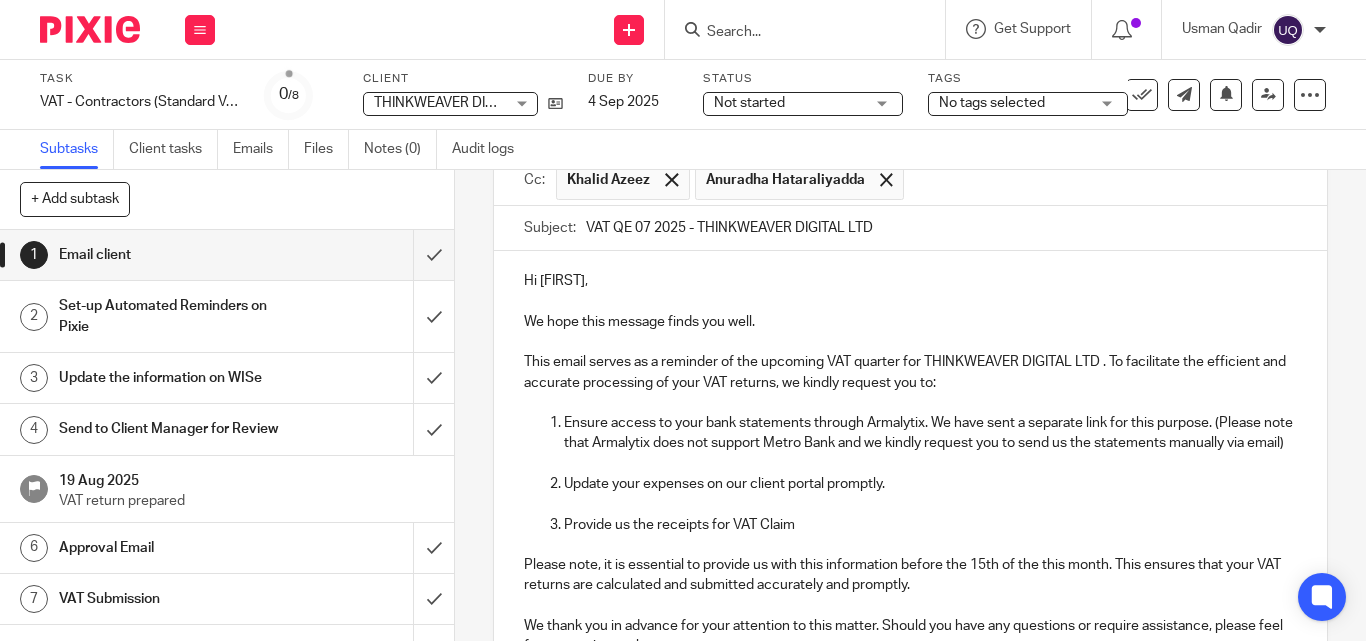 click on "Ensure access to your bank statements through Armalytix. We have sent a separate link for this purpose. (Please note that Armalytix does not support Metro Bank and we kindly request you to send us the statements manually via email)" at bounding box center (930, 433) 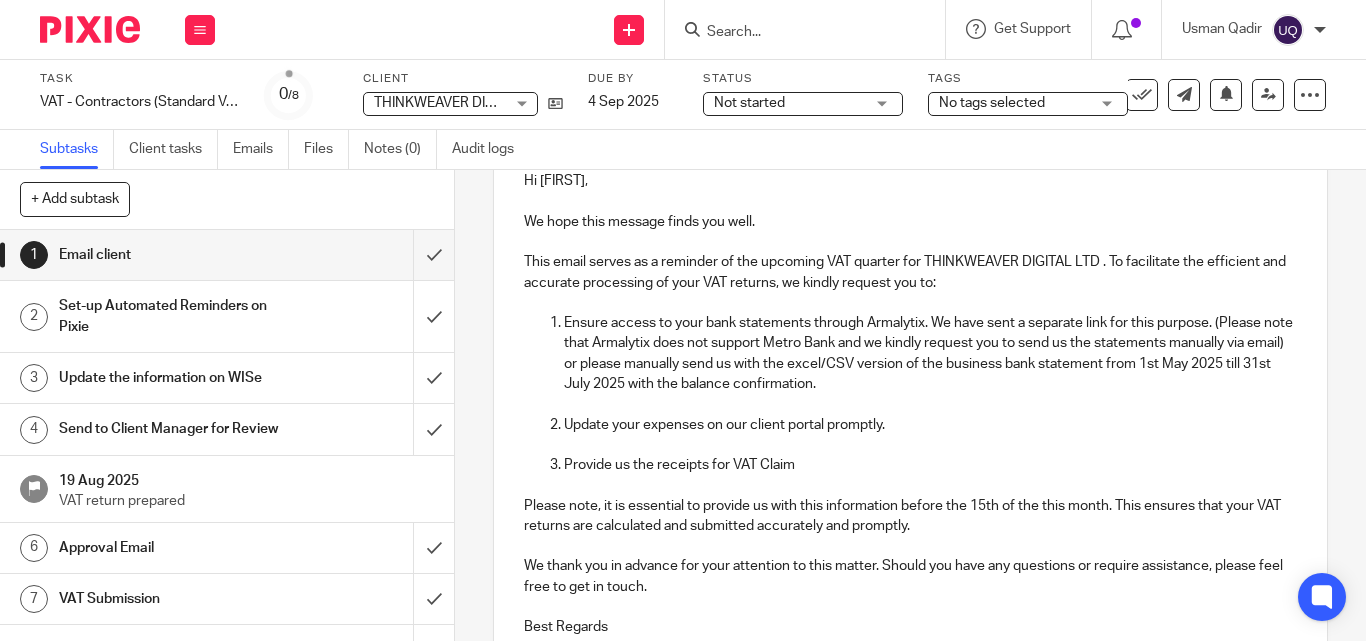 scroll, scrollTop: 400, scrollLeft: 0, axis: vertical 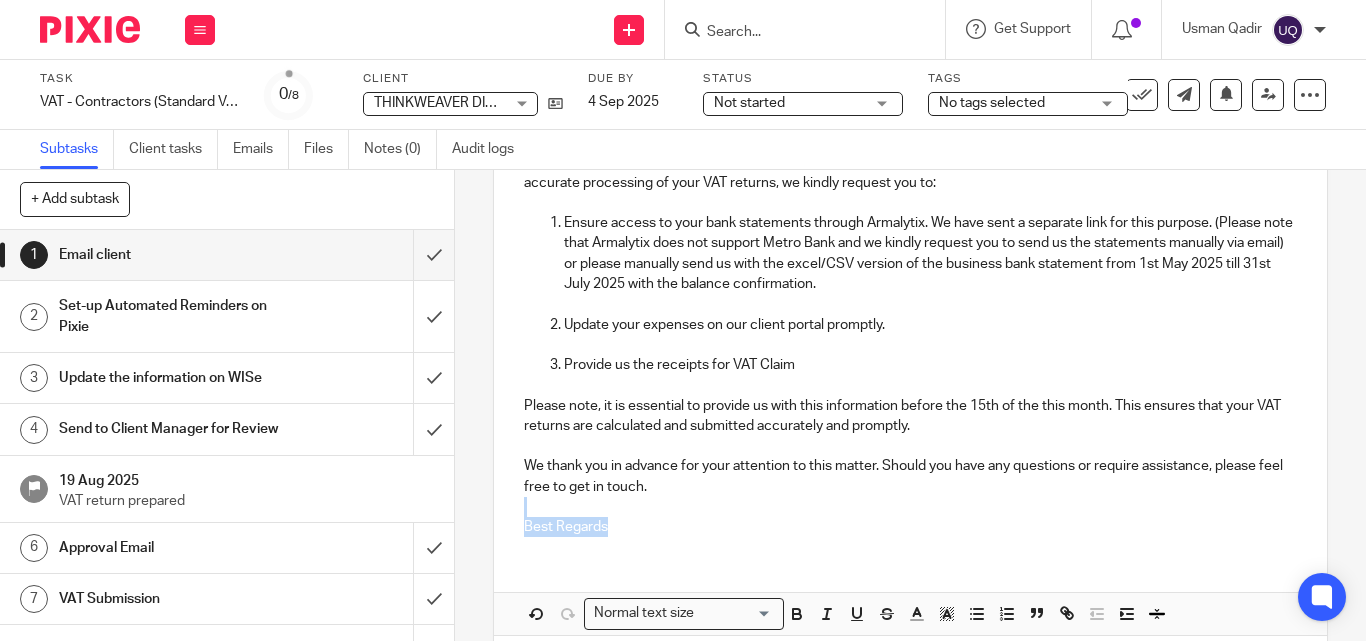 drag, startPoint x: 615, startPoint y: 529, endPoint x: 539, endPoint y: 508, distance: 78.84795 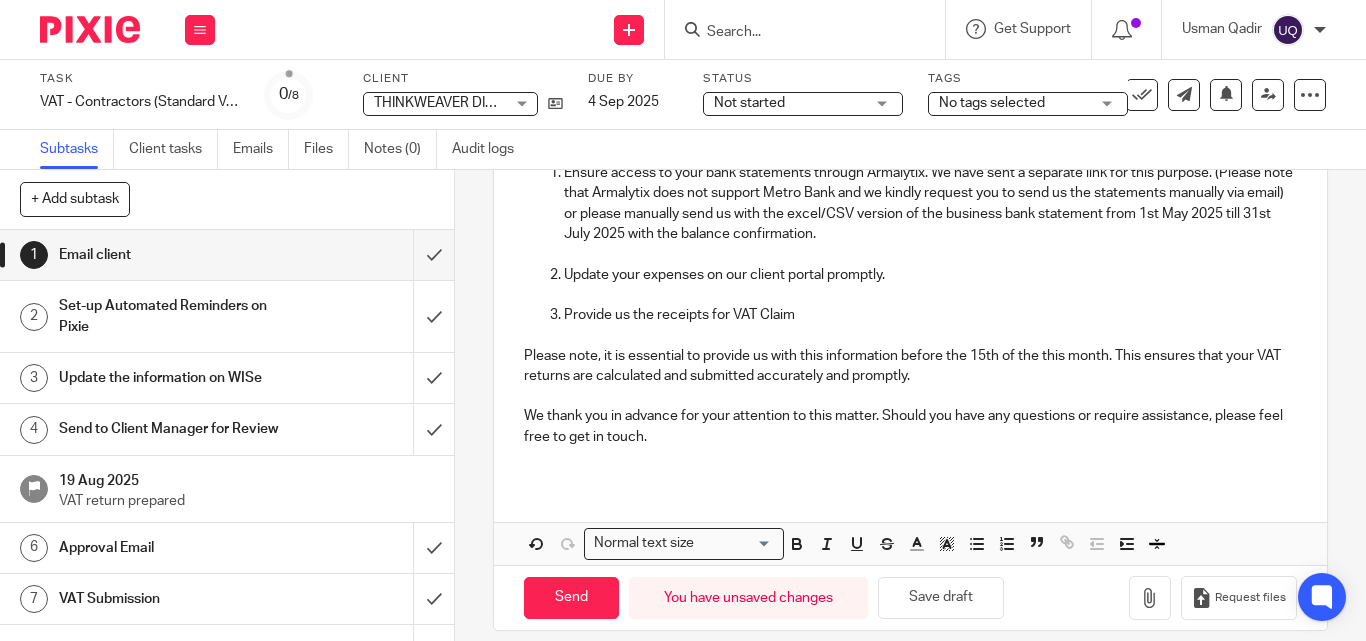 scroll, scrollTop: 470, scrollLeft: 0, axis: vertical 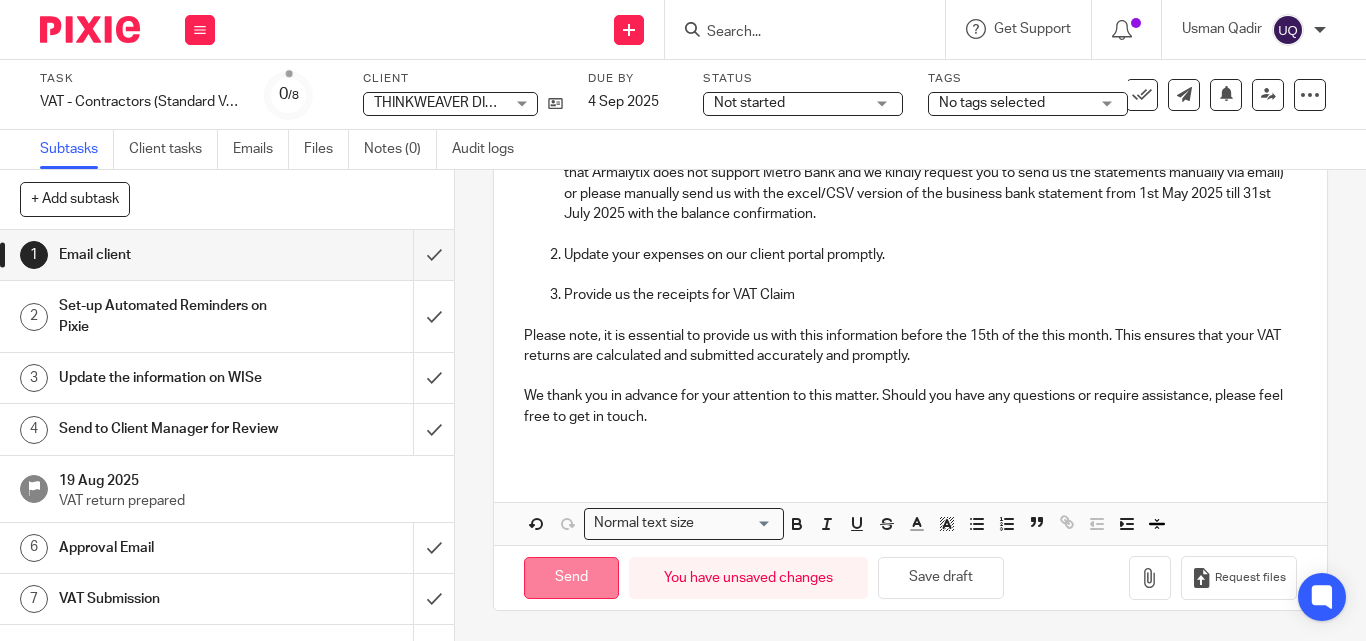 click on "Send" at bounding box center (571, 578) 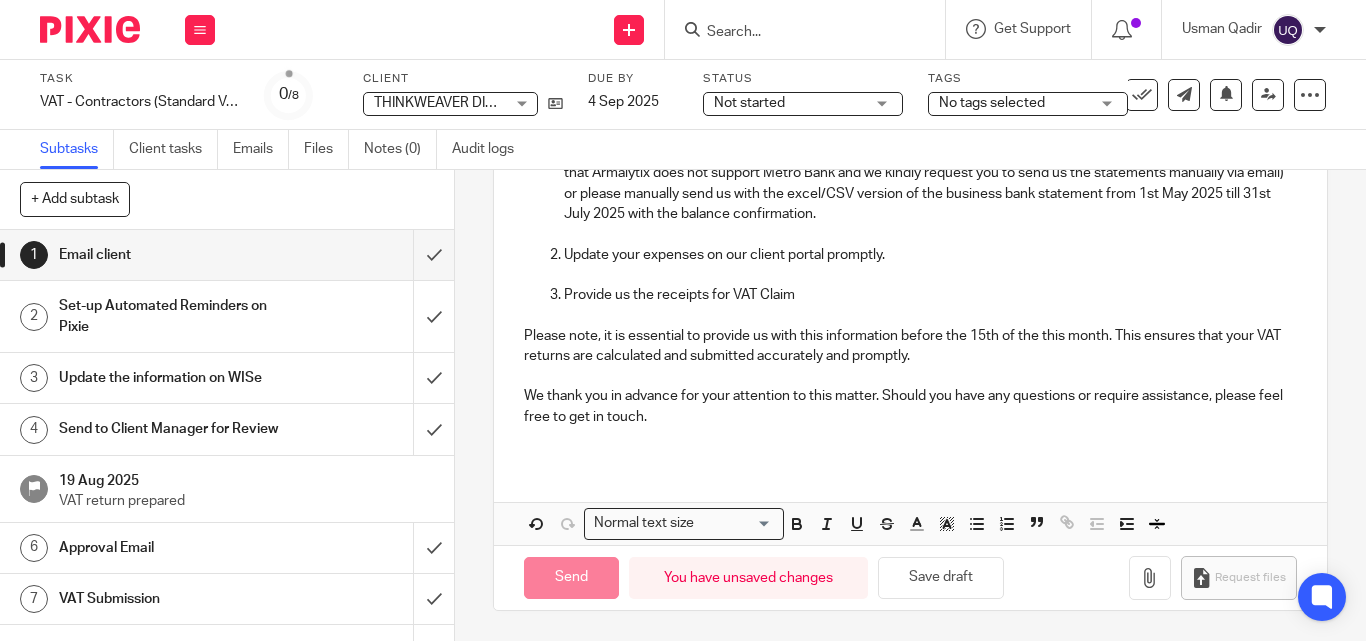 type on "Sent" 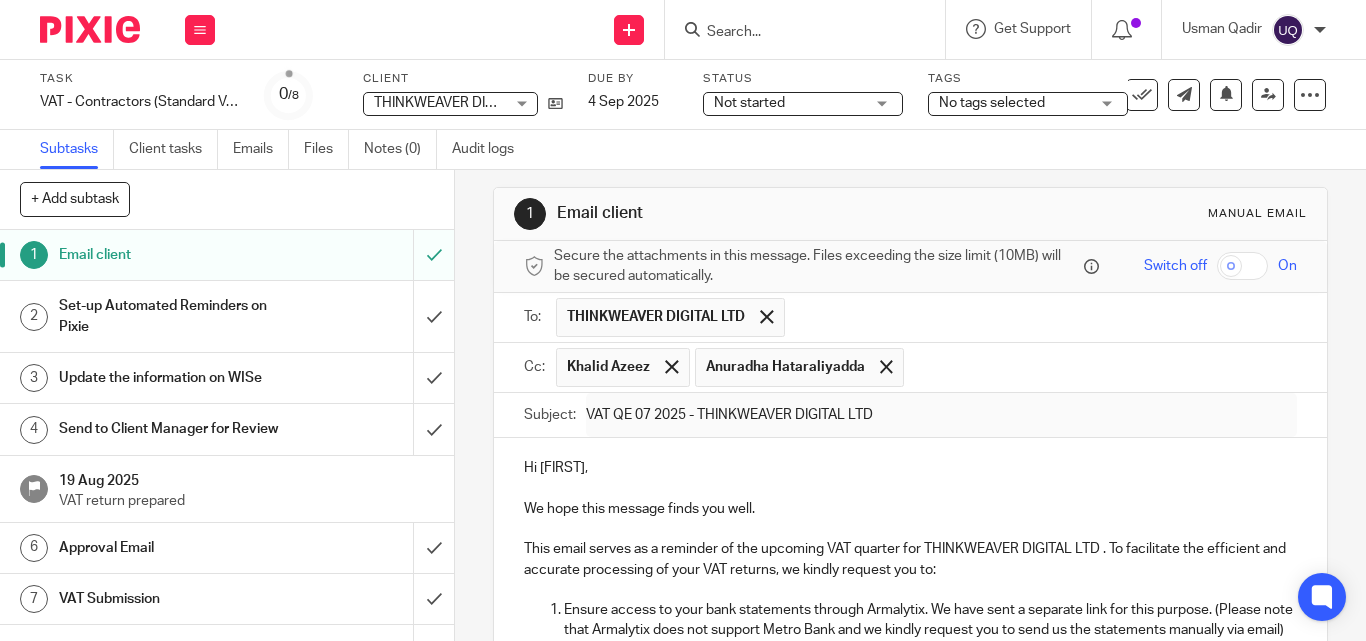 scroll, scrollTop: 0, scrollLeft: 0, axis: both 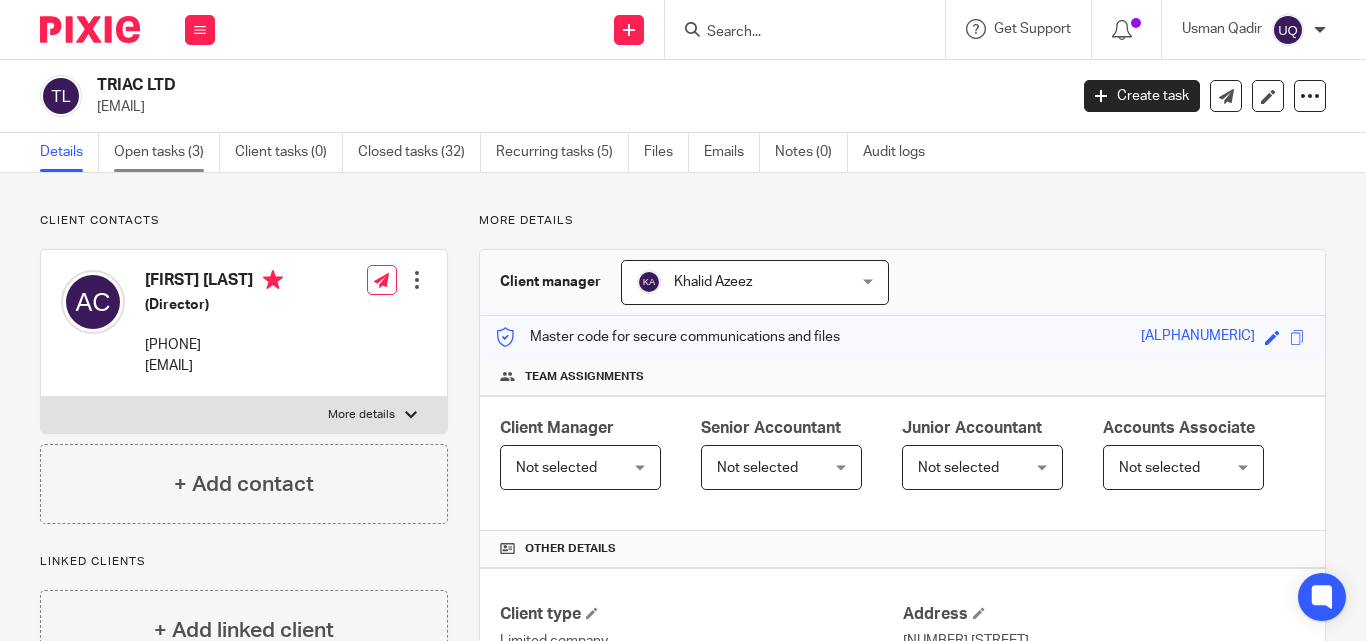 click on "Open tasks (3)" at bounding box center (167, 152) 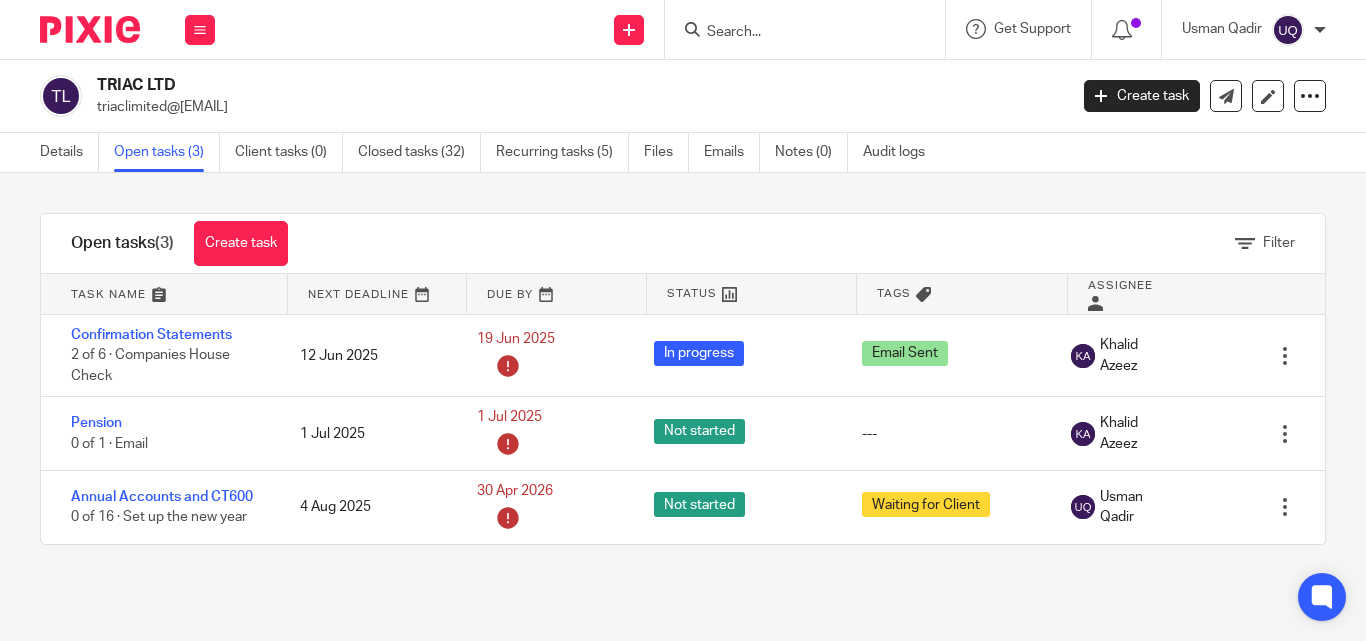 scroll, scrollTop: 0, scrollLeft: 0, axis: both 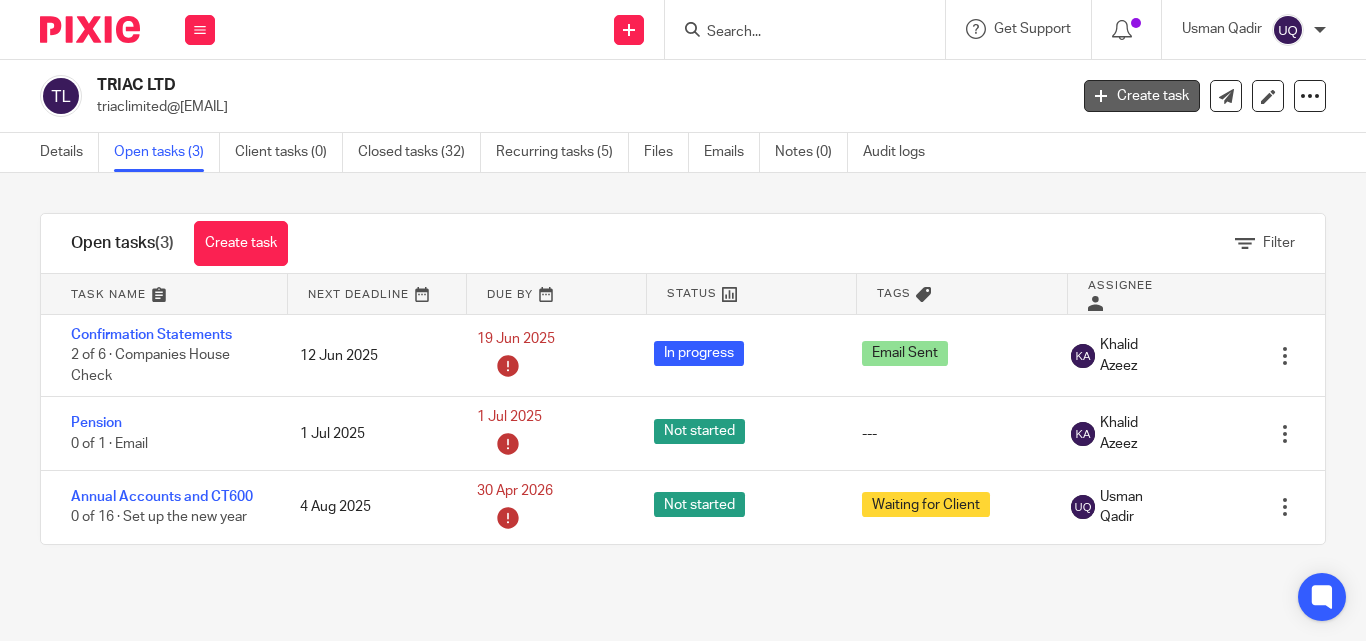 click on "Create task" at bounding box center (1142, 96) 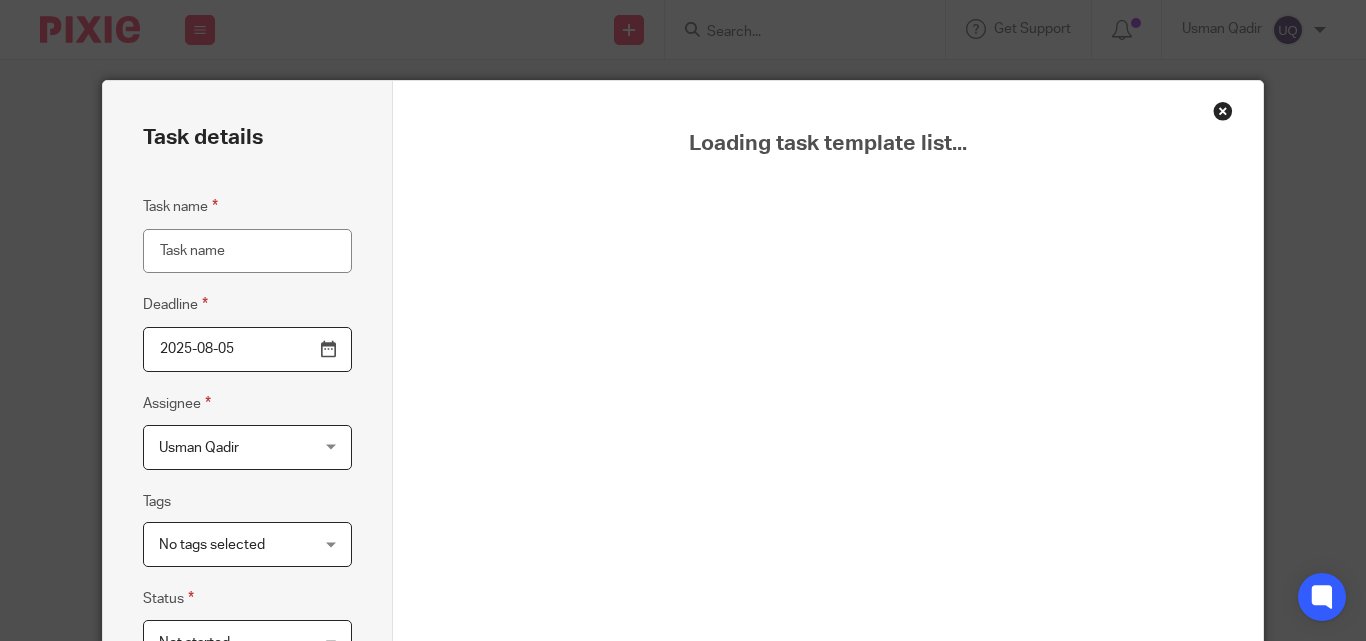 scroll, scrollTop: 0, scrollLeft: 0, axis: both 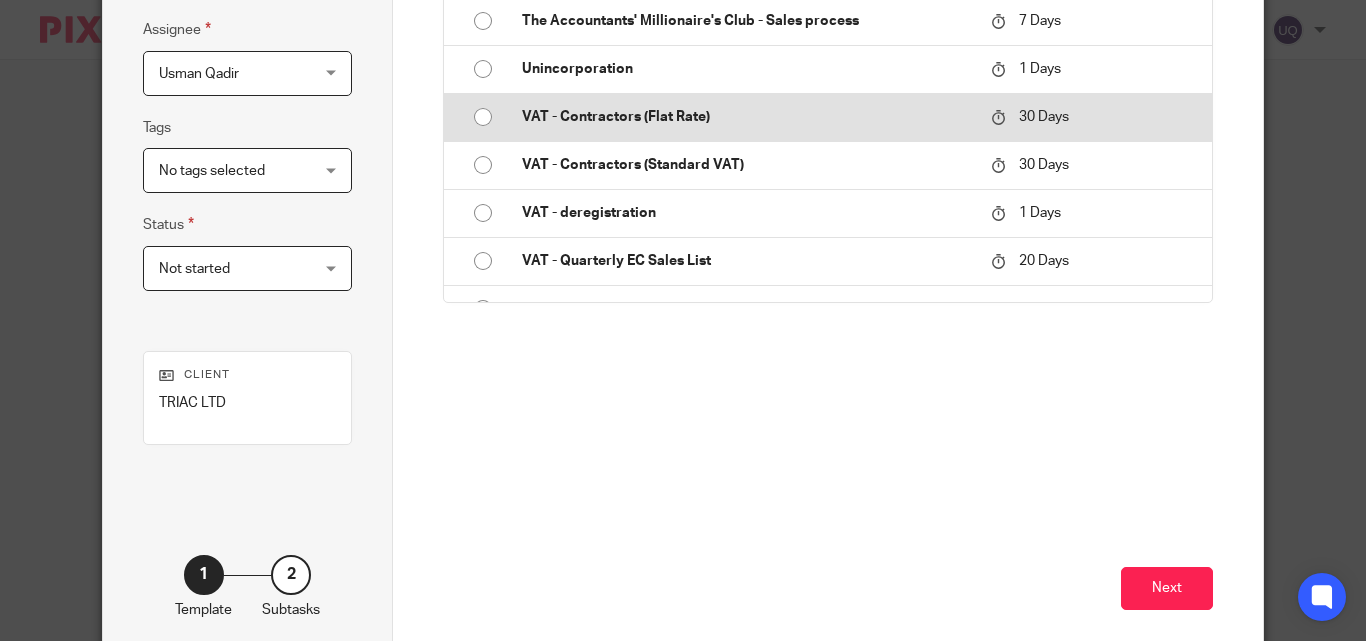 click on "VAT - Contractors (Flat Rate)" at bounding box center (746, 117) 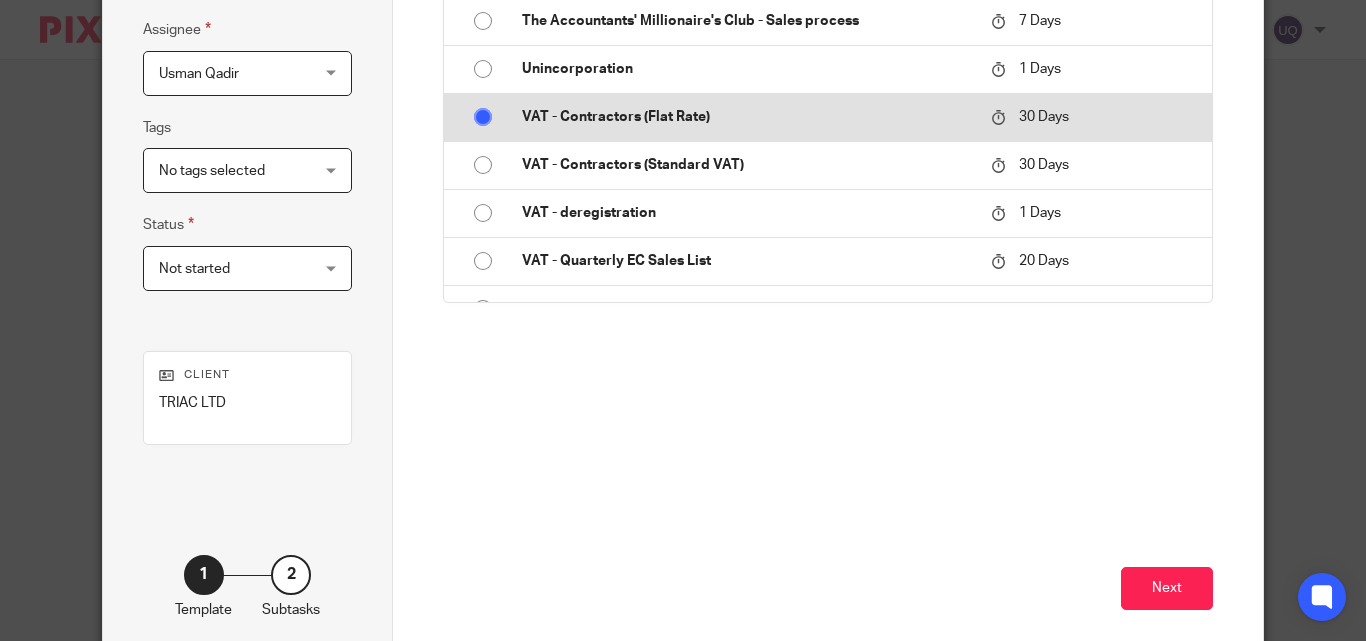 type on "VAT - Contractors (Flat Rate)" 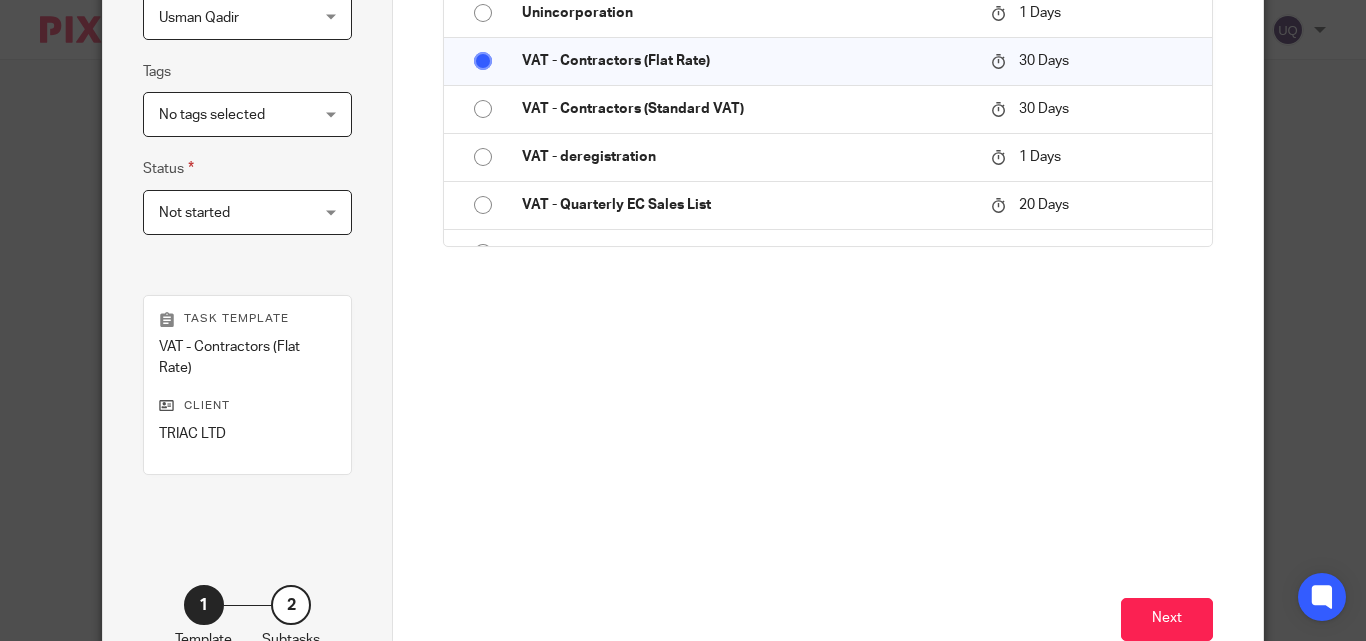 scroll, scrollTop: 474, scrollLeft: 0, axis: vertical 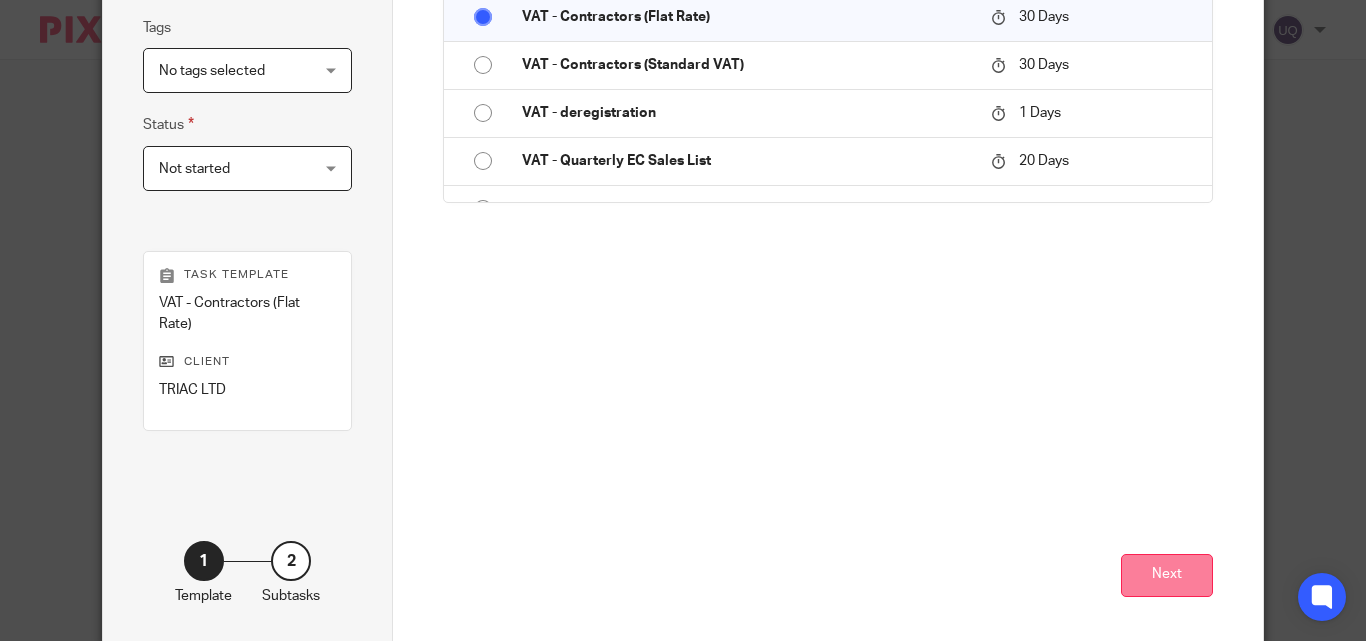 click on "Next" at bounding box center (1167, 575) 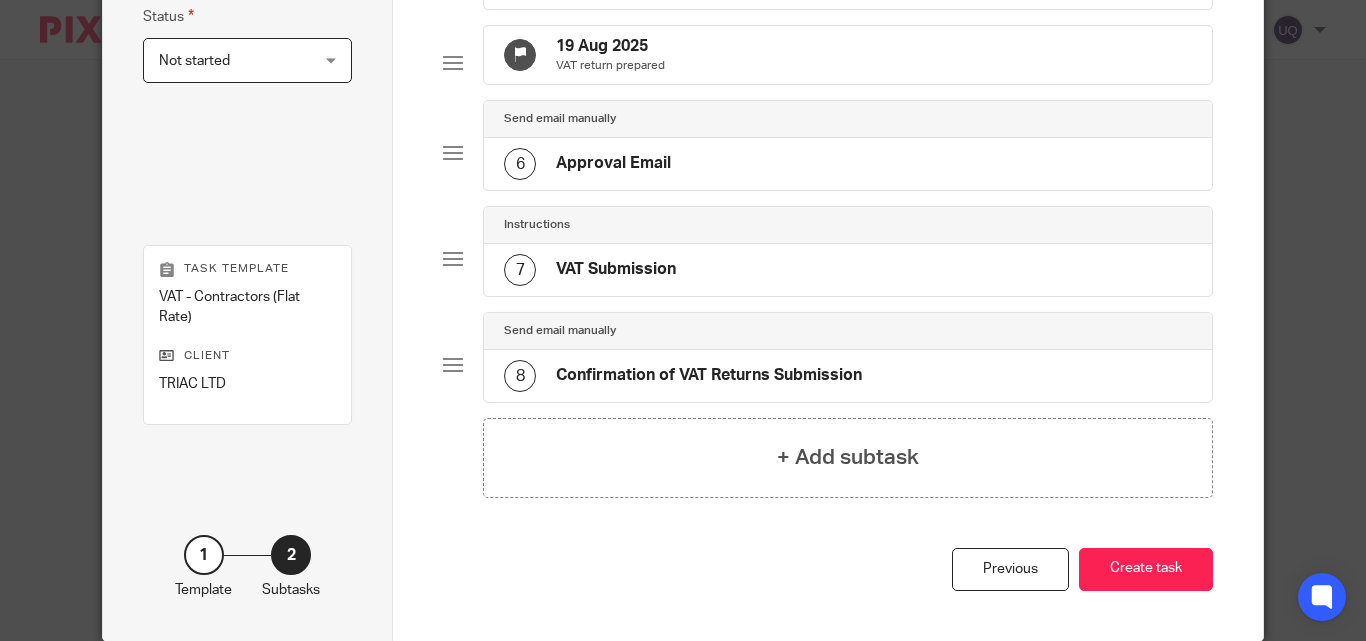 scroll, scrollTop: 674, scrollLeft: 0, axis: vertical 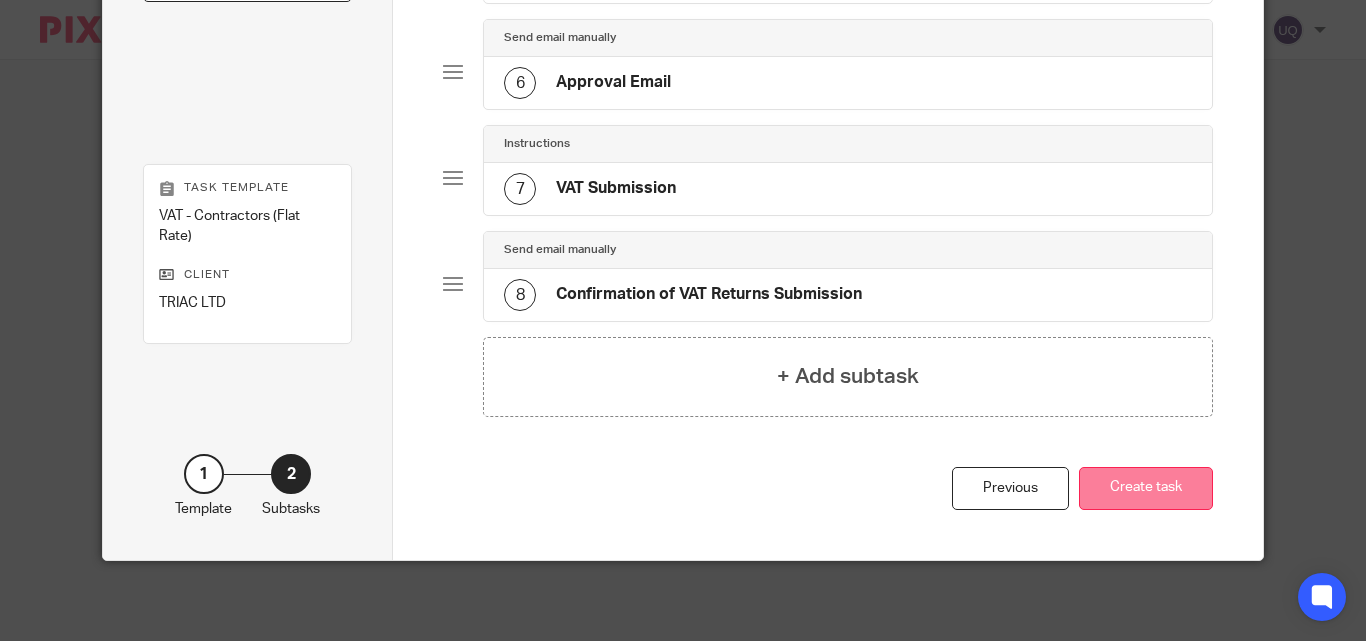click on "Create task" at bounding box center [1146, 488] 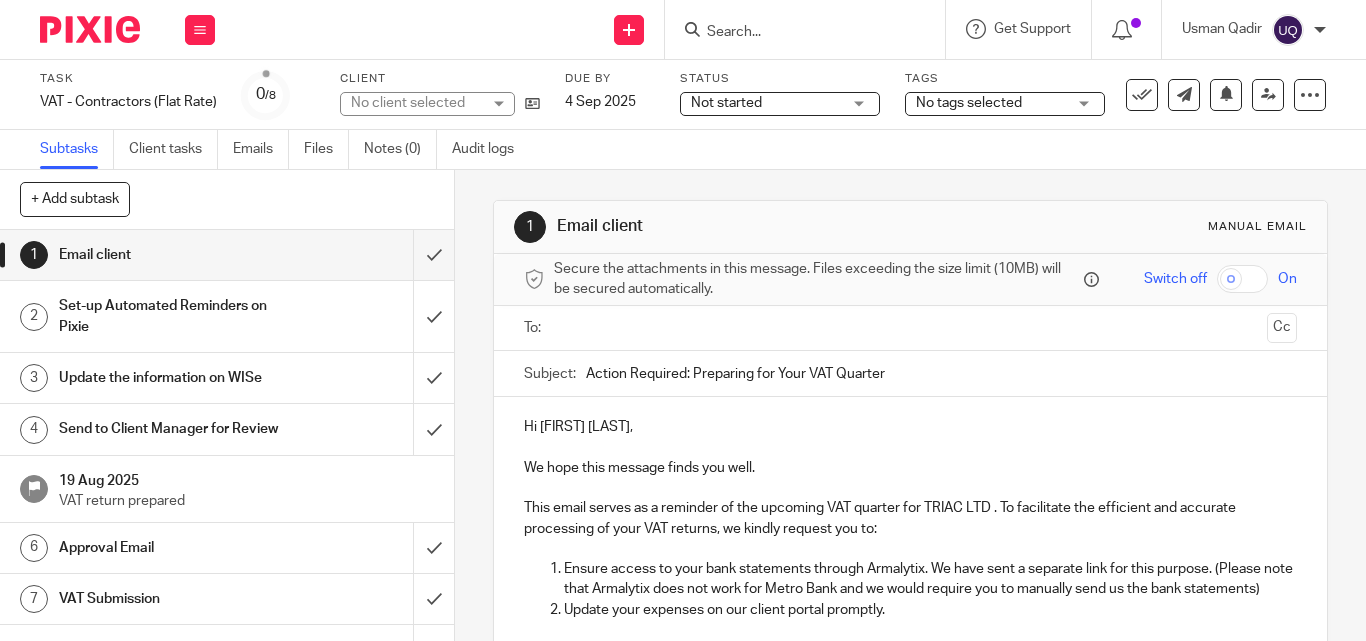 scroll, scrollTop: 0, scrollLeft: 0, axis: both 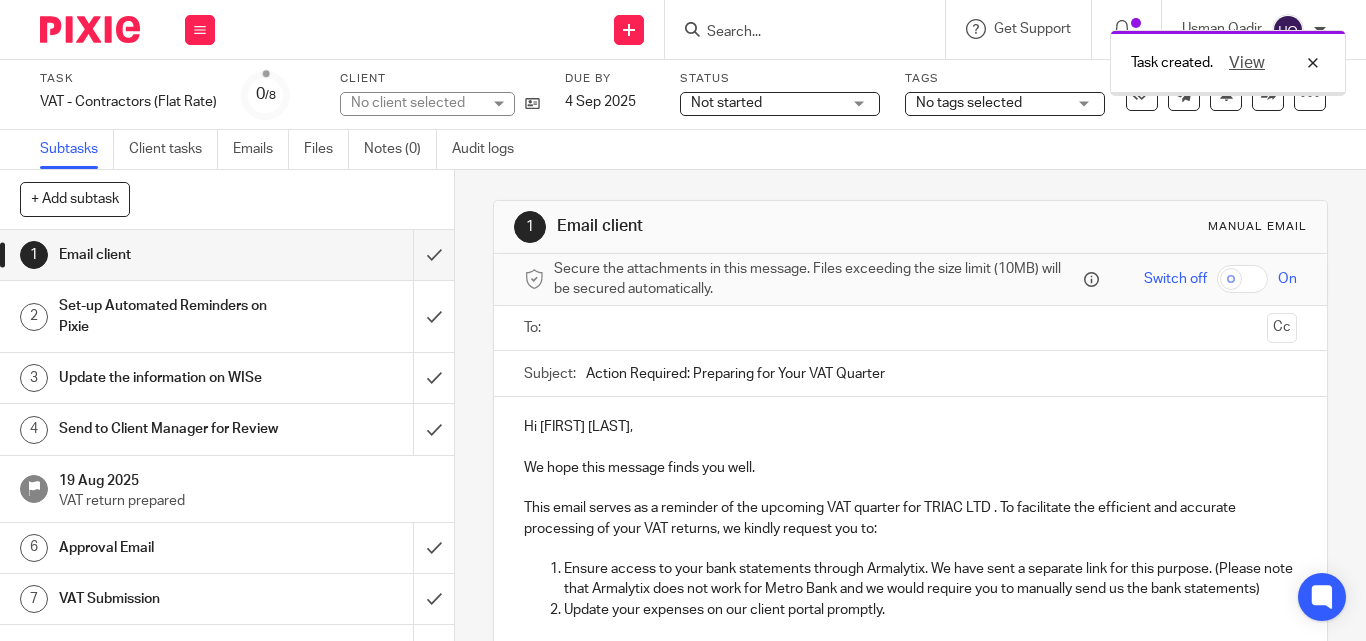 click at bounding box center [909, 328] 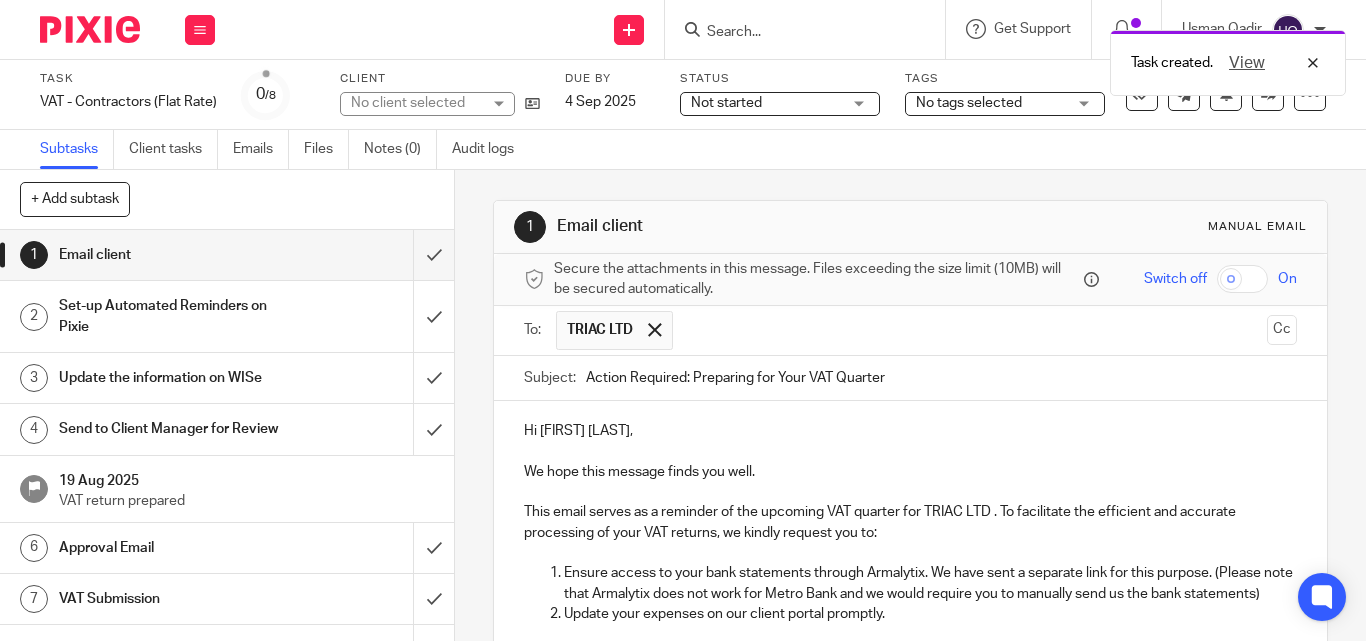 drag, startPoint x: 1241, startPoint y: 338, endPoint x: 1149, endPoint y: 346, distance: 92.34717 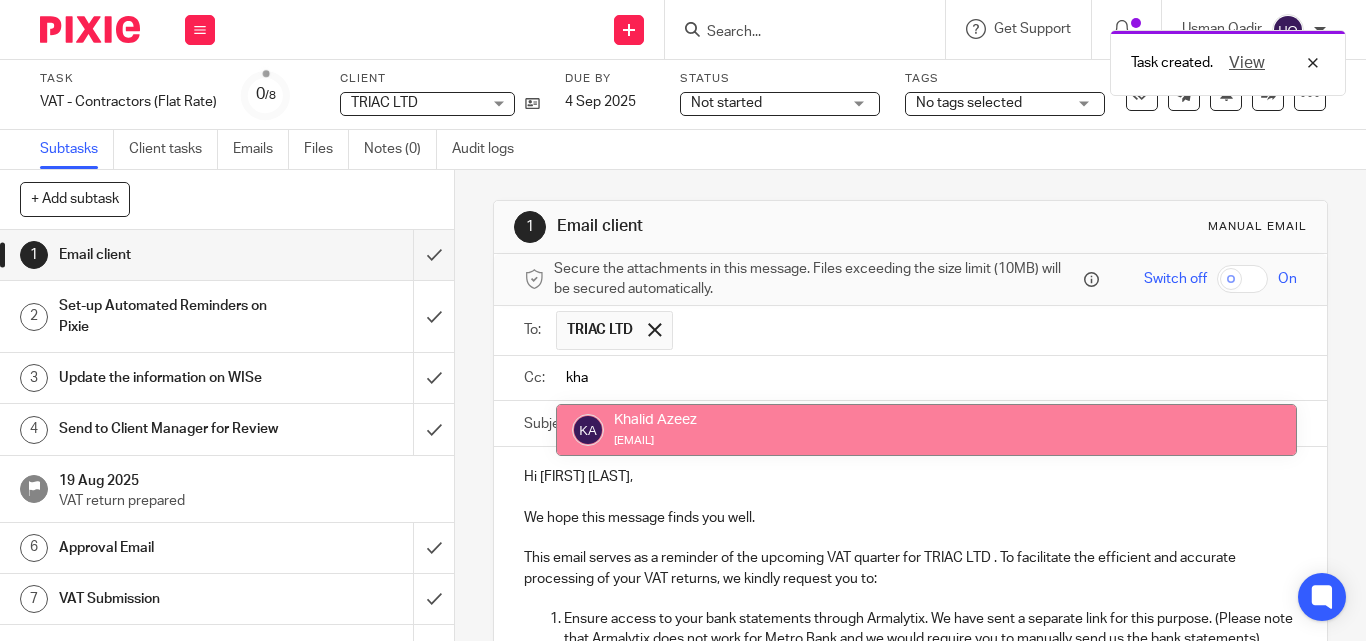 type on "kha" 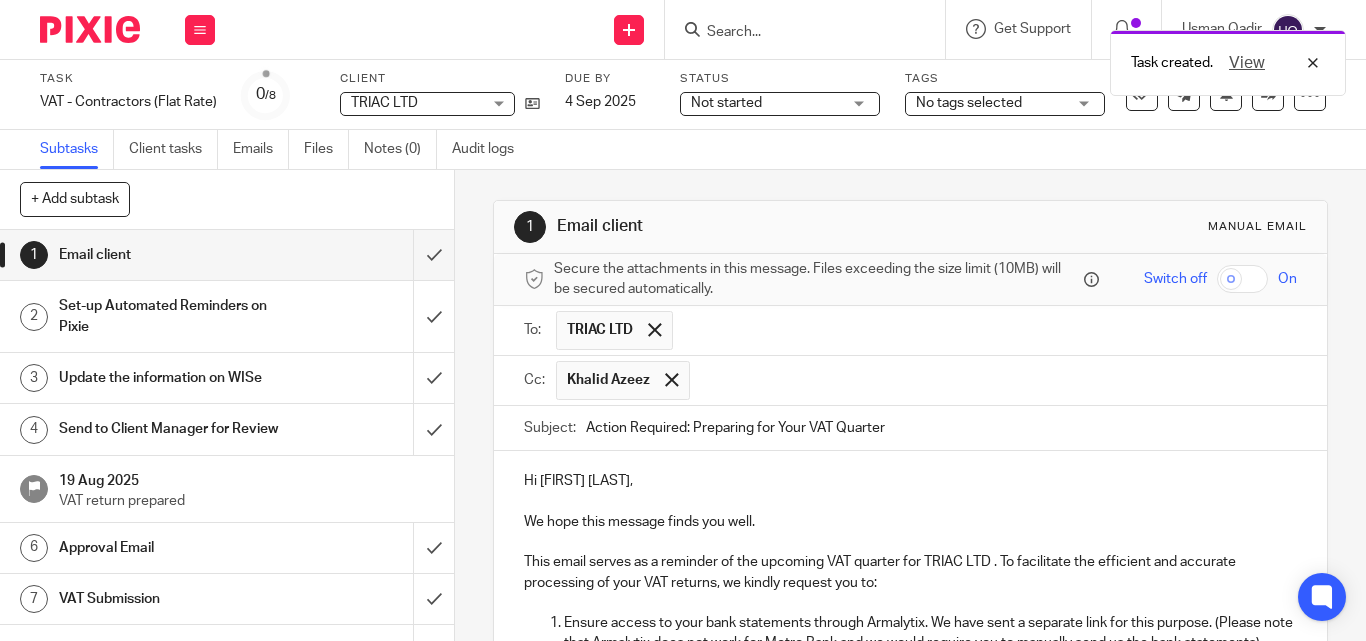 click at bounding box center (994, 380) 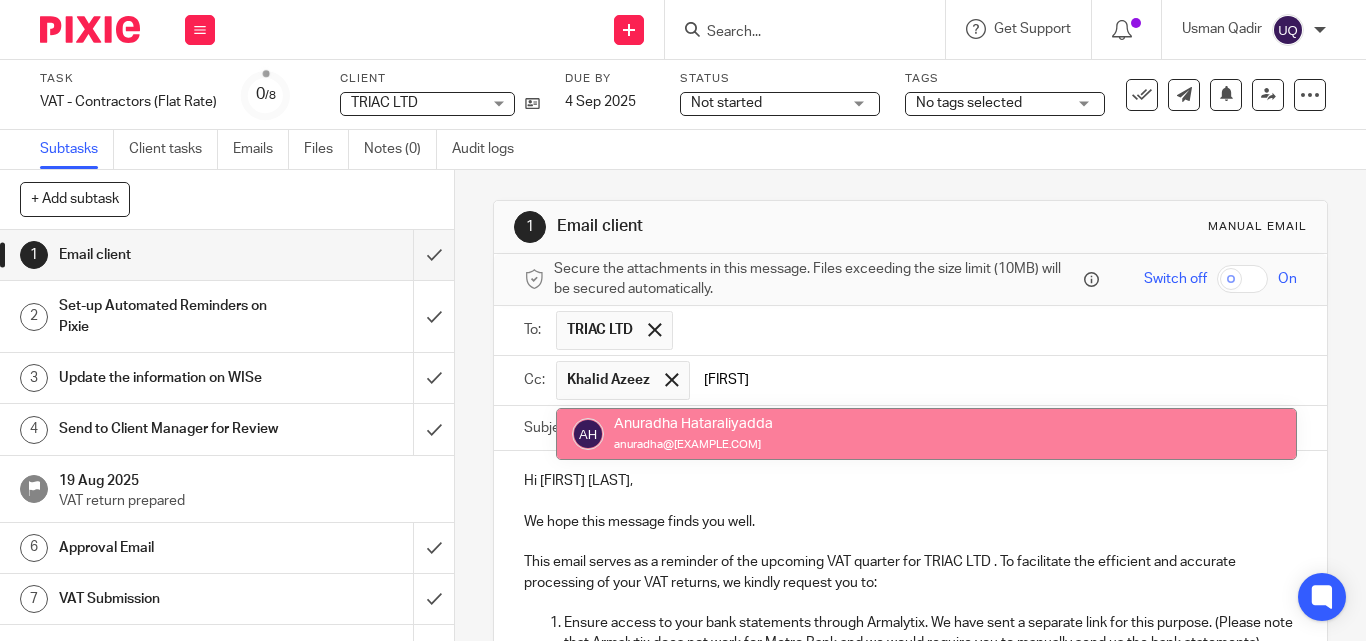 type on "anur" 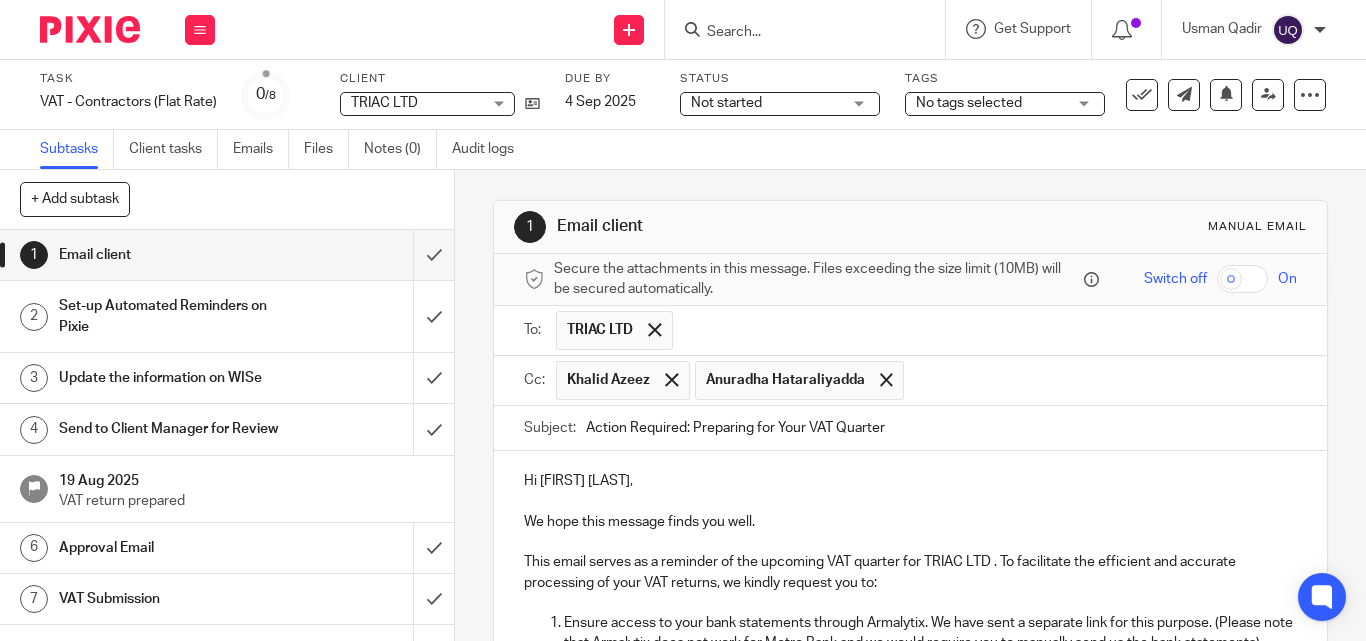 drag, startPoint x: 939, startPoint y: 445, endPoint x: 208, endPoint y: 450, distance: 731.0171 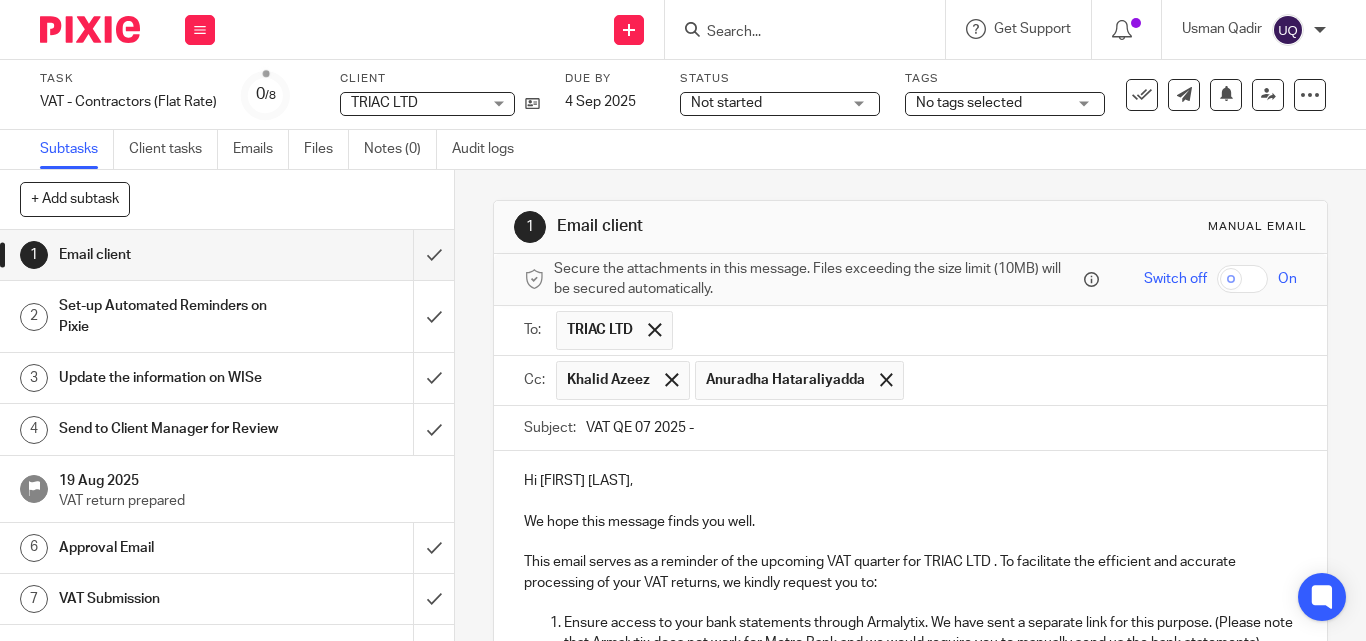 paste on "TRIAC LTD" 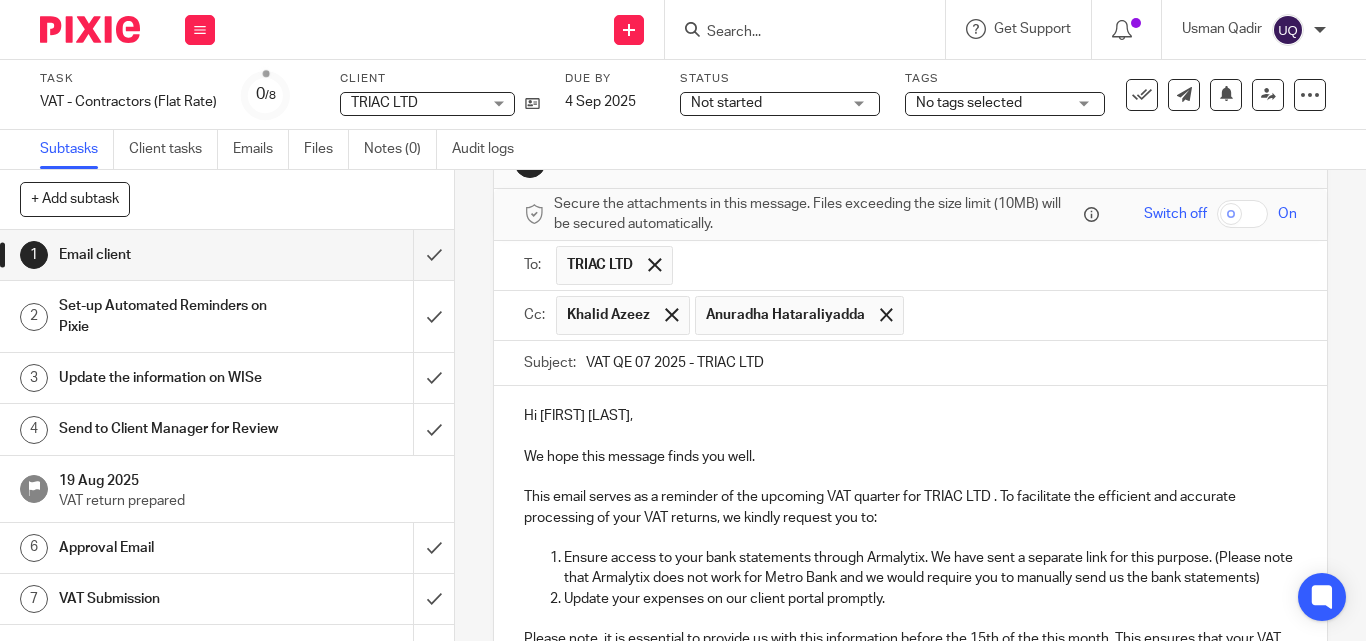 scroll, scrollTop: 100, scrollLeft: 0, axis: vertical 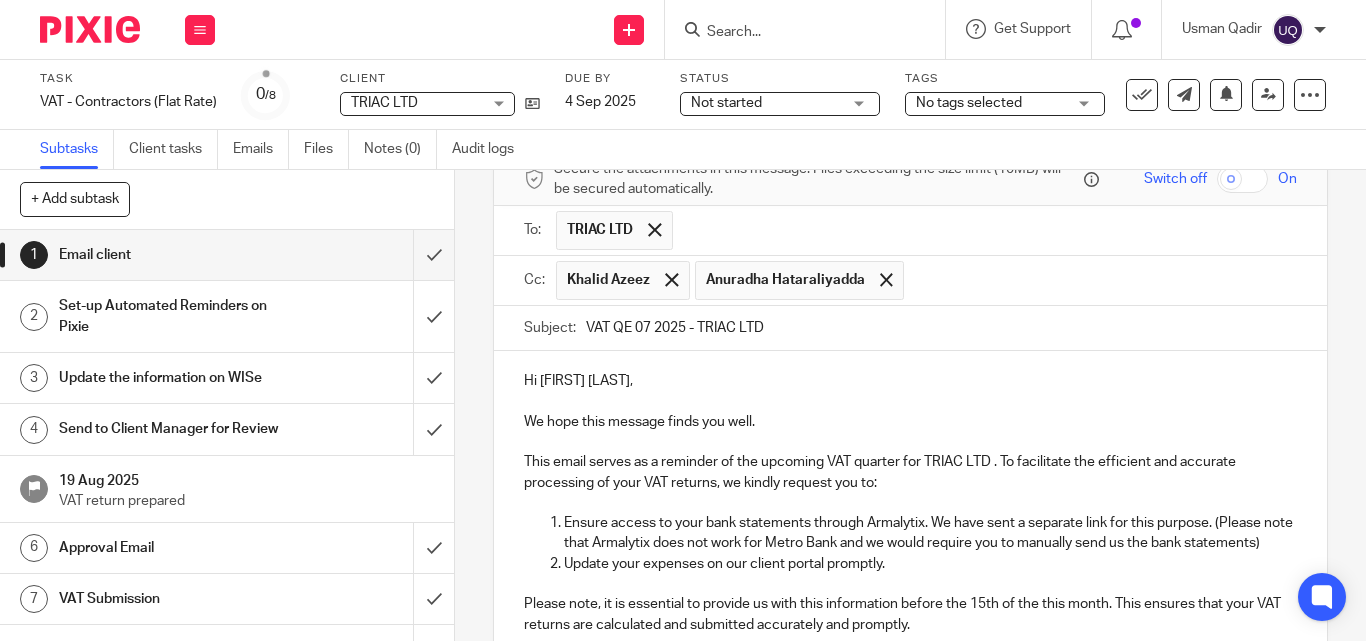 type on "VAT QE 07 2025 - TRIAC LTD" 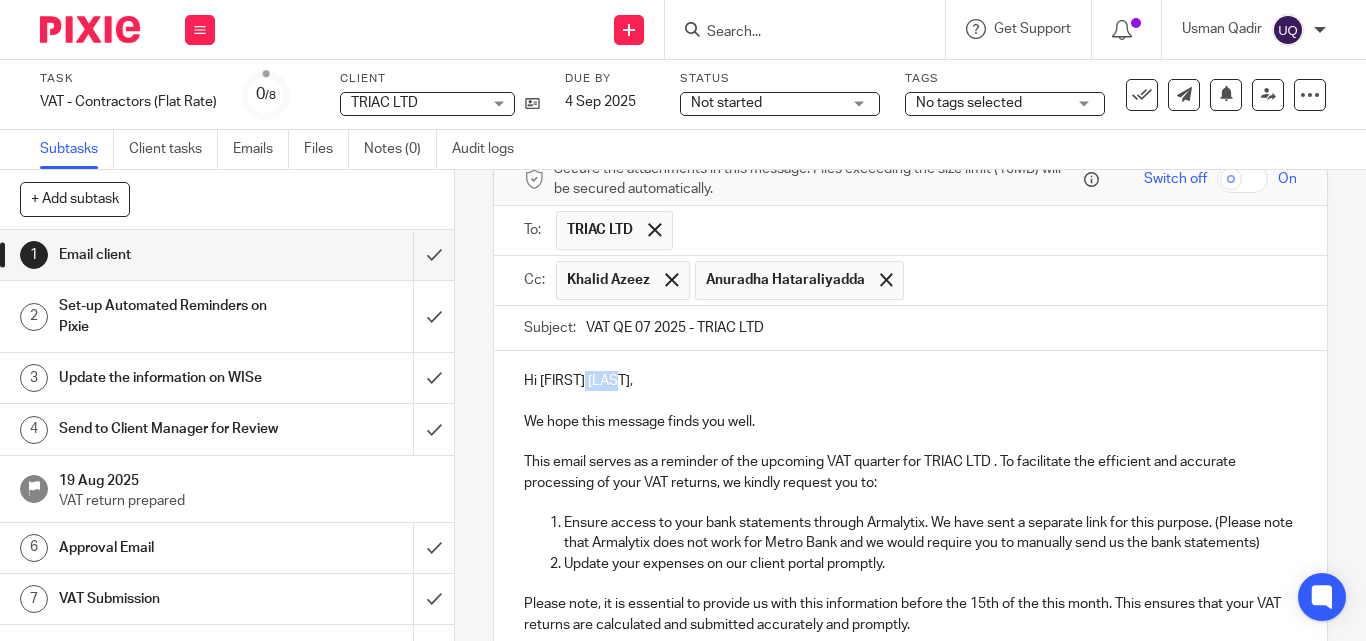 click on "Hi Andrew James," at bounding box center (910, 381) 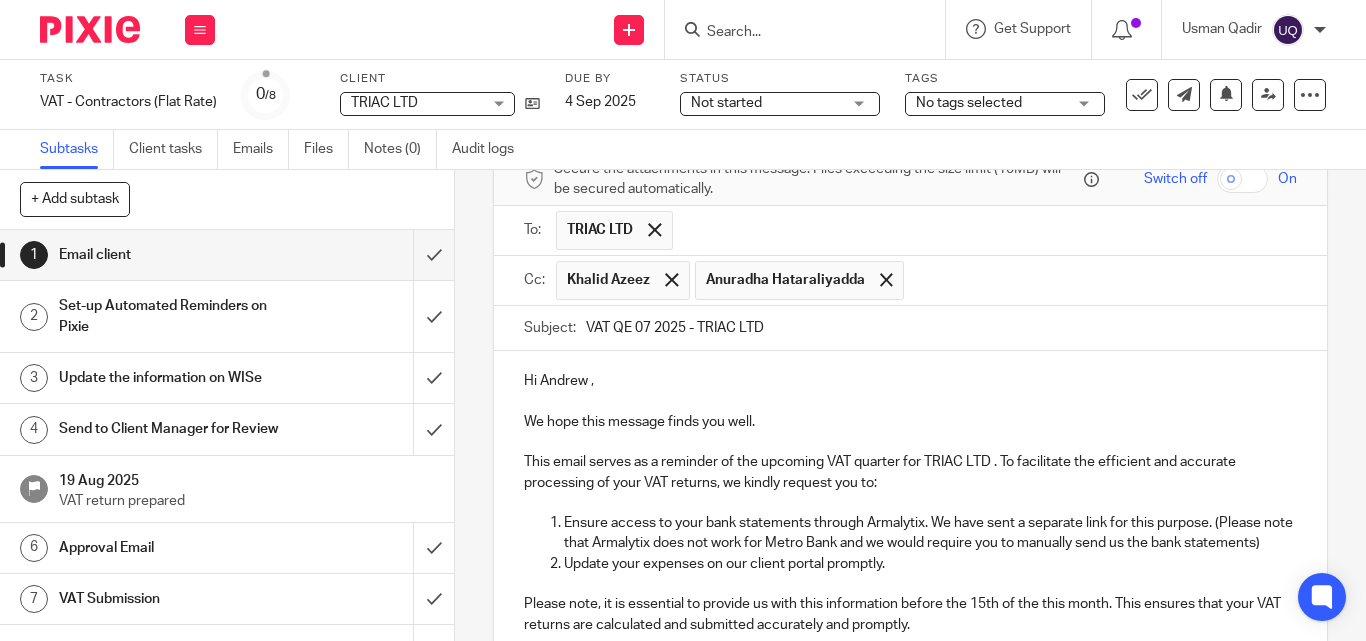 type 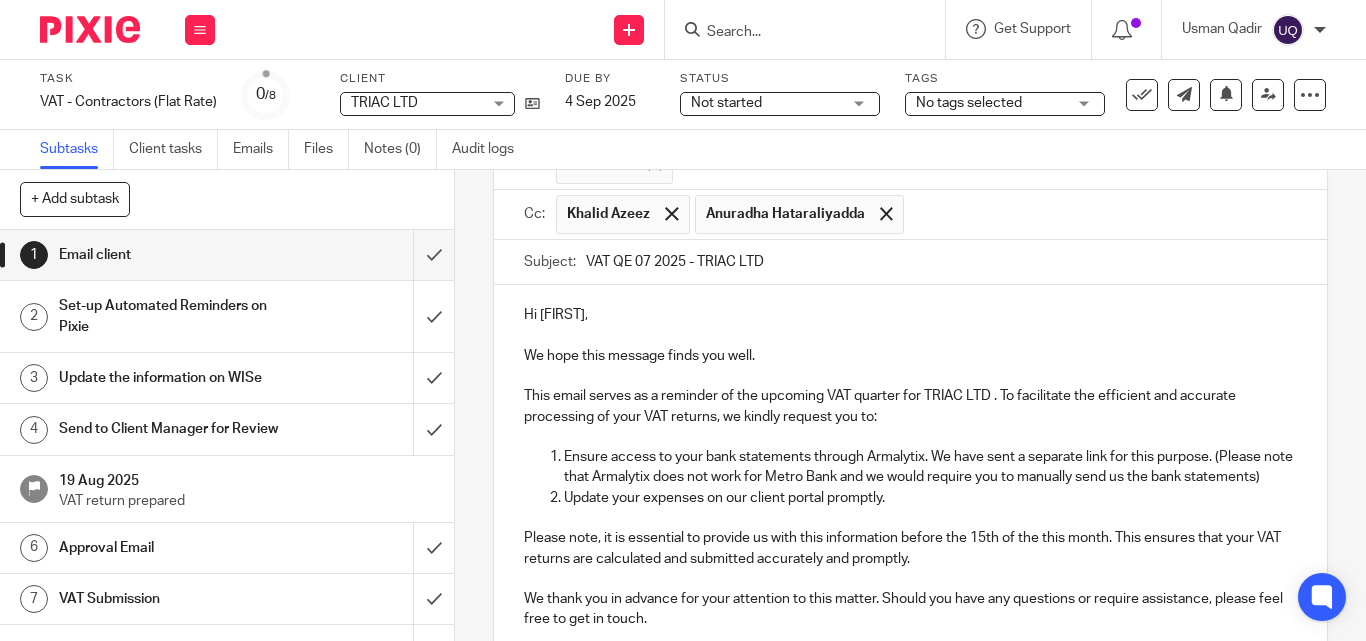 scroll, scrollTop: 200, scrollLeft: 0, axis: vertical 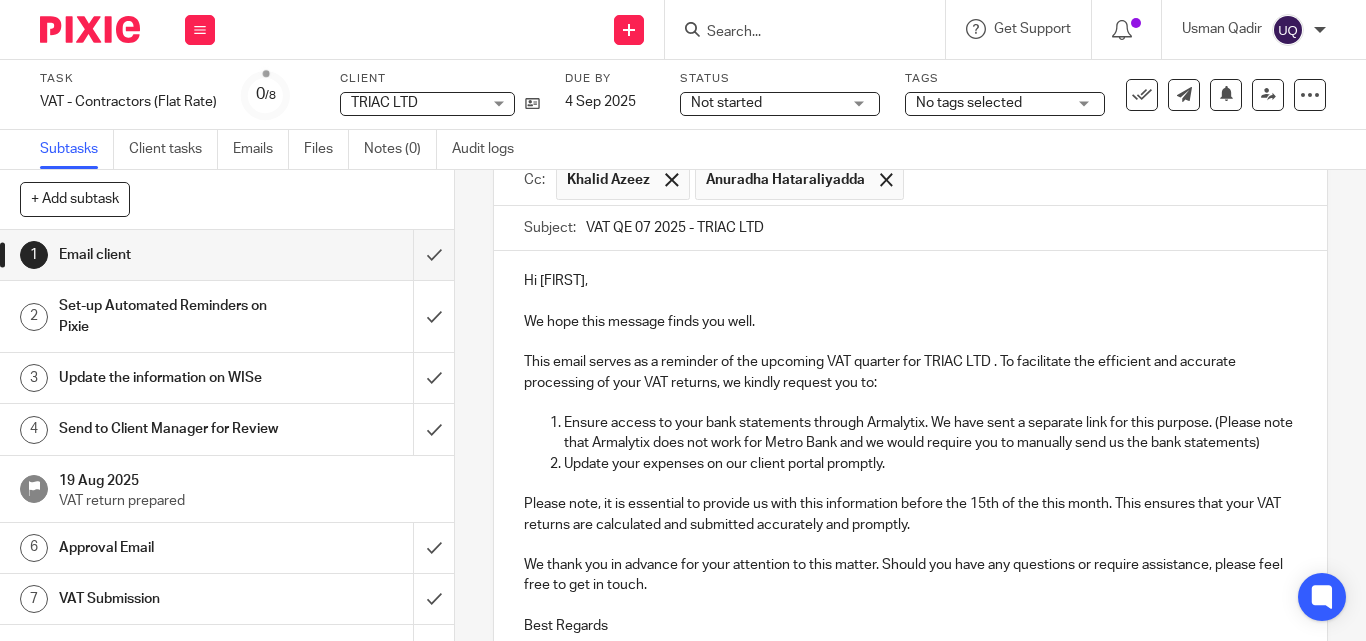 click on "Ensure access to your bank statements through Armalytix. We have sent a separate link for this purpose. (Please note that Armalytix does not work for Metro Bank and we would require you to manually send us the bank statements)" at bounding box center (930, 433) 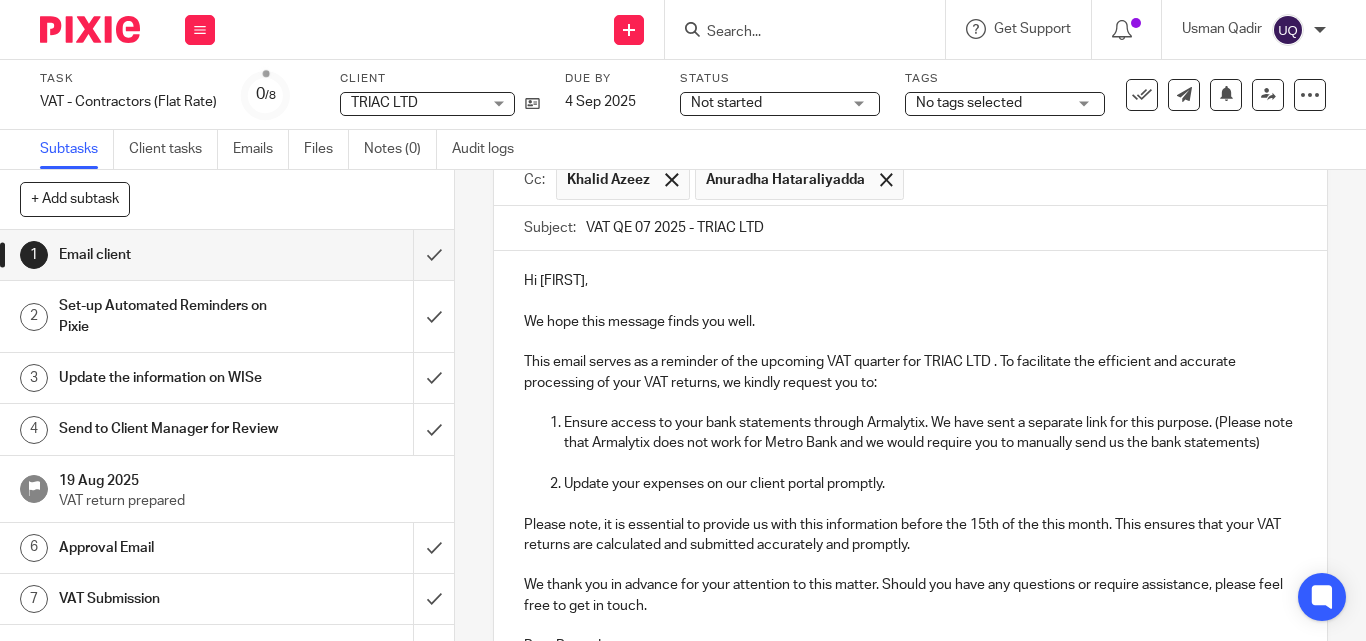 click on "Ensure access to your bank statements through Armalytix. We have sent a separate link for this purpose. (Please note that Armalytix does not work for Metro Bank and we would require you to manually send us the bank statements)" at bounding box center (930, 433) 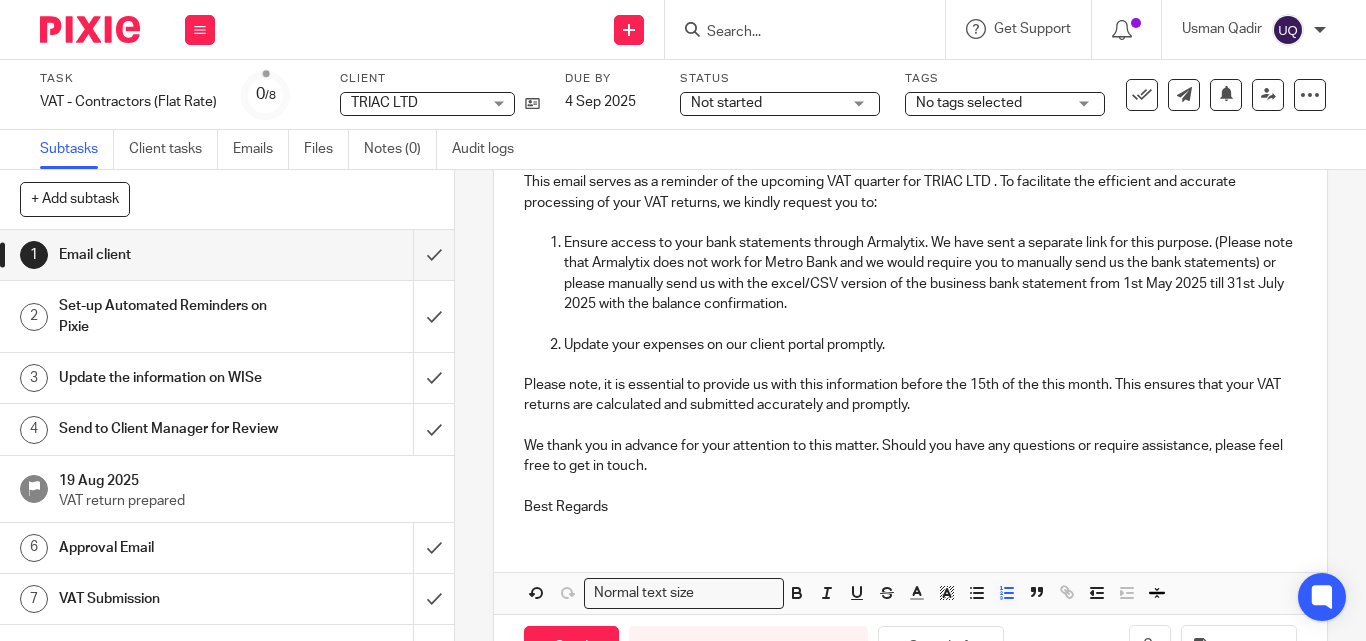 scroll, scrollTop: 400, scrollLeft: 0, axis: vertical 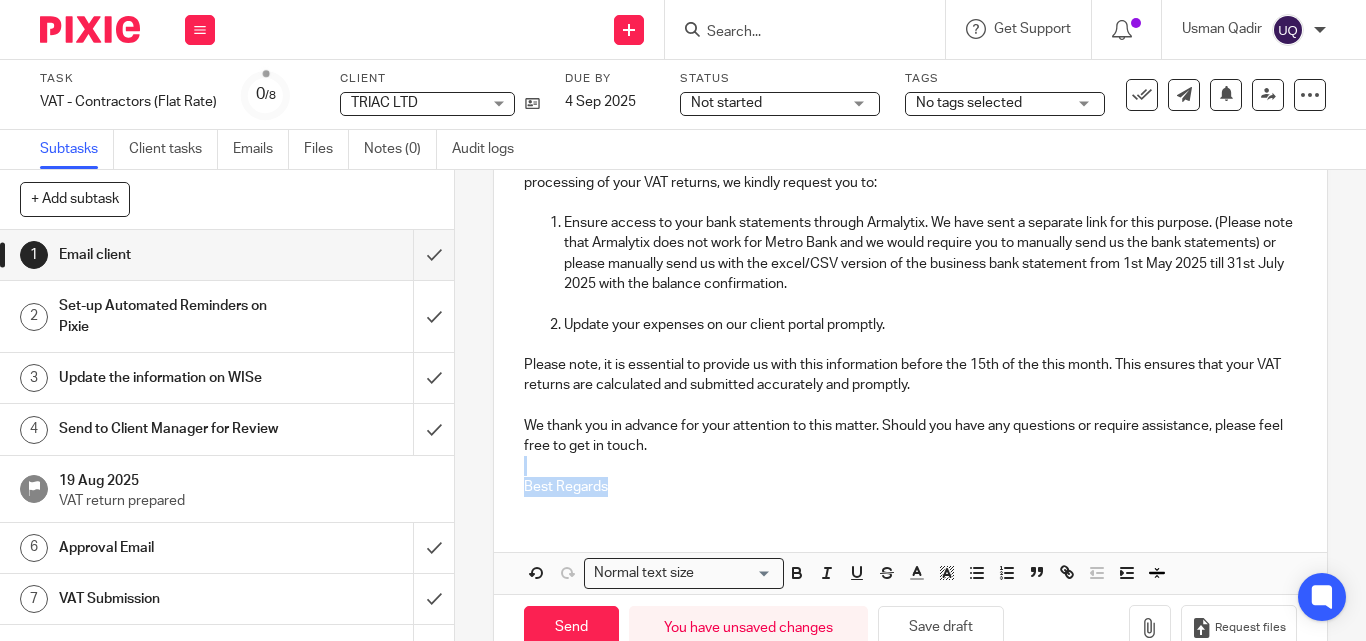 drag, startPoint x: 610, startPoint y: 485, endPoint x: 502, endPoint y: 469, distance: 109.17875 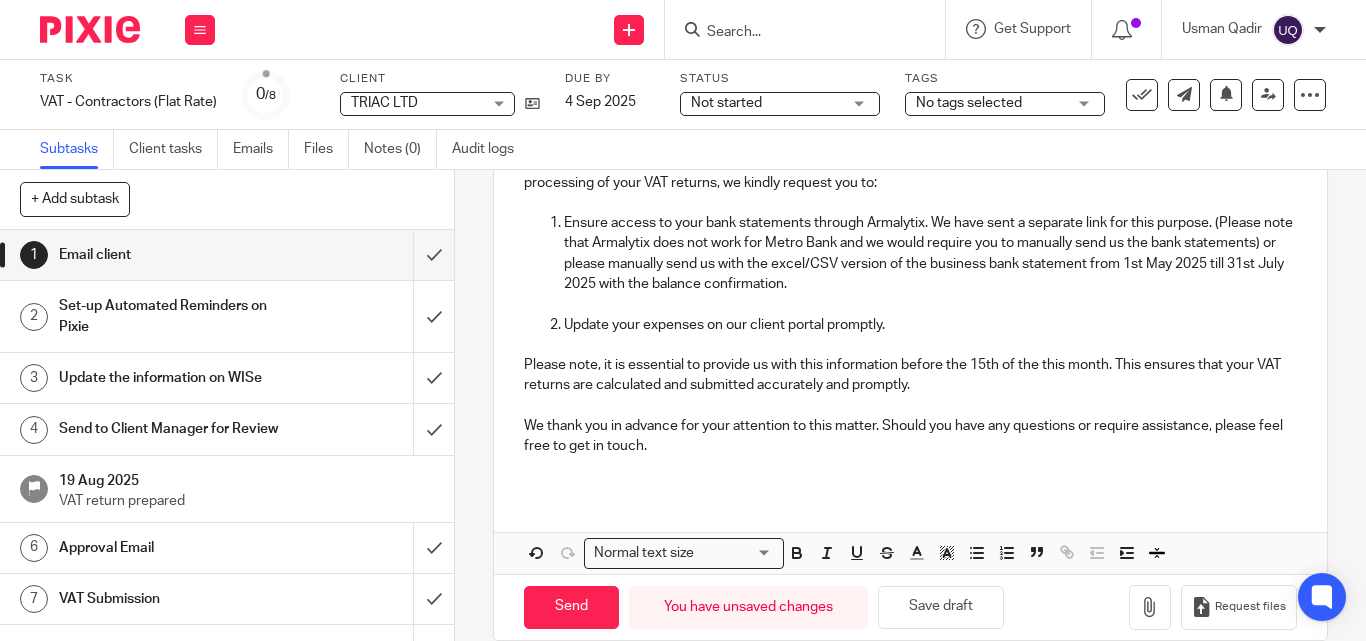 scroll, scrollTop: 430, scrollLeft: 0, axis: vertical 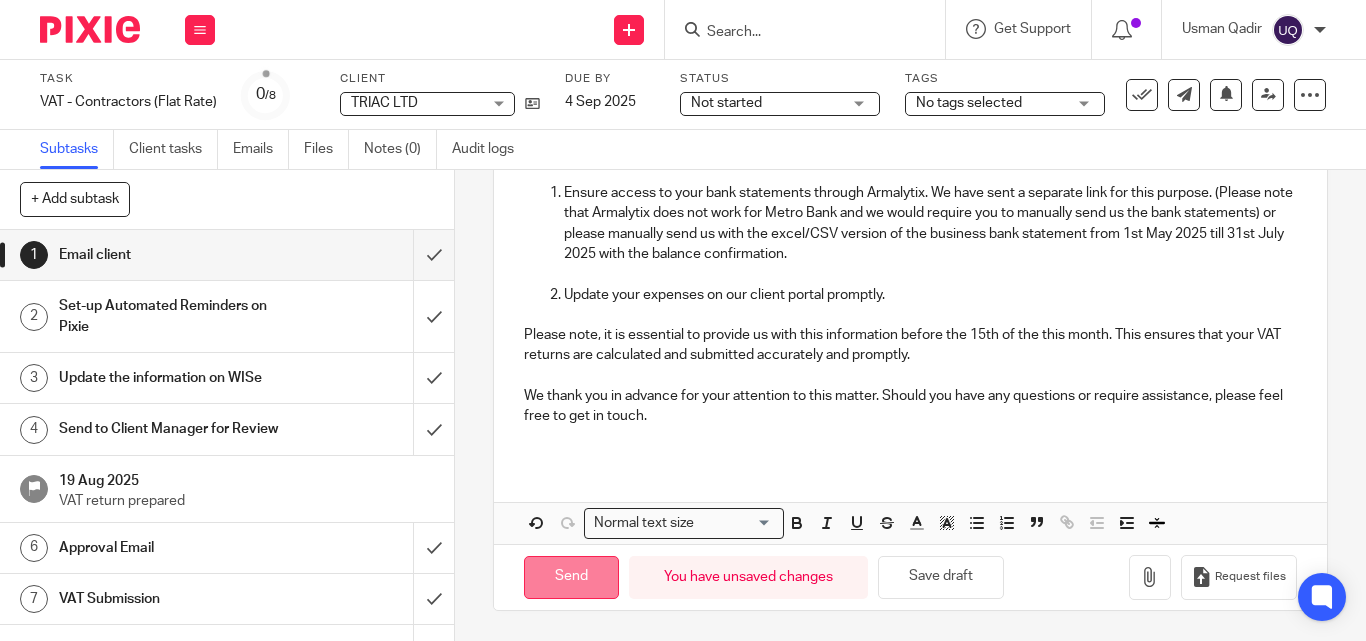 click on "Send" at bounding box center (571, 577) 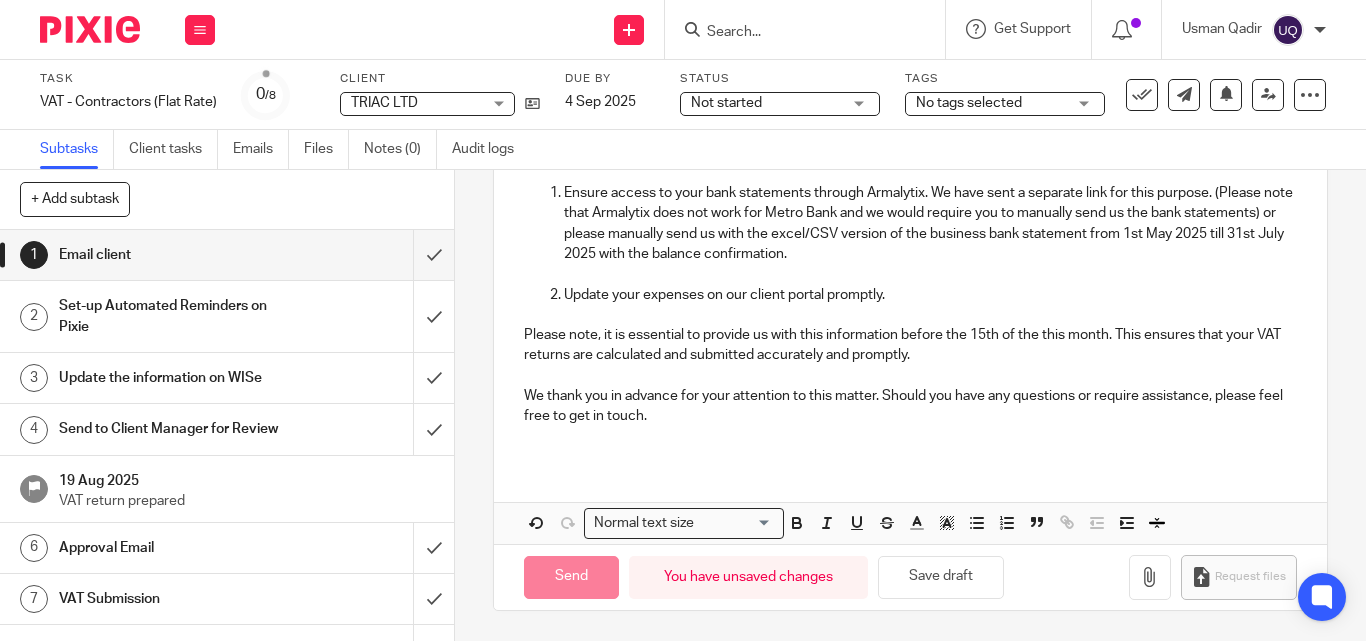 type on "Sent" 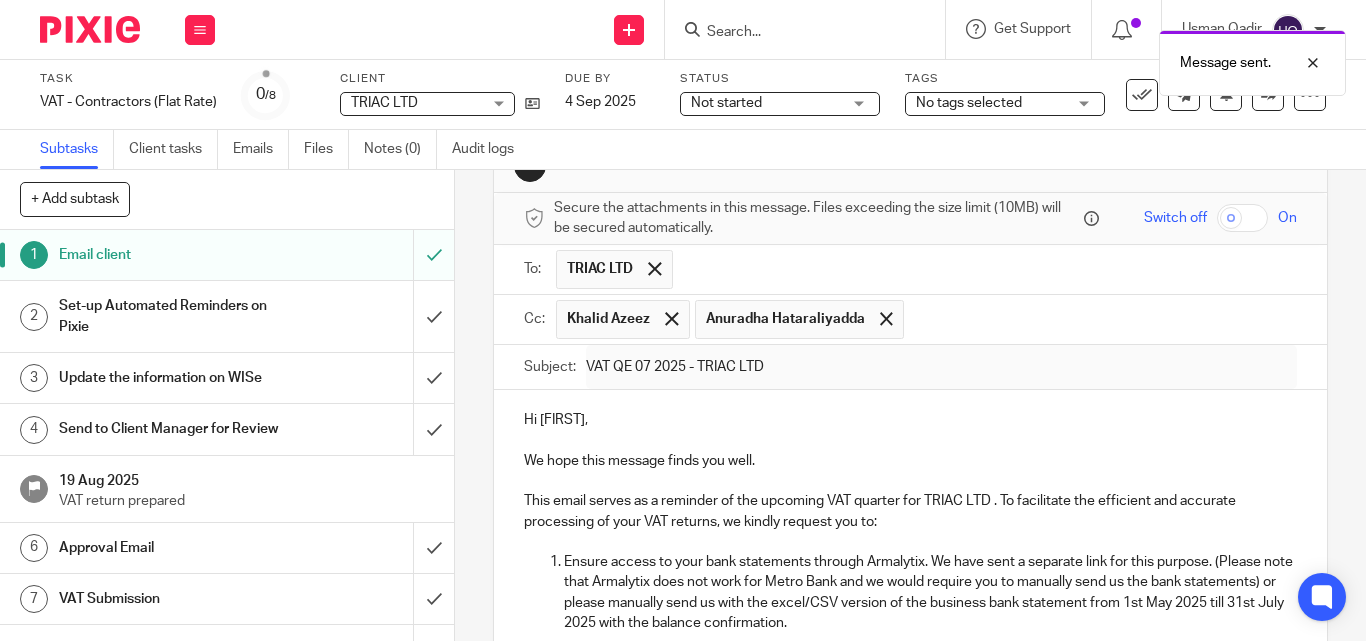 scroll, scrollTop: 0, scrollLeft: 0, axis: both 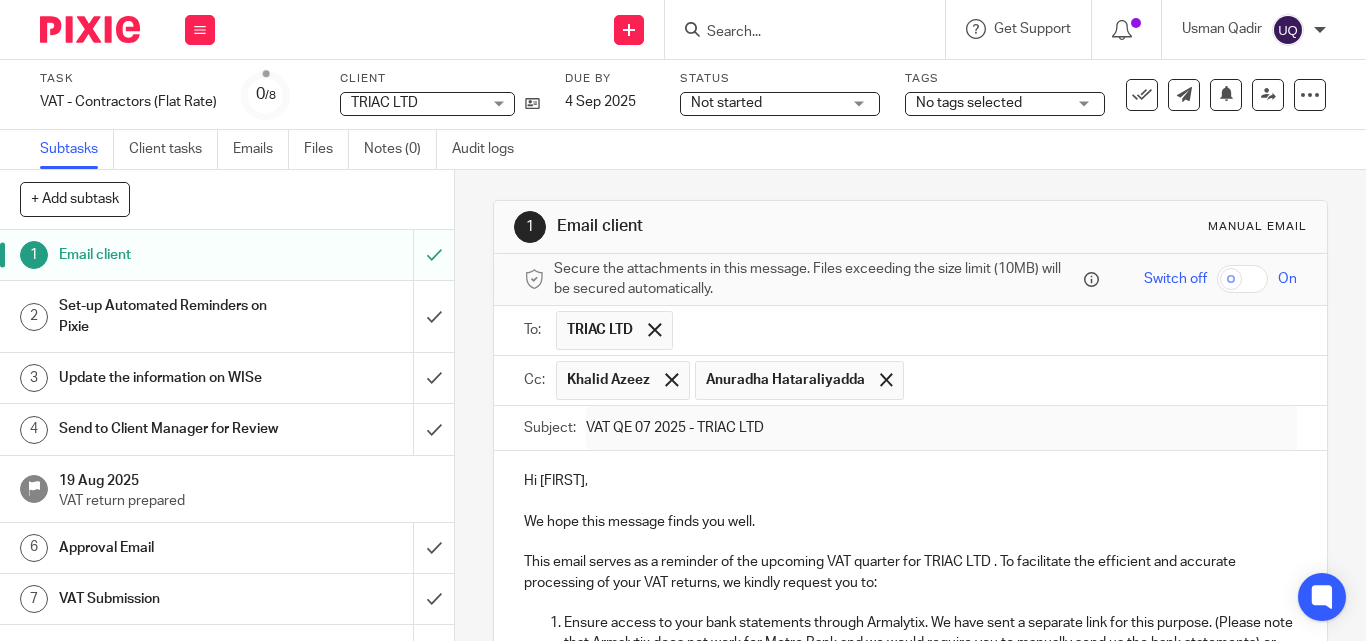 click at bounding box center (795, 33) 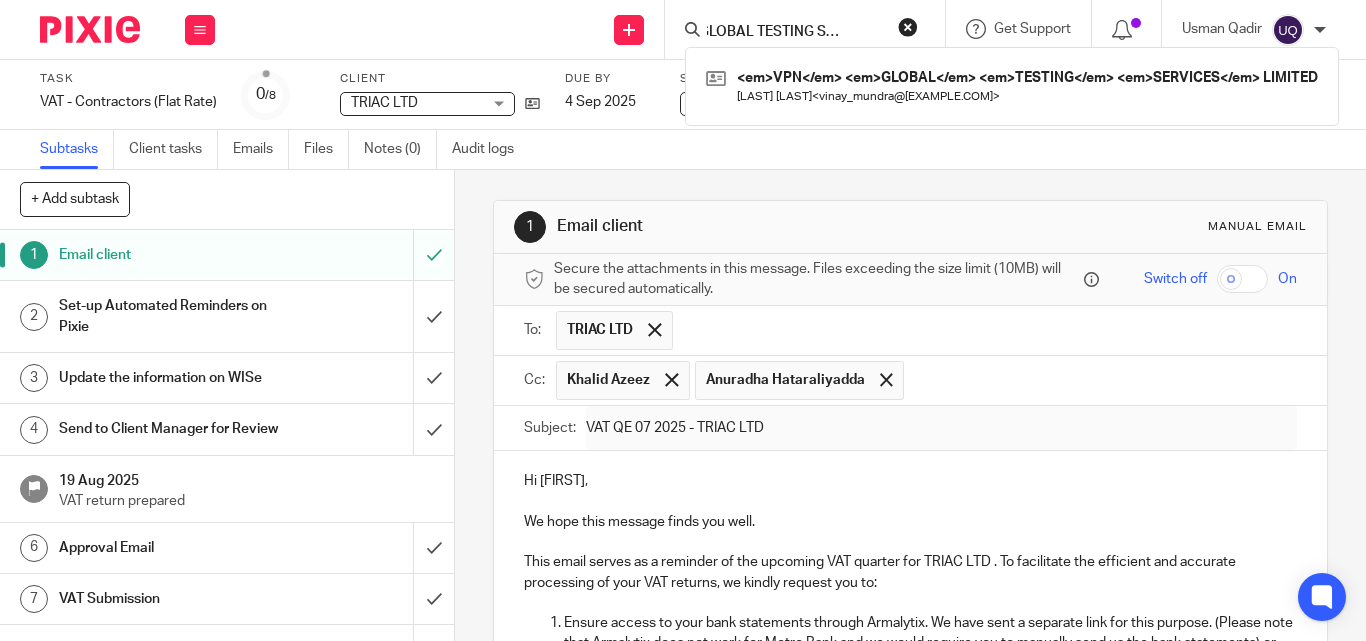 scroll, scrollTop: 0, scrollLeft: 39, axis: horizontal 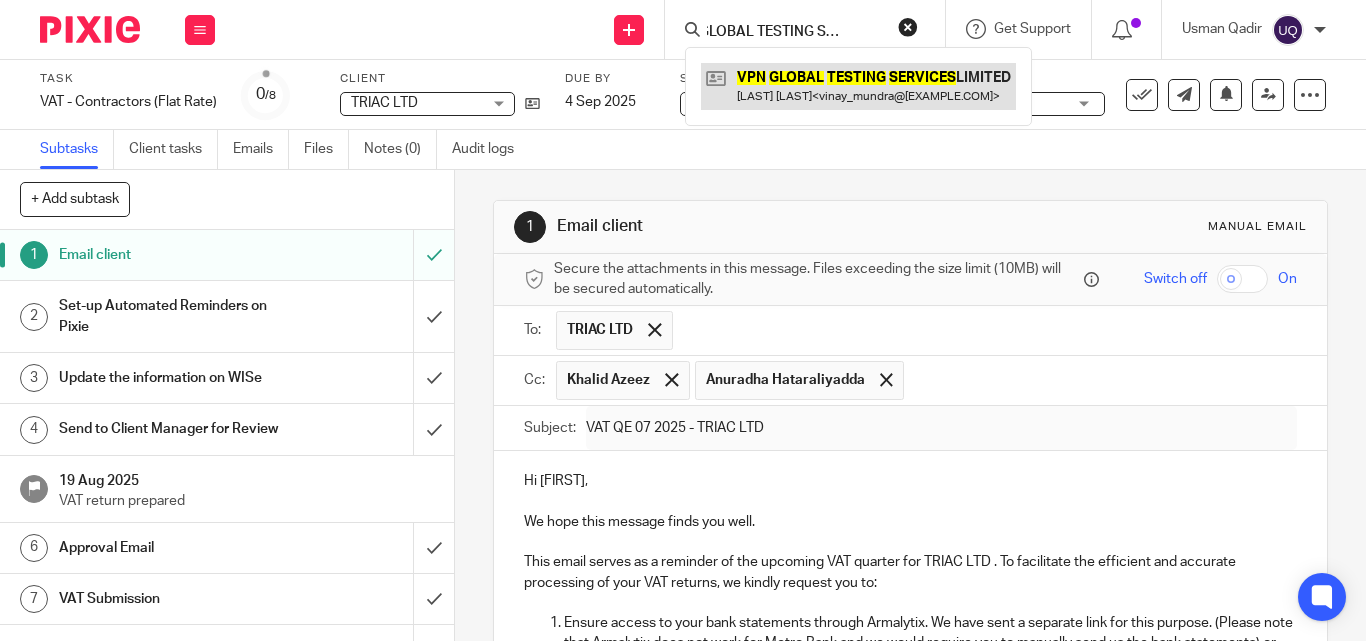 type on "VPN GLOBAL TESTING SERVICES" 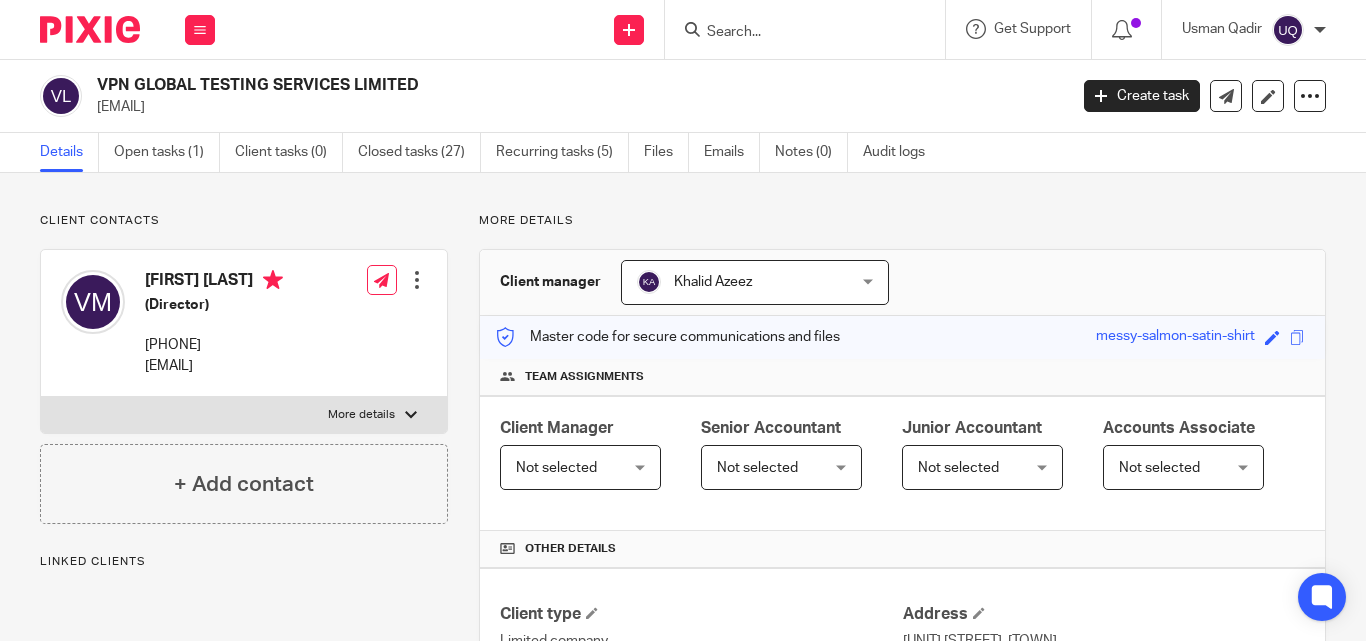 scroll, scrollTop: 0, scrollLeft: 0, axis: both 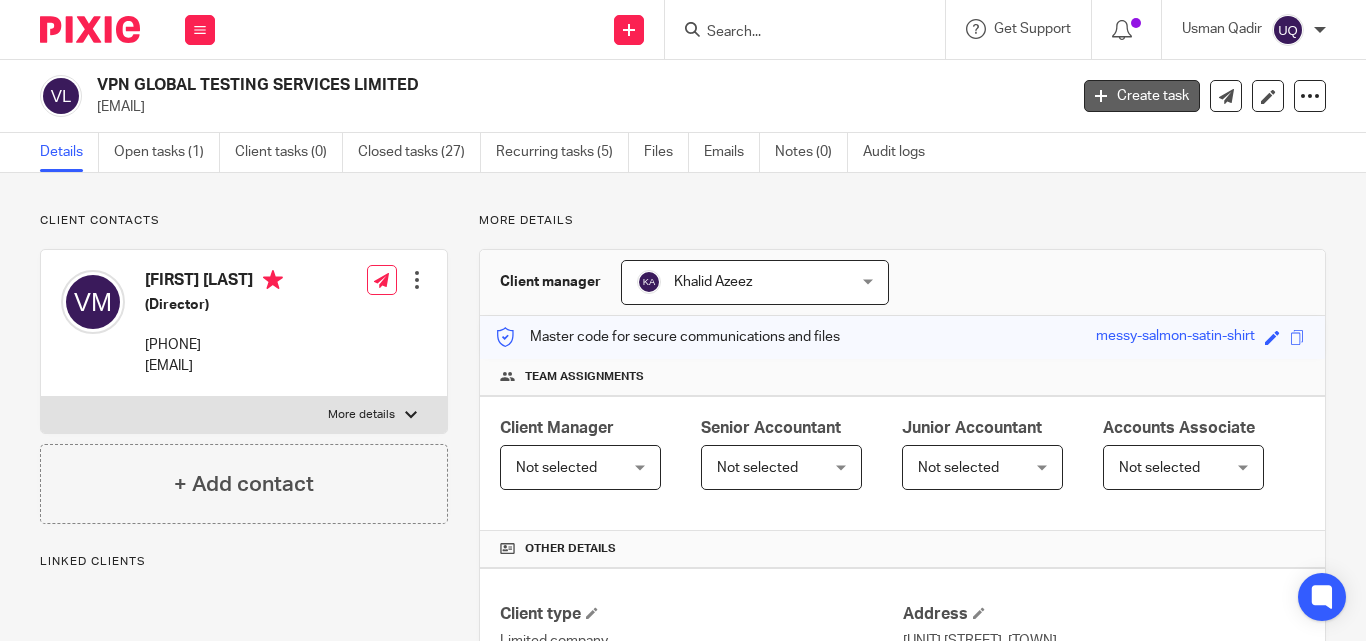 click on "Create task" at bounding box center [1142, 96] 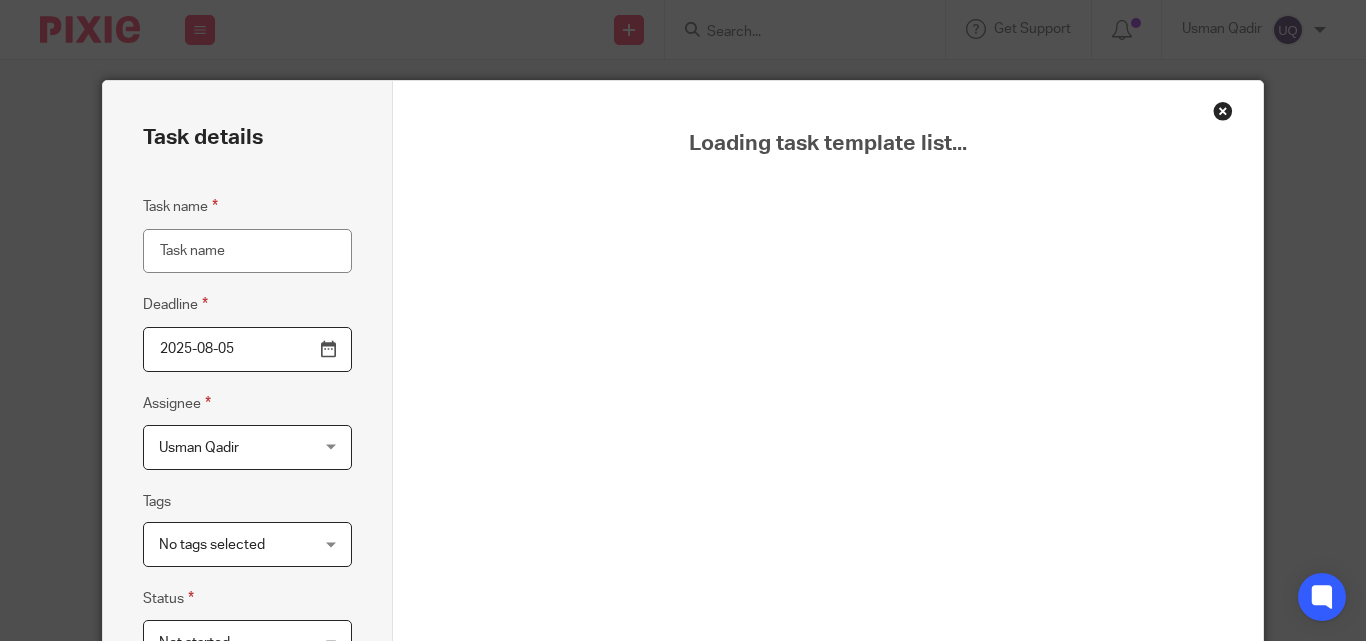 scroll, scrollTop: 0, scrollLeft: 0, axis: both 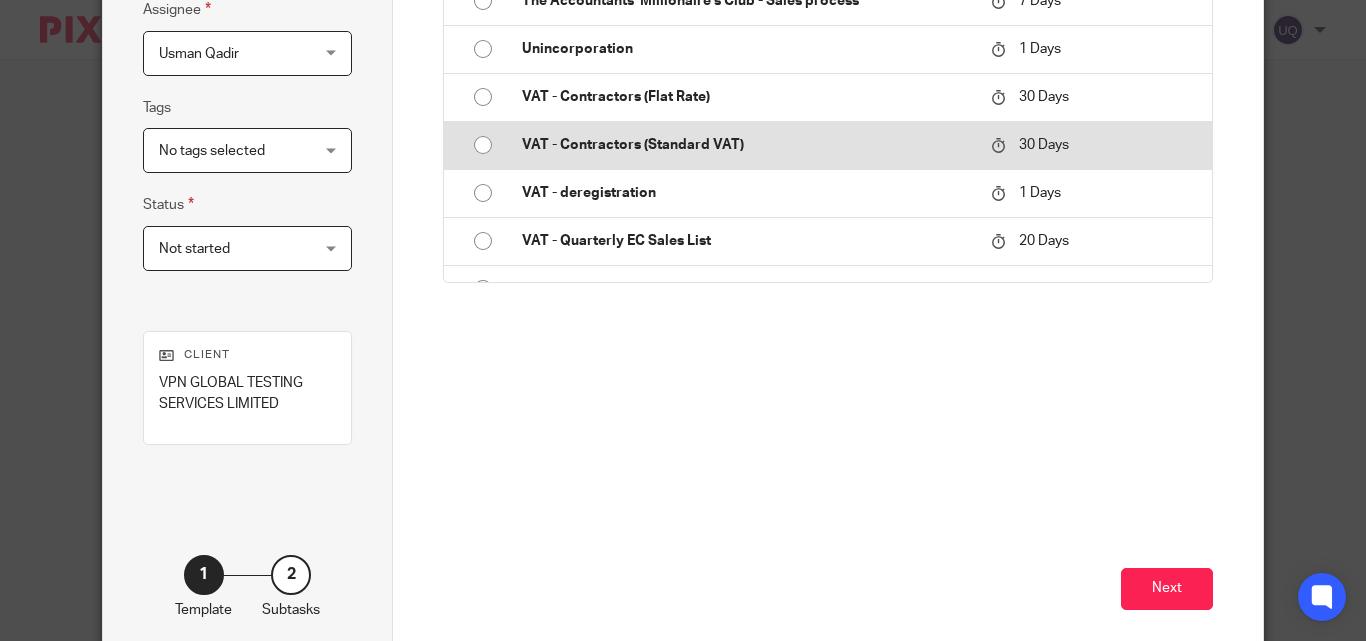 click on "VAT - Contractors (Standard VAT)" at bounding box center (746, 145) 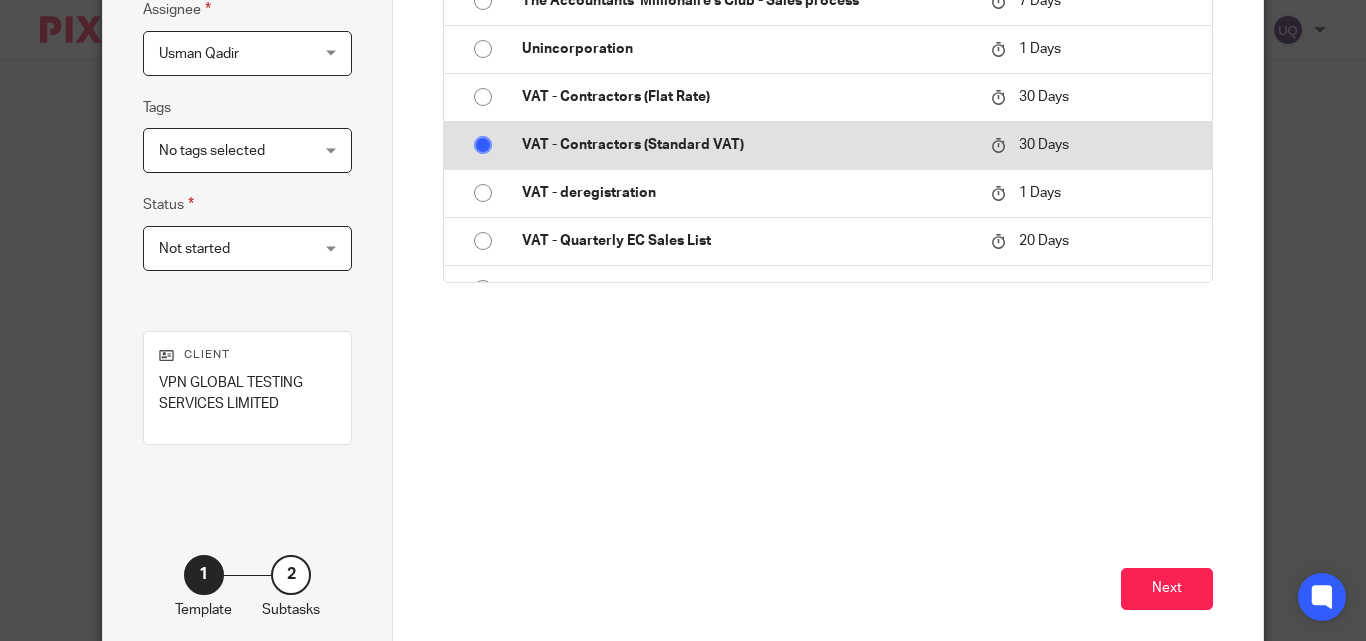 type on "VAT - Contractors (Standard VAT)" 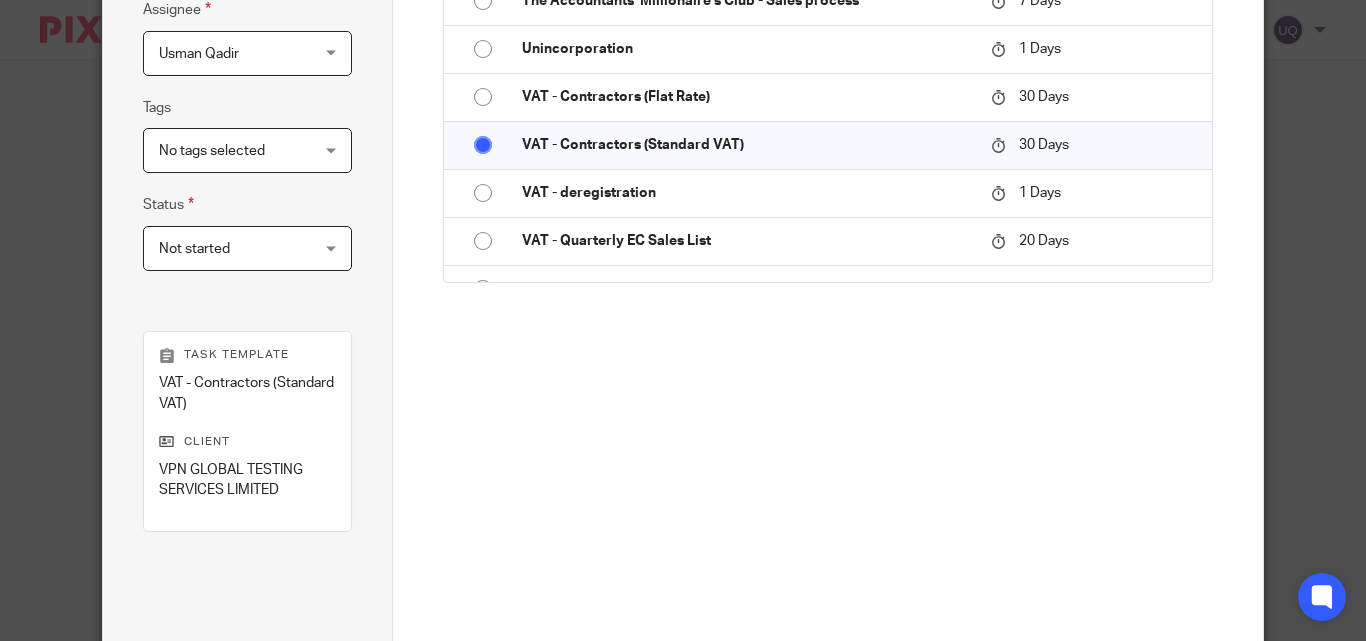 scroll, scrollTop: 581, scrollLeft: 0, axis: vertical 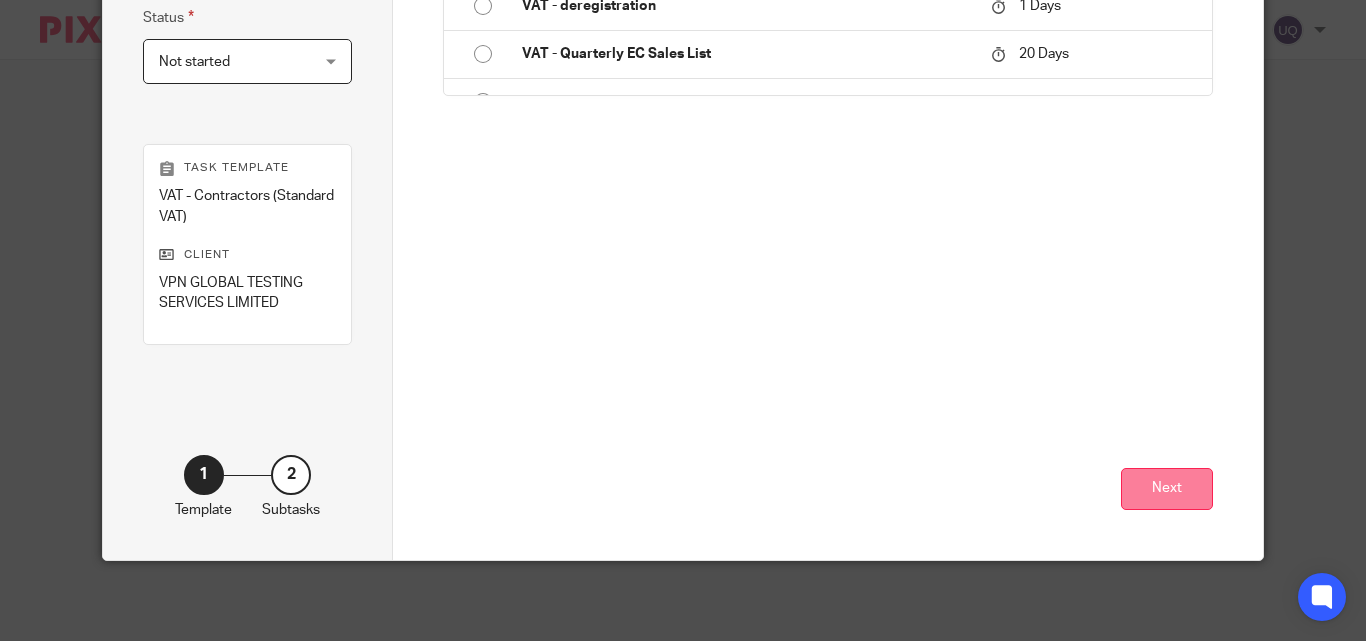 click on "Next" at bounding box center [1167, 489] 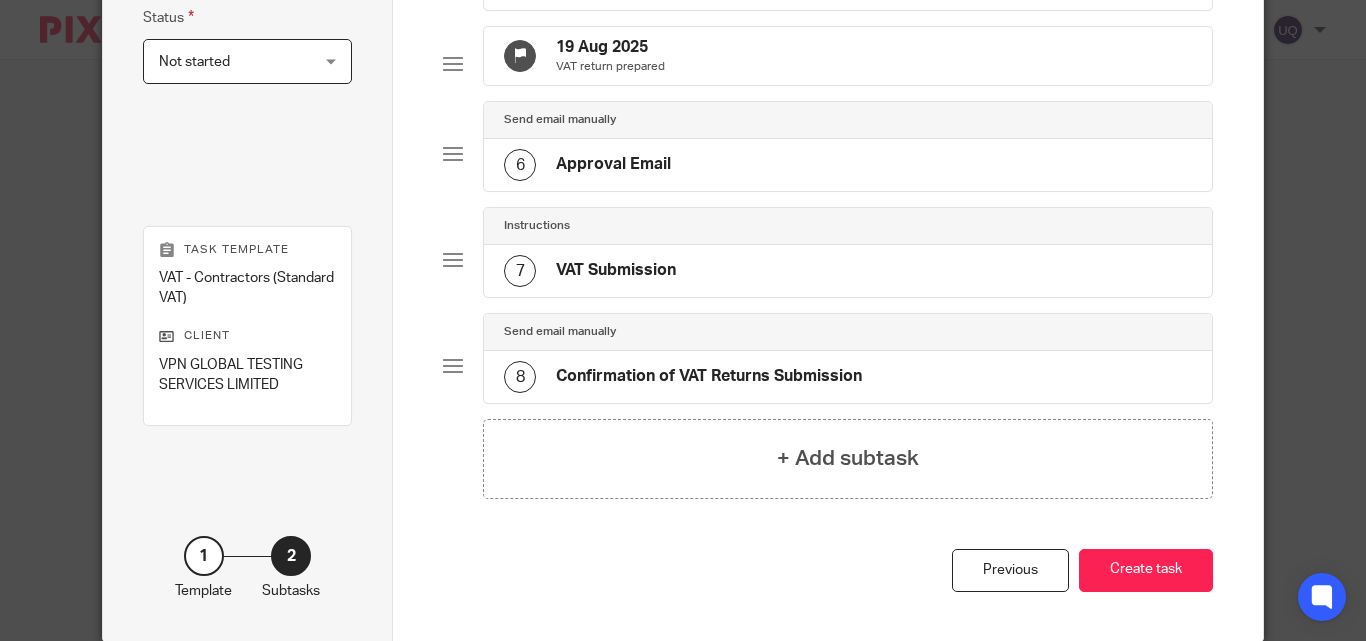 scroll, scrollTop: 679, scrollLeft: 0, axis: vertical 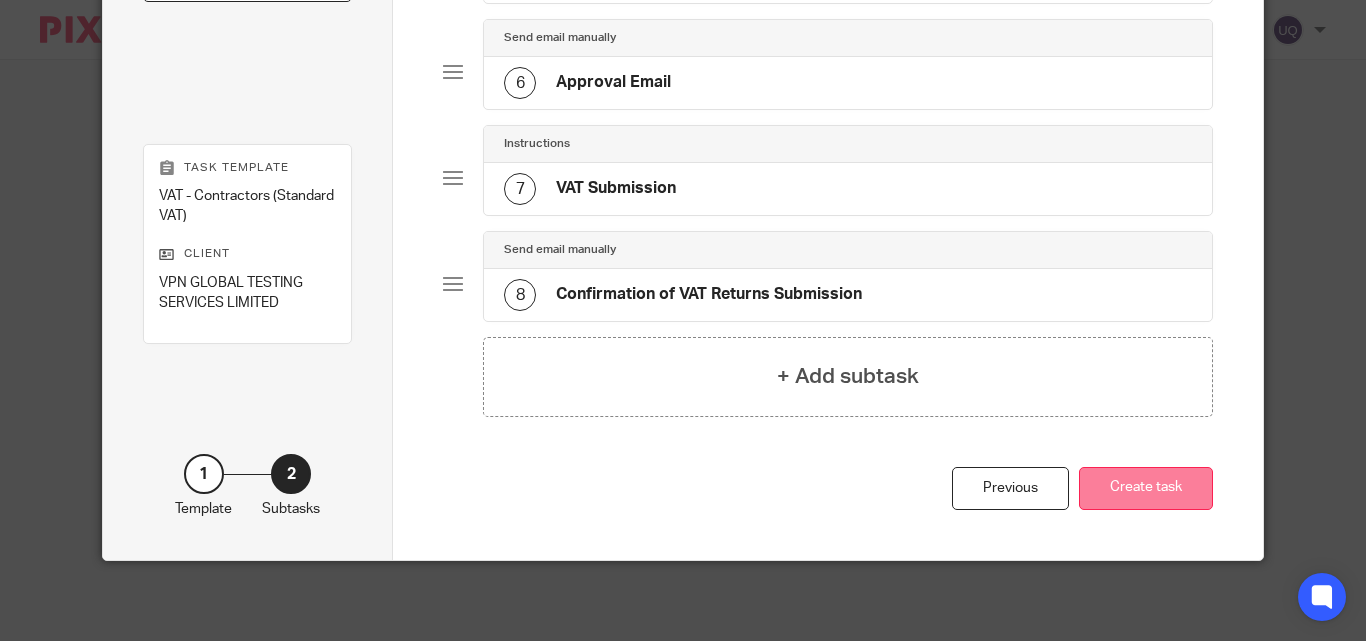 click on "Create task" at bounding box center [1146, 488] 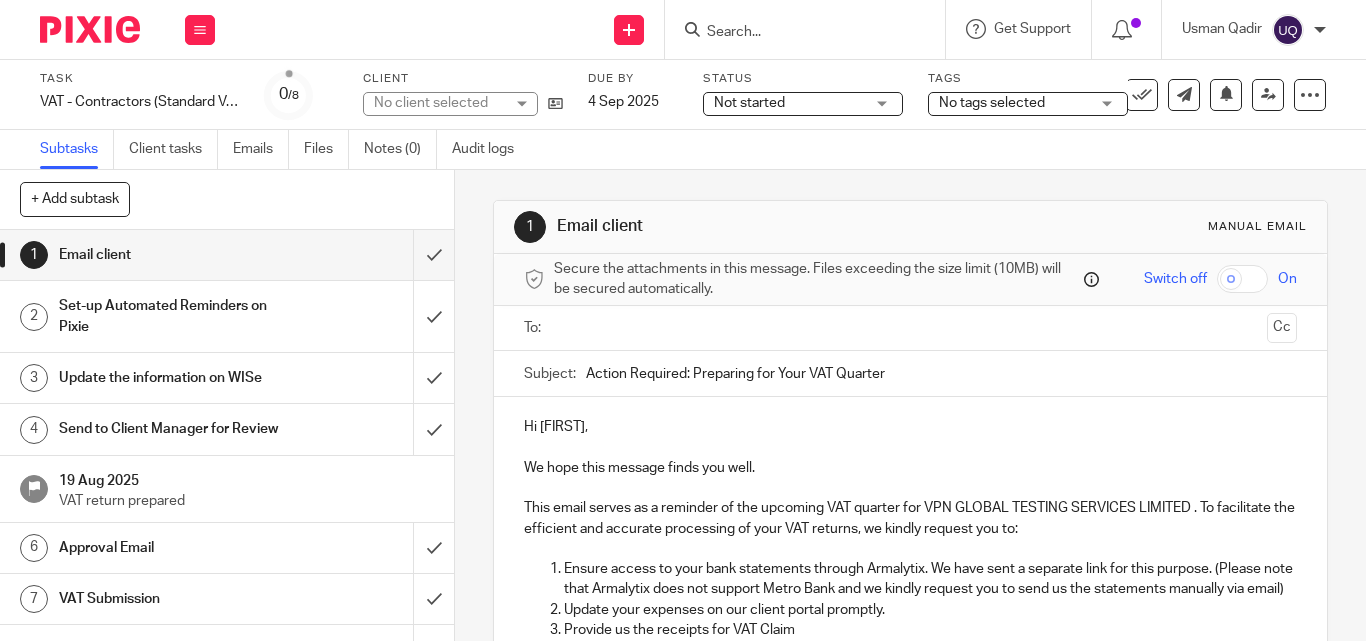 scroll, scrollTop: 0, scrollLeft: 0, axis: both 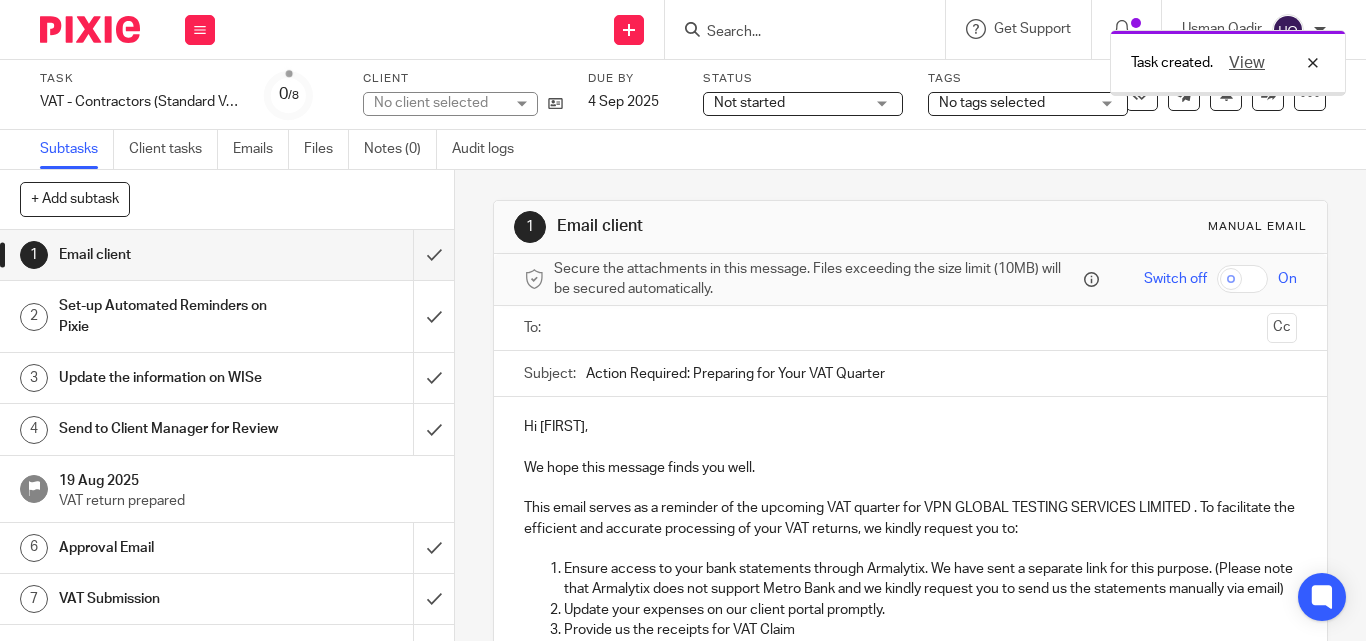 click at bounding box center (909, 328) 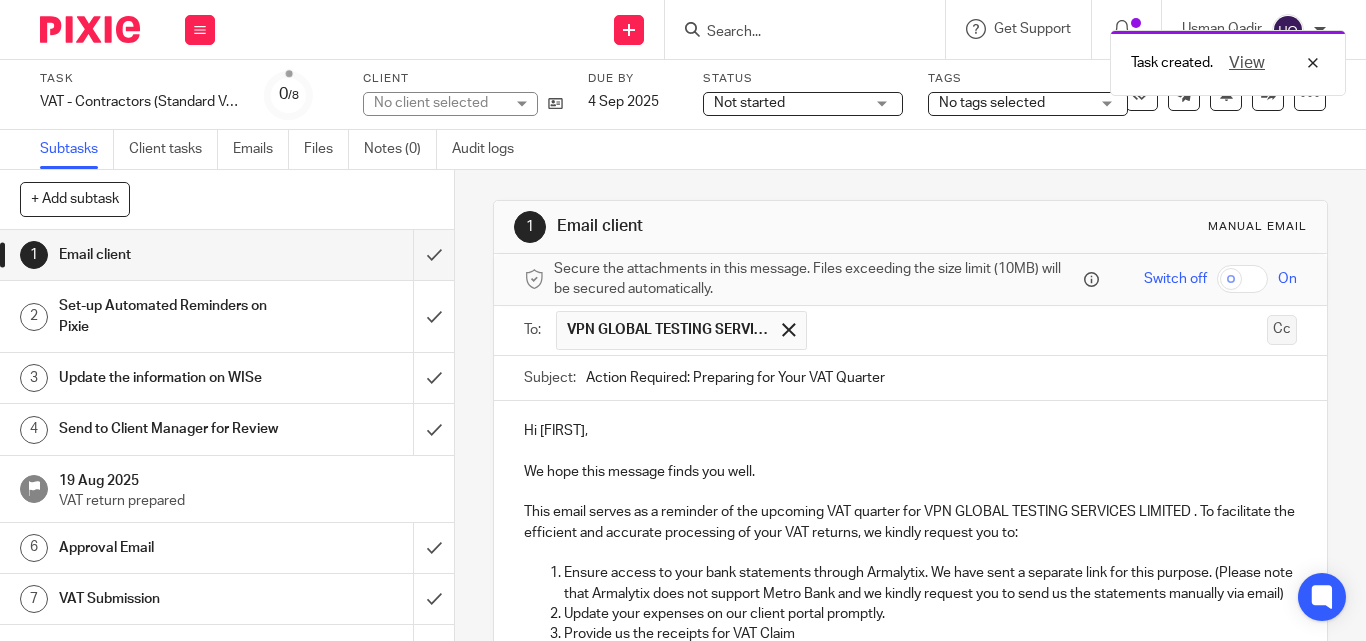 click on "Cc" at bounding box center [1282, 330] 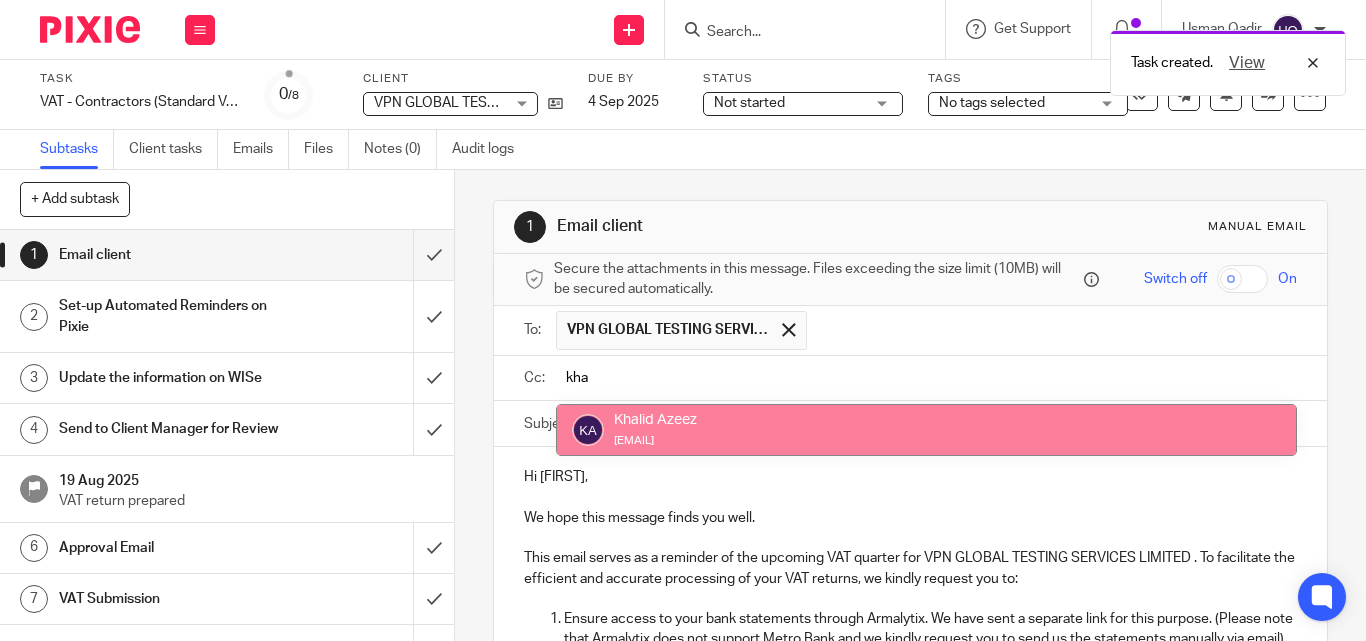 type on "kha" 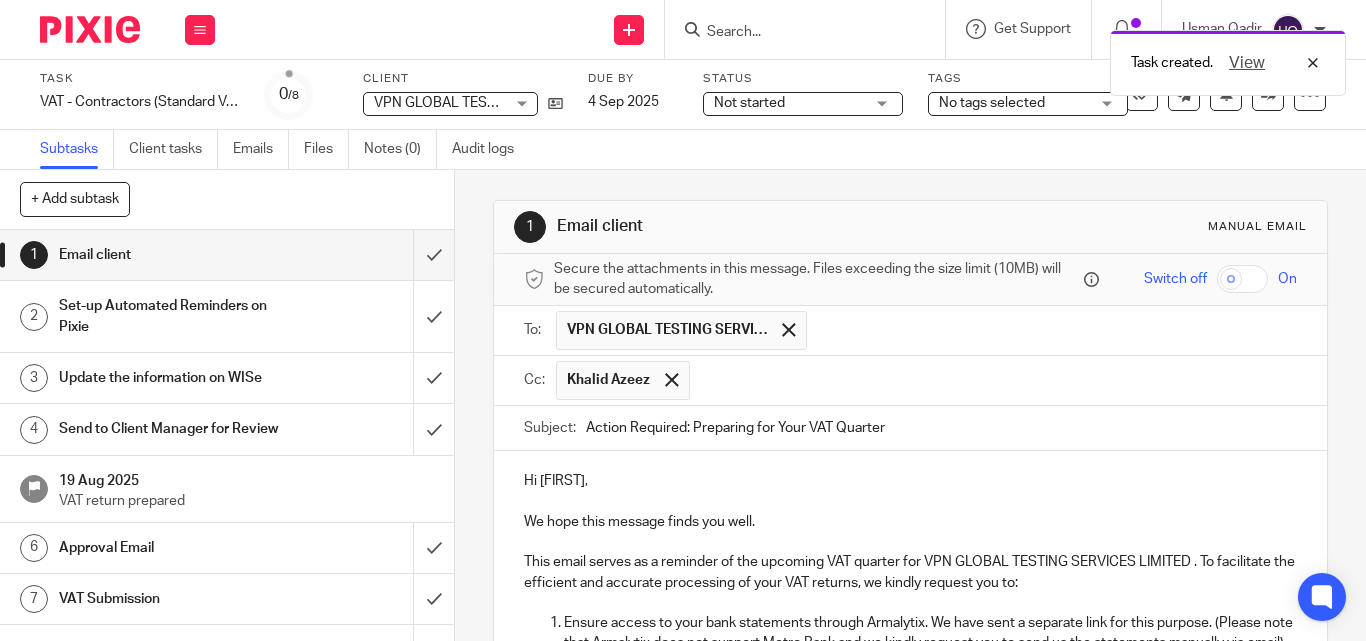 click at bounding box center (994, 380) 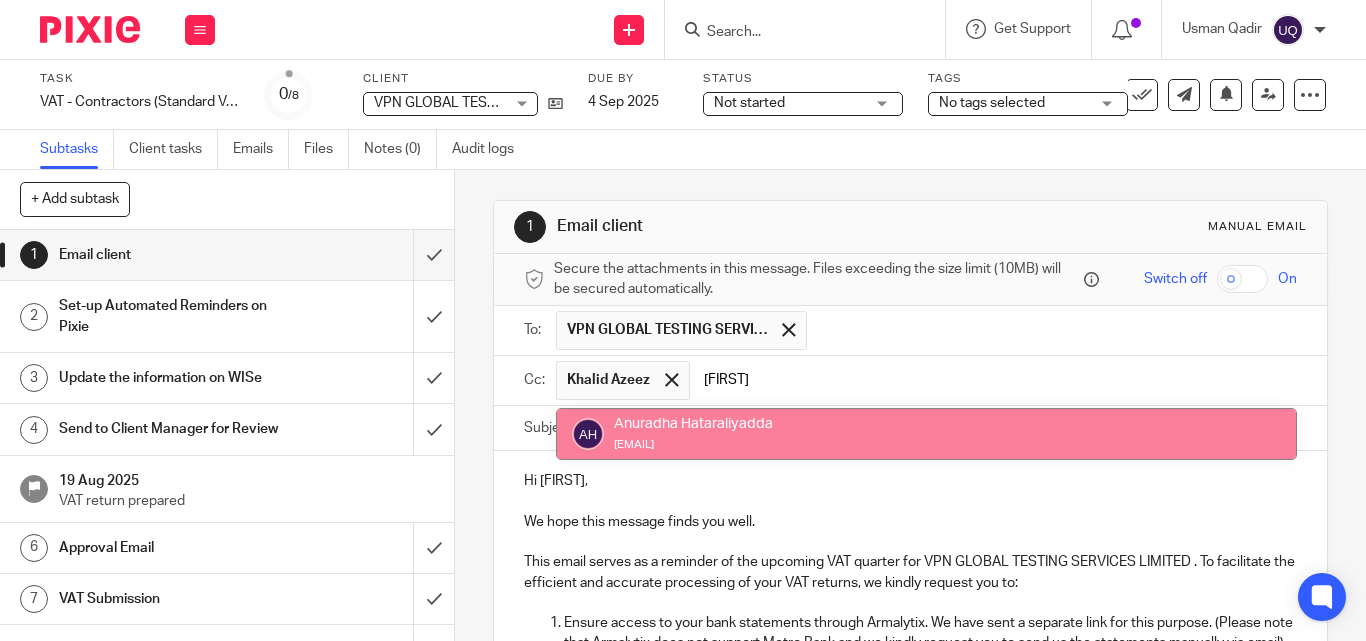 type on "anur" 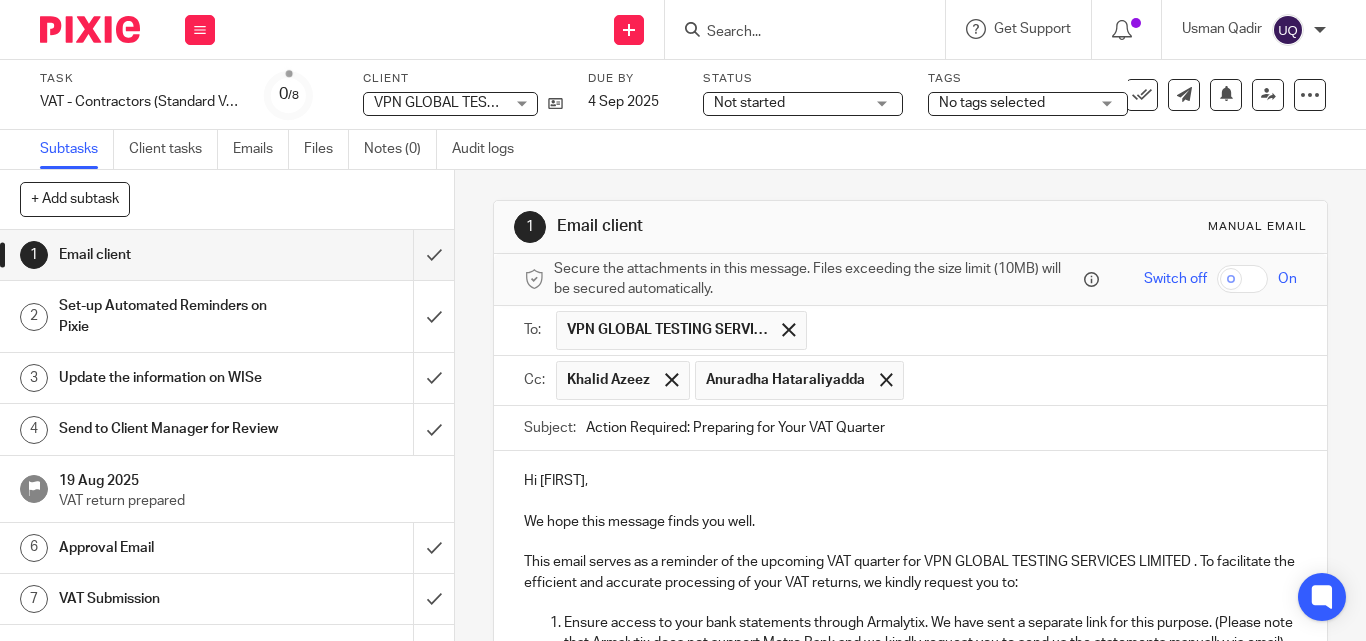 drag, startPoint x: 906, startPoint y: 421, endPoint x: 338, endPoint y: 406, distance: 568.19806 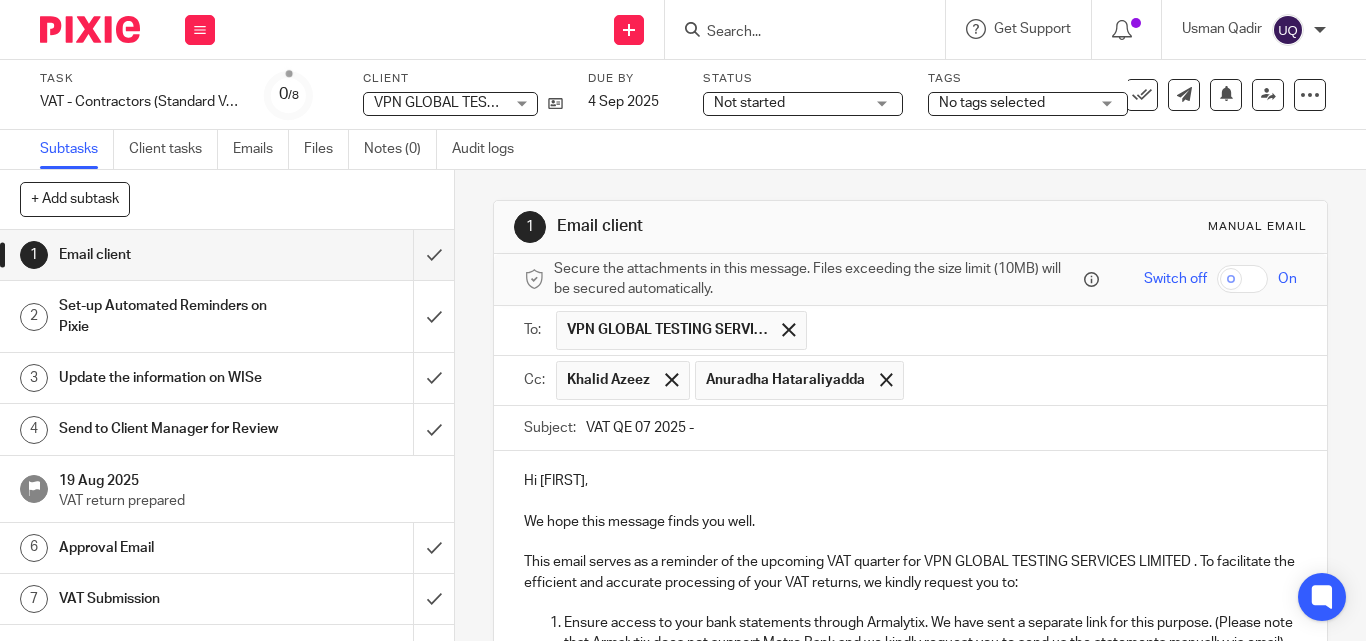 paste on "VPN GLOBAL TESTING SERVICES LTD" 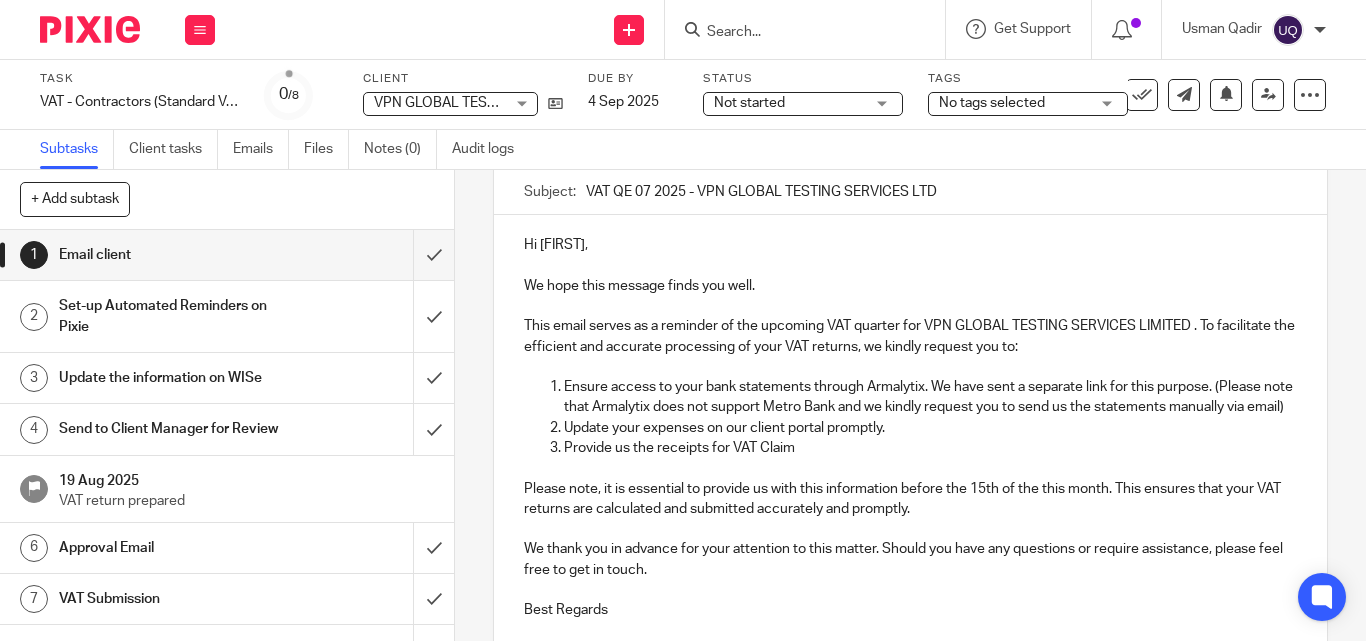 scroll, scrollTop: 300, scrollLeft: 0, axis: vertical 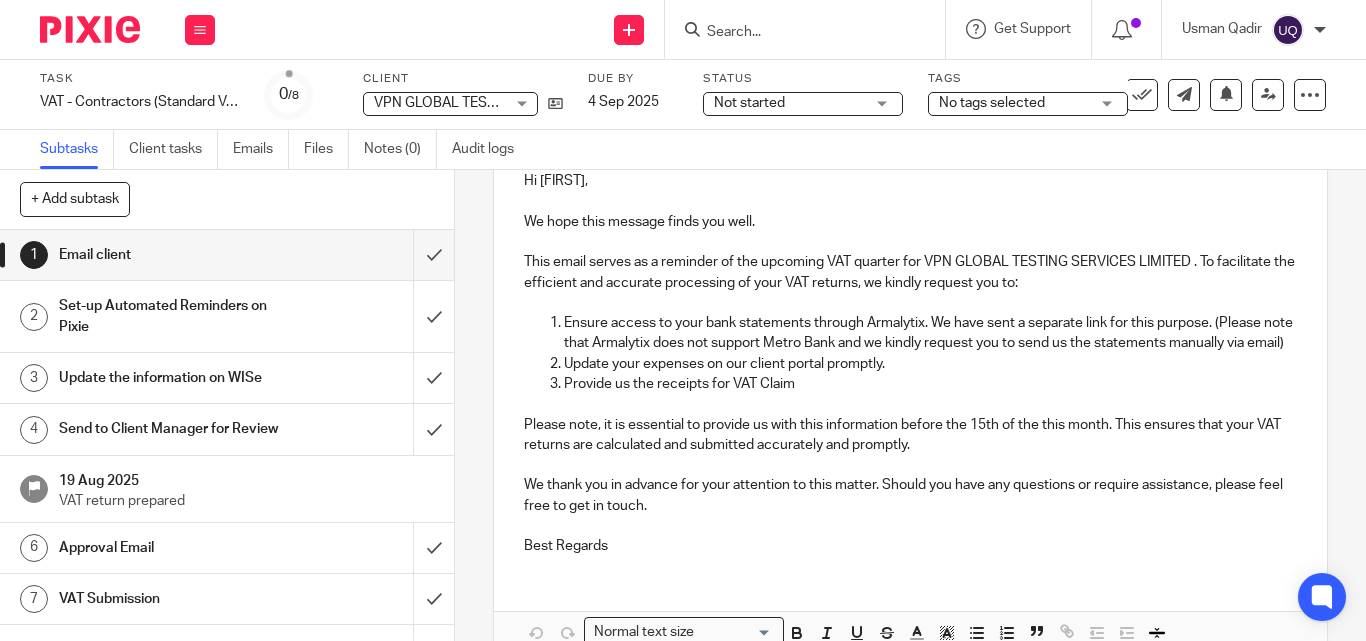 type on "VAT QE 07 2025 - VPN GLOBAL TESTING SERVICES LTD" 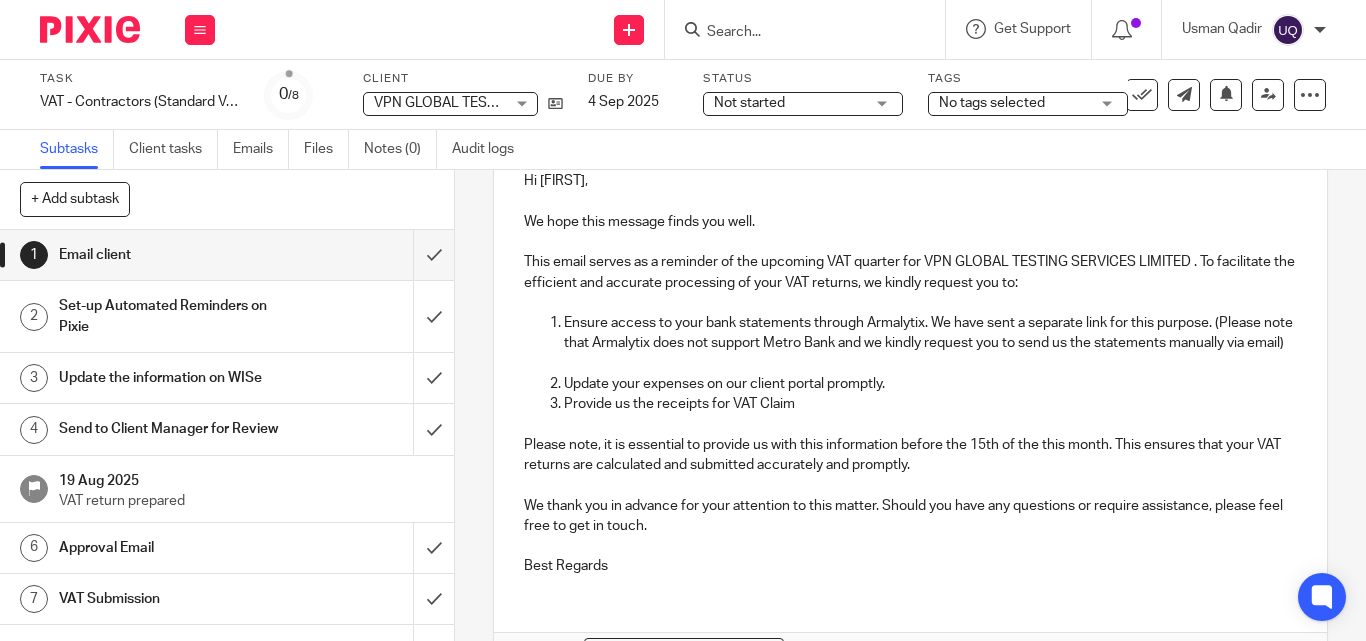 click on "Ensure access to your bank statements through Armalytix. We have sent a separate link for this purpose. (Please note that Armalytix does not support Metro Bank and we kindly request you to send us the statements manually via email)" at bounding box center [930, 333] 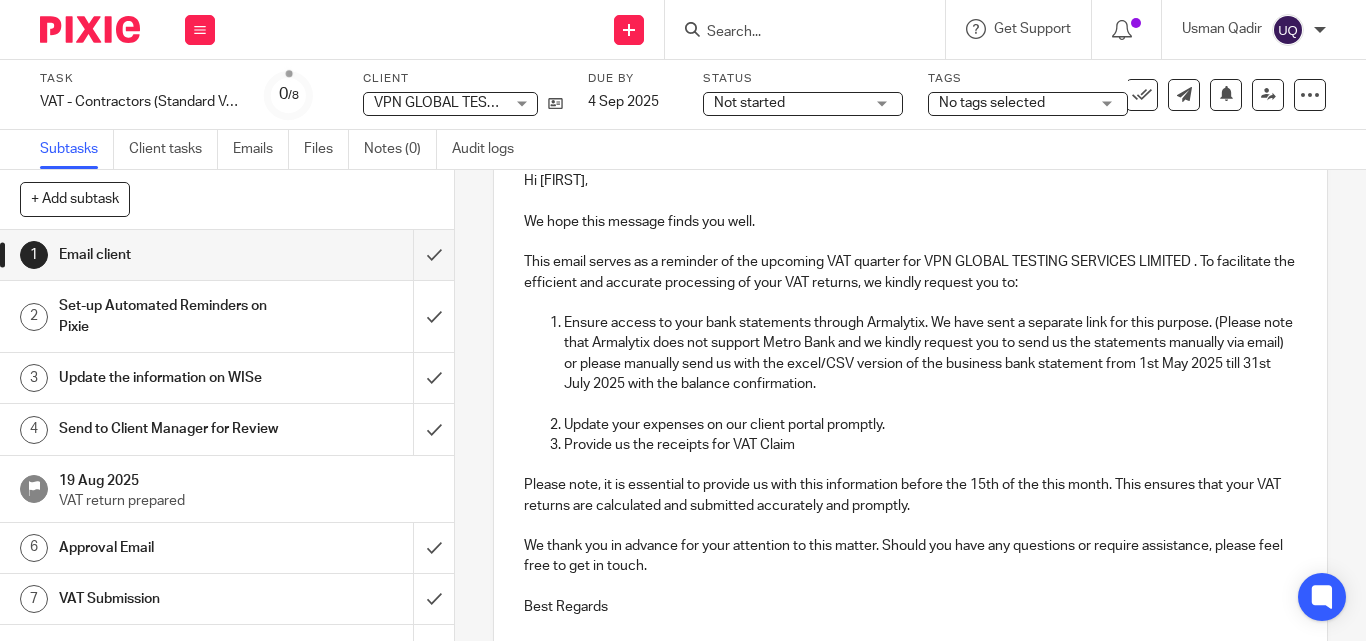 click on "Provide us the receipts for VAT Claim" at bounding box center (930, 445) 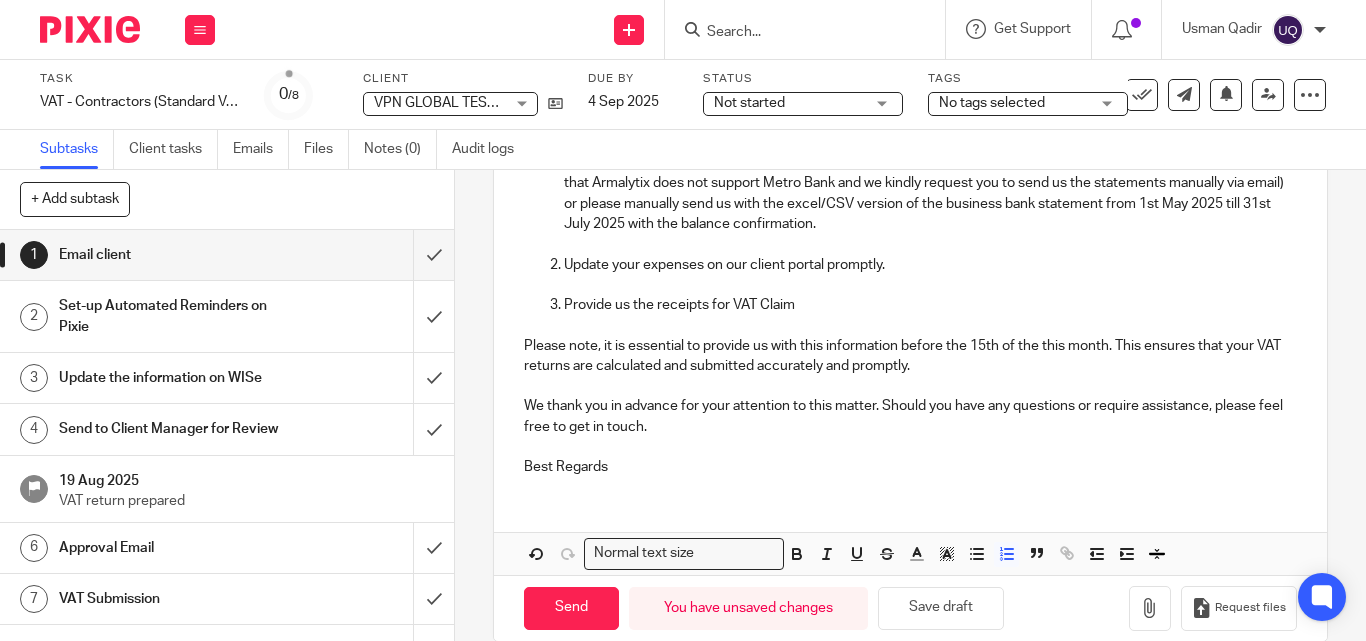 scroll, scrollTop: 491, scrollLeft: 0, axis: vertical 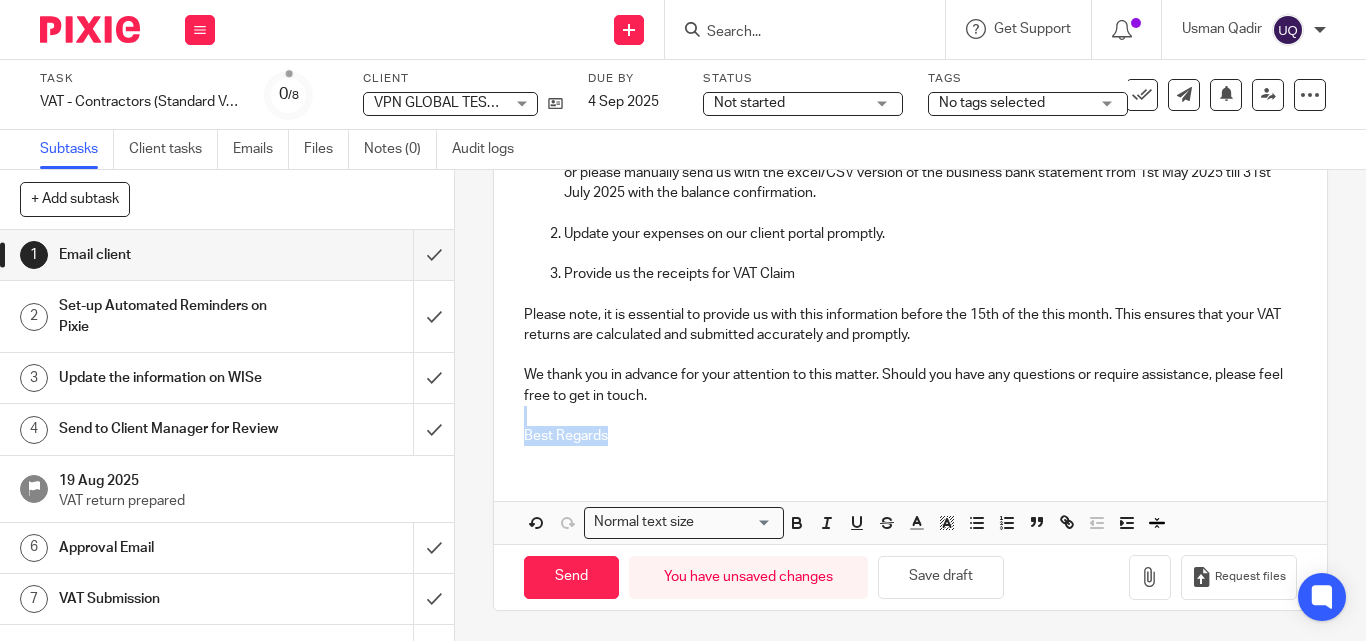 drag, startPoint x: 571, startPoint y: 429, endPoint x: 527, endPoint y: 425, distance: 44.181442 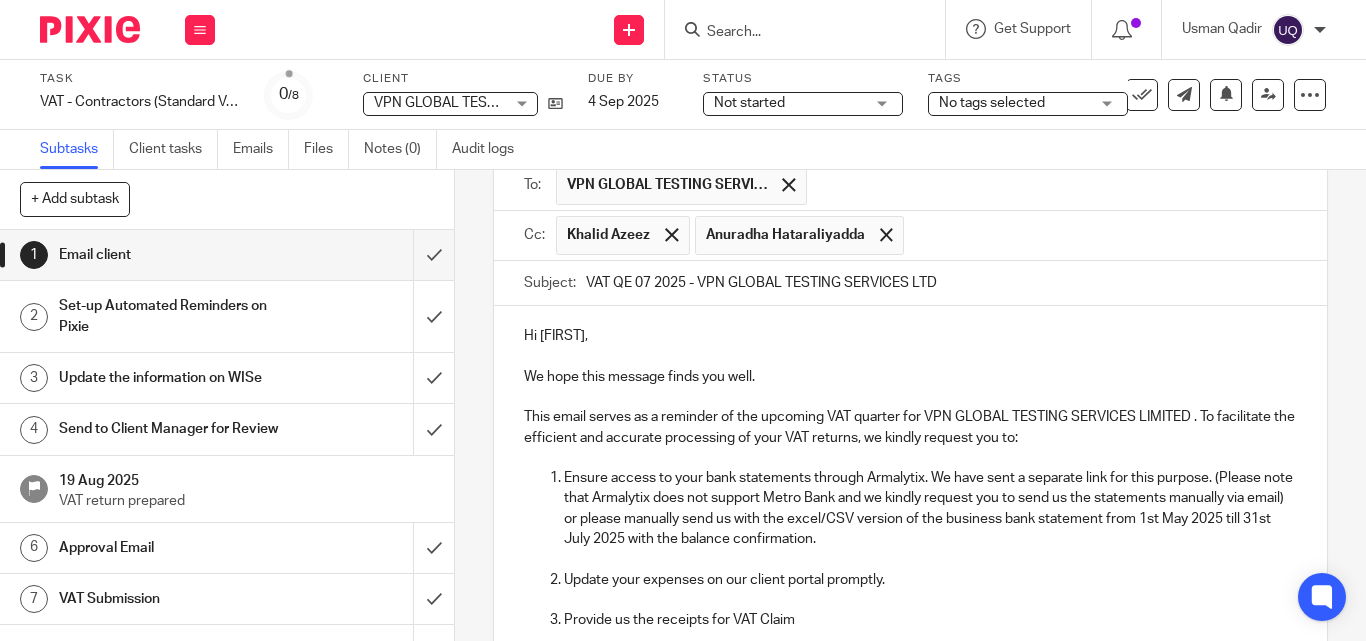 scroll, scrollTop: 70, scrollLeft: 0, axis: vertical 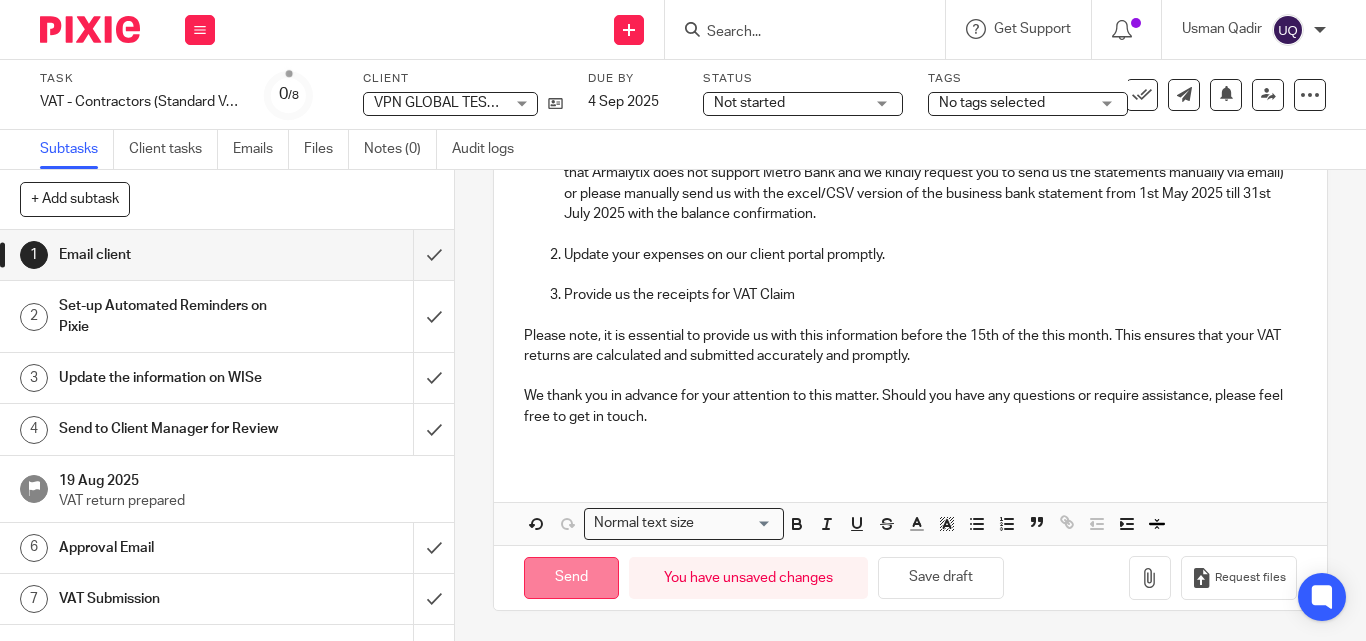 click on "Send" at bounding box center (571, 578) 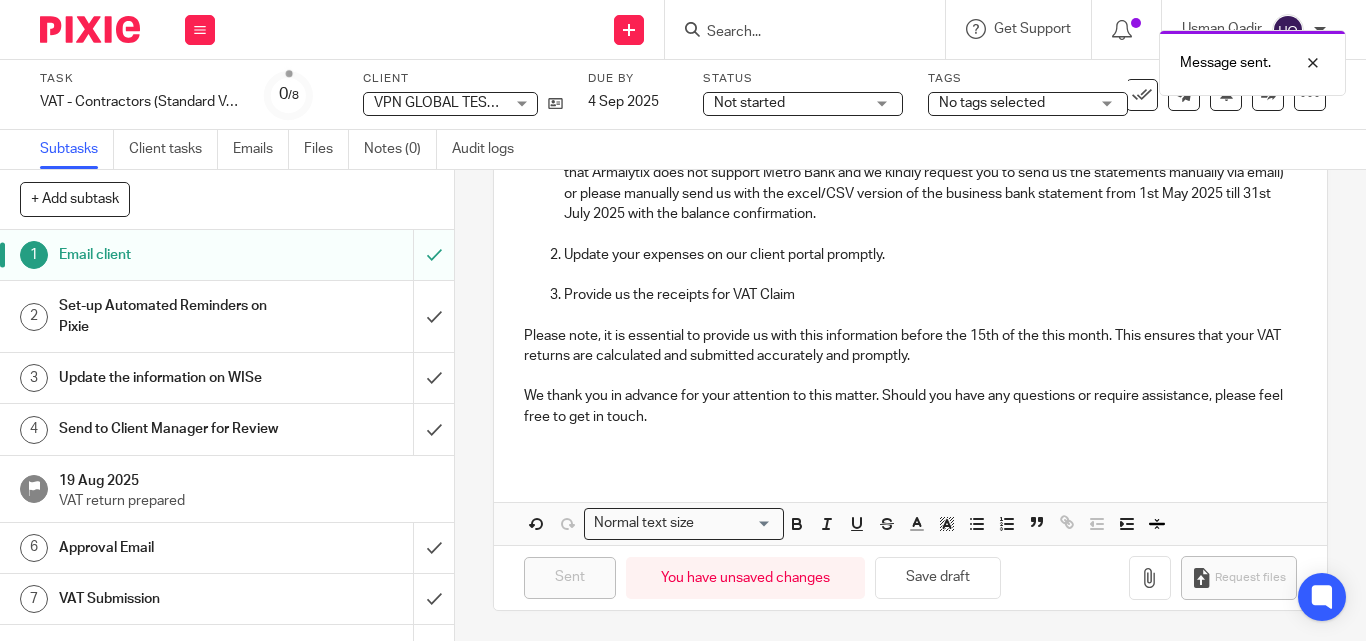 type on "Sent" 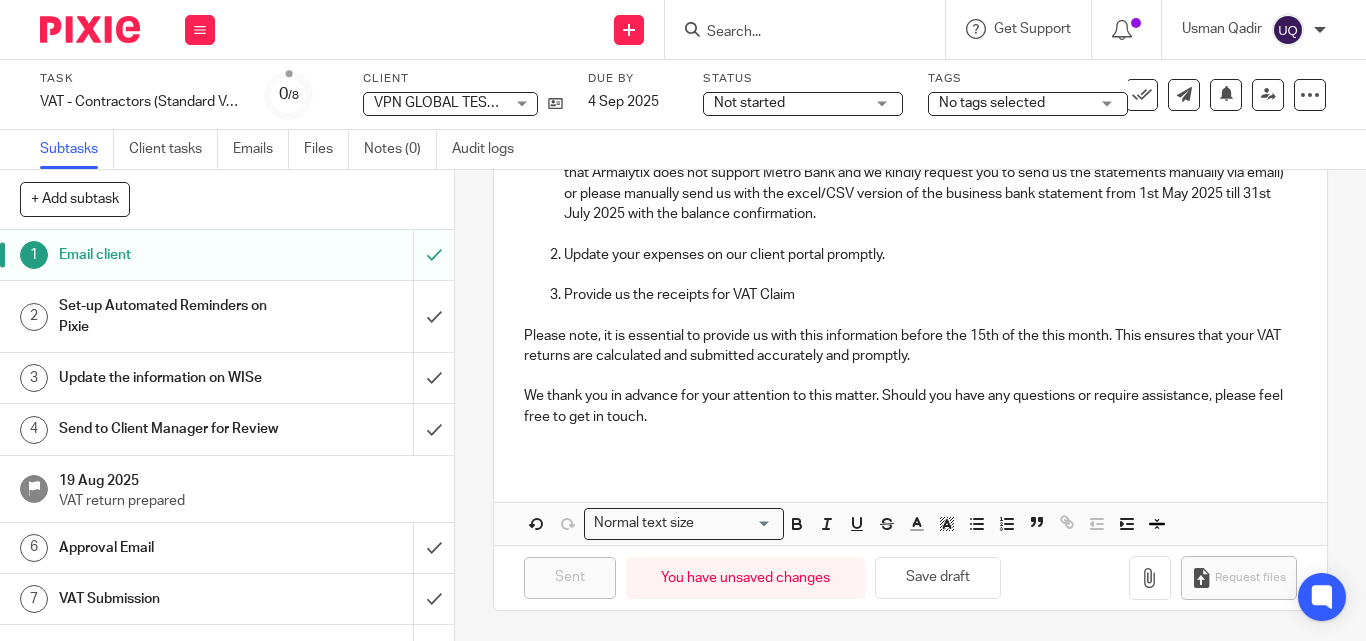 click at bounding box center [795, 33] 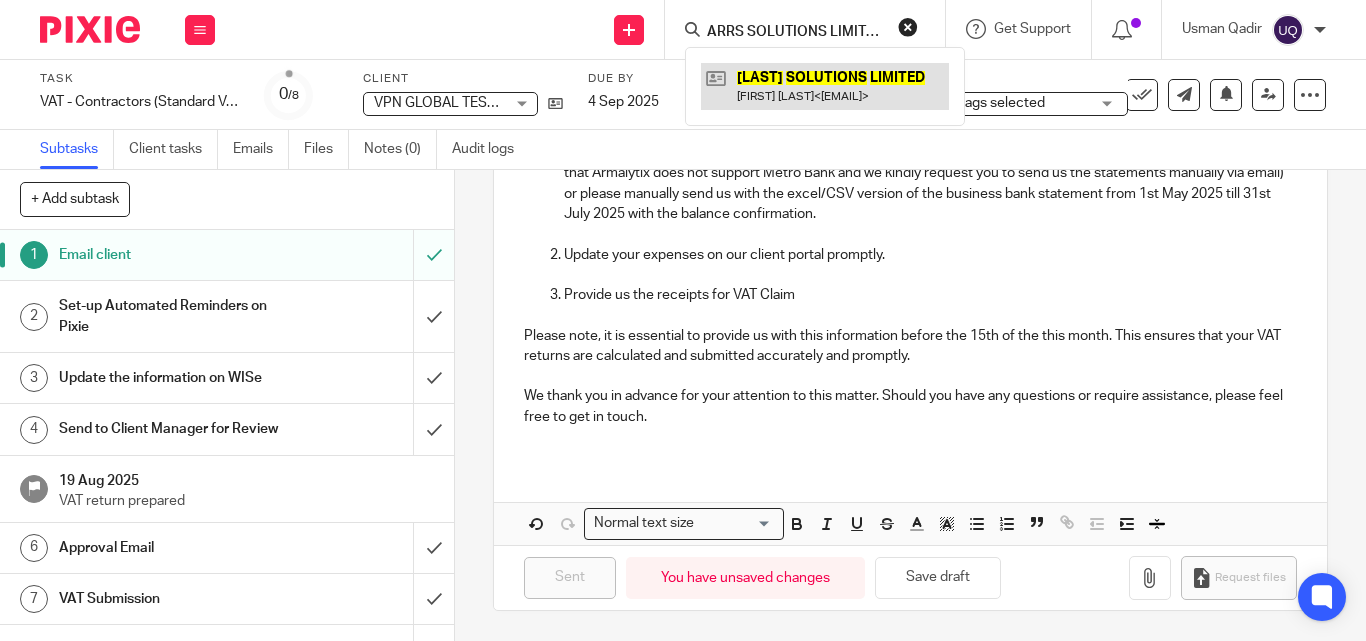 type on "ARRS SOLUTIONS LIMITED" 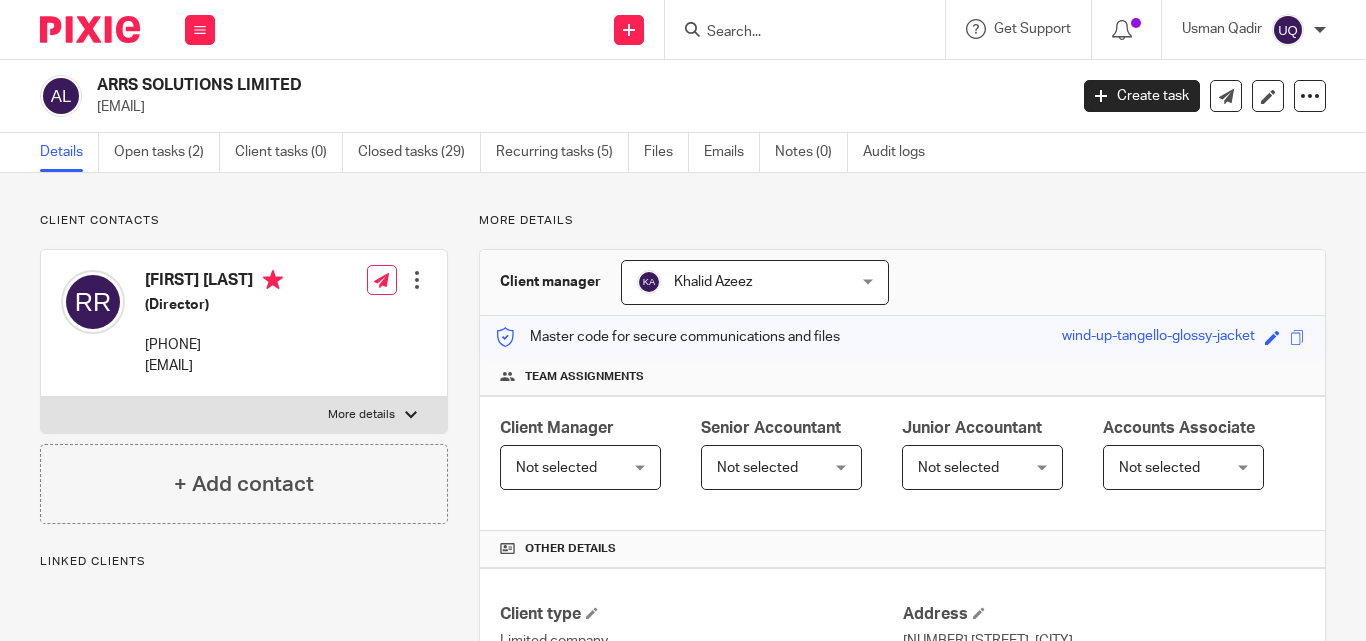 scroll, scrollTop: 0, scrollLeft: 0, axis: both 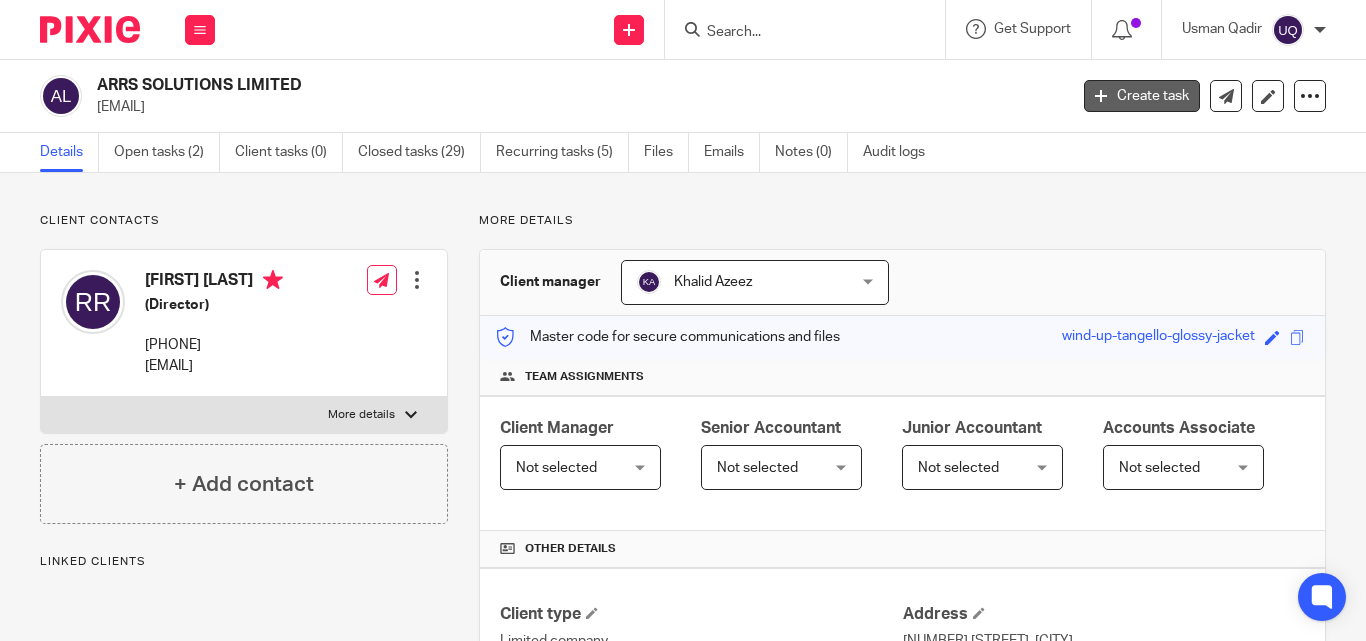 click at bounding box center (1101, 96) 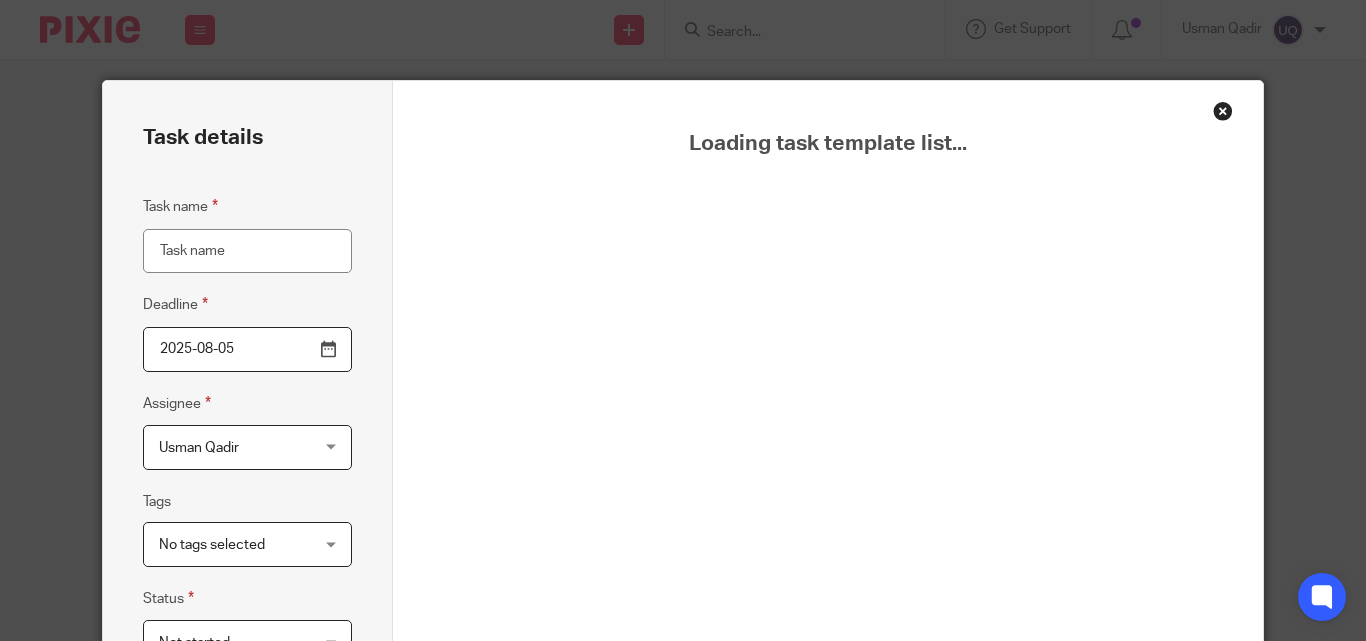 scroll, scrollTop: 0, scrollLeft: 0, axis: both 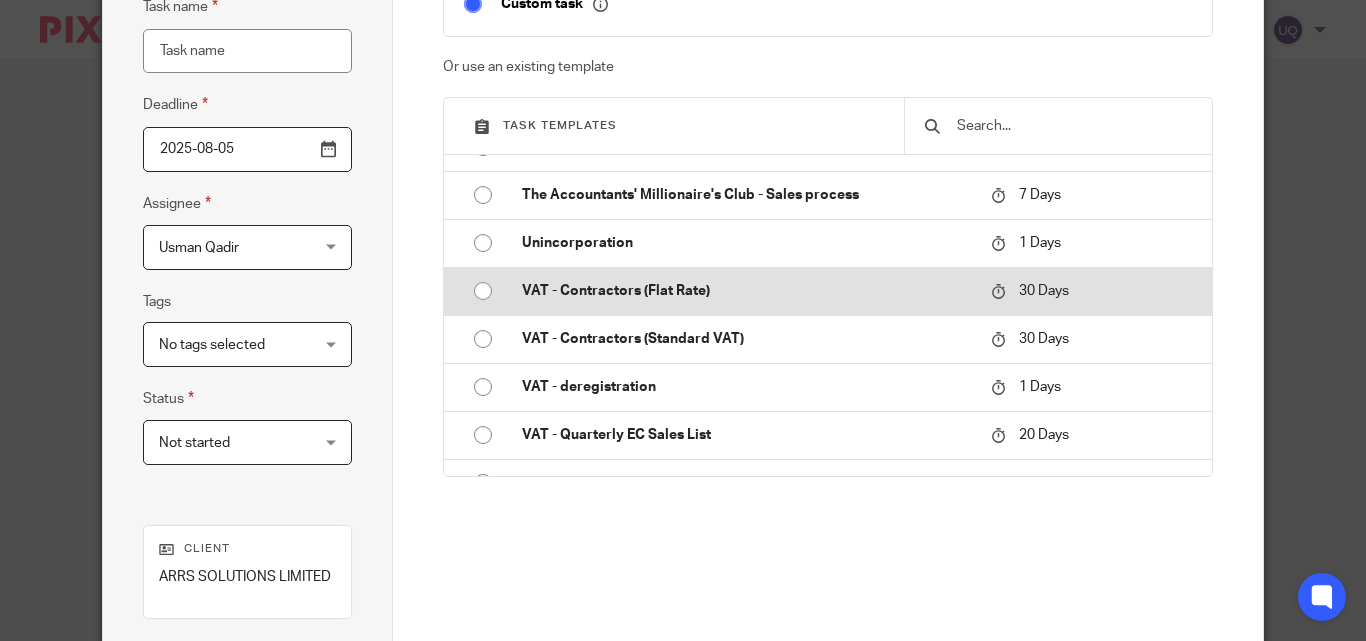click on "VAT - Contractors (Flat Rate)" at bounding box center (746, 291) 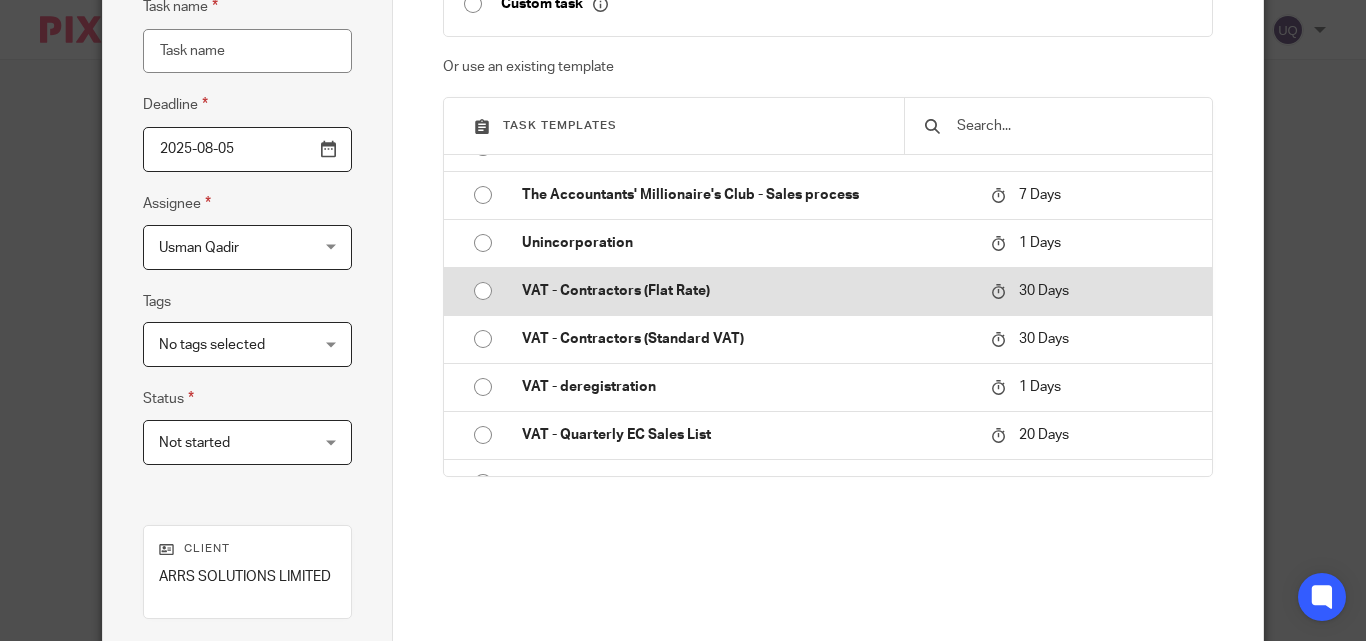 type on "2025-09-04" 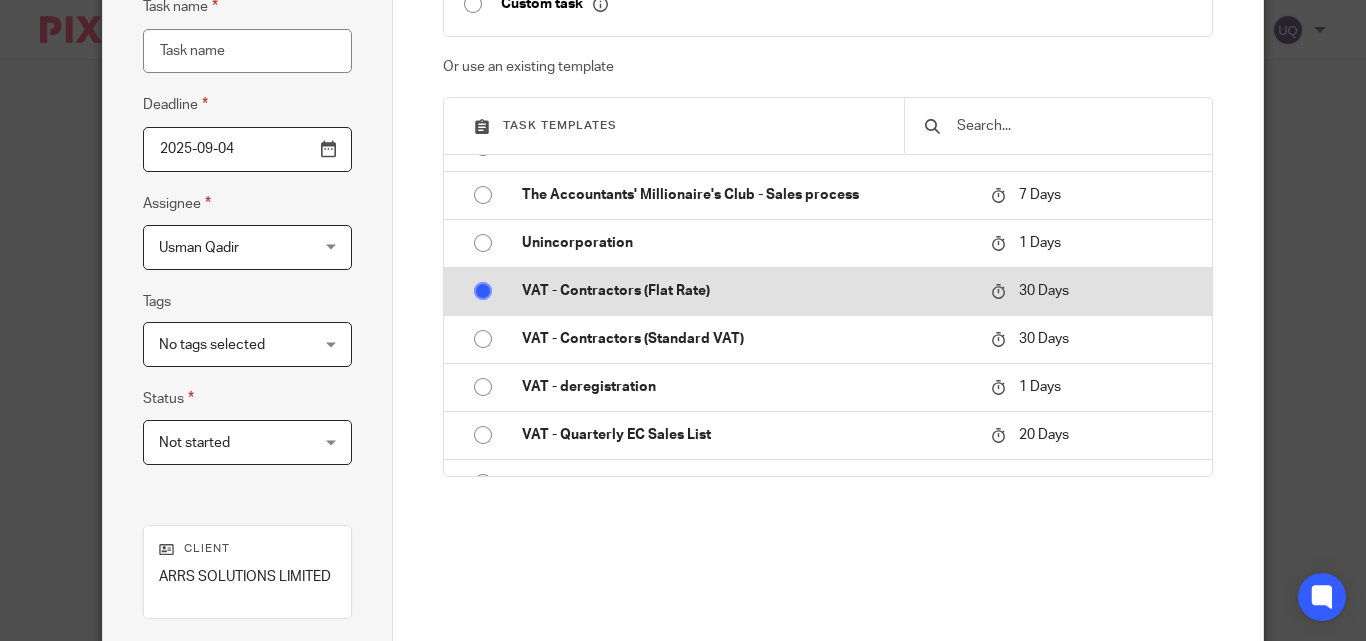 type on "VAT - Contractors (Flat Rate)" 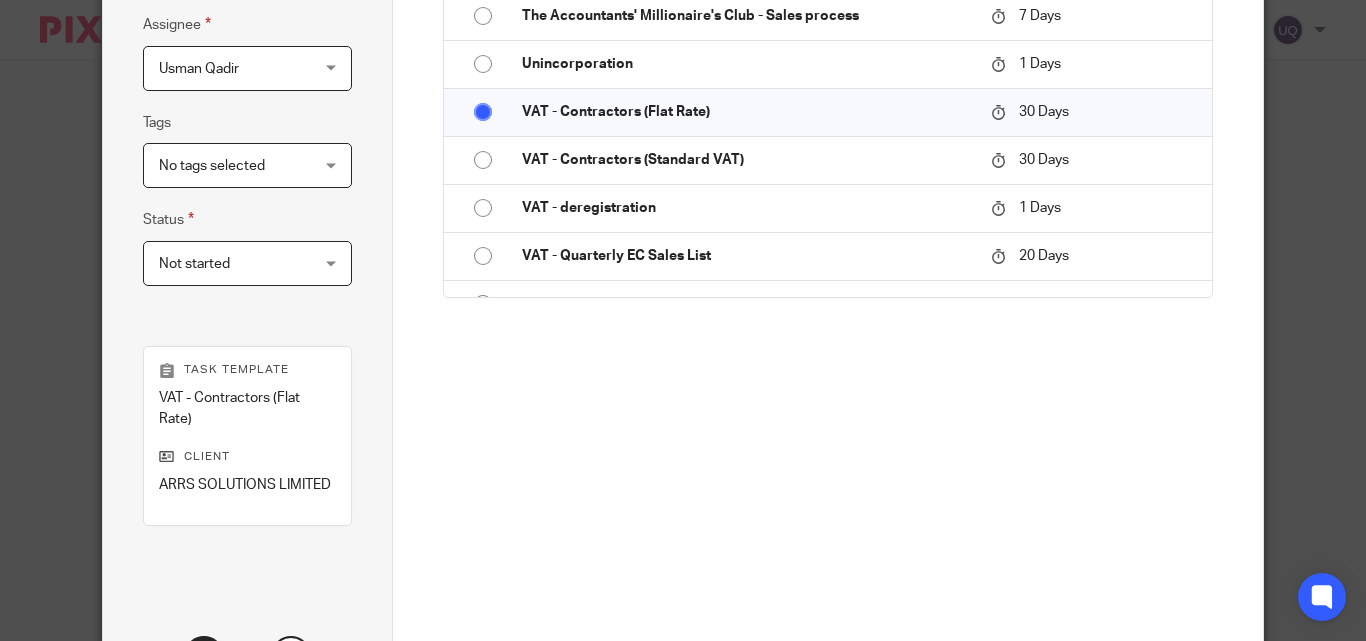 scroll, scrollTop: 561, scrollLeft: 0, axis: vertical 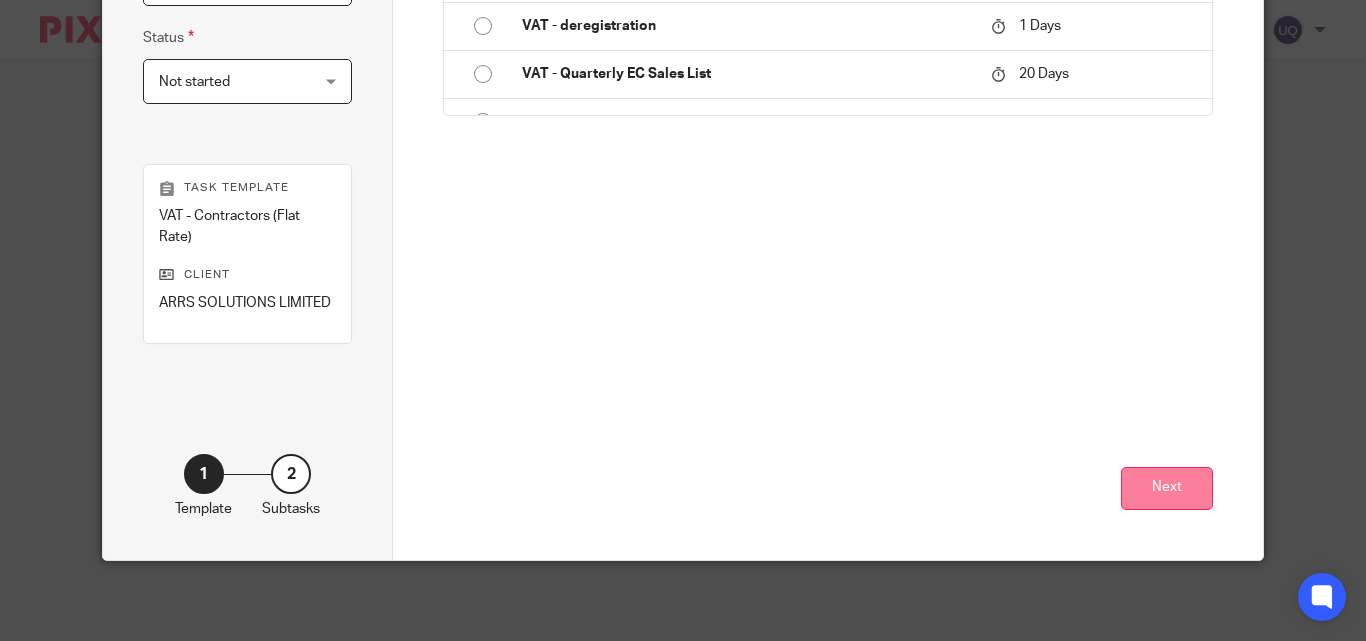 click on "Next" at bounding box center [1167, 488] 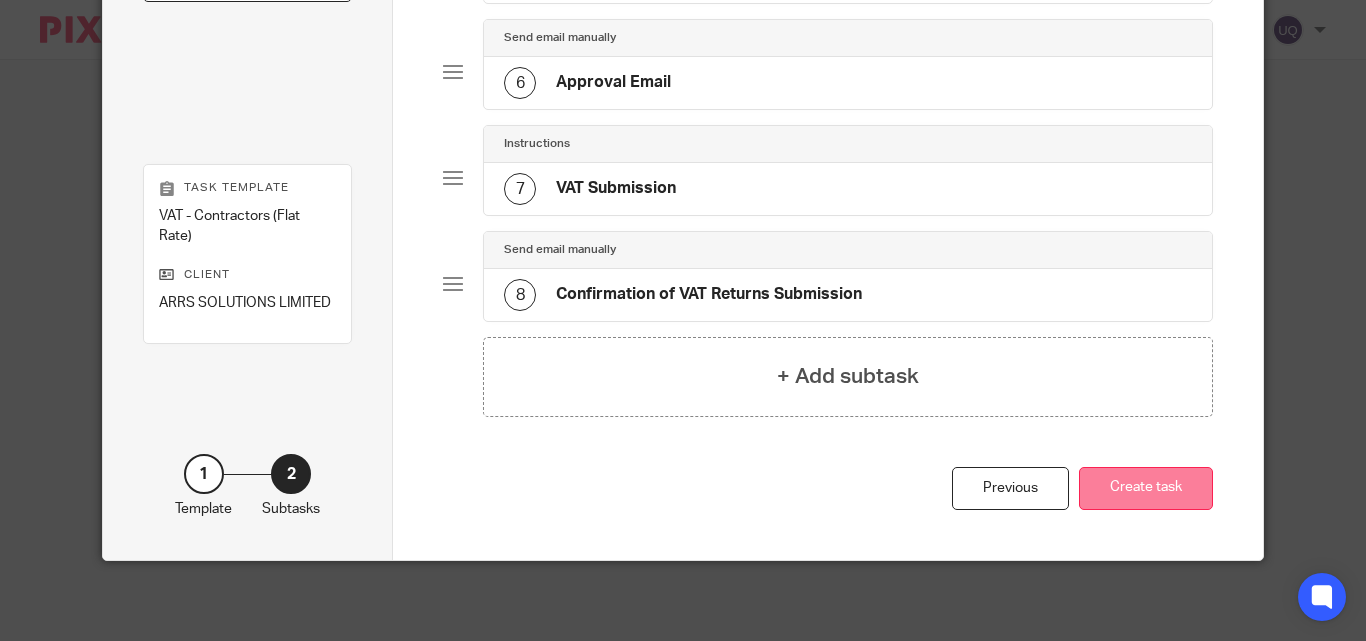 scroll, scrollTop: 679, scrollLeft: 0, axis: vertical 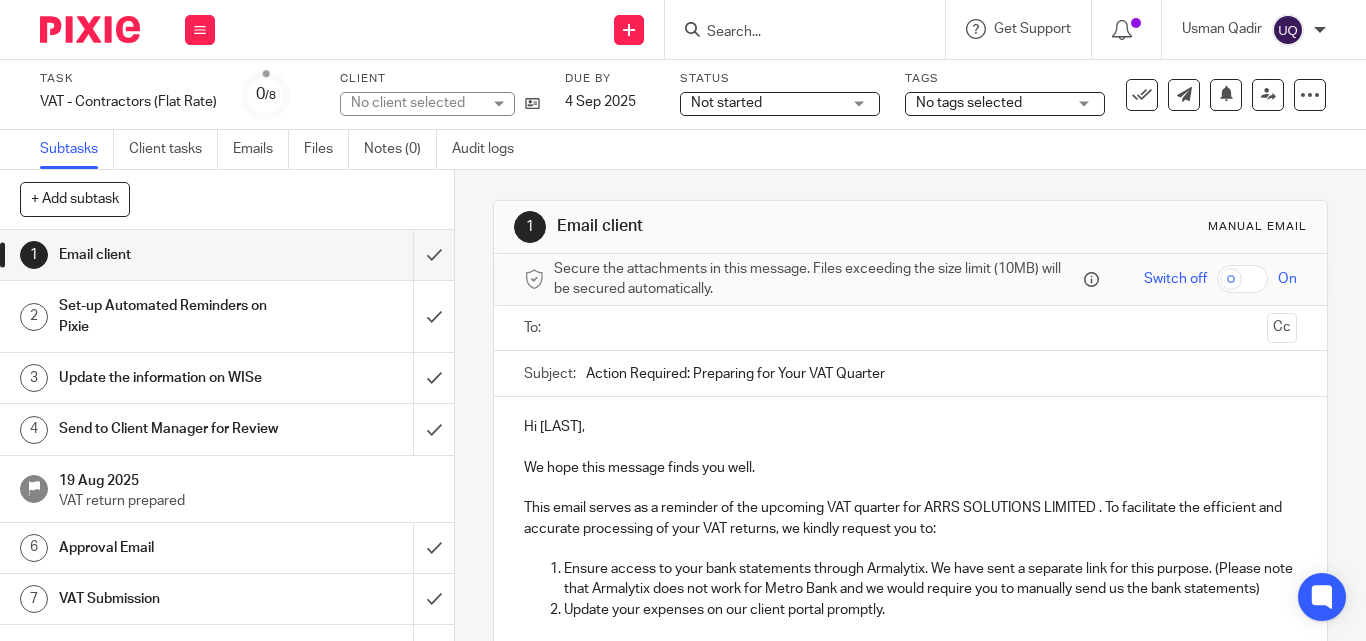 click at bounding box center (909, 328) 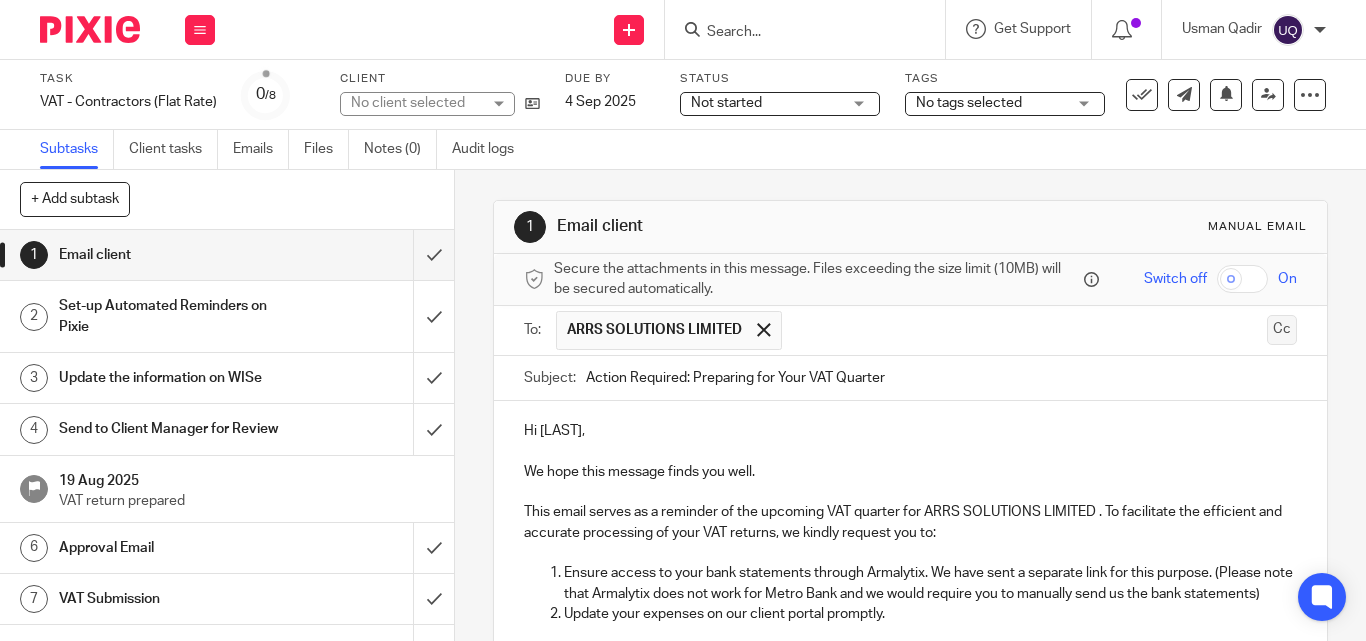 click on "Cc" at bounding box center [1282, 330] 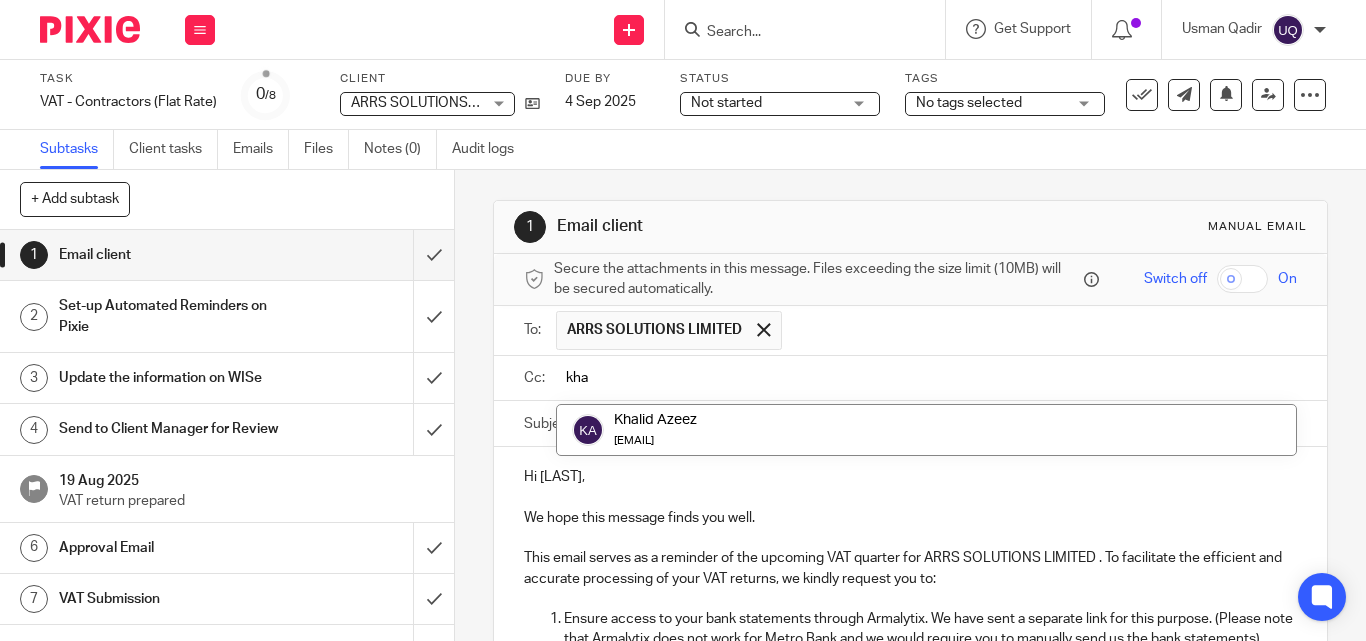type on "kha" 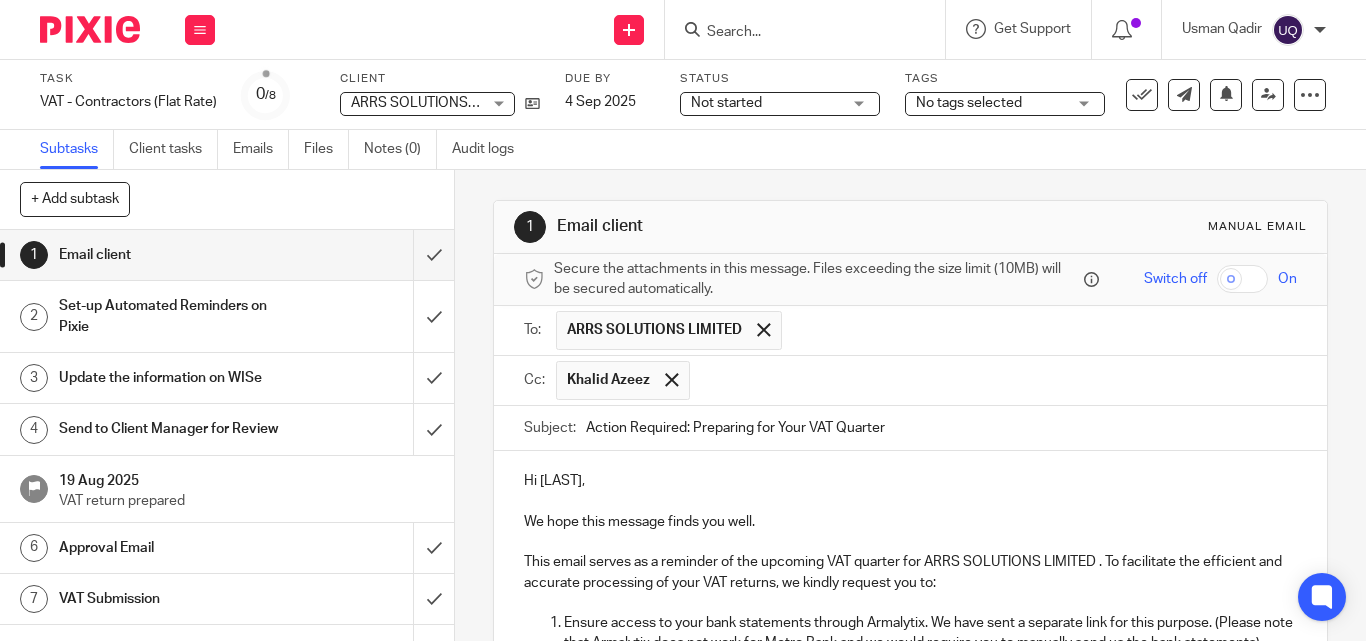 click on "Khalid Azeez" at bounding box center (926, 380) 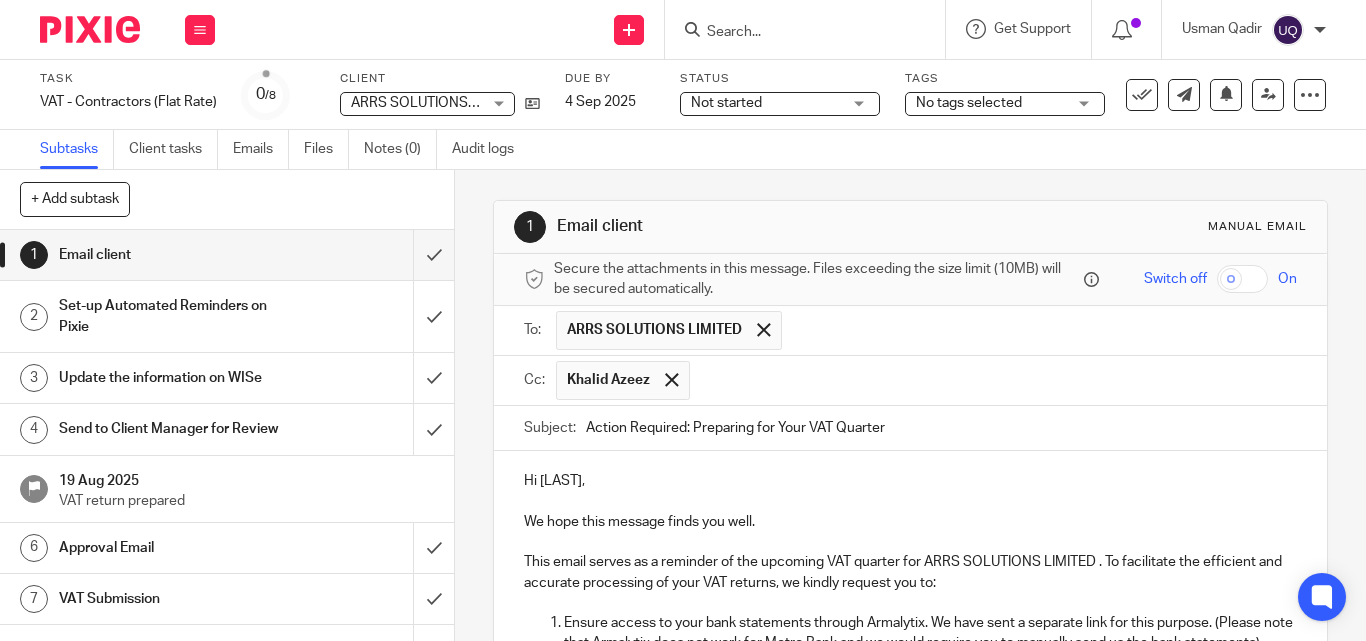 click at bounding box center (994, 380) 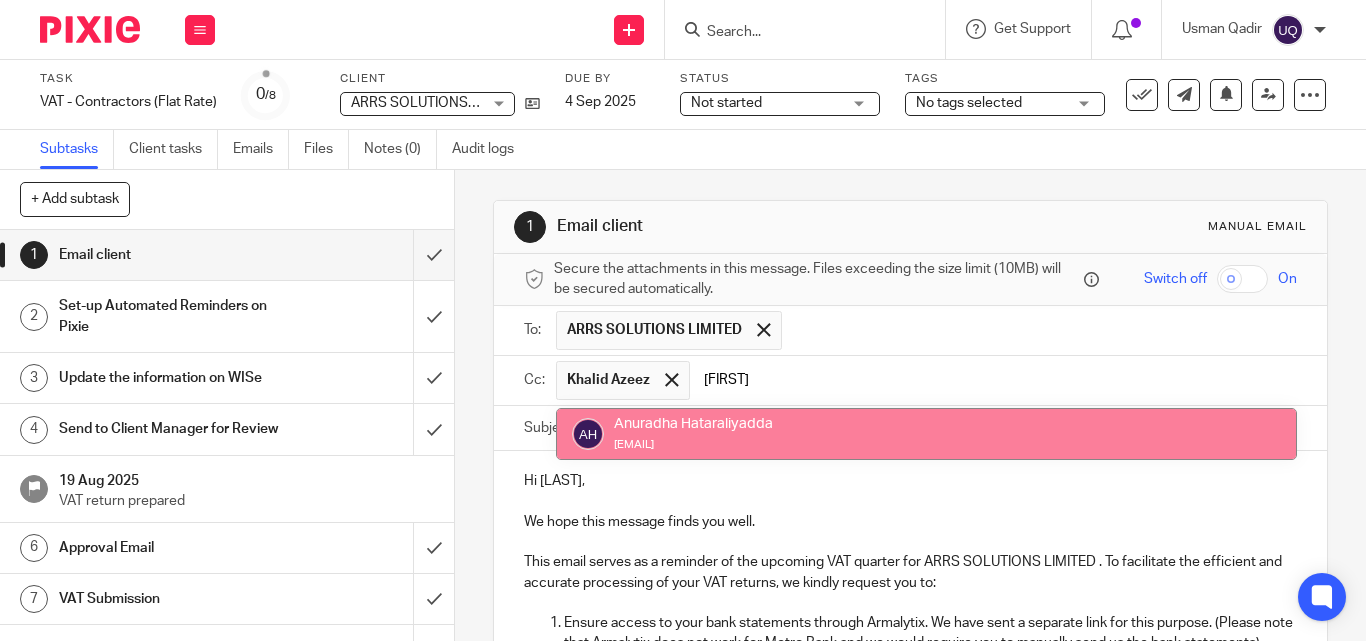 type on "[FIRST]" 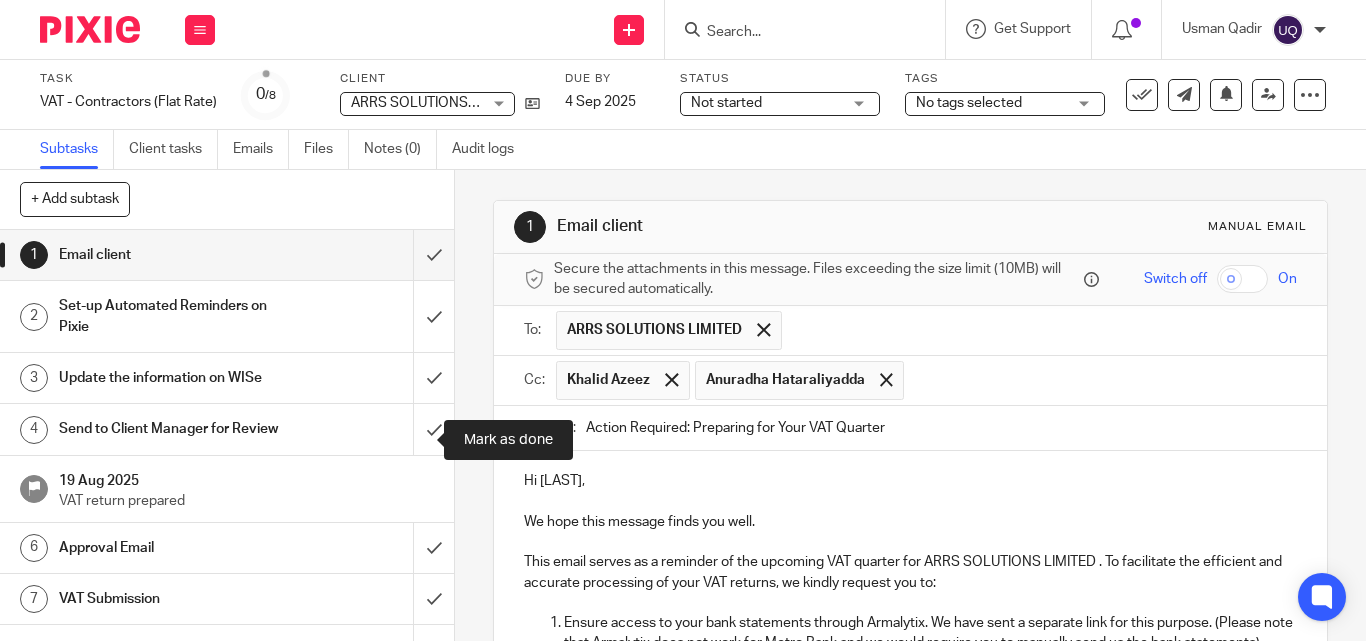 drag, startPoint x: 927, startPoint y: 423, endPoint x: 373, endPoint y: 405, distance: 554.29236 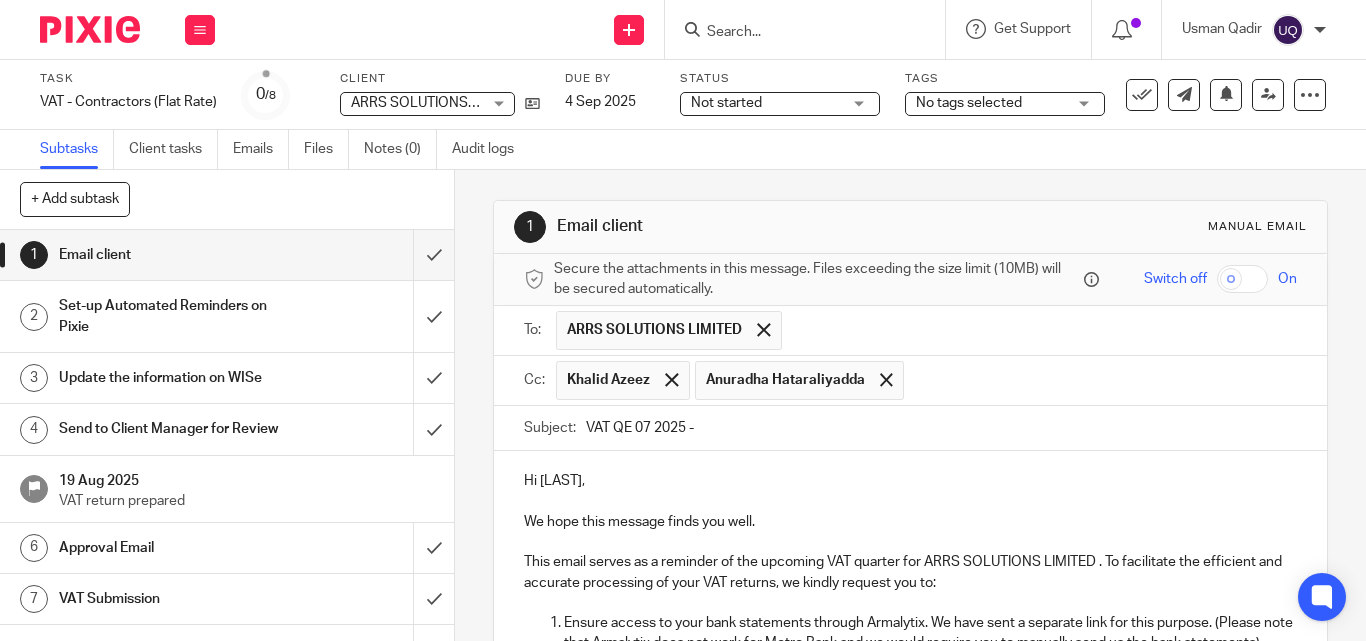 paste on "ARRS SOLUTIONS LIMITED" 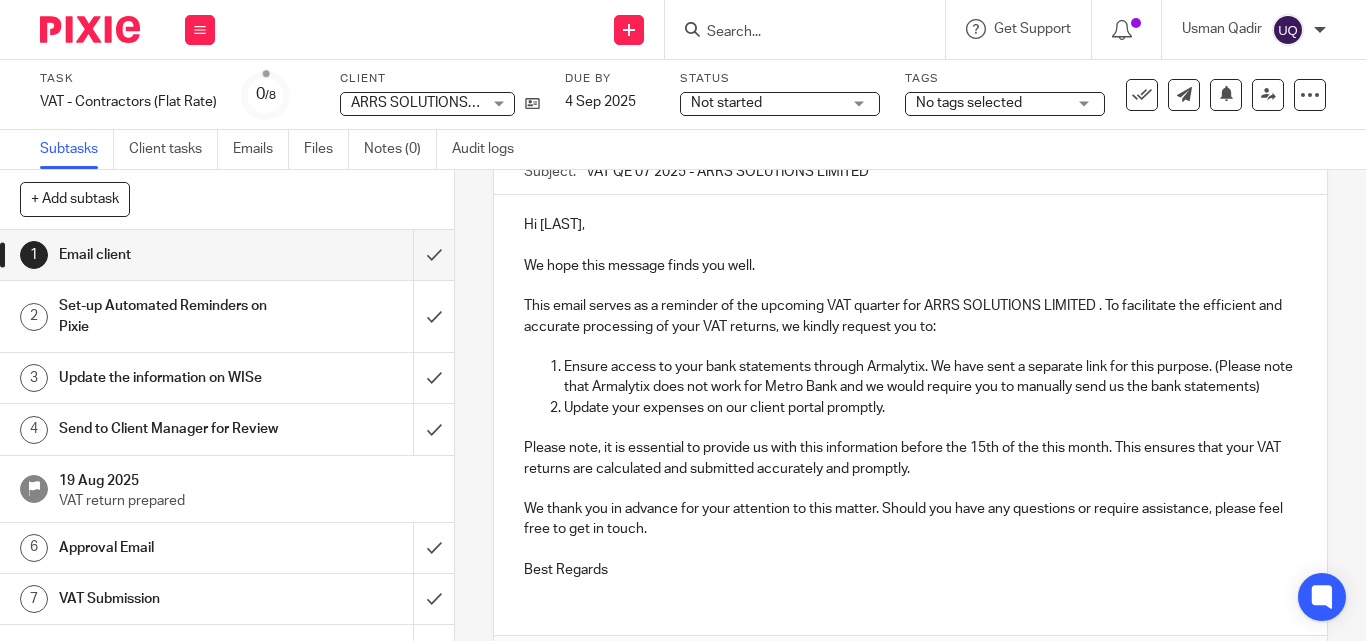 scroll, scrollTop: 300, scrollLeft: 0, axis: vertical 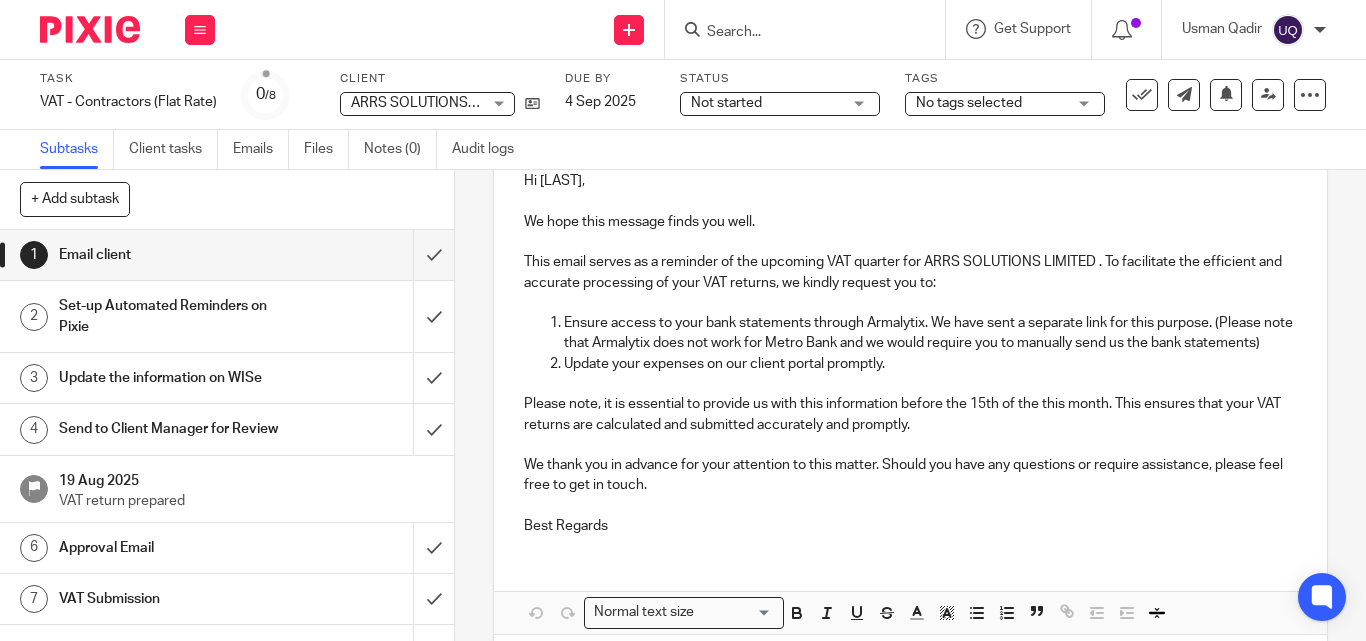 type on "VAT QE 07 2025 - ARRS SOLUTIONS LIMITED" 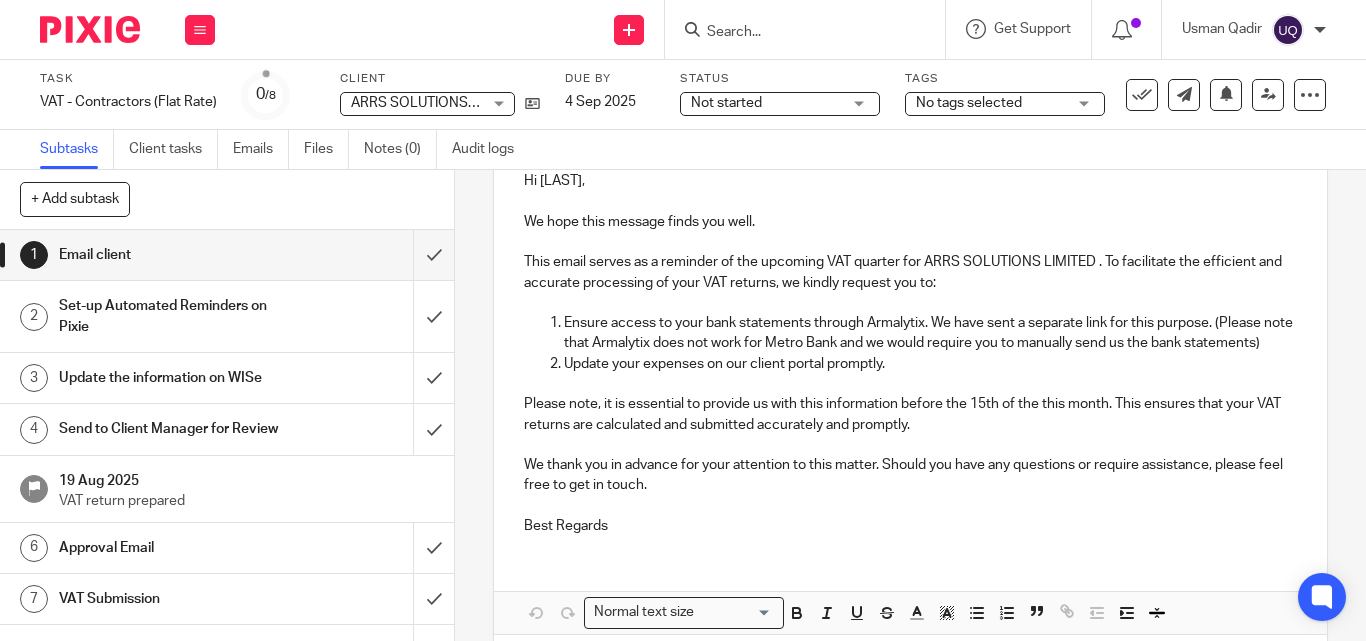 click on "Hi [LAST]," at bounding box center (910, 181) 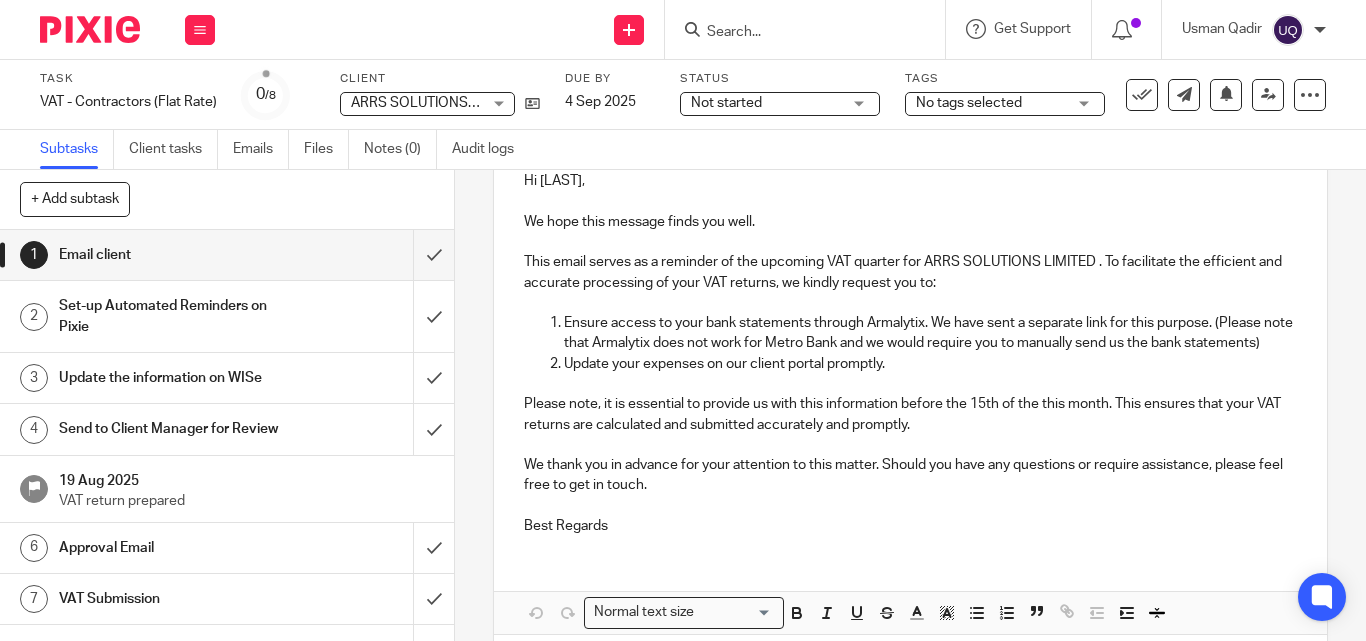 type 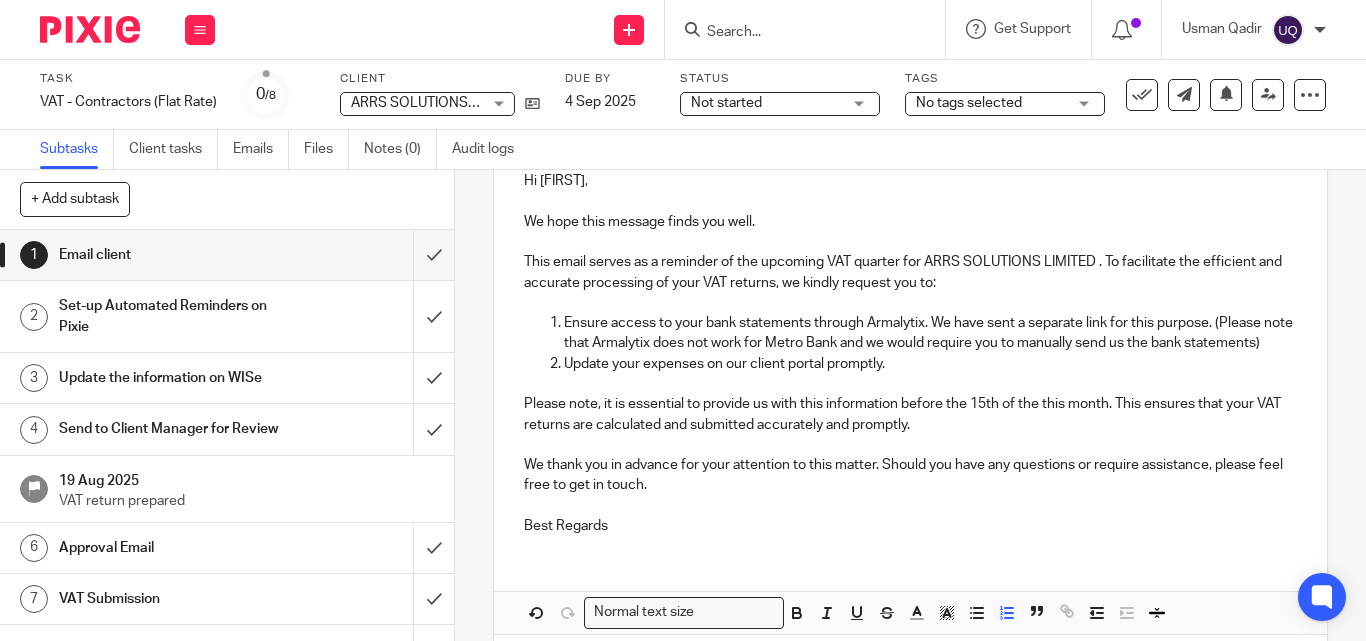 click on "Ensure access to your bank statements through Armalytix. We have sent a separate link for this purpose. (Please note that Armalytix does not work for Metro Bank and we would require you to manually send us the bank statements)" at bounding box center [930, 333] 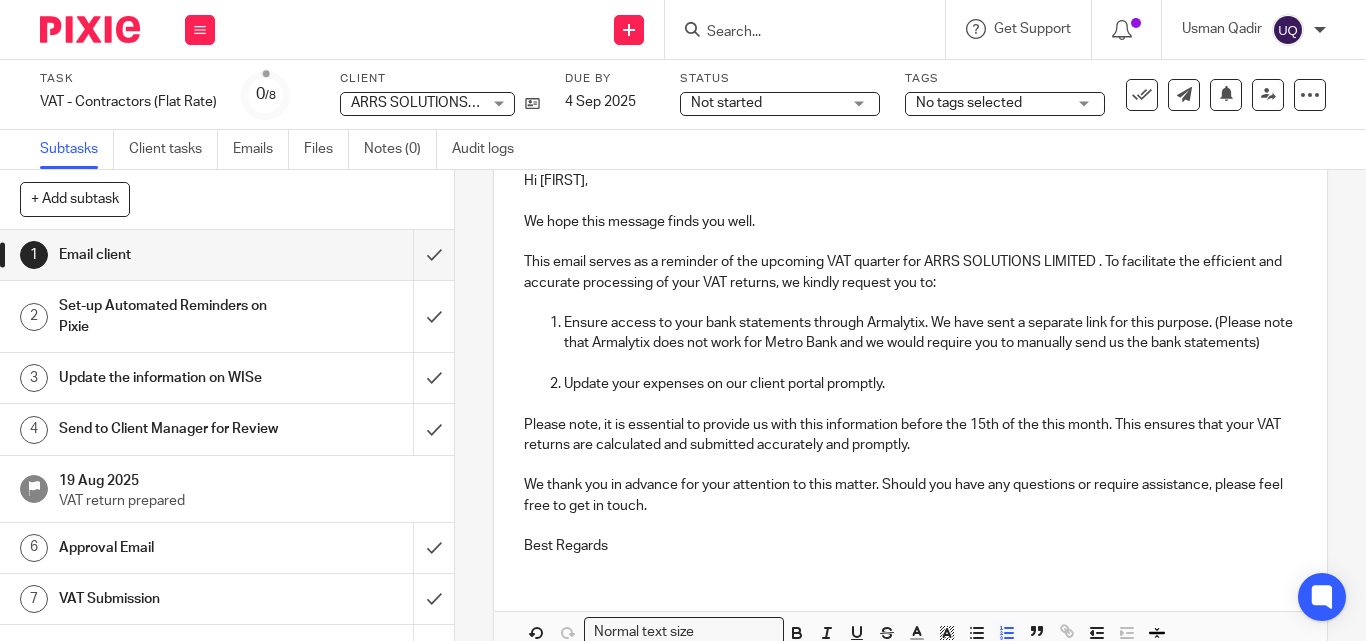 click on "Ensure access to your bank statements through Armalytix. We have sent a separate link for this purpose. (Please note that Armalytix does not work for Metro Bank and we would require you to manually send us the bank statements)" at bounding box center [930, 333] 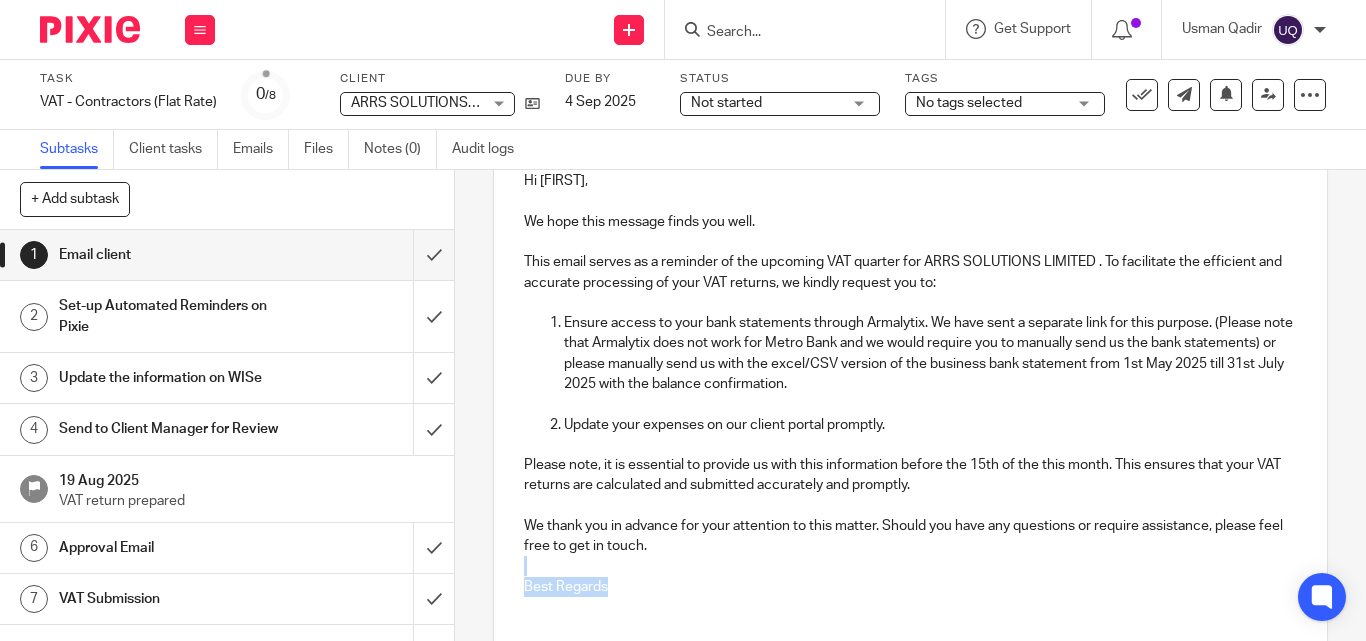 drag, startPoint x: 617, startPoint y: 591, endPoint x: 538, endPoint y: 566, distance: 82.86133 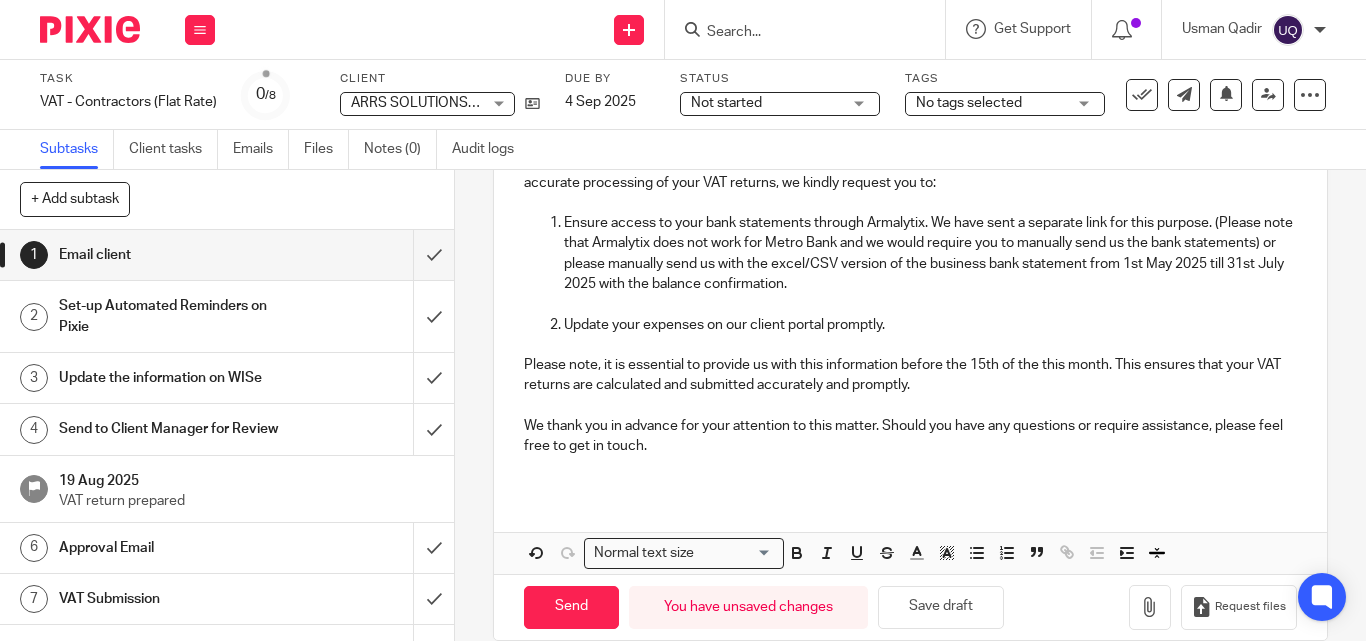 scroll, scrollTop: 430, scrollLeft: 0, axis: vertical 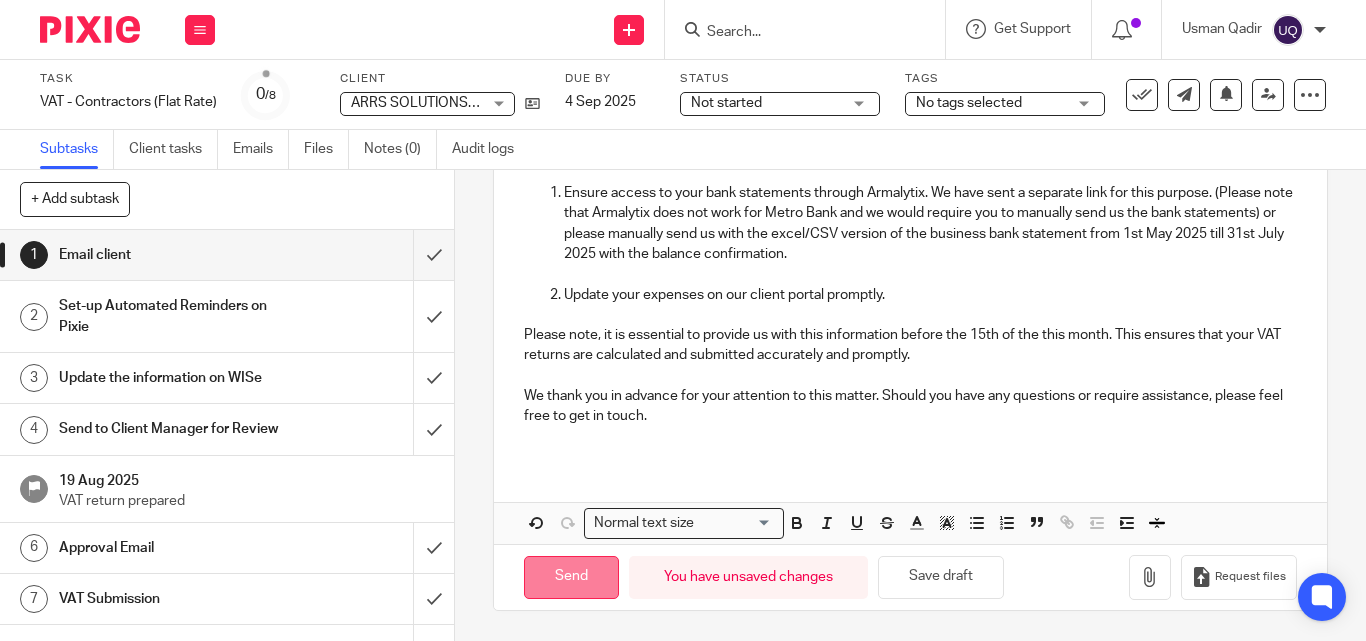 click on "Send" at bounding box center (571, 577) 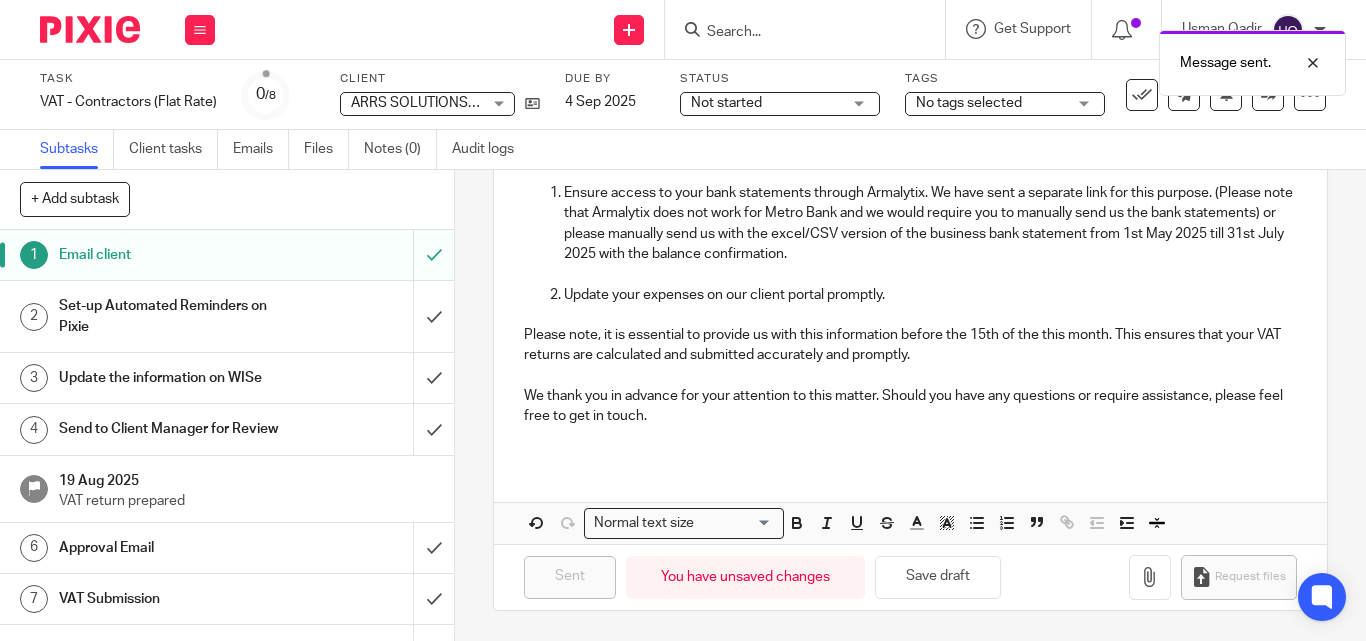 type on "Sent" 